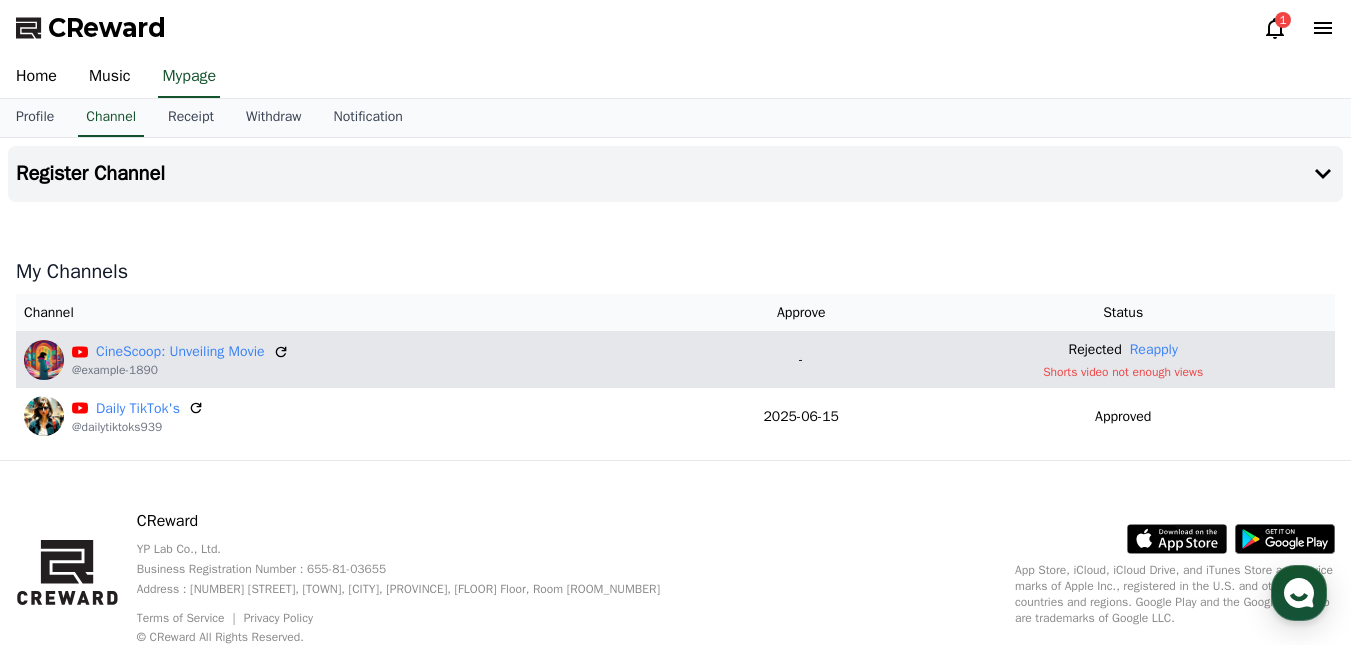 scroll, scrollTop: 0, scrollLeft: 0, axis: both 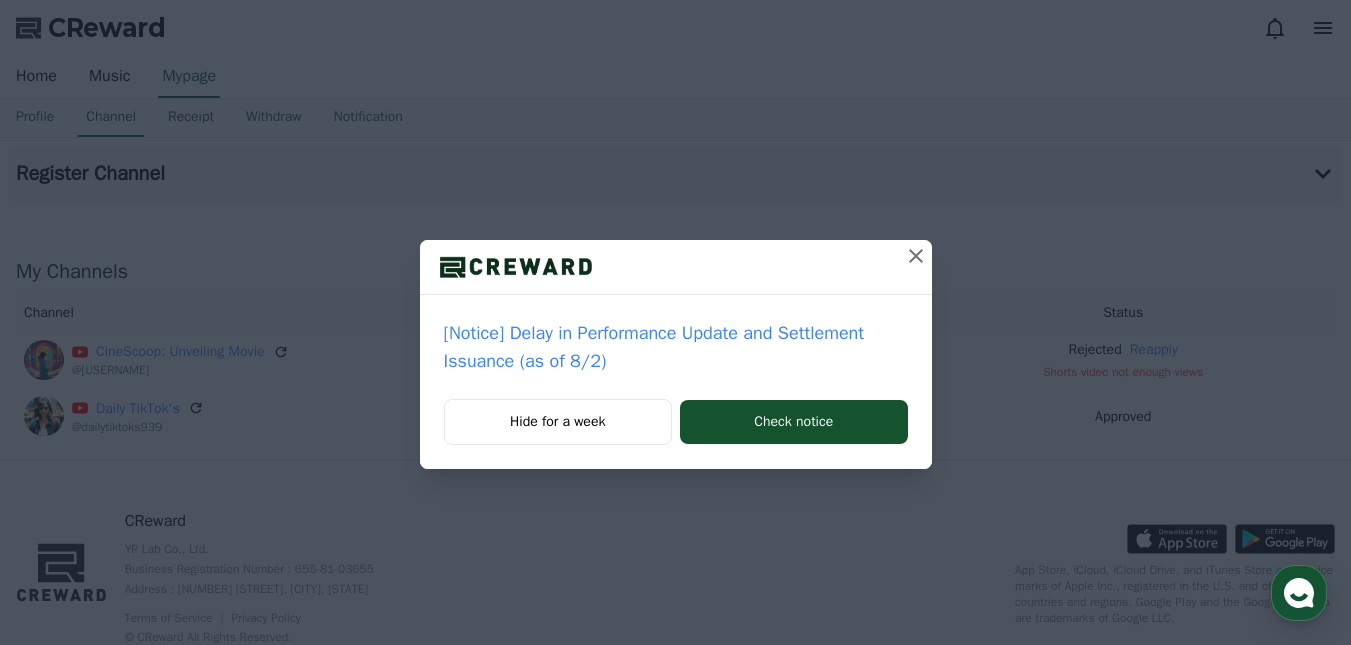 click 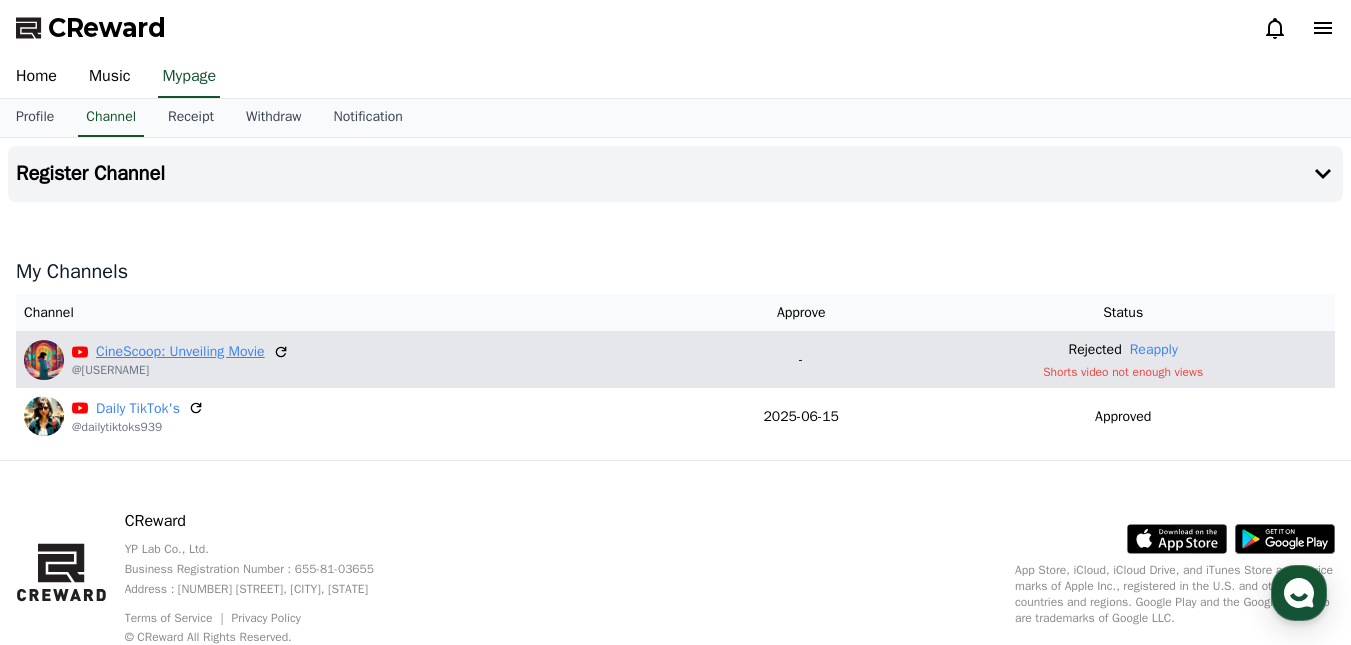 click on "CineScoop: Unveiling Movie" at bounding box center [180, 351] 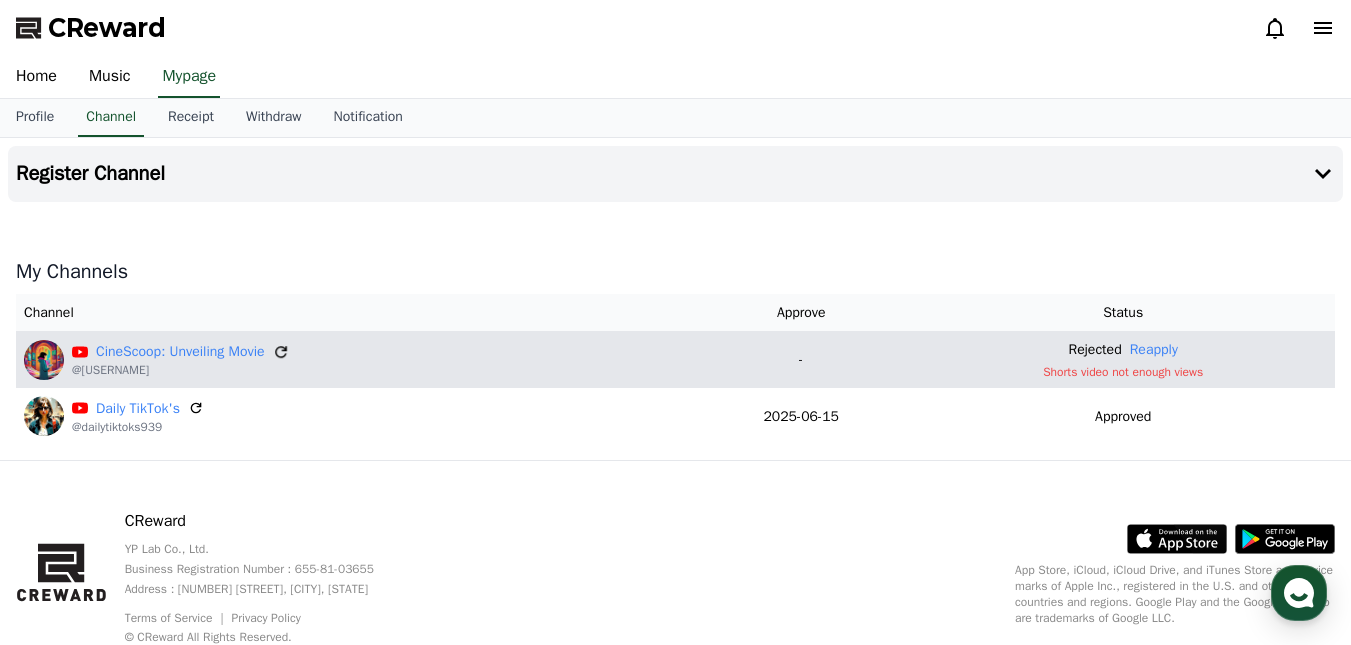 click 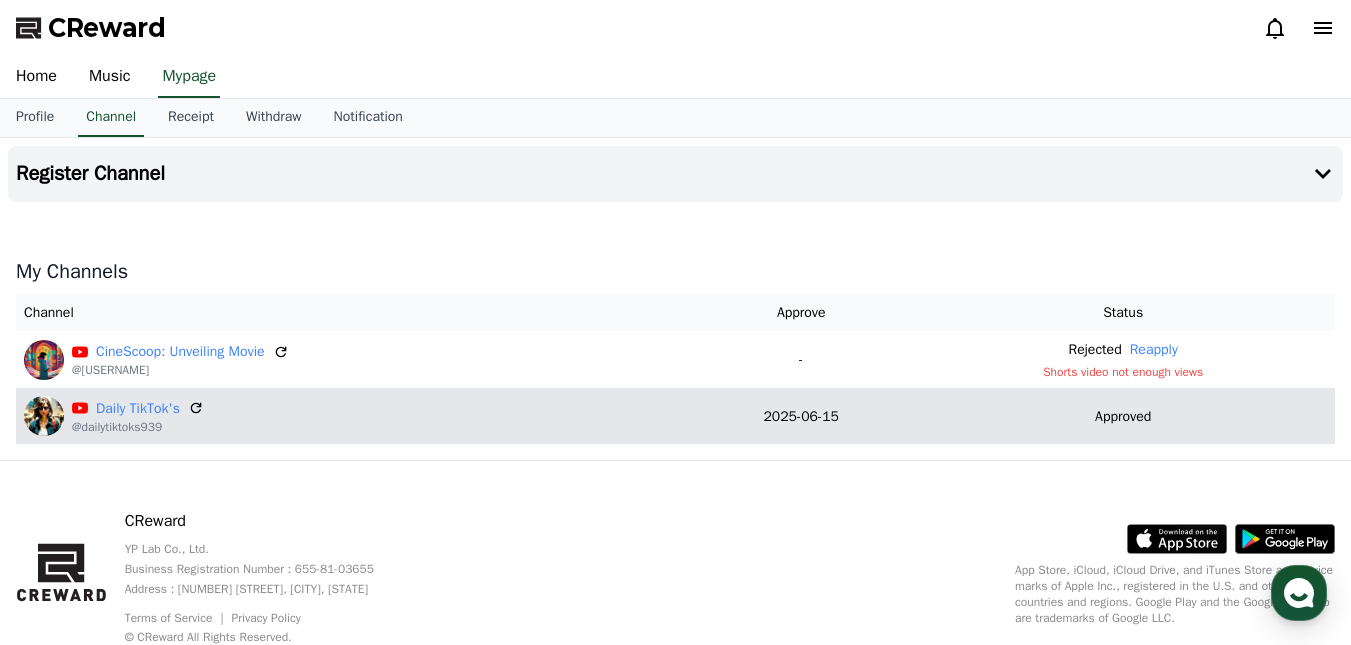 scroll, scrollTop: 64, scrollLeft: 0, axis: vertical 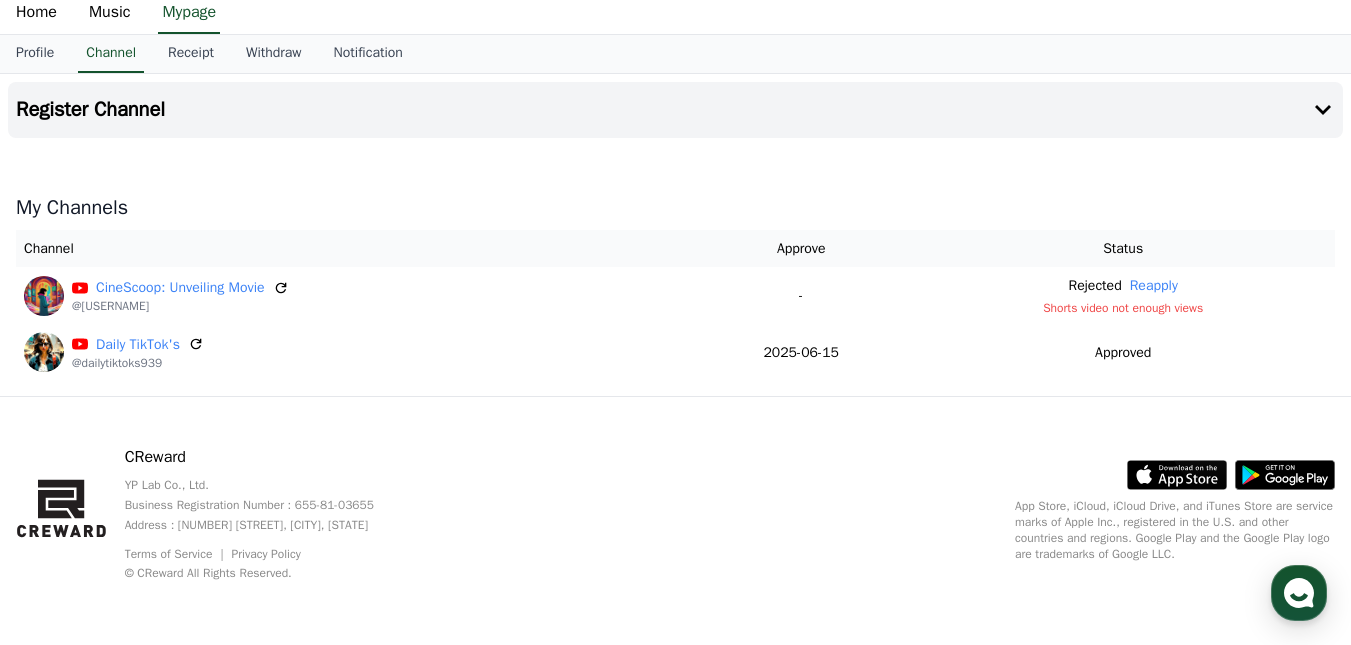 type 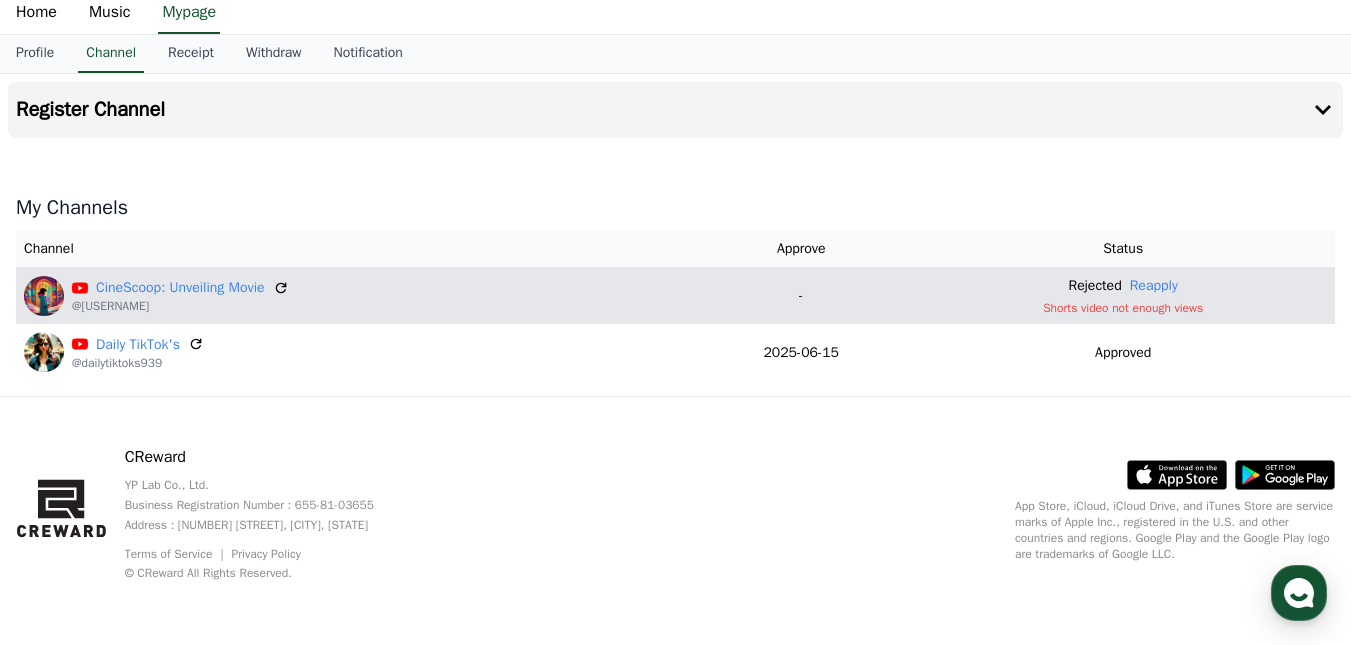 drag, startPoint x: 1201, startPoint y: 305, endPoint x: 1032, endPoint y: 306, distance: 169.00296 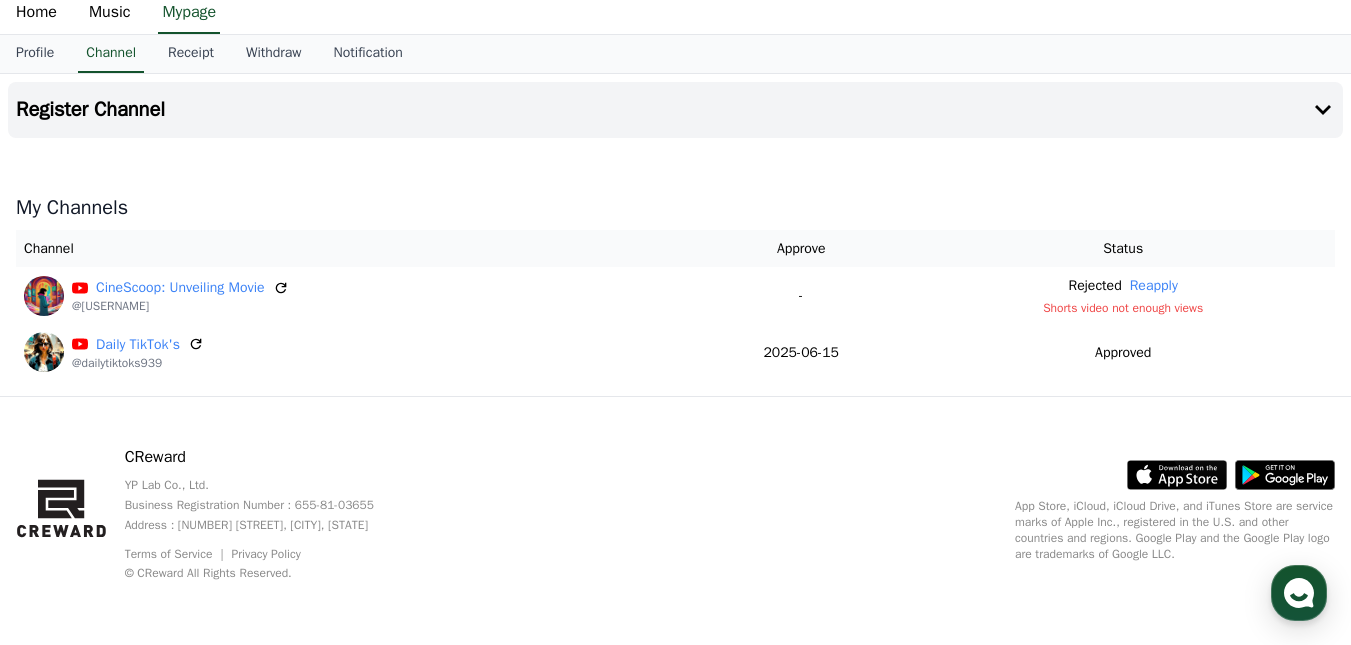 scroll, scrollTop: 0, scrollLeft: 0, axis: both 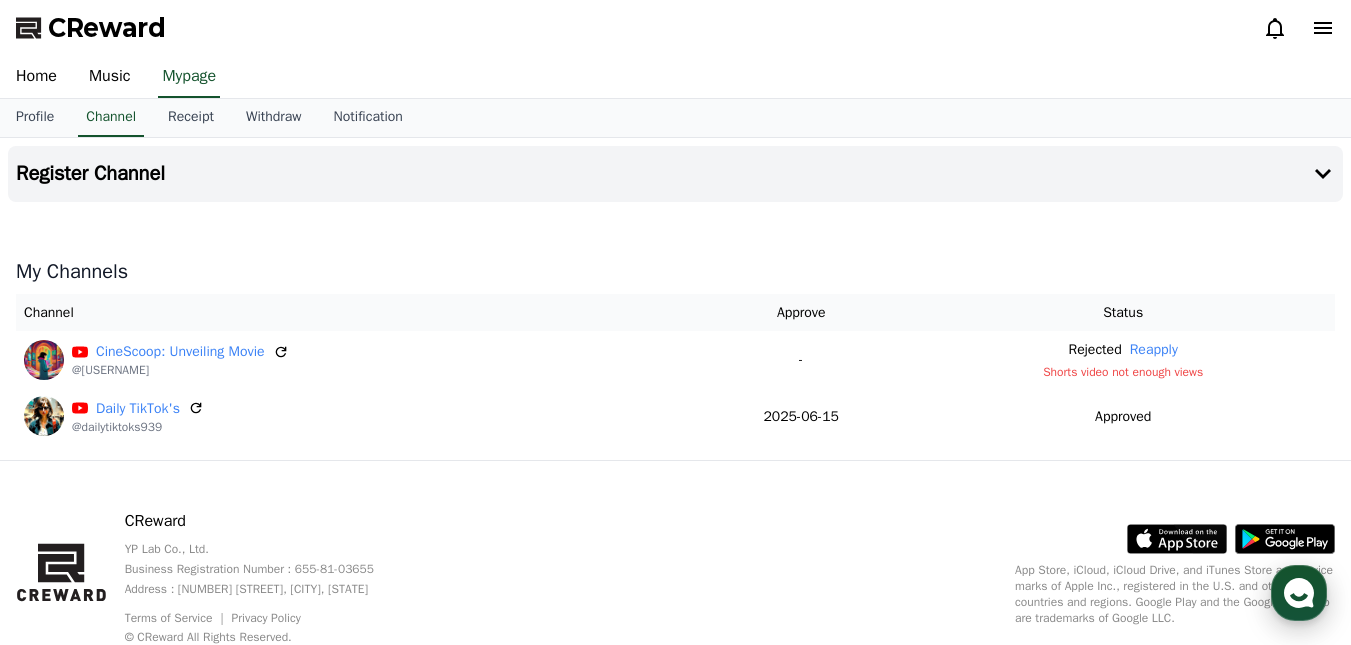 click 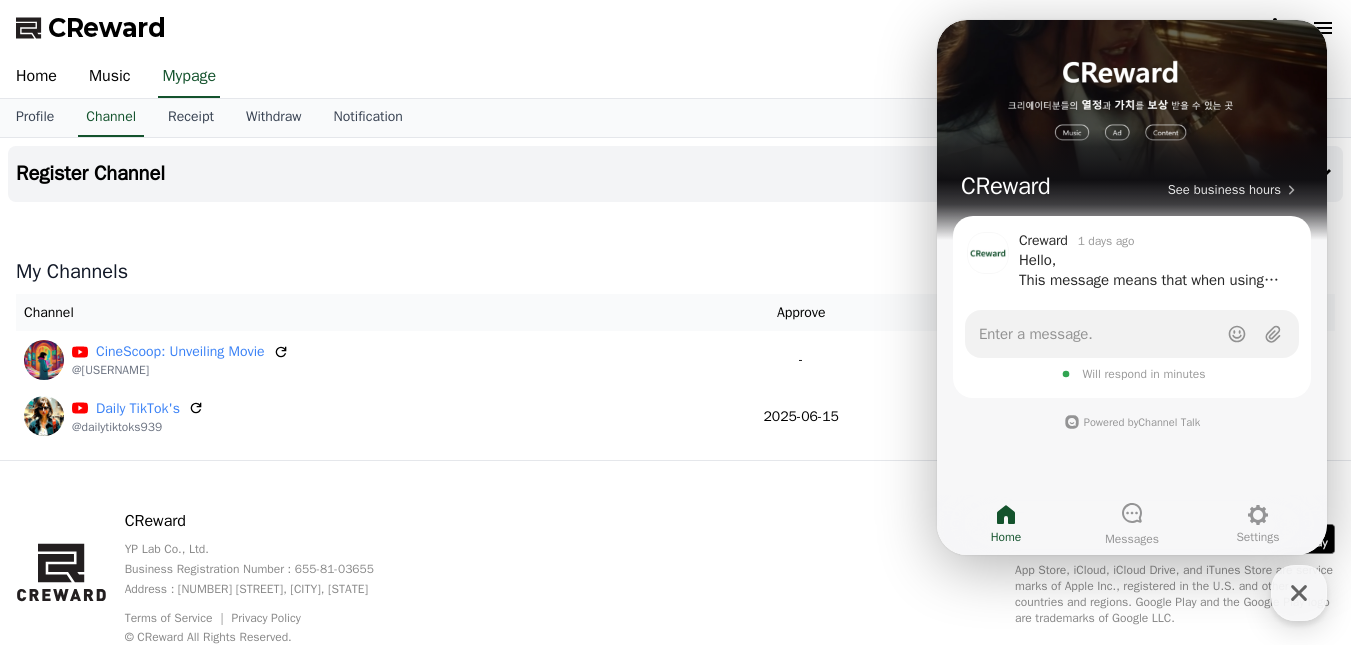 click on "My Channels   Channel   Approve   Status         CineScoop: Unveiling Movie     @cinescoopmoviem-1890       -   Rejected   Reapply   Shorts video not enough views       Daily TikTok's     @dailytiktoks939       2025-06-15   06-15   Approved" at bounding box center (675, 351) 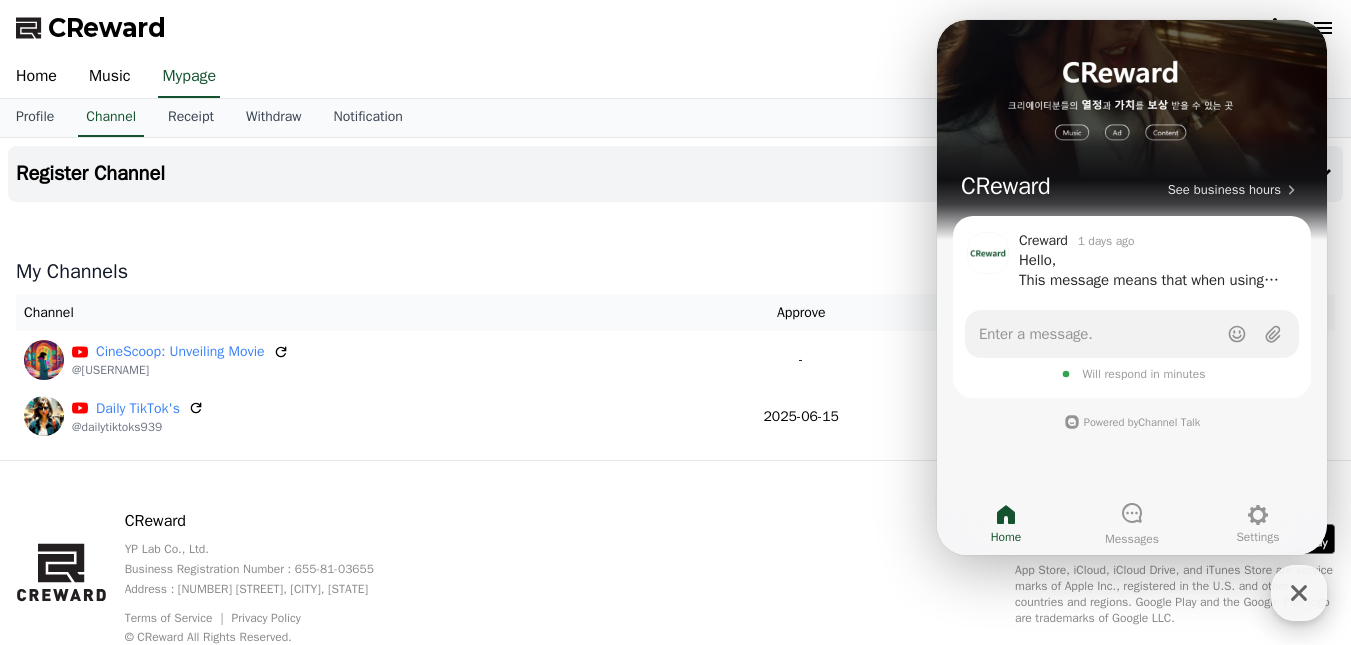 click at bounding box center [1299, 593] 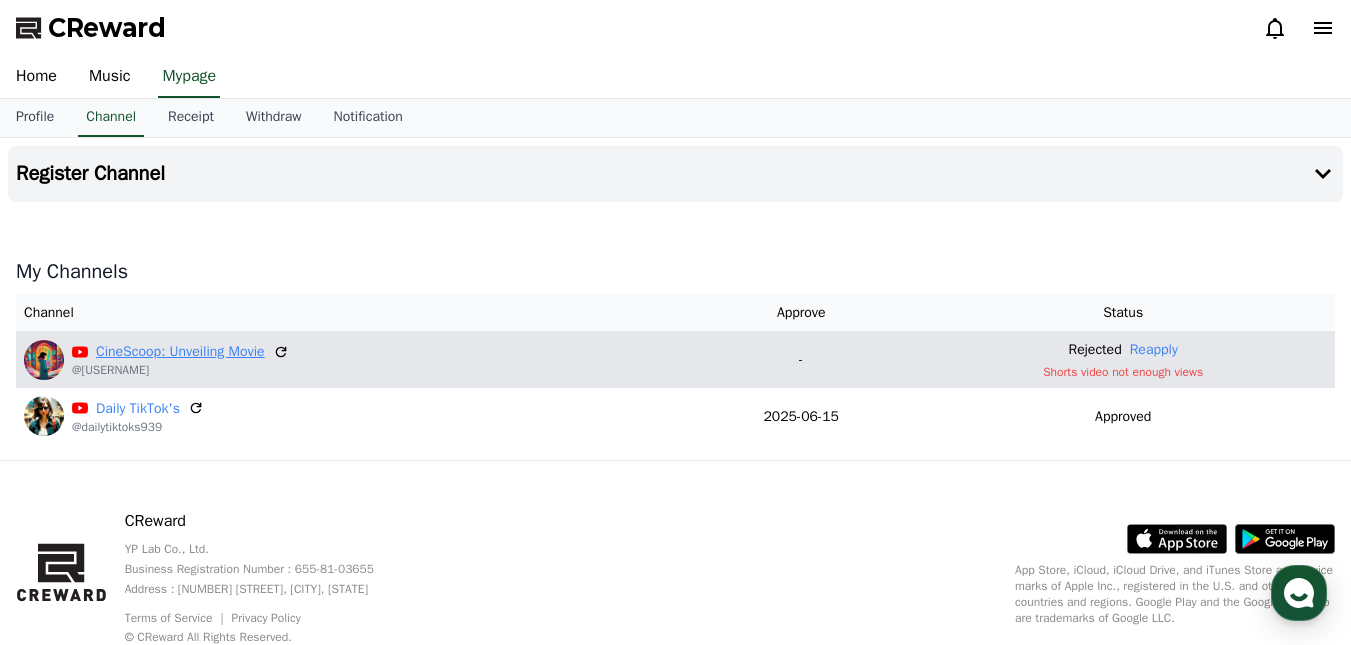 drag, startPoint x: 1229, startPoint y: 373, endPoint x: 107, endPoint y: 344, distance: 1122.3748 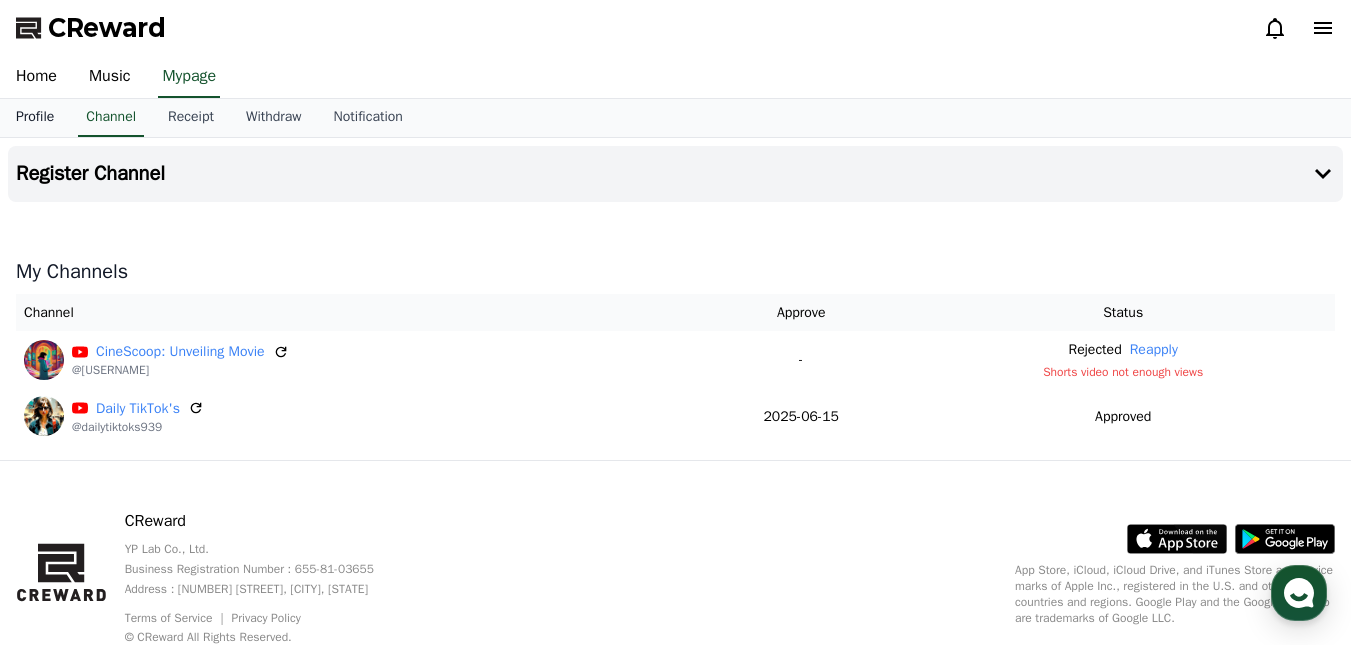 click on "Profile" at bounding box center (35, 118) 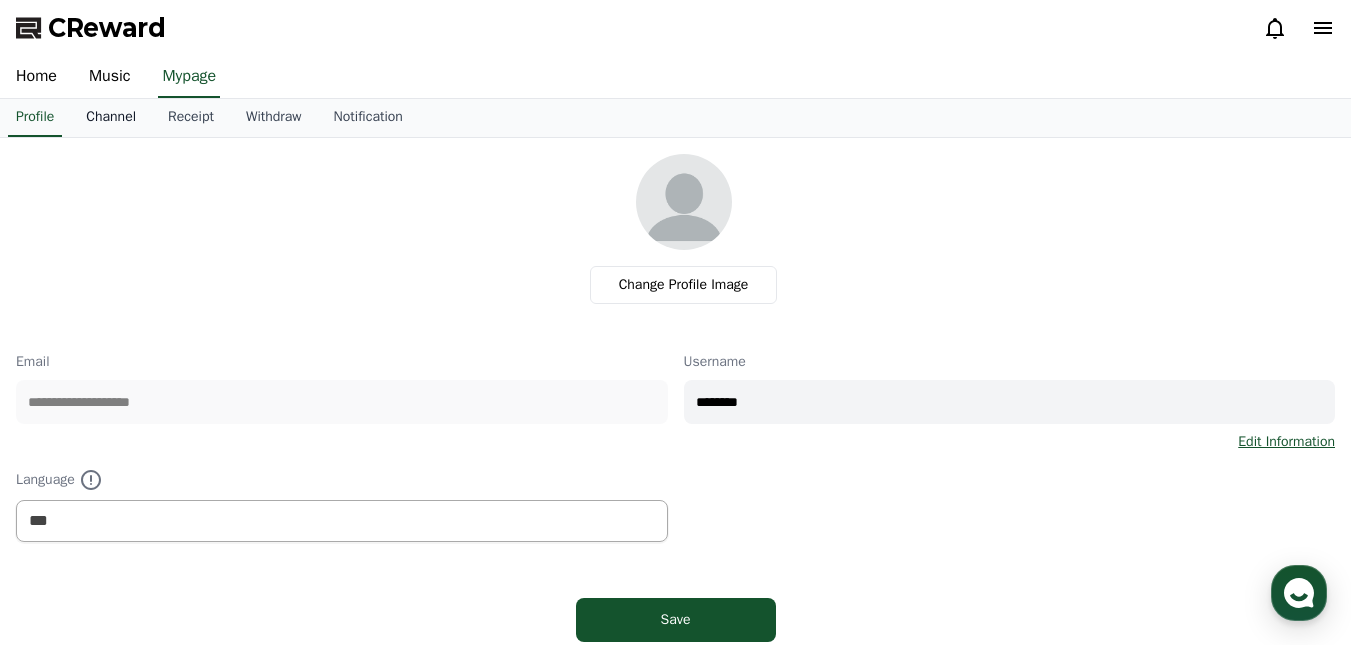 click on "Channel" at bounding box center [111, 118] 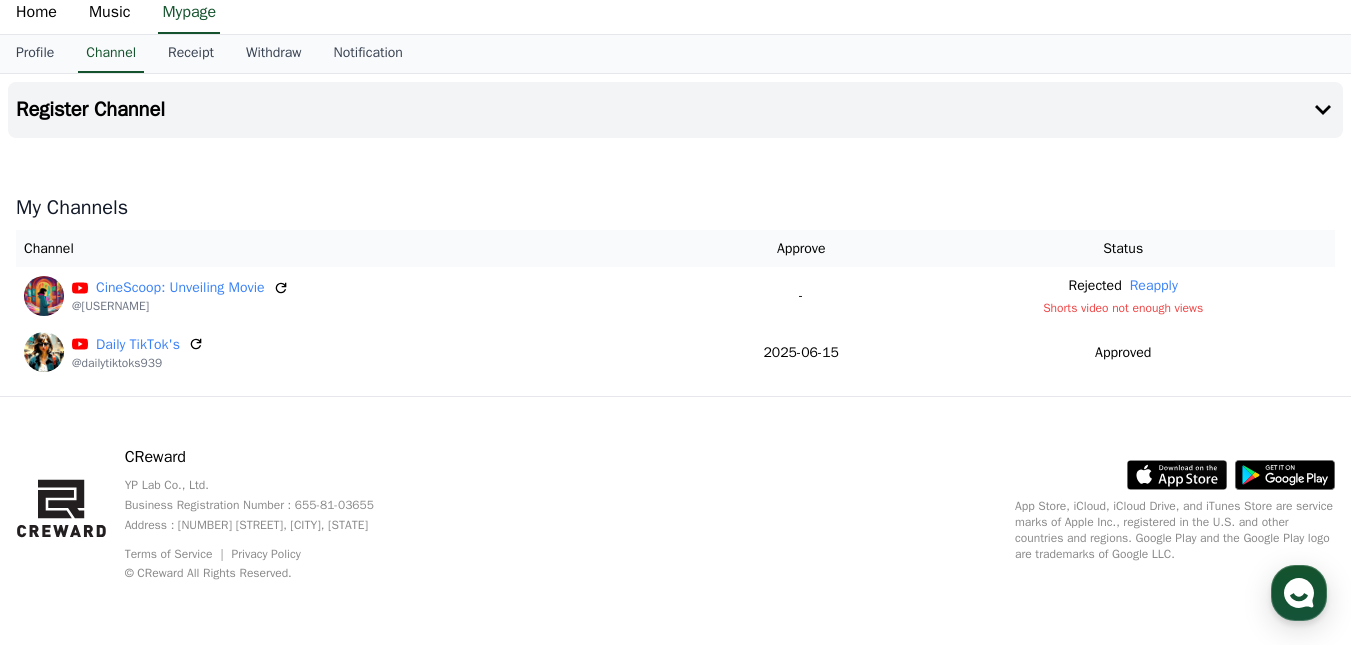 scroll, scrollTop: 0, scrollLeft: 0, axis: both 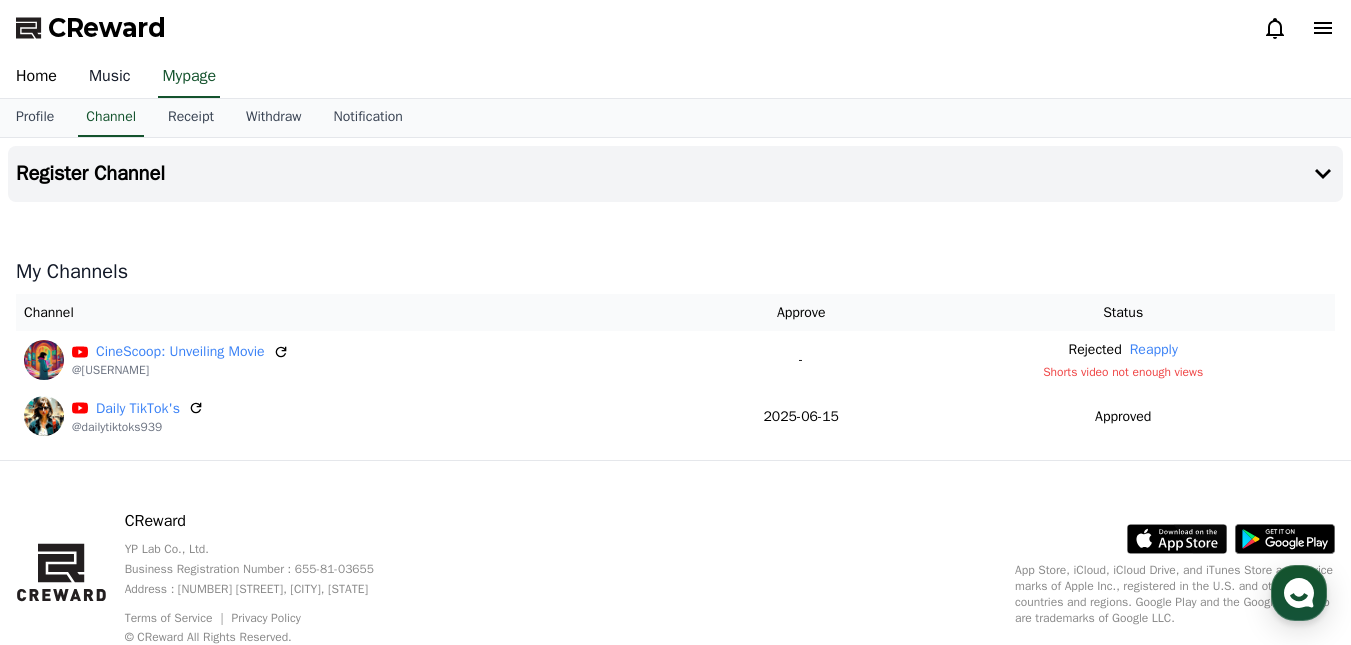 click on "Music" at bounding box center (110, 77) 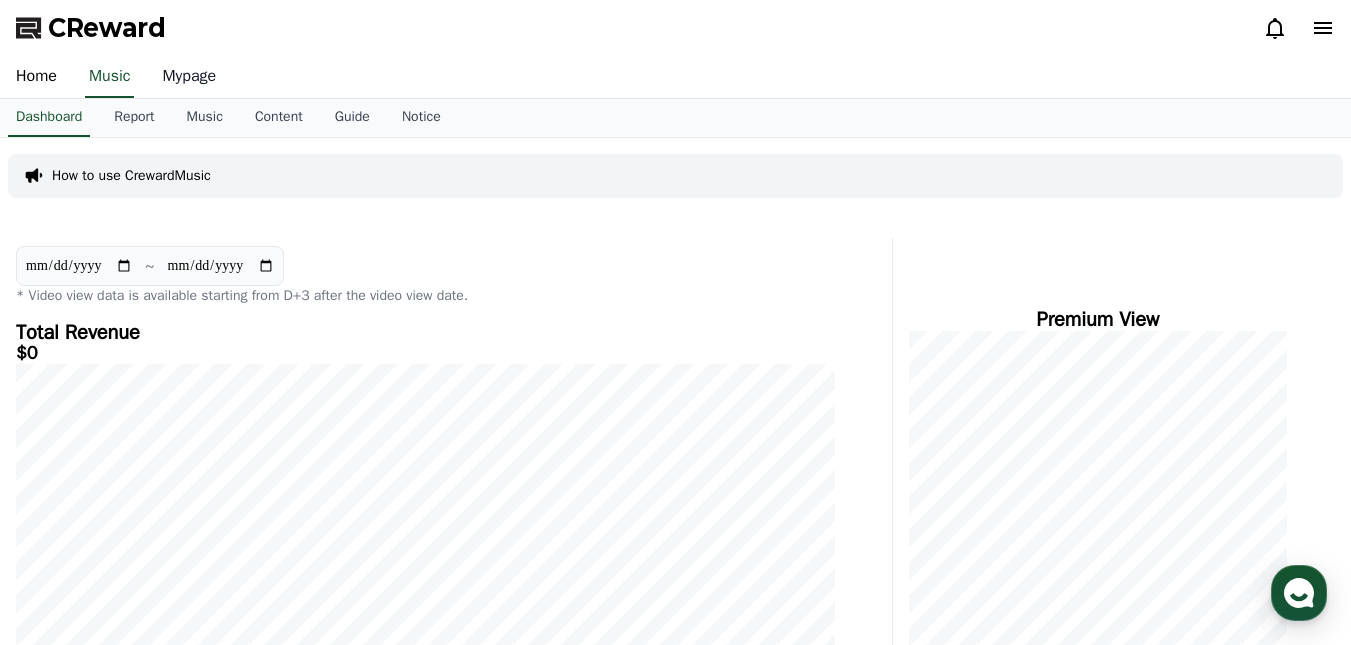 click on "Mypage" at bounding box center (189, 77) 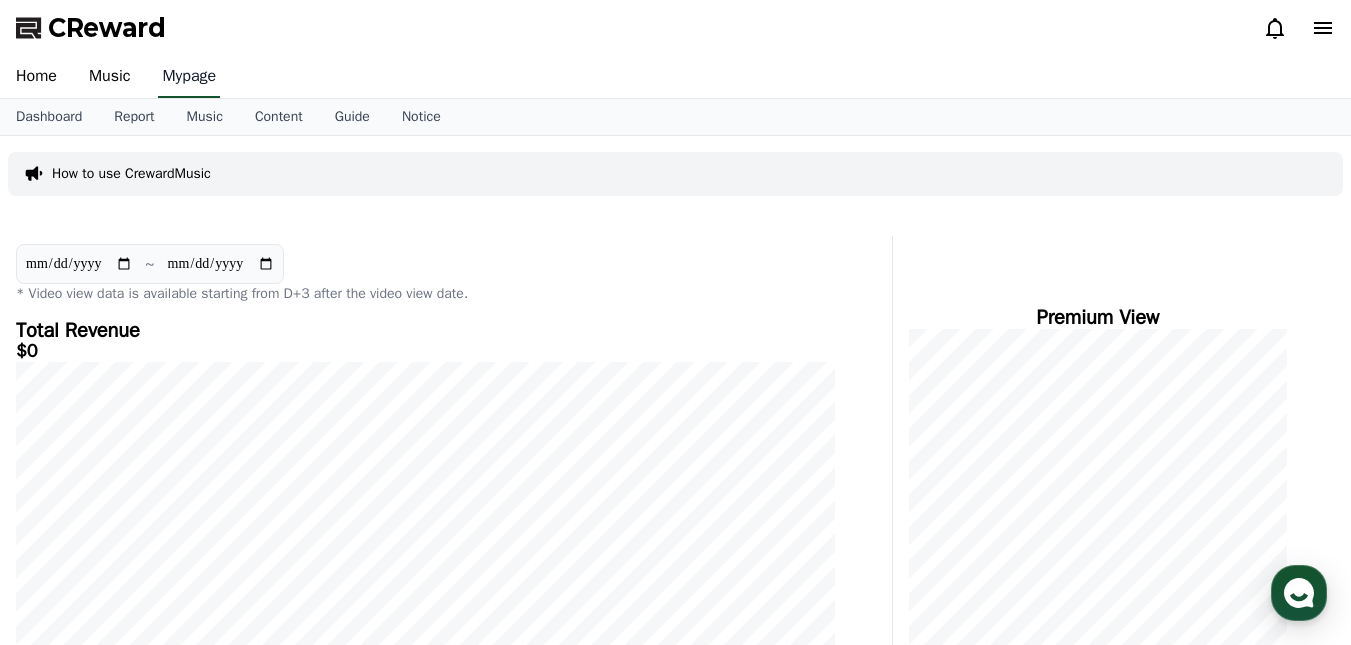 select on "**********" 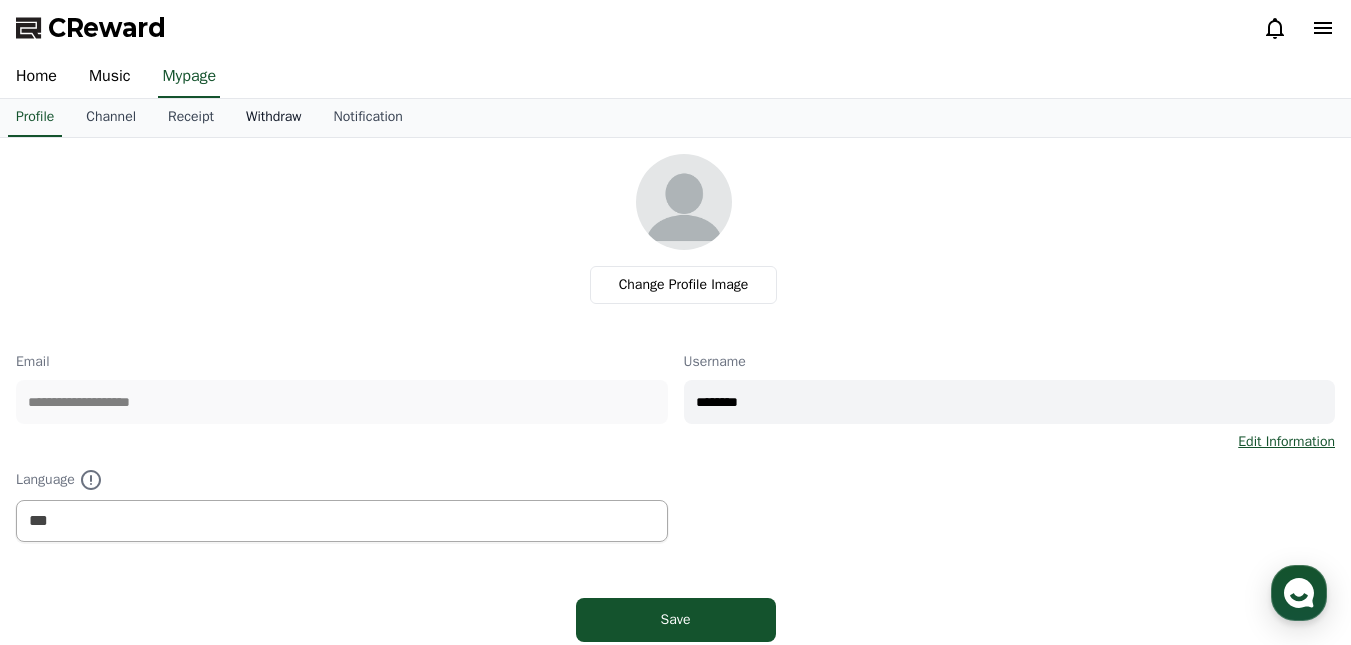 click on "Withdraw" at bounding box center [274, 118] 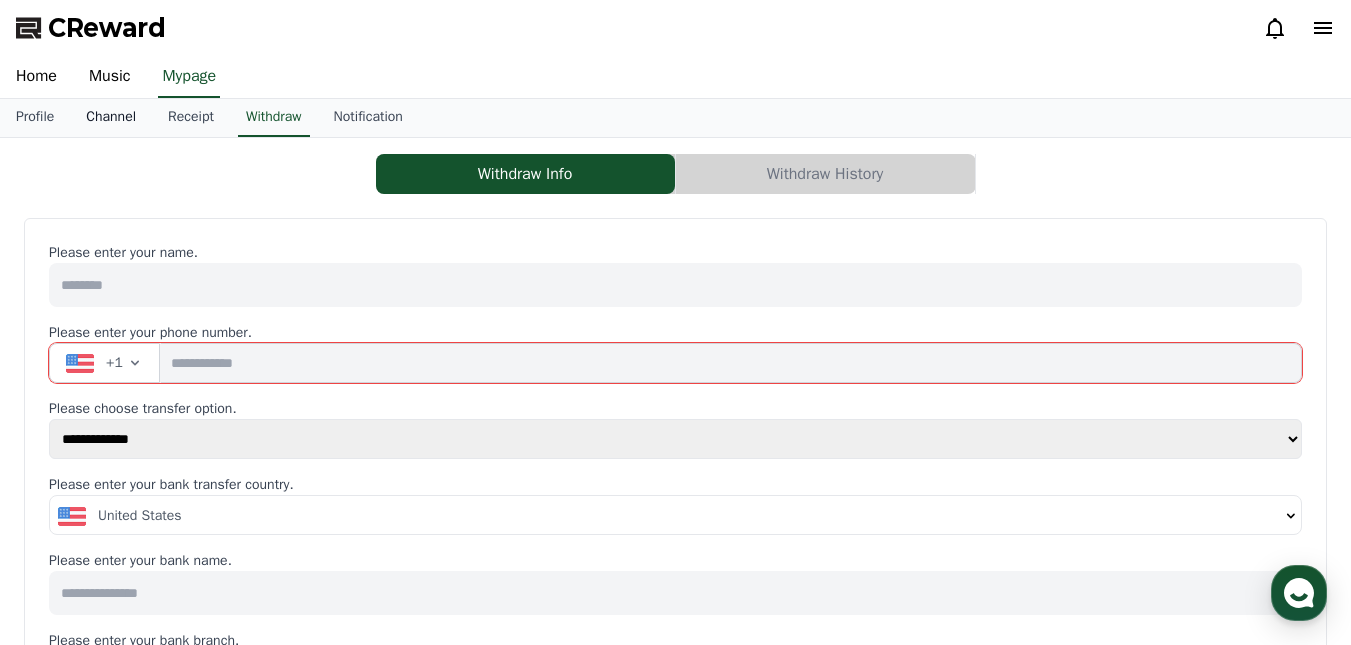 click on "Channel" at bounding box center [111, 118] 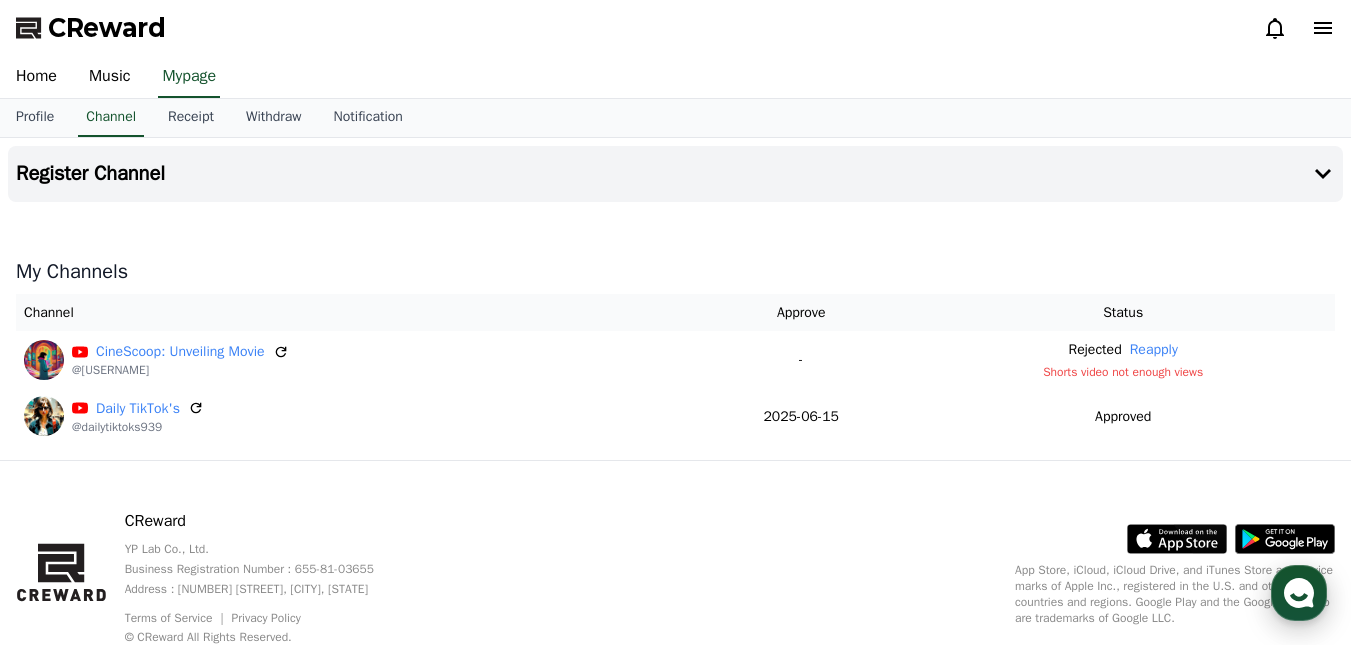 click 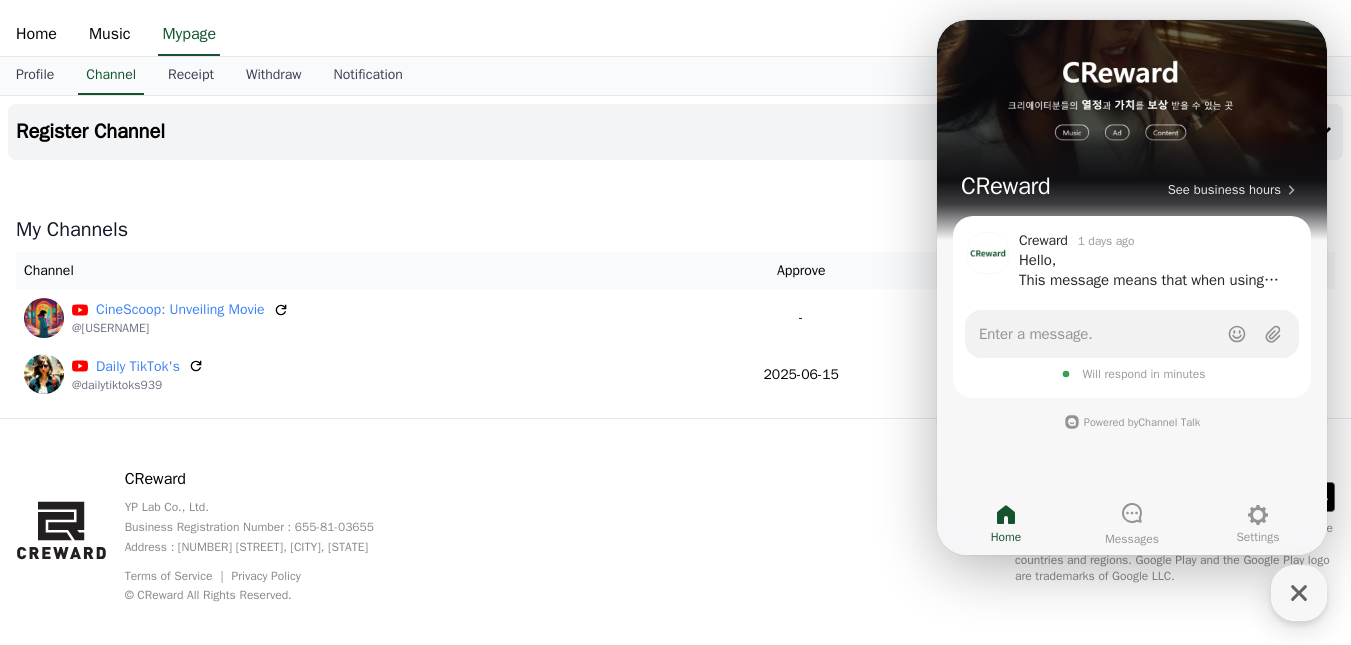 scroll, scrollTop: 64, scrollLeft: 0, axis: vertical 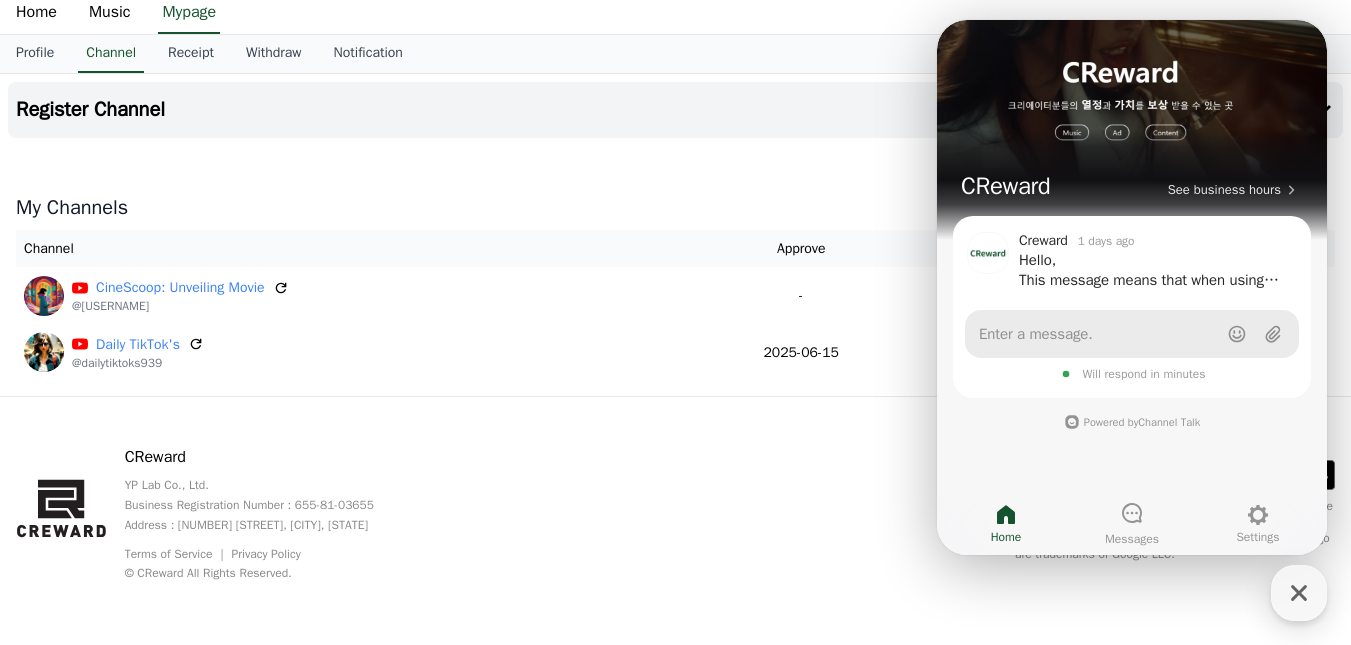 click on "Enter a message." at bounding box center (1132, 334) 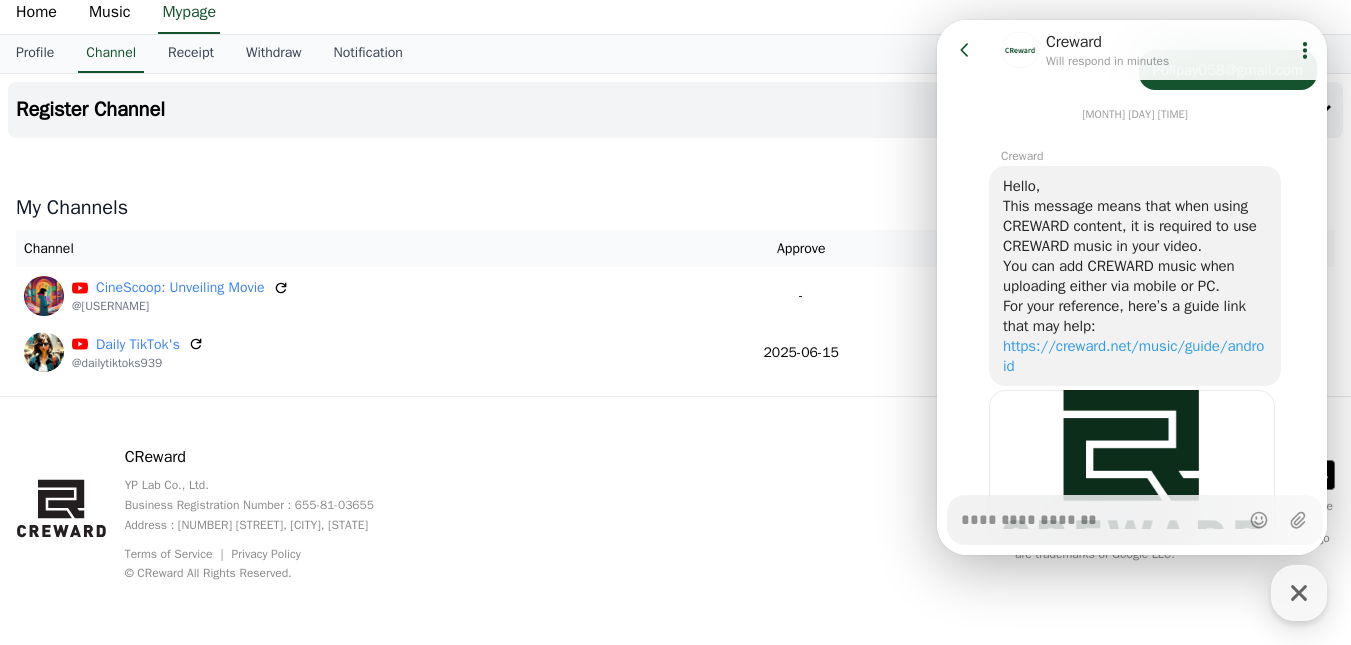 scroll, scrollTop: 1296, scrollLeft: 0, axis: vertical 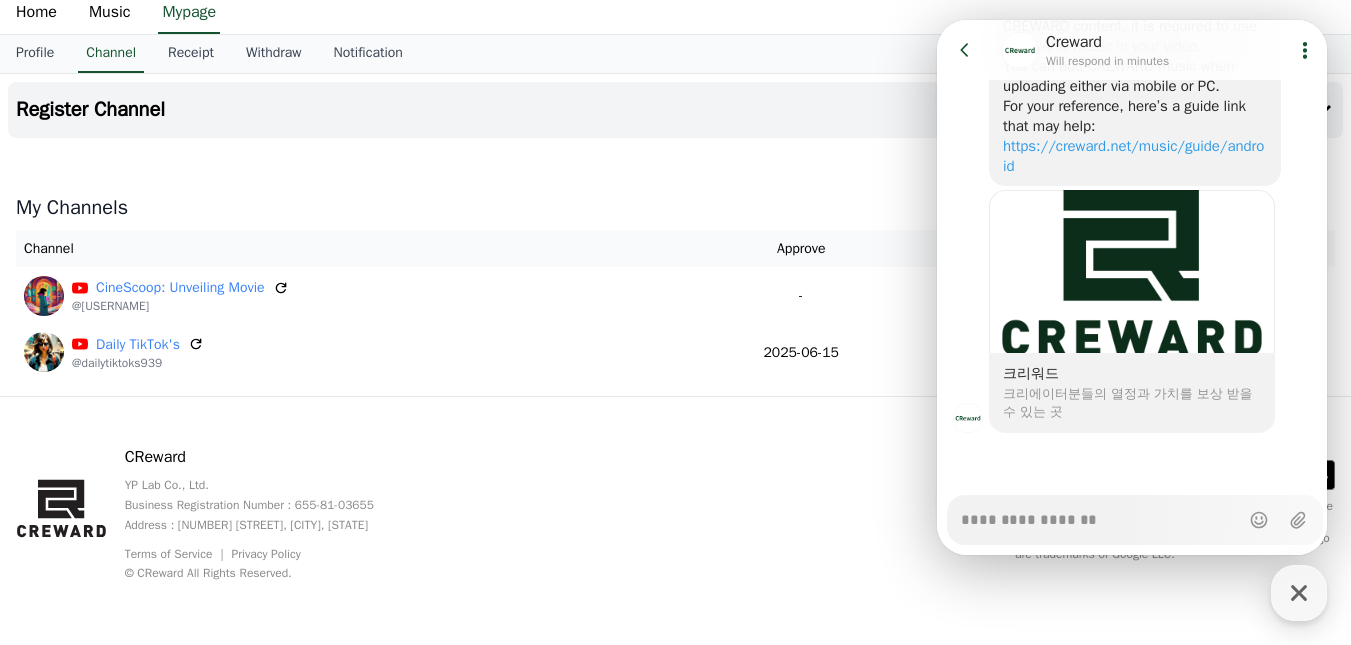 type on "*" 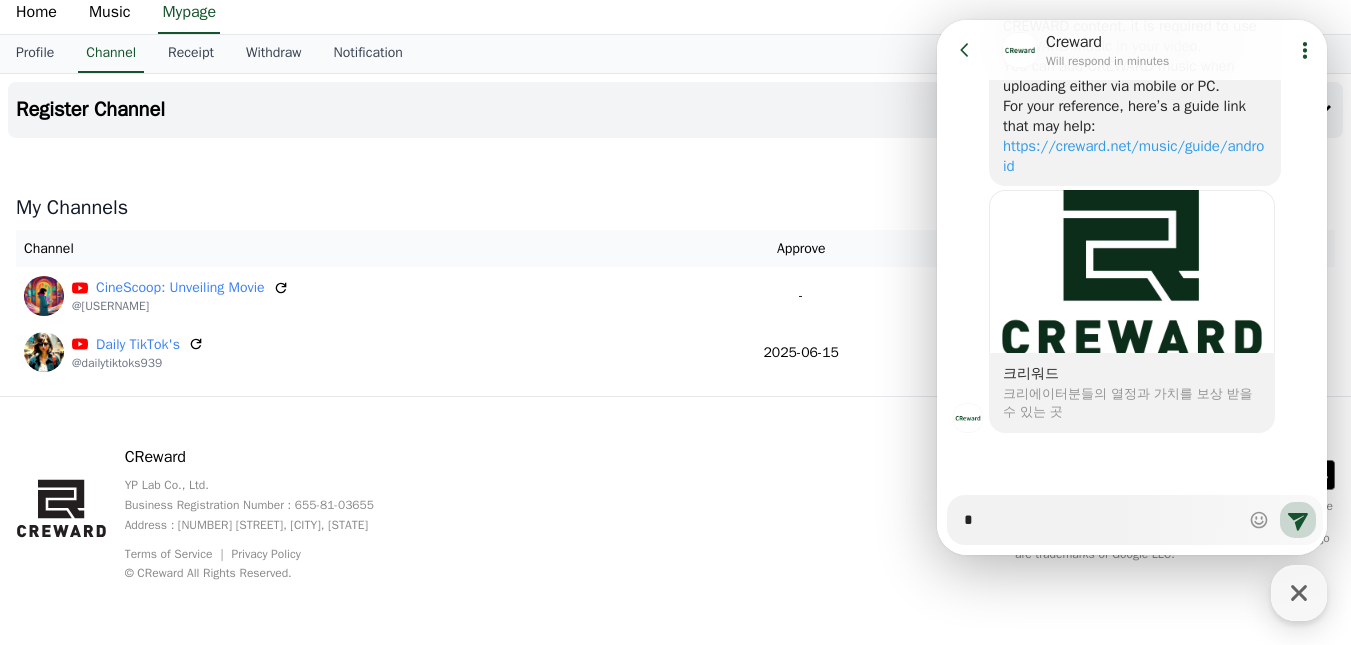 type on "*" 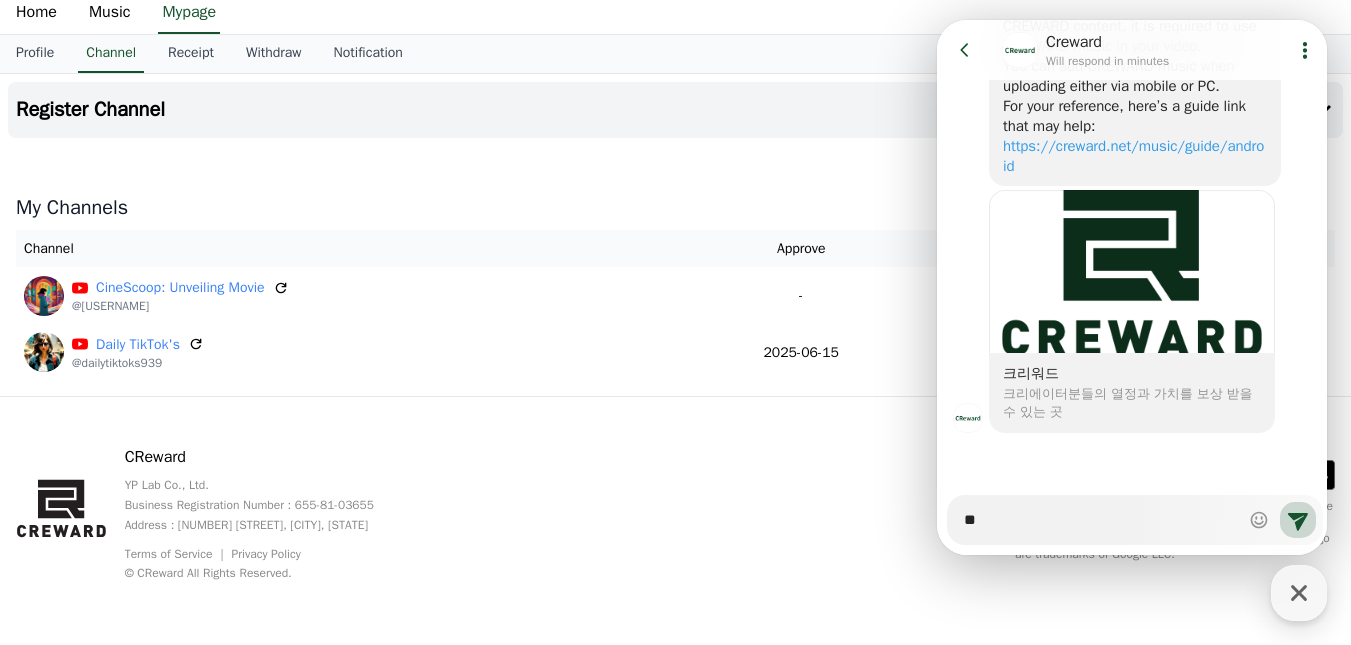 type on "***" 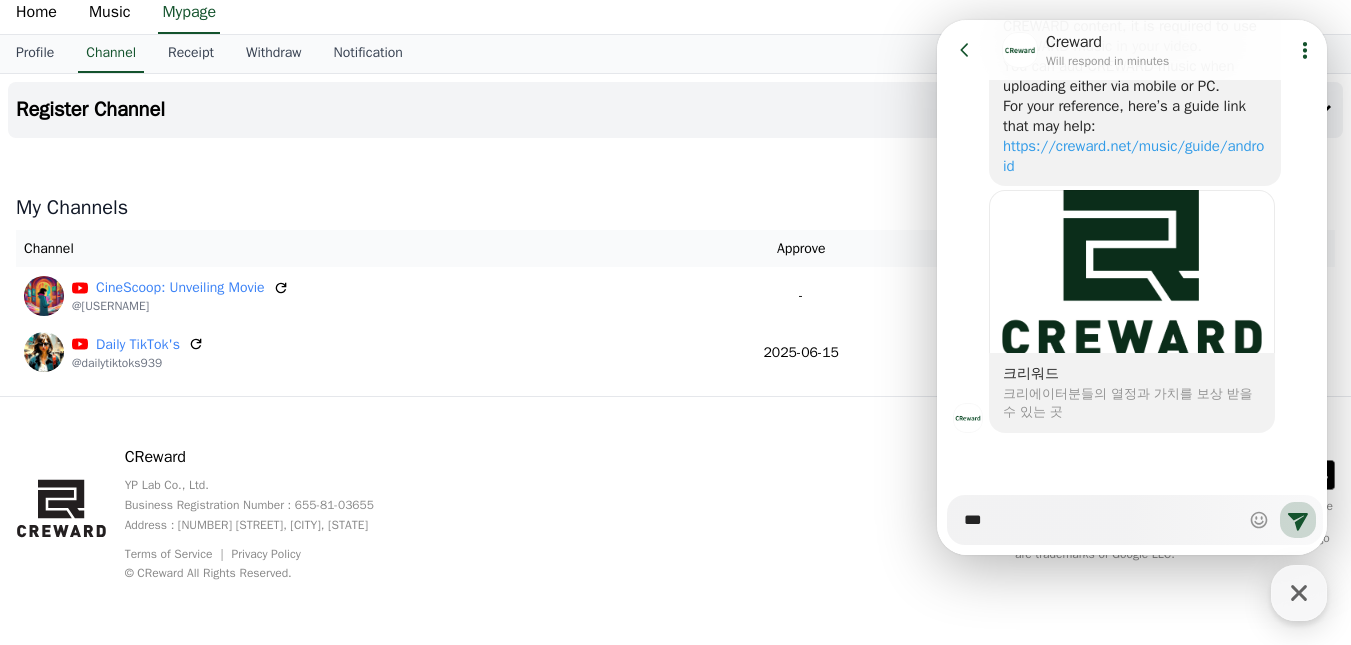 type on "*" 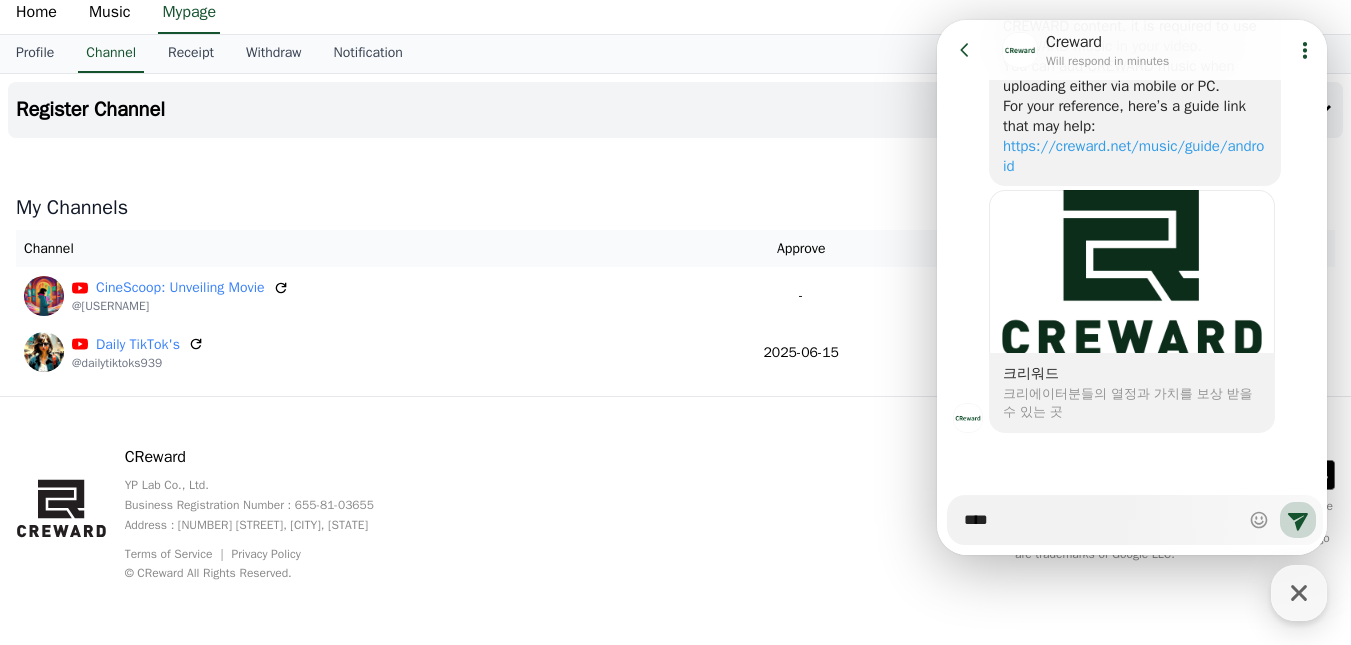 type on "*" 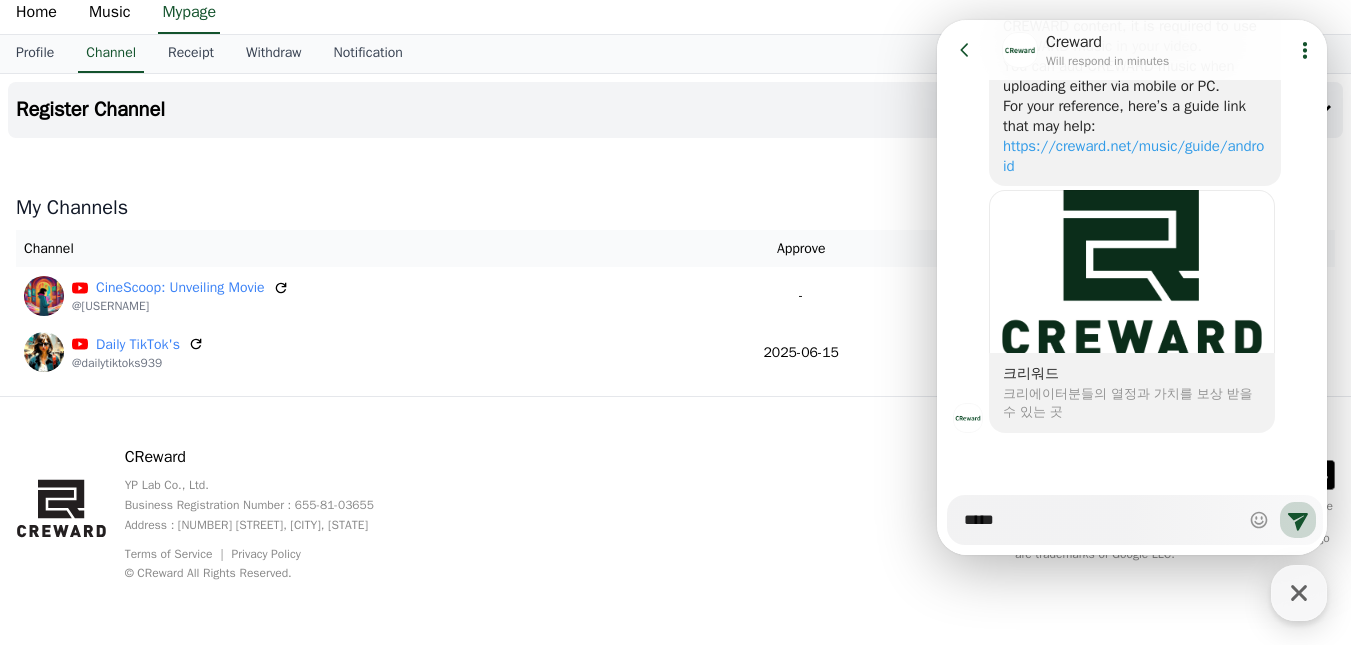 type on "*" 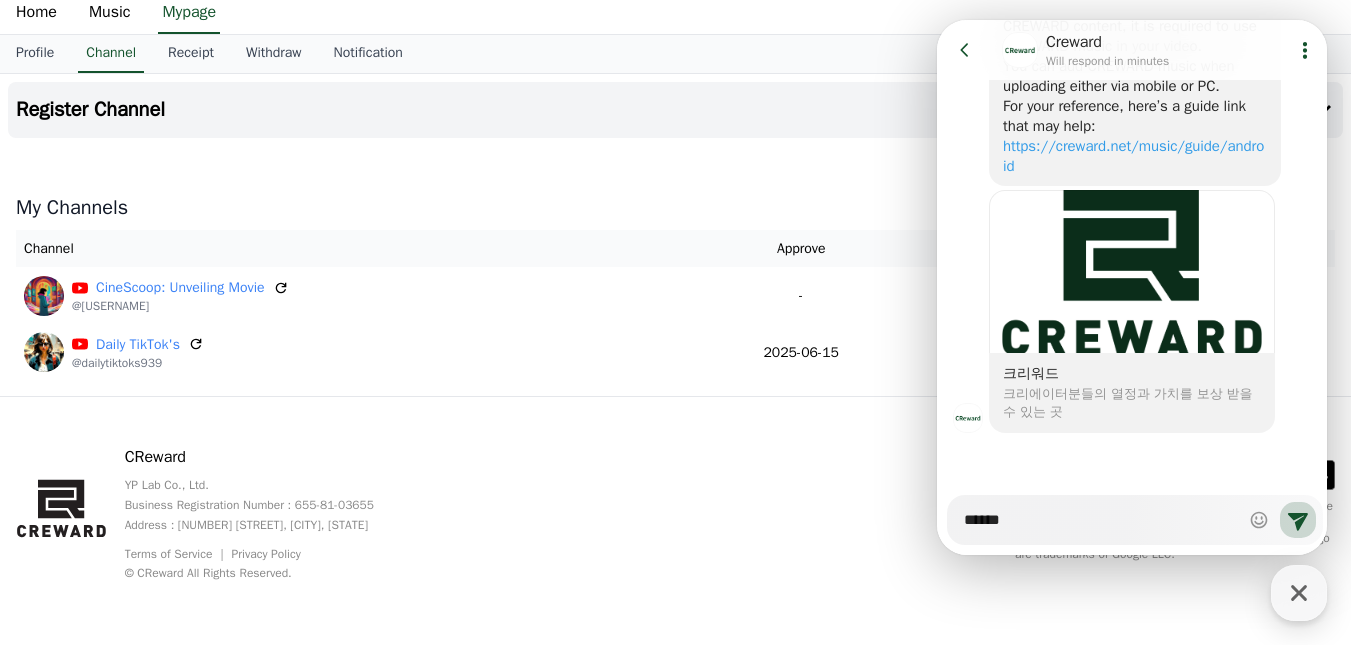 type on "*" 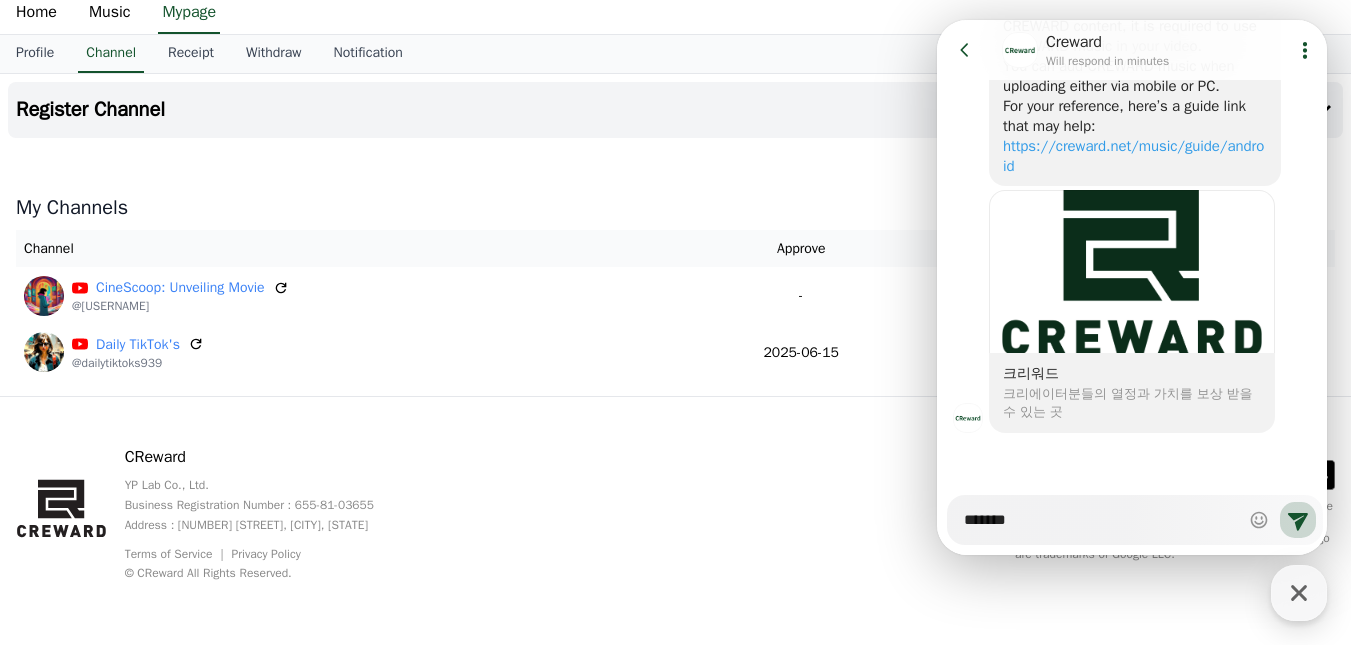 type on "******" 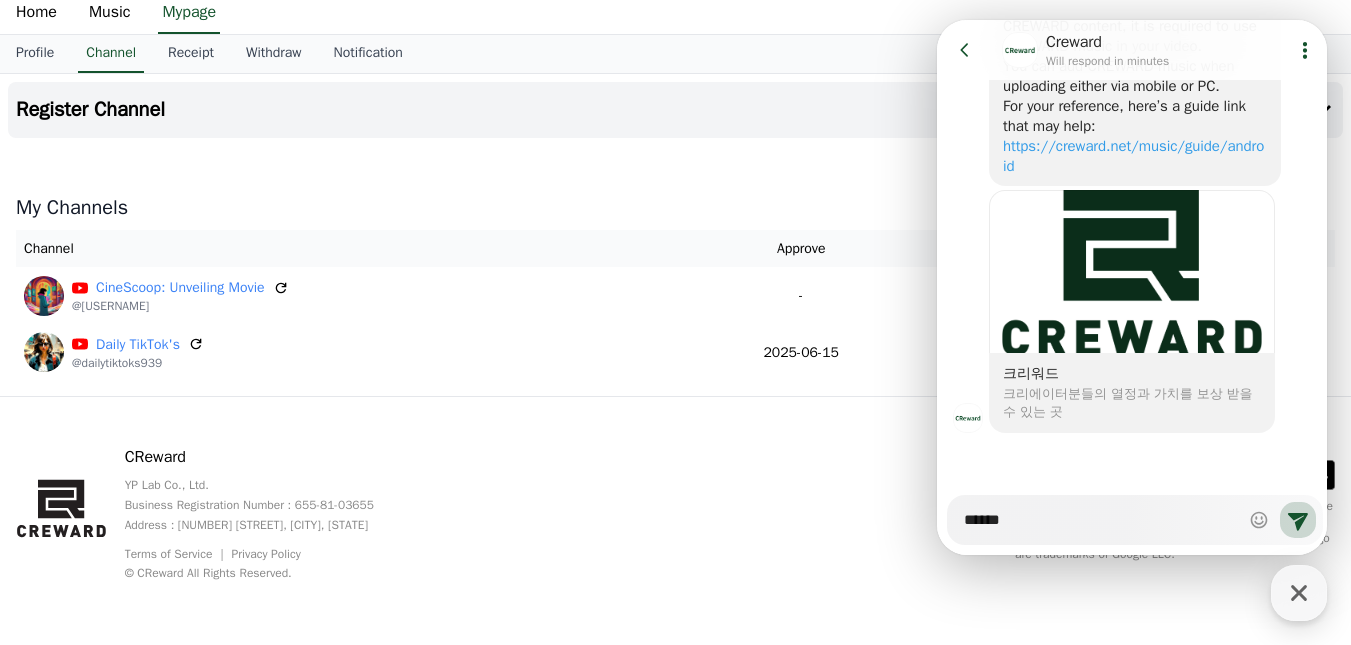 type on "*" 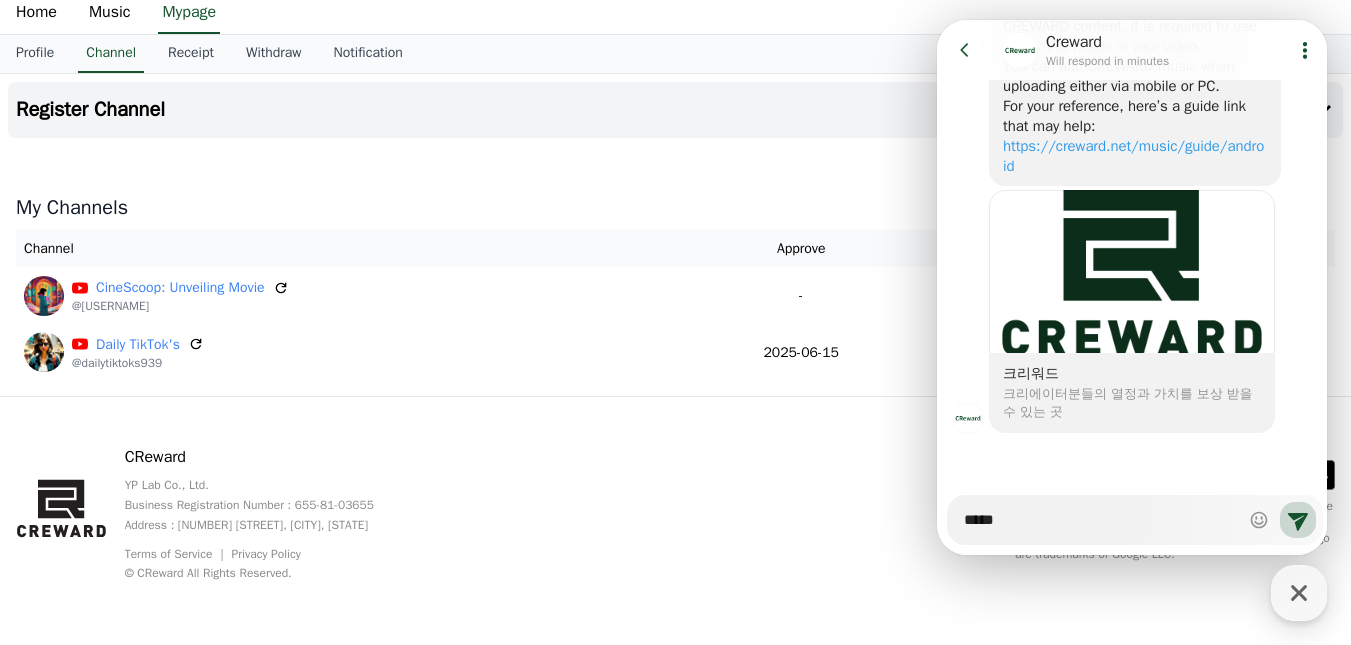 type on "*" 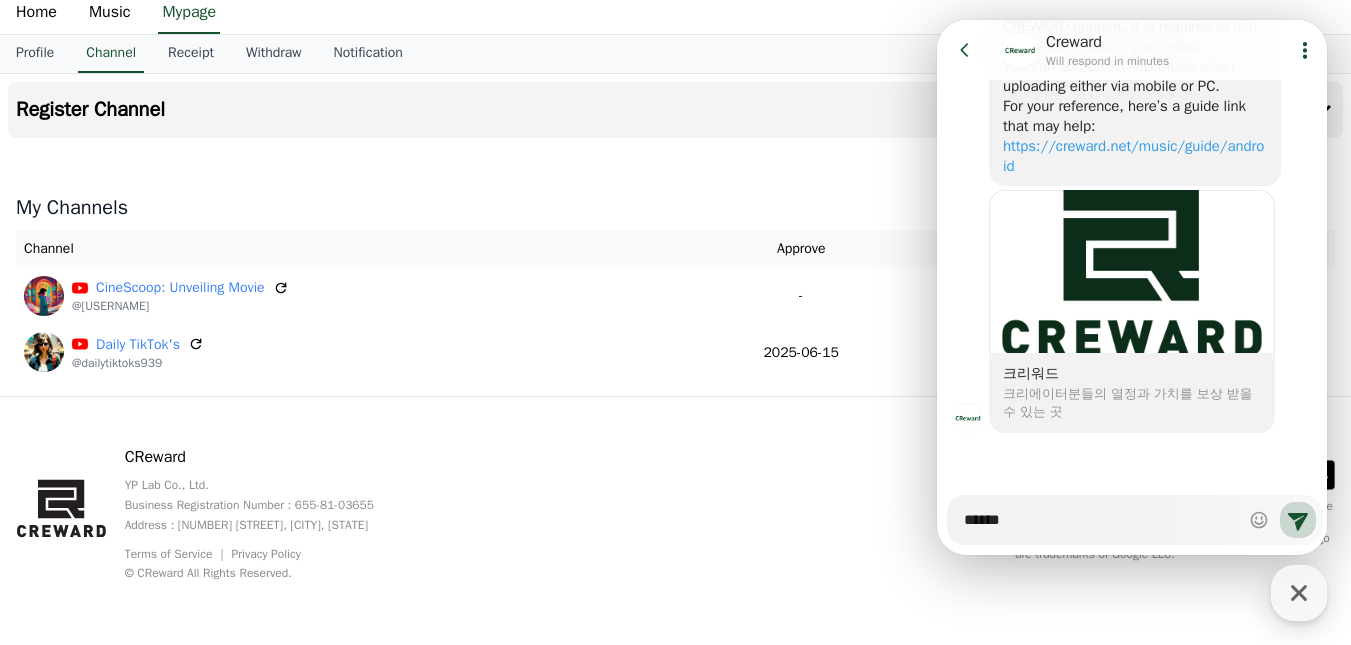 type on "*" 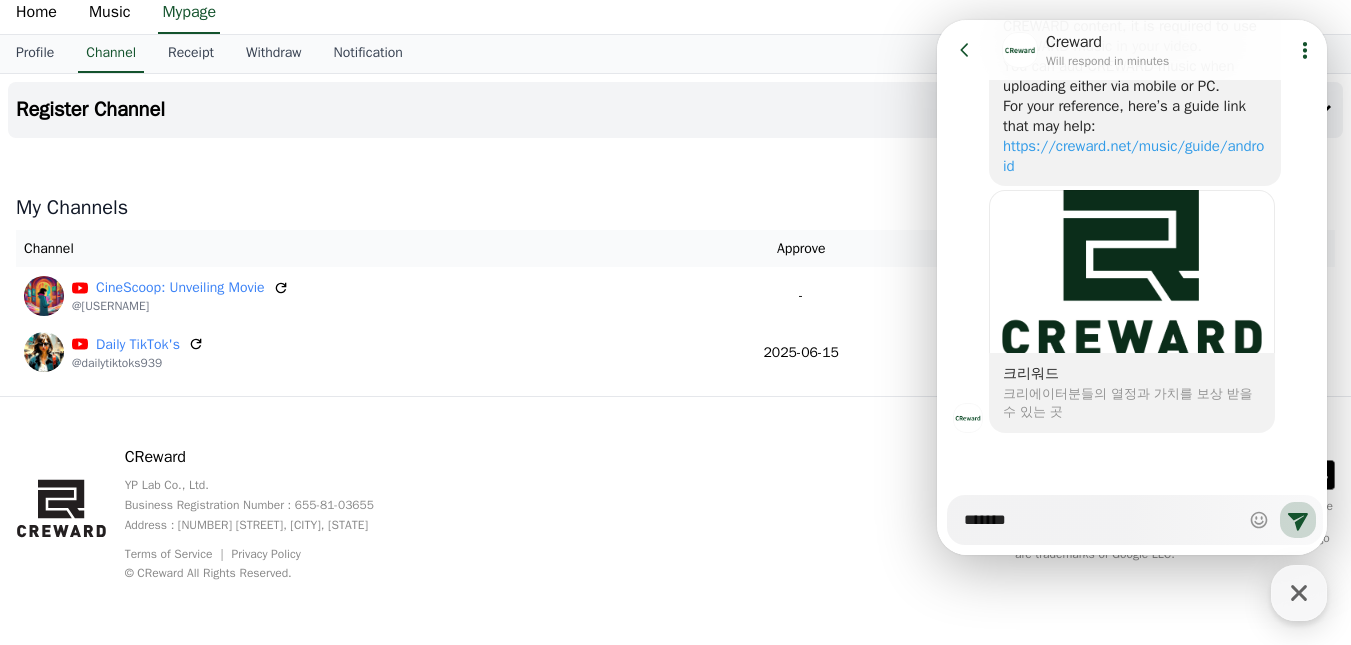 type on "*" 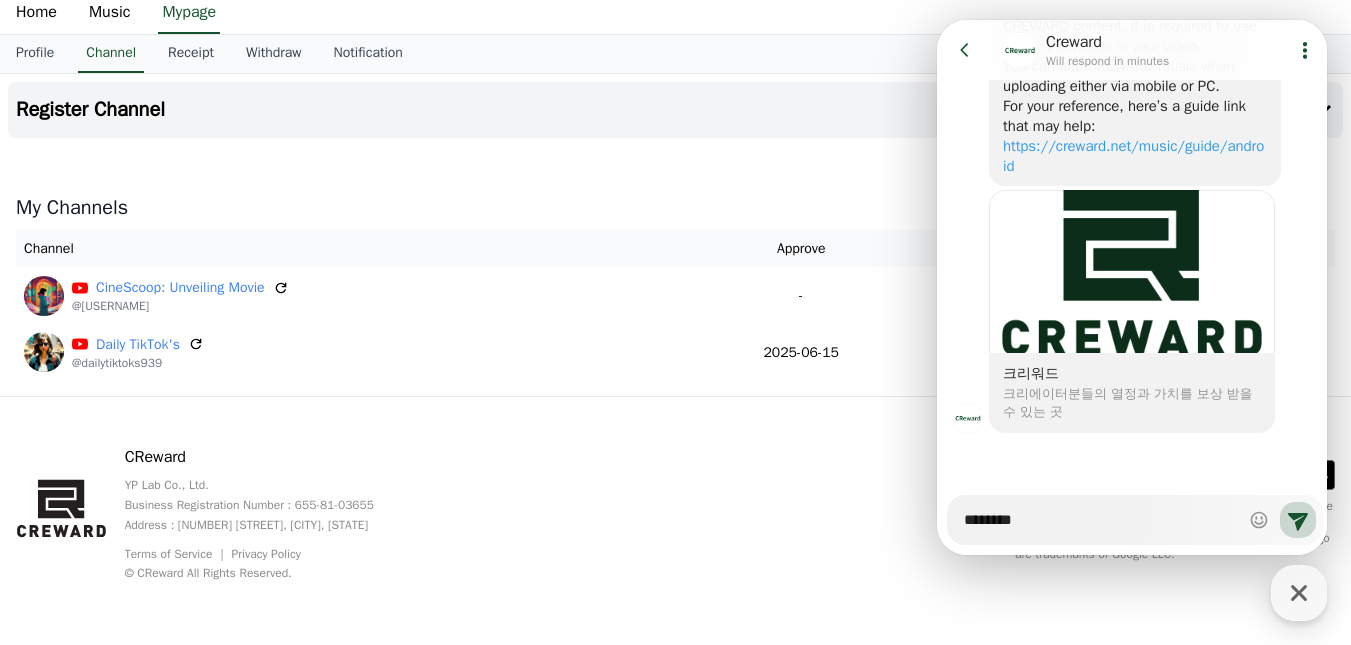 type on "*" 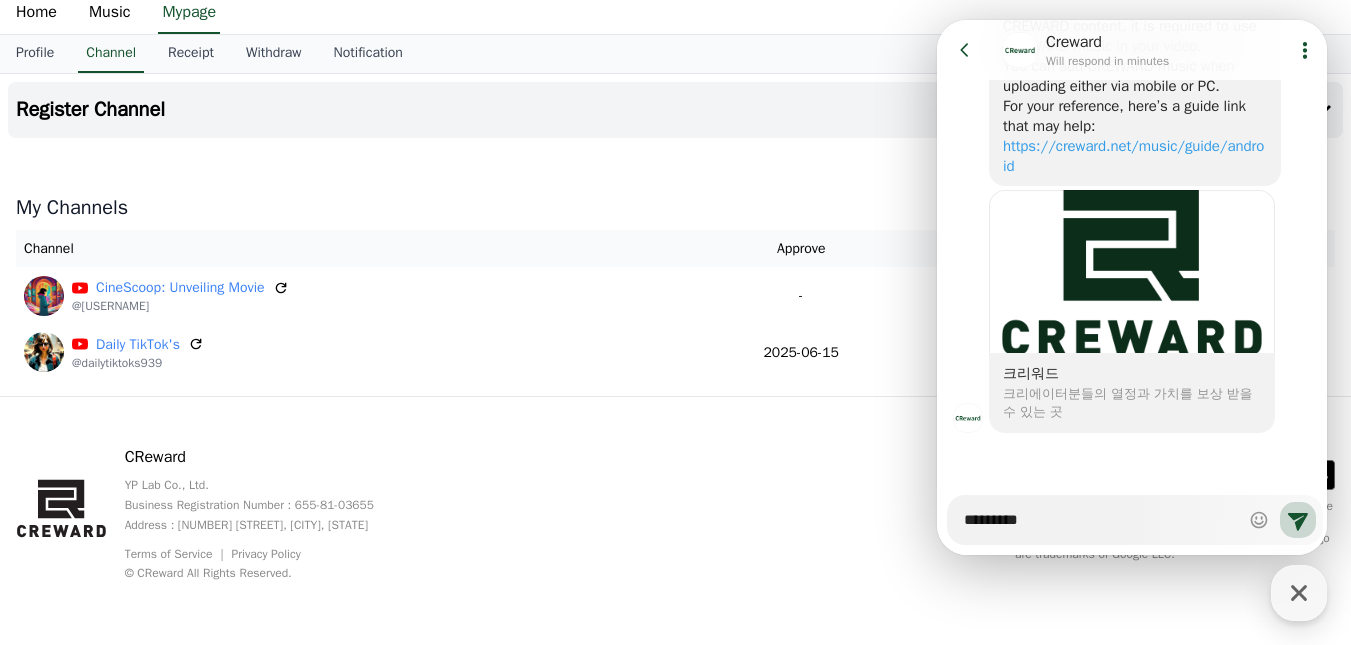 type on "*" 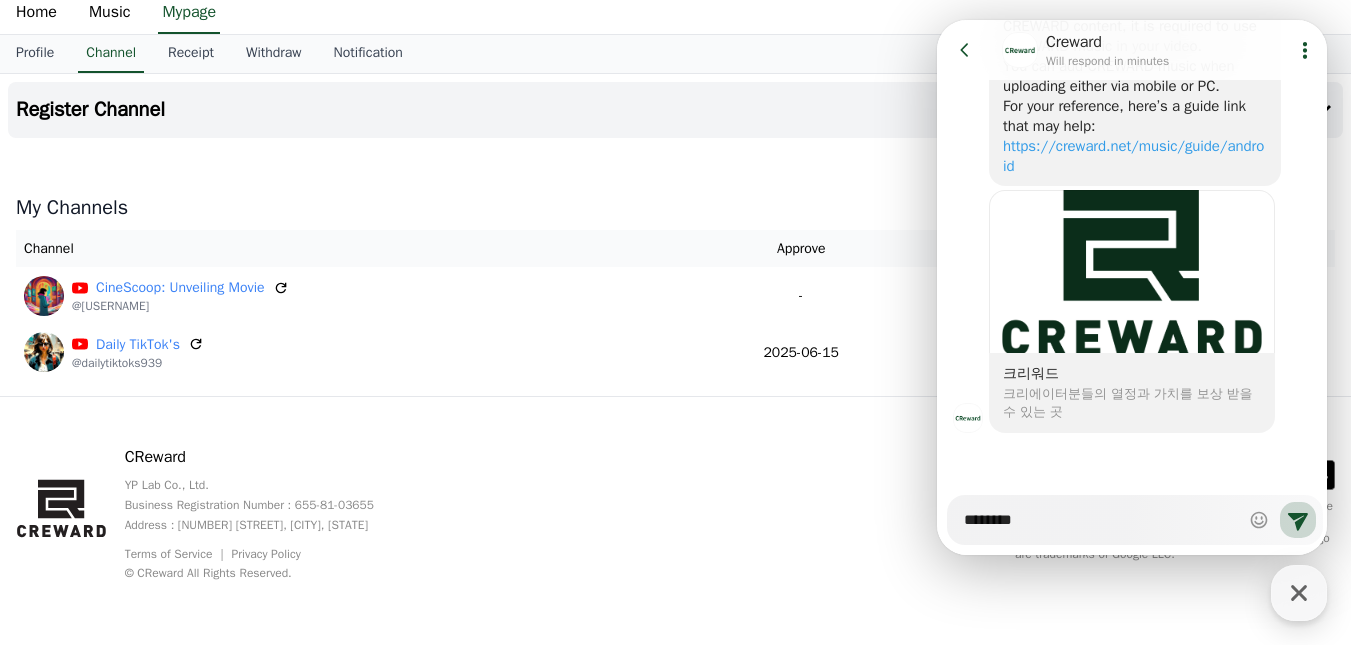 type on "*" 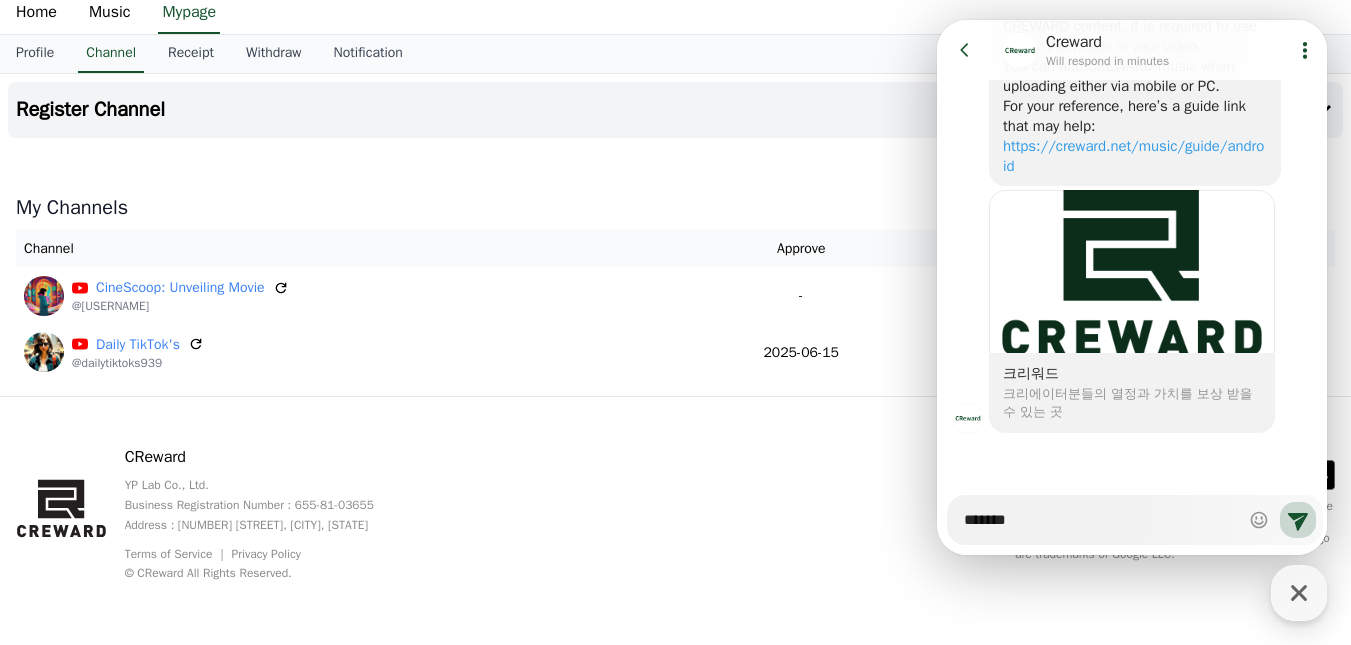 type on "*" 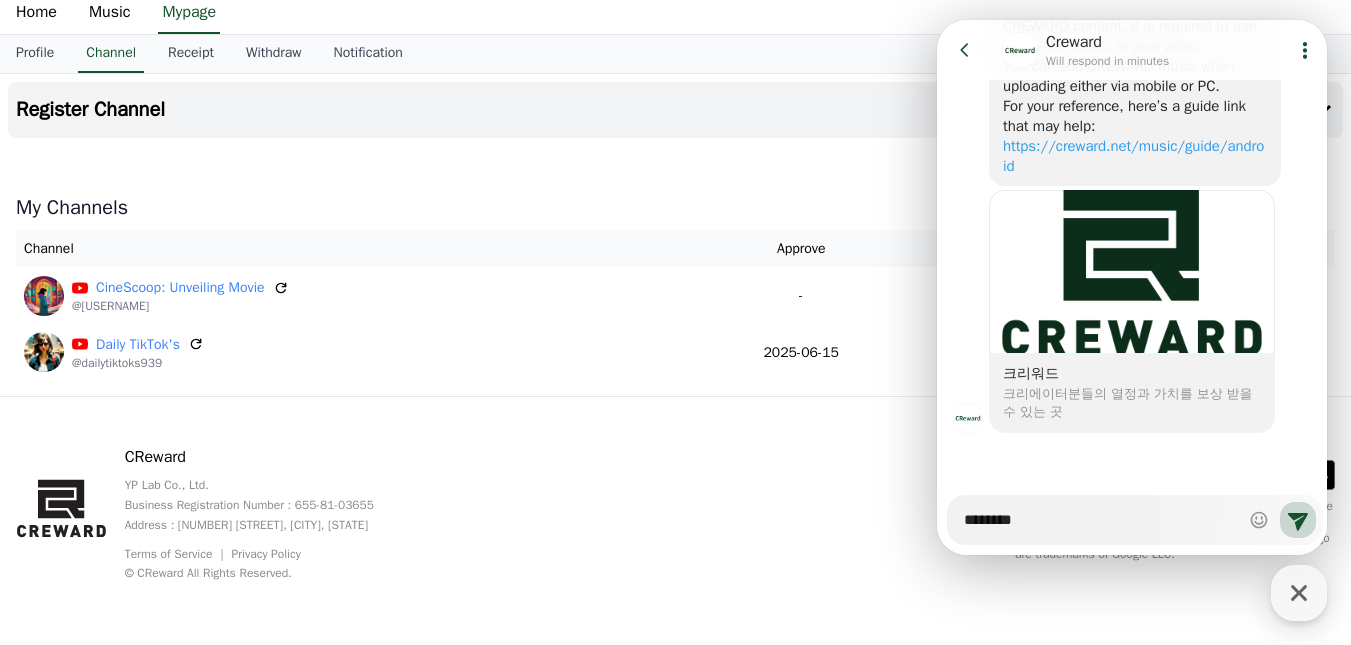 type on "*" 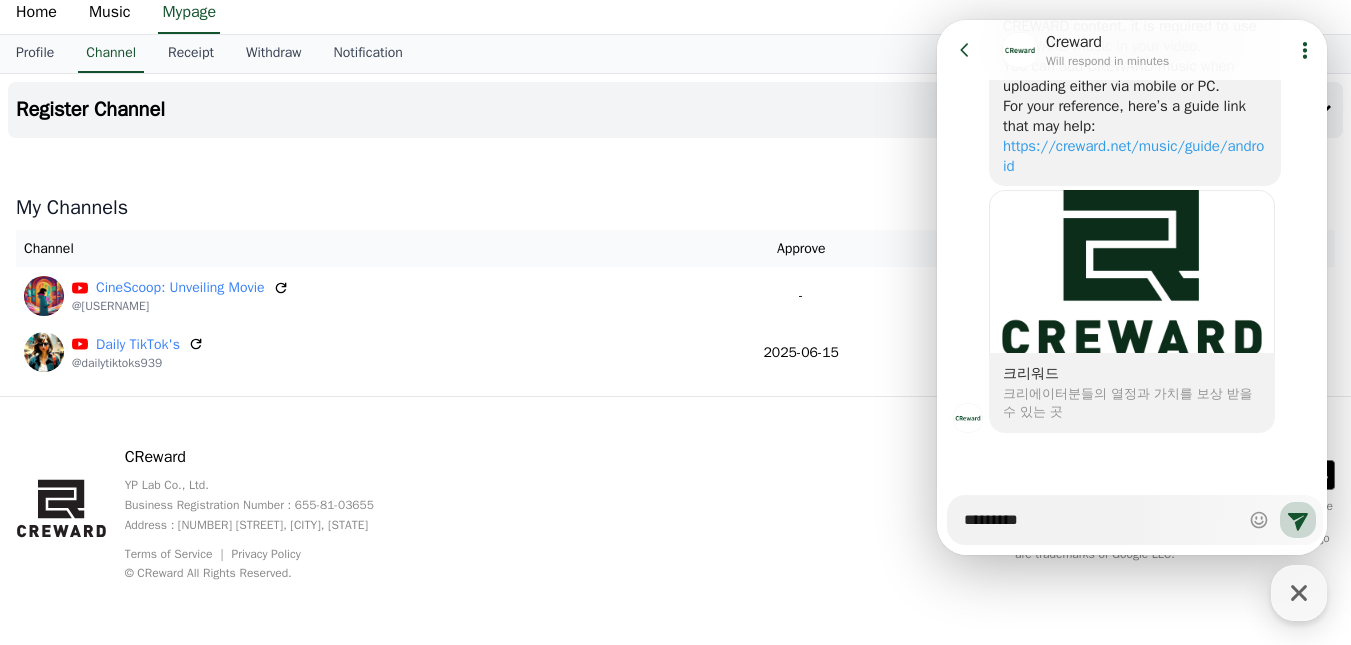 type on "********" 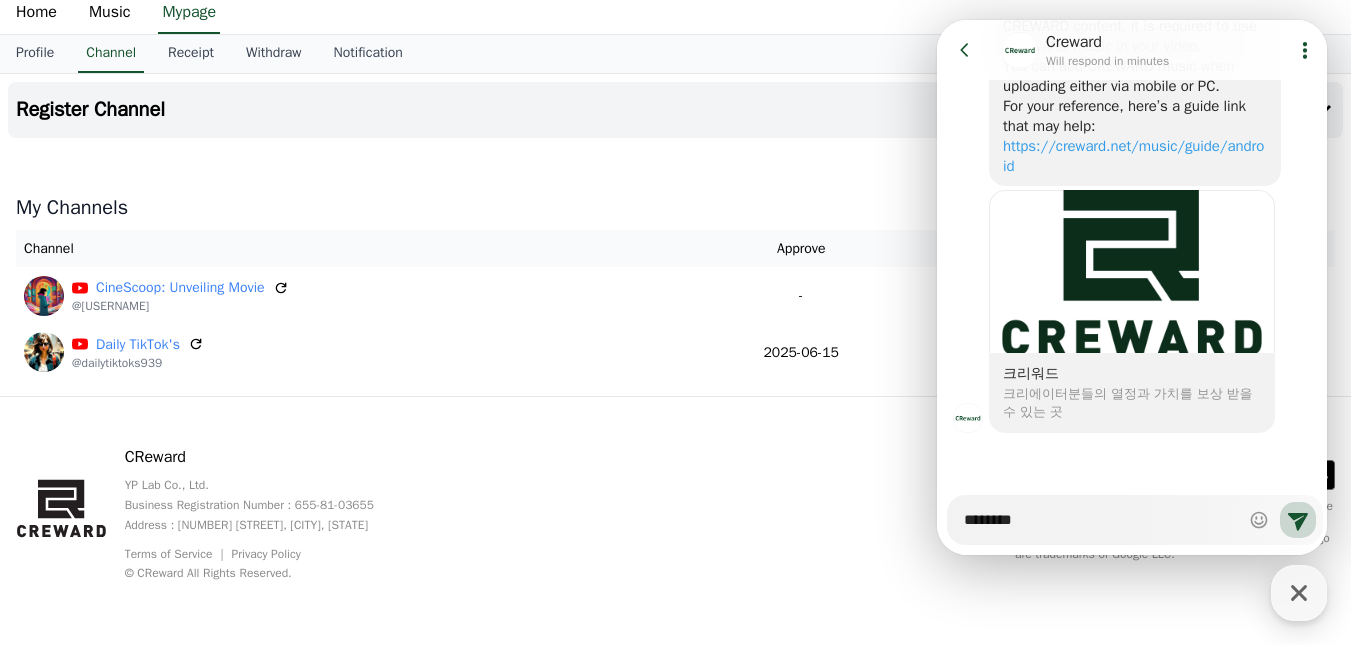 type on "*" 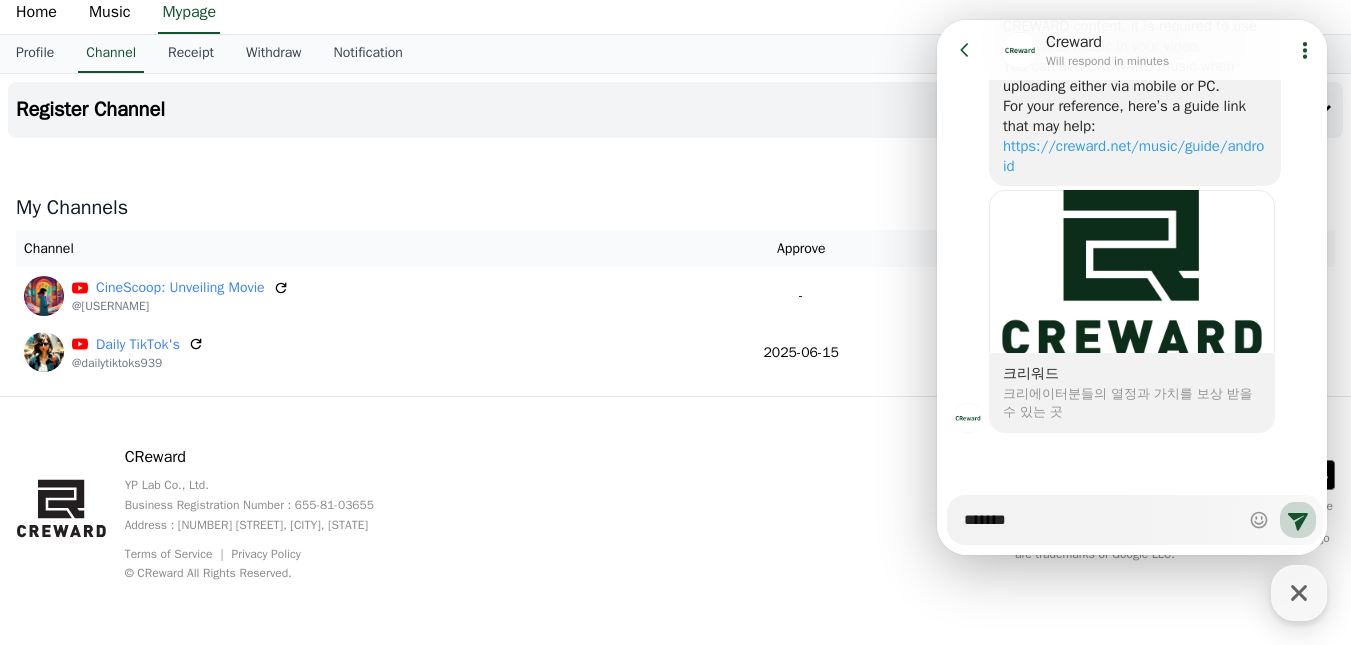 type on "*" 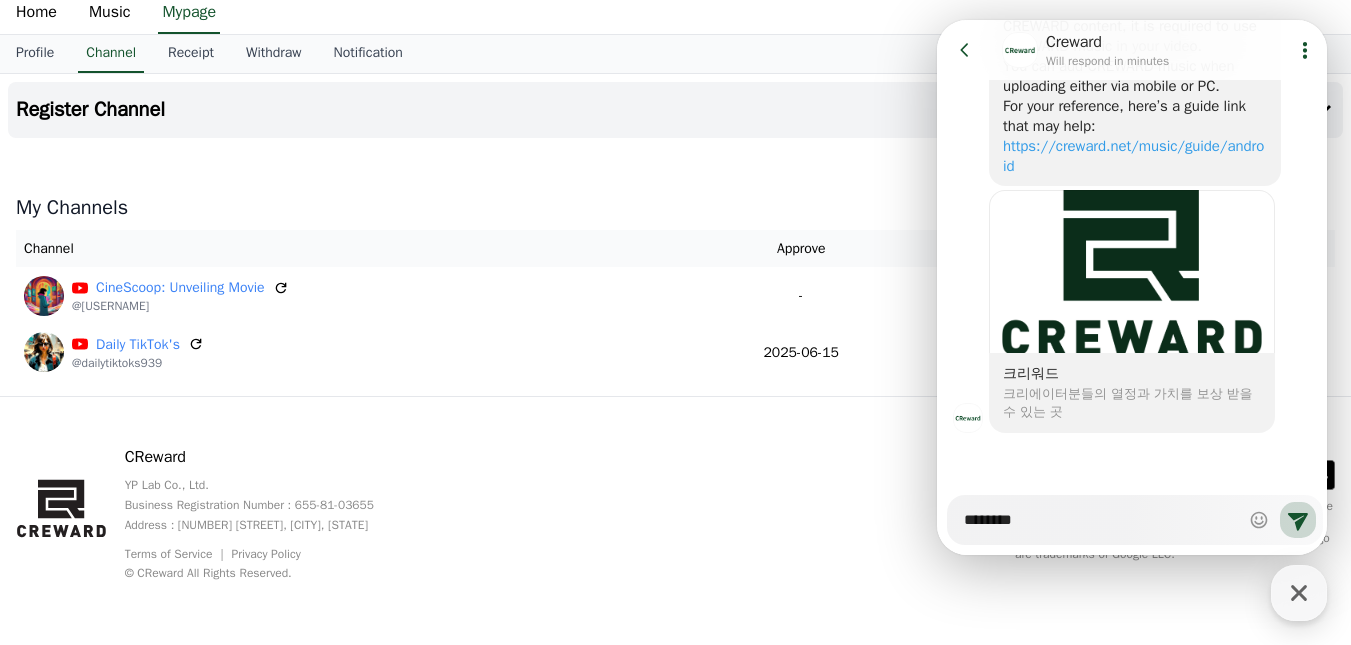 type on "*" 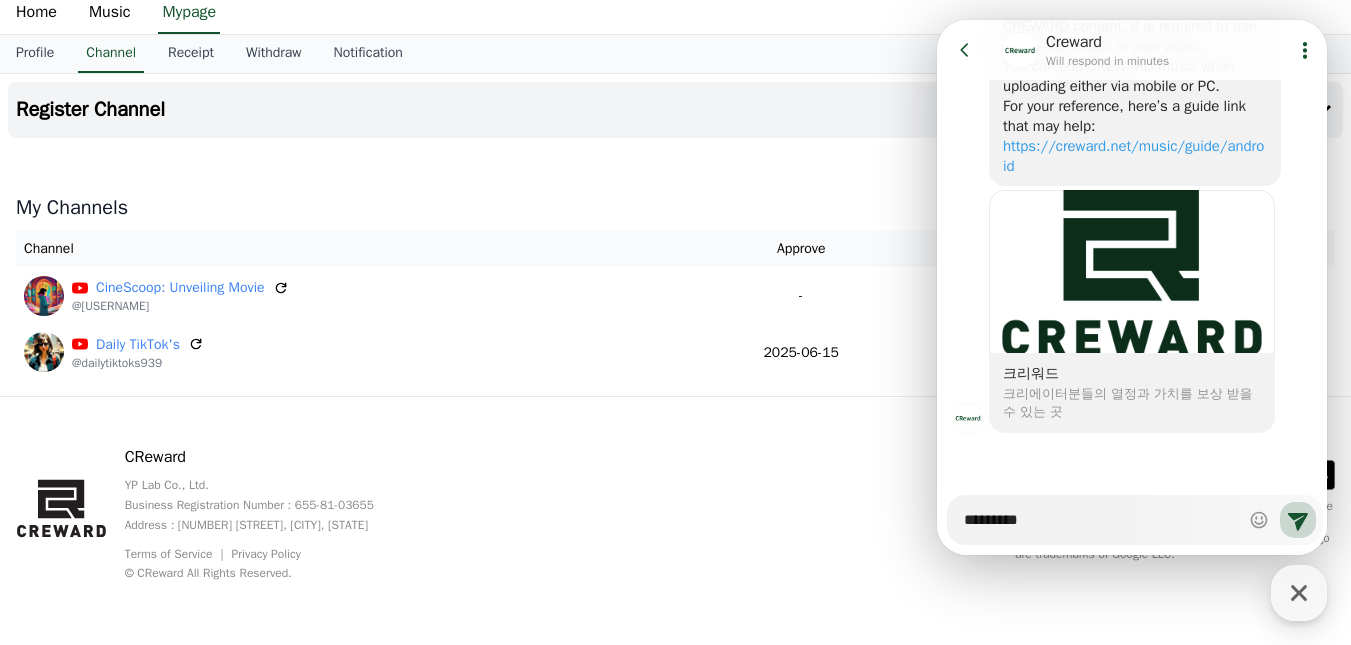 type on "*" 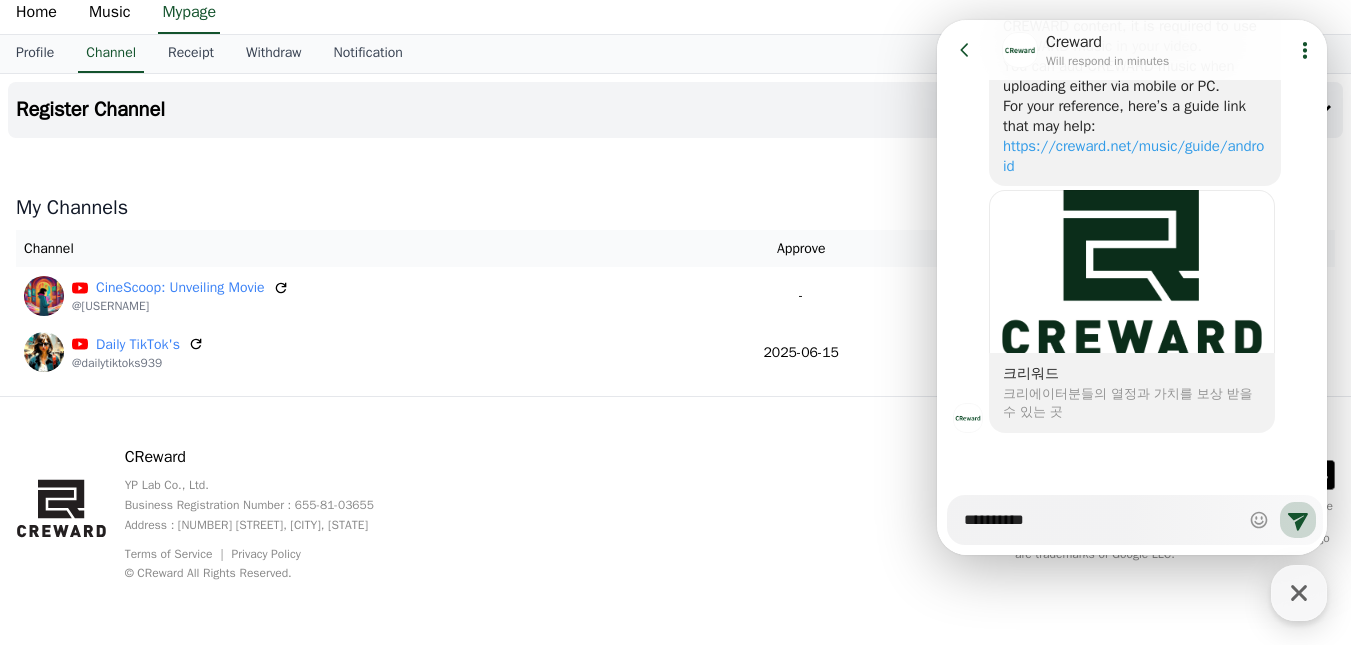 type on "*" 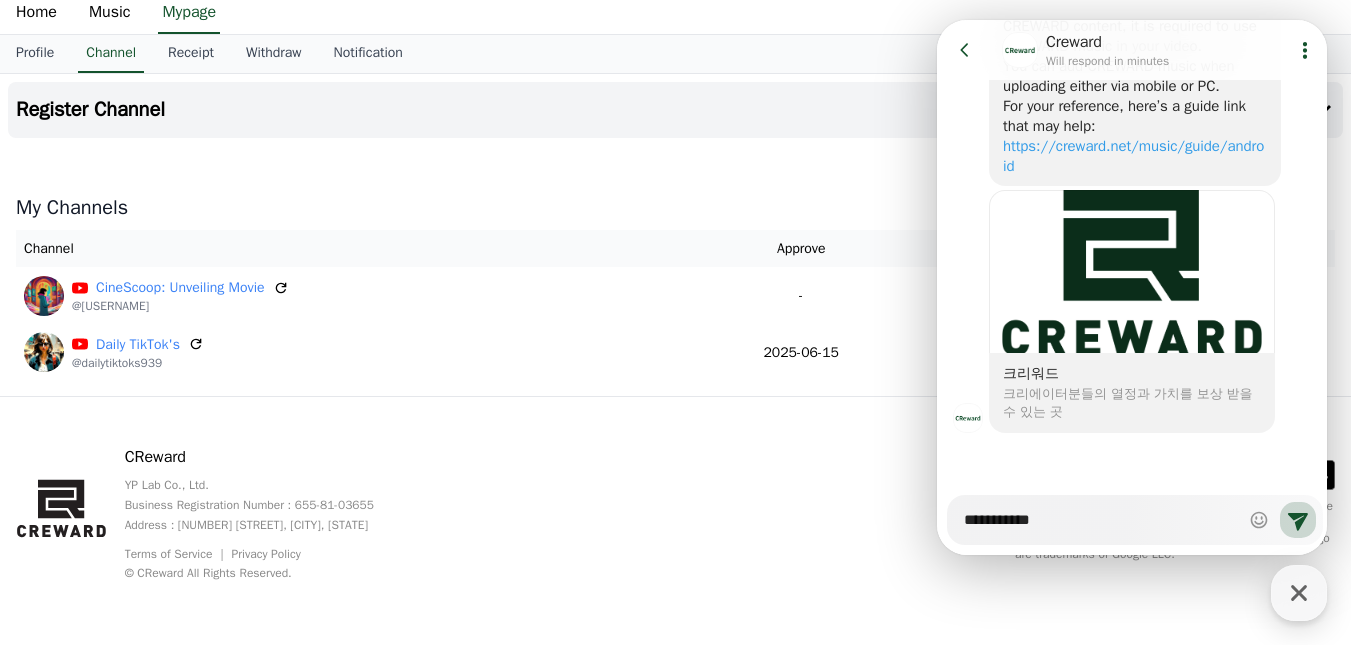type on "*" 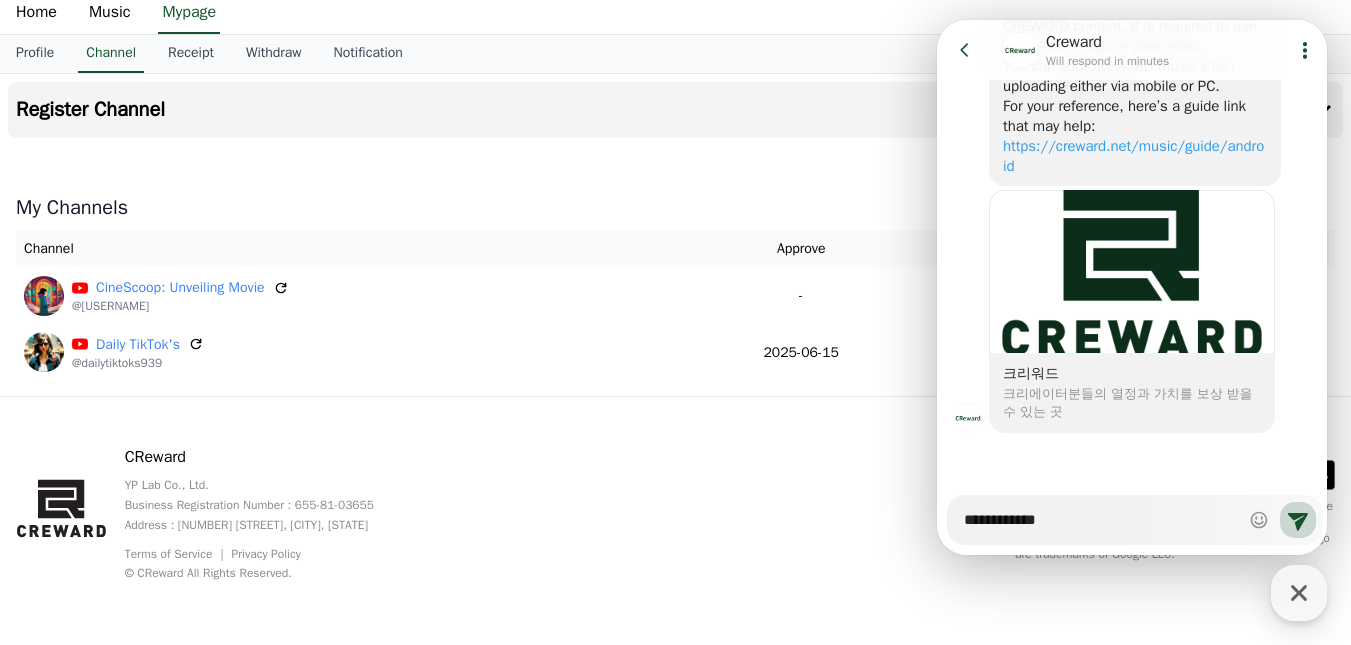 type on "*" 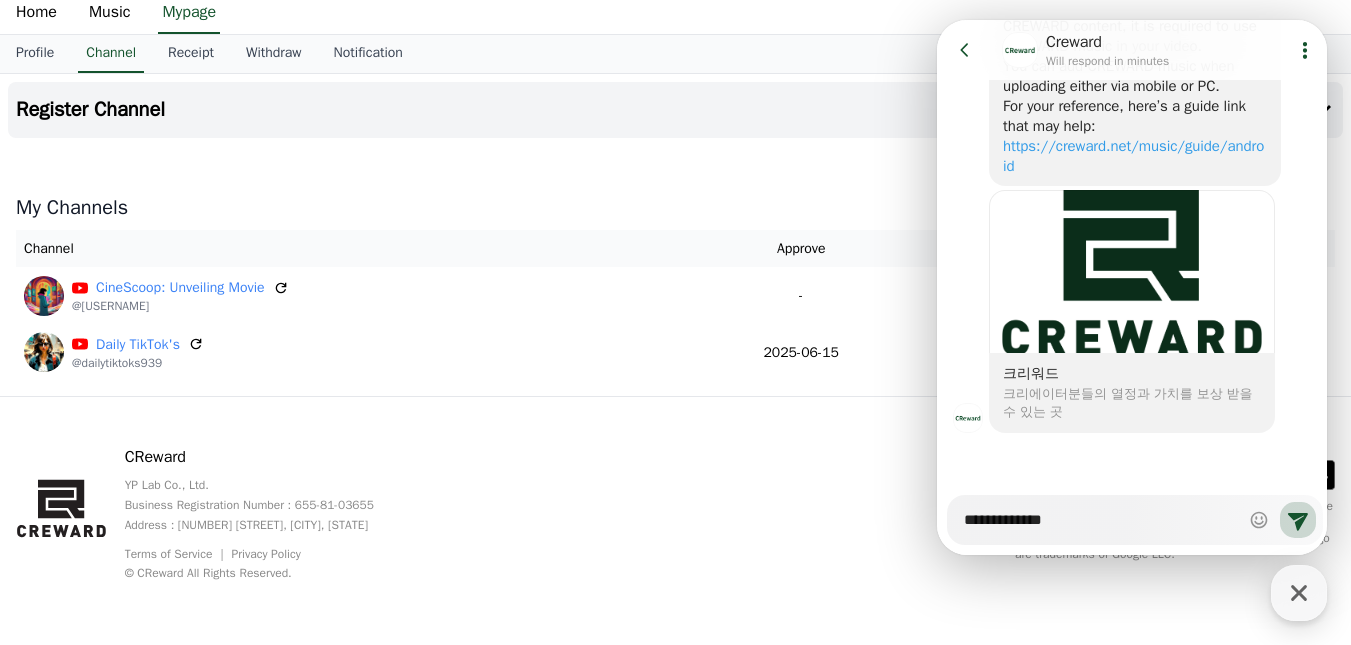 type on "*" 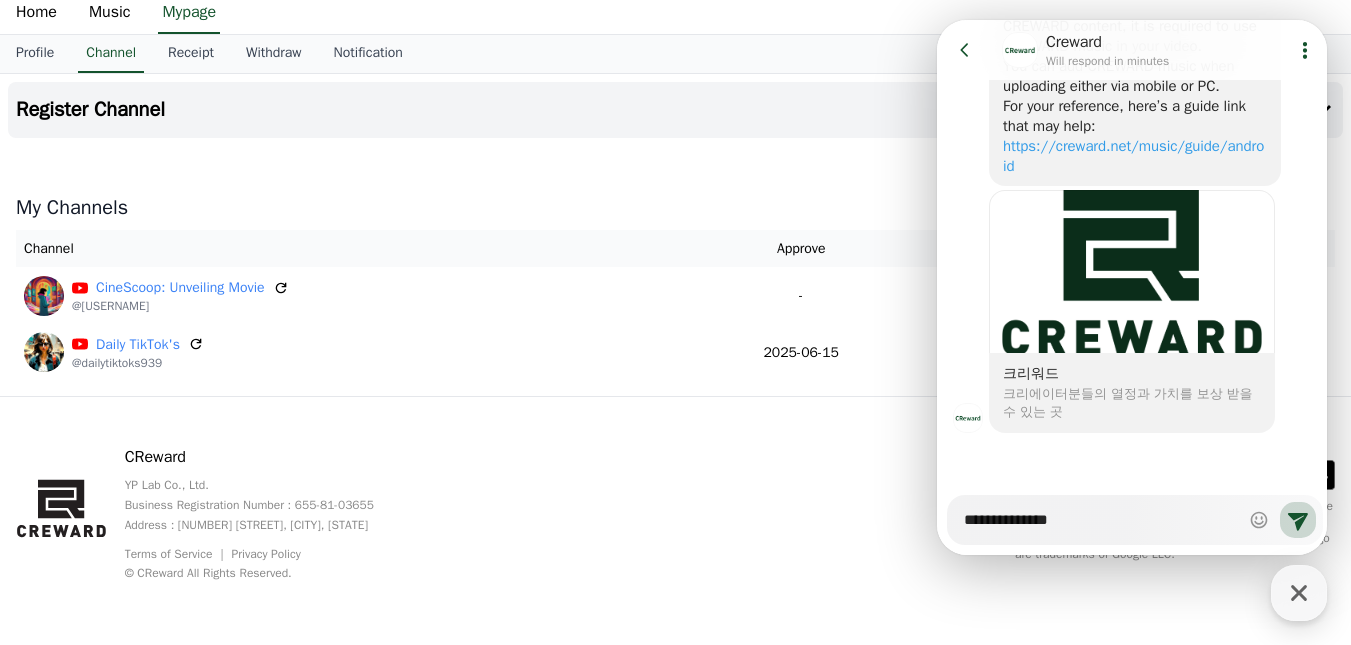 type on "*" 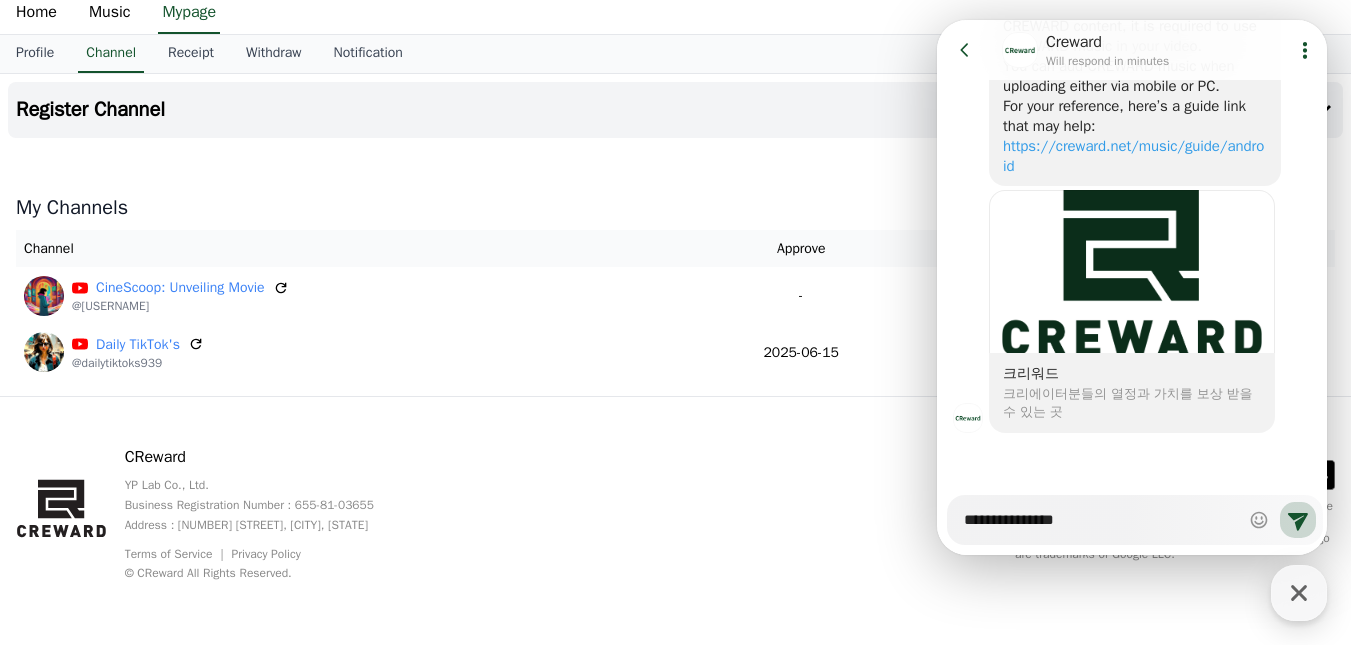 type on "*" 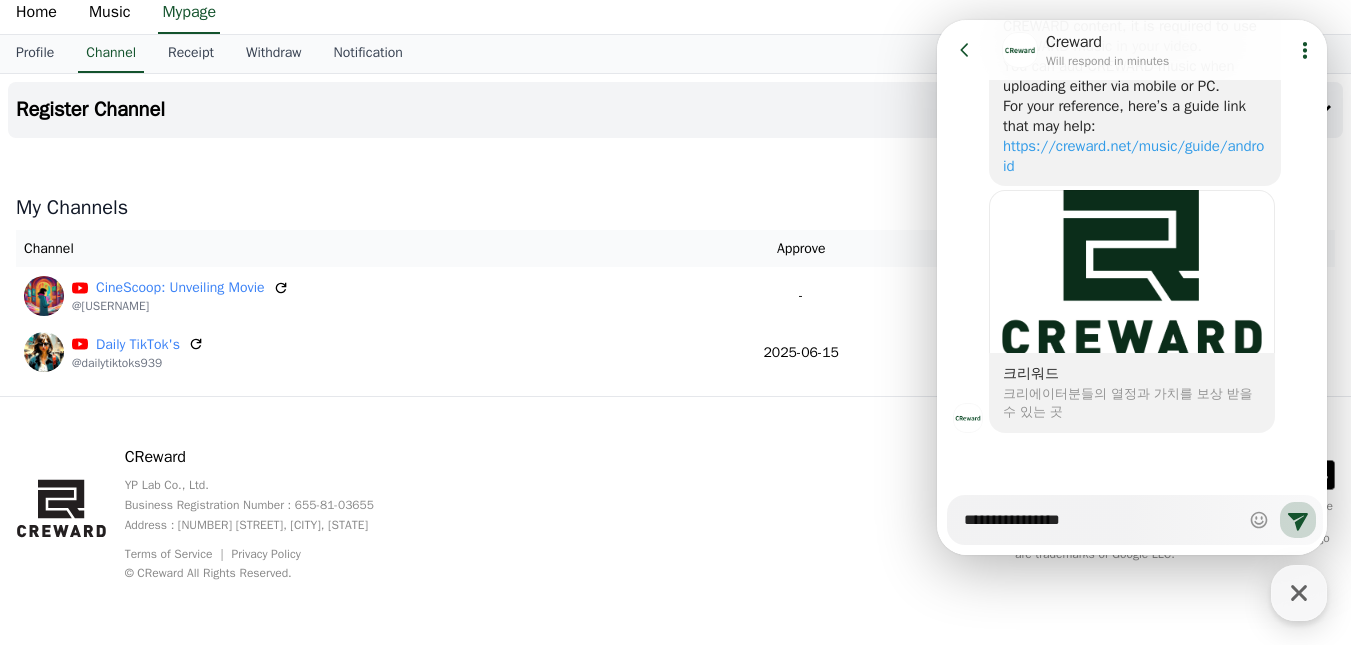 type on "*" 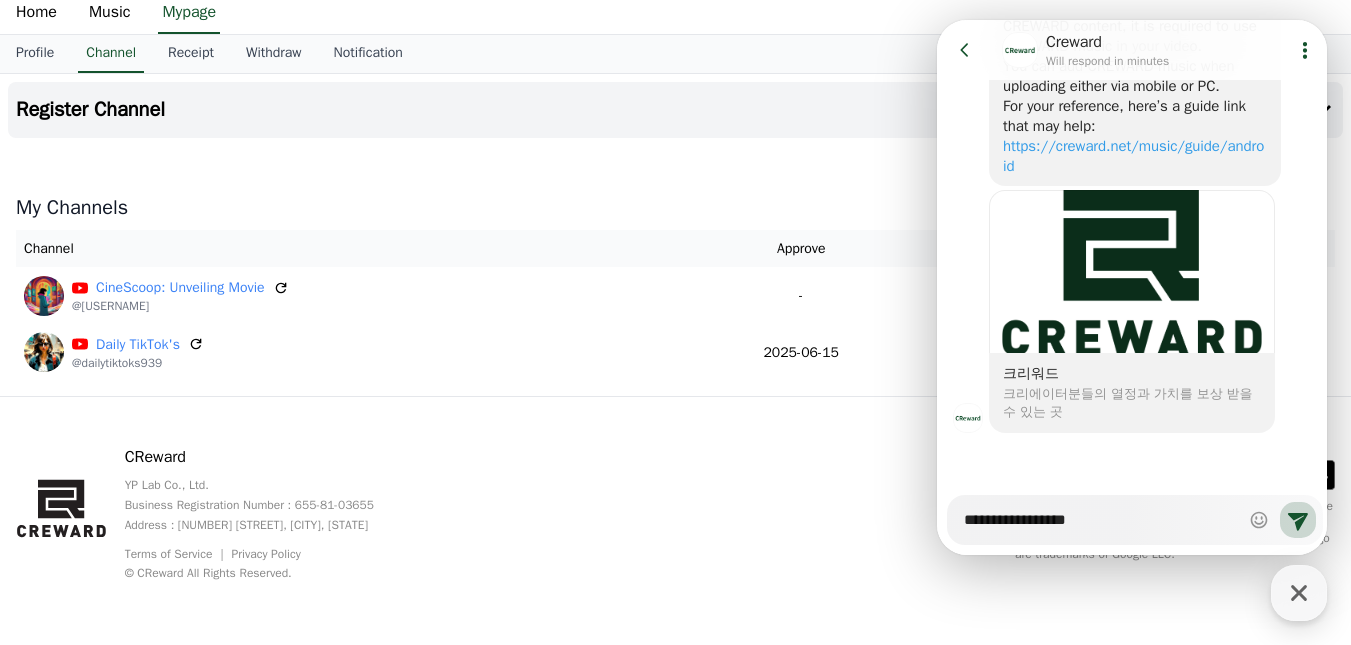 type on "*" 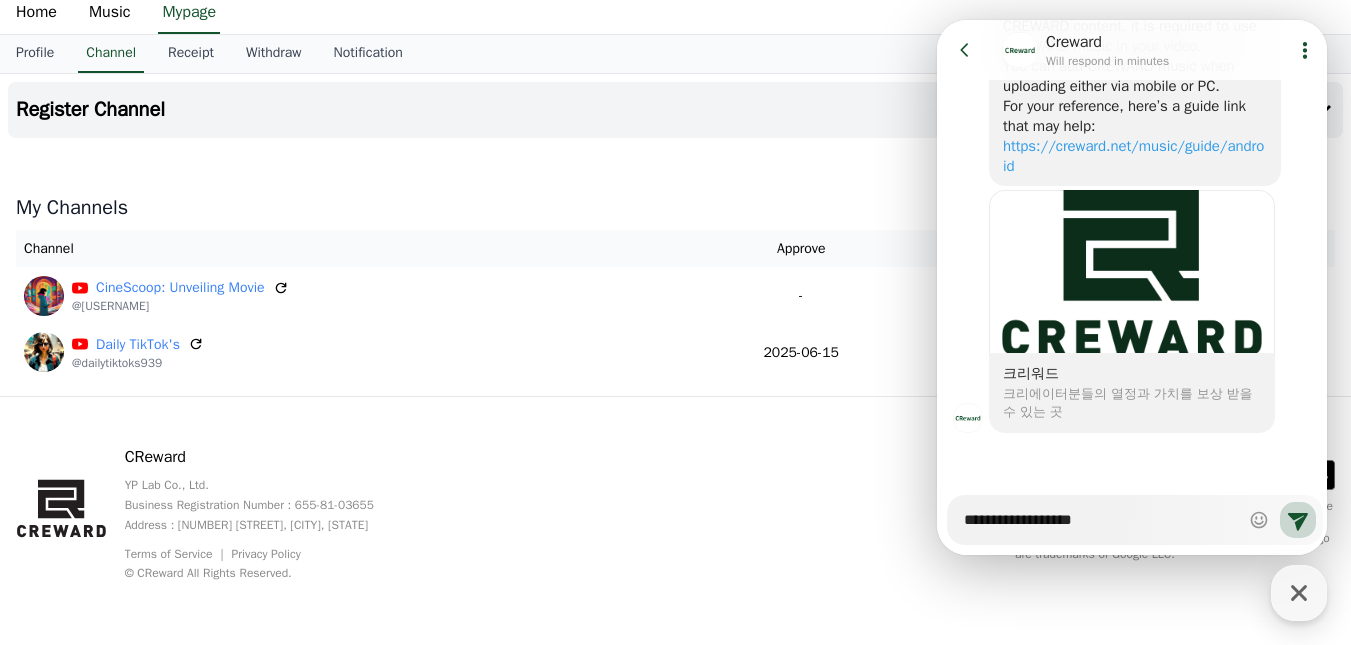 type on "*" 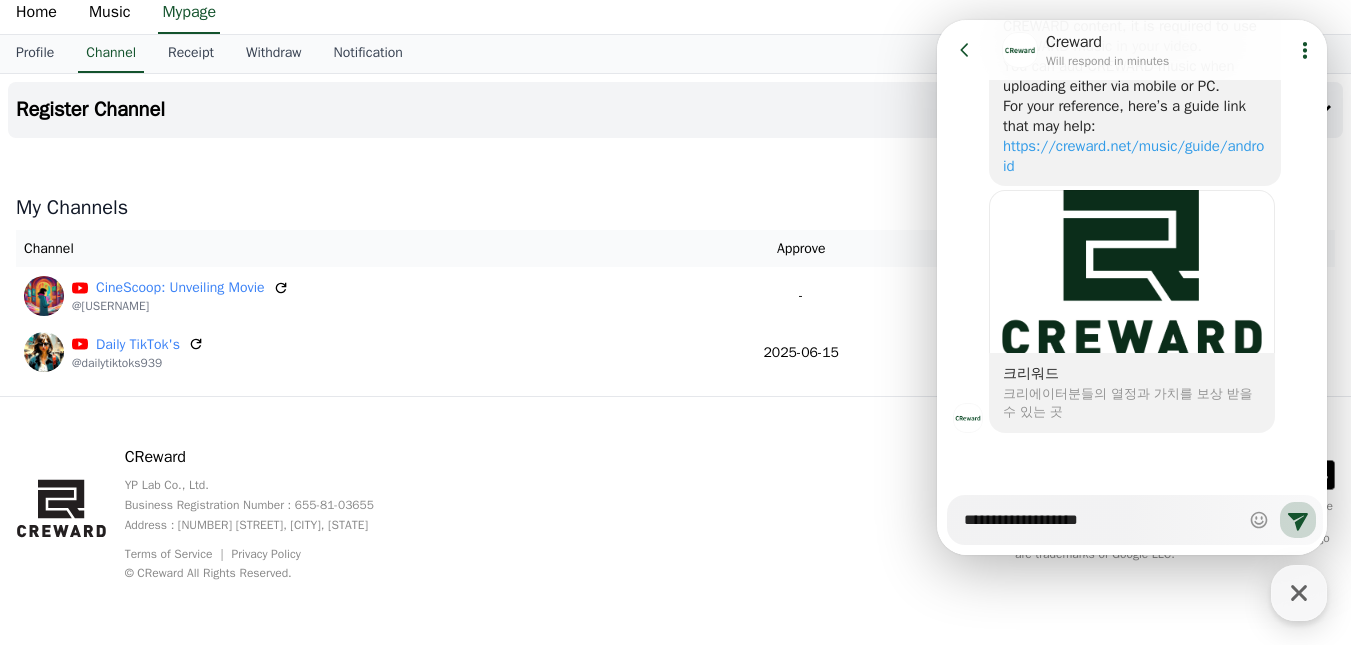 type on "*" 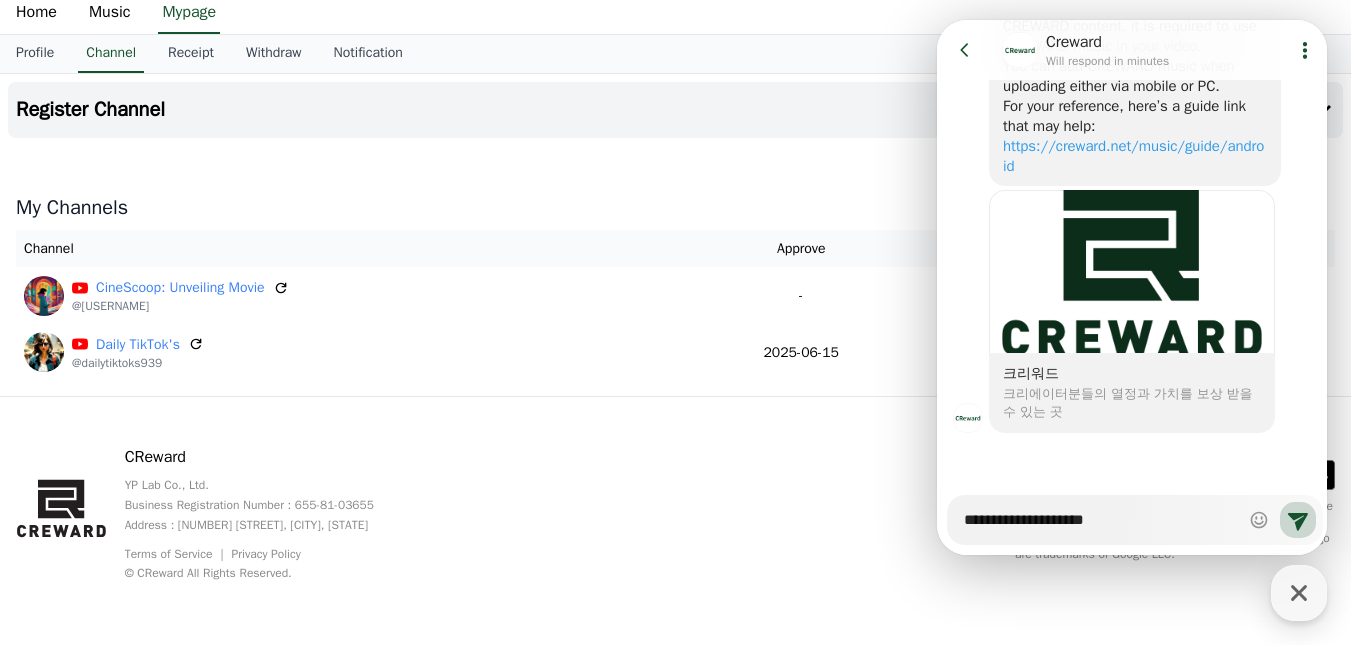 type on "*" 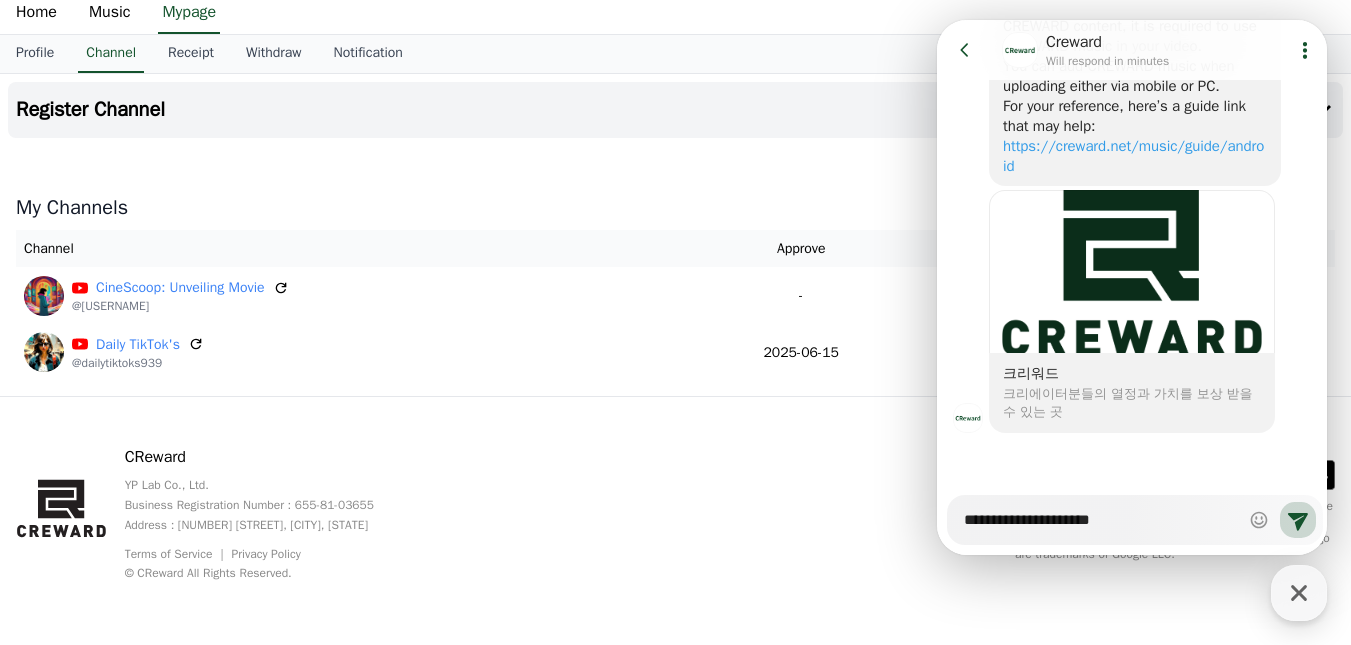 type on "*" 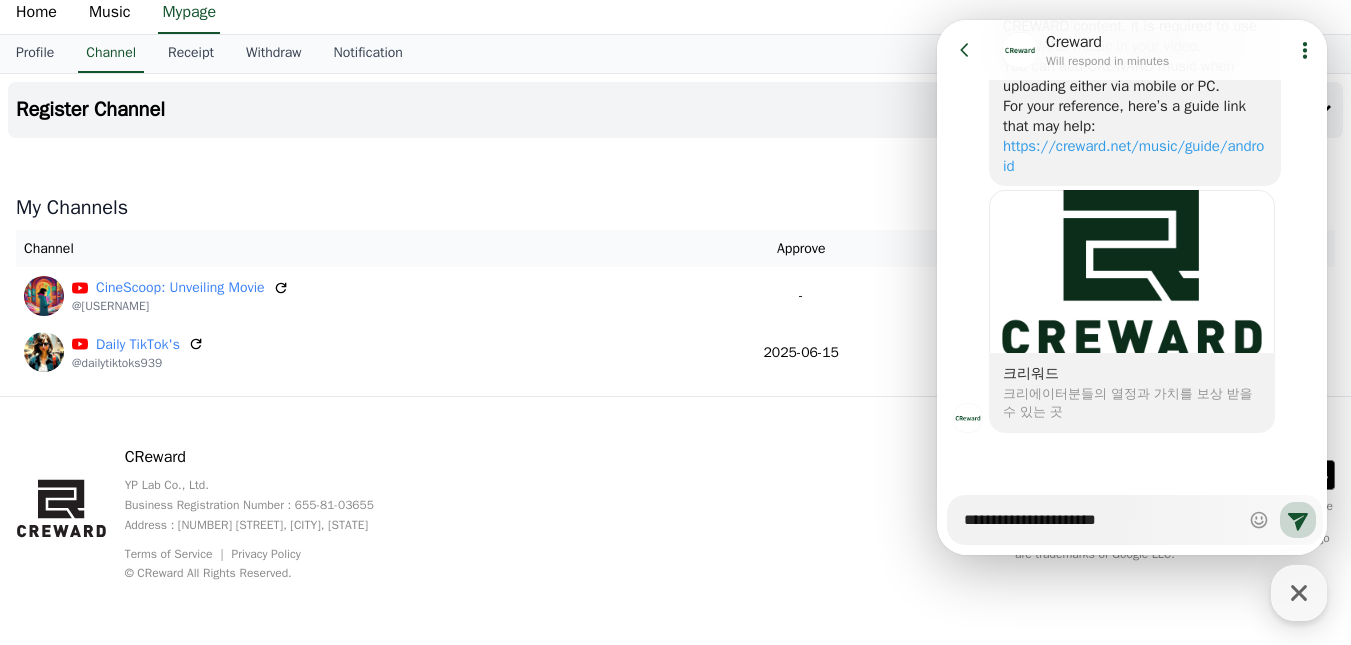 type on "*" 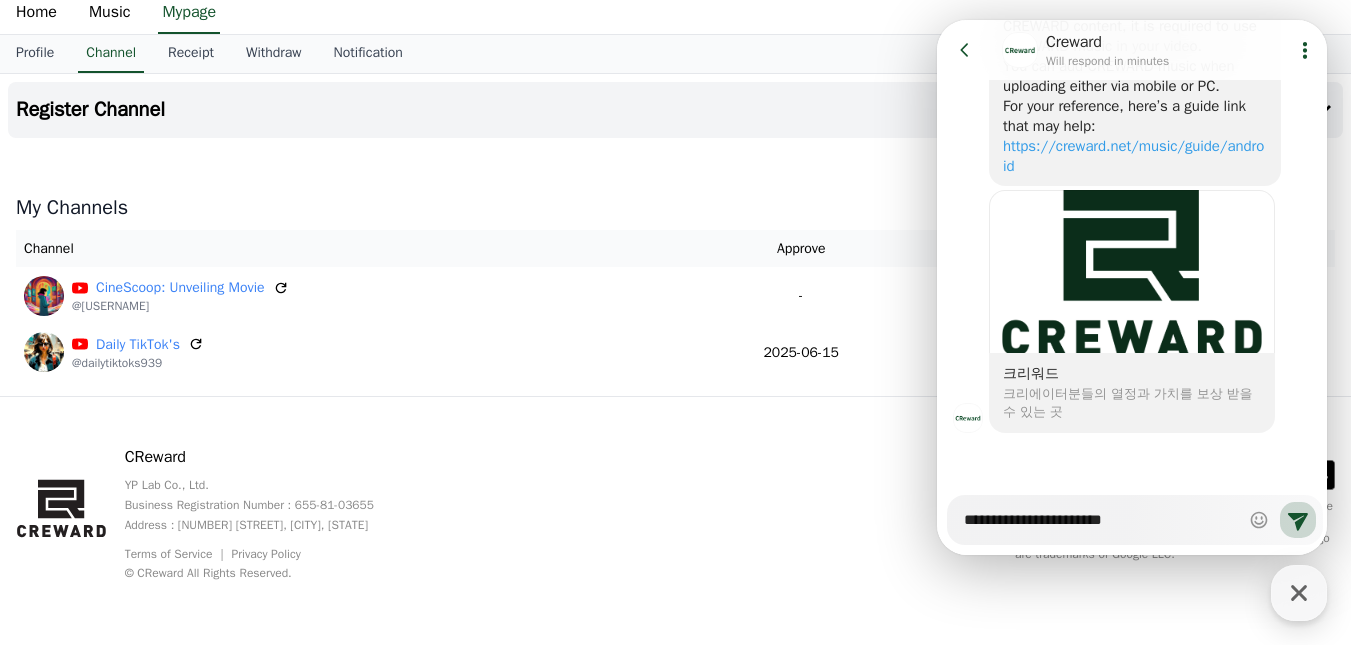 type on "**********" 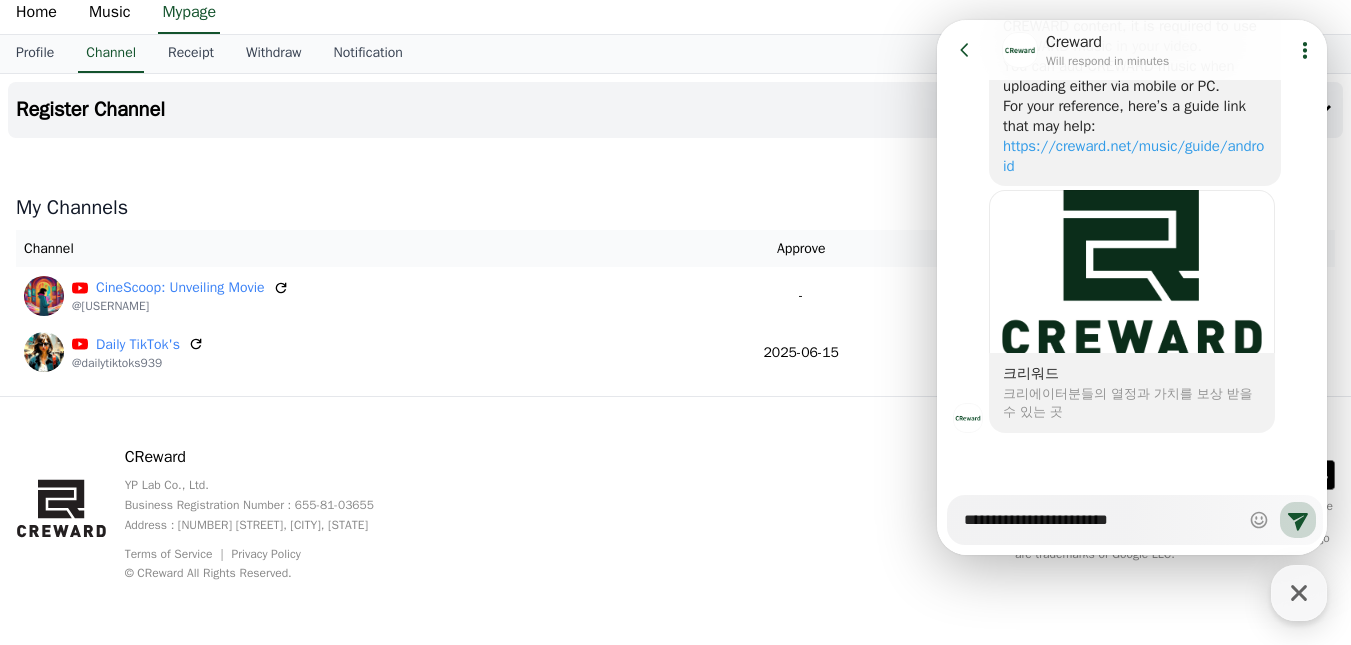 type on "*" 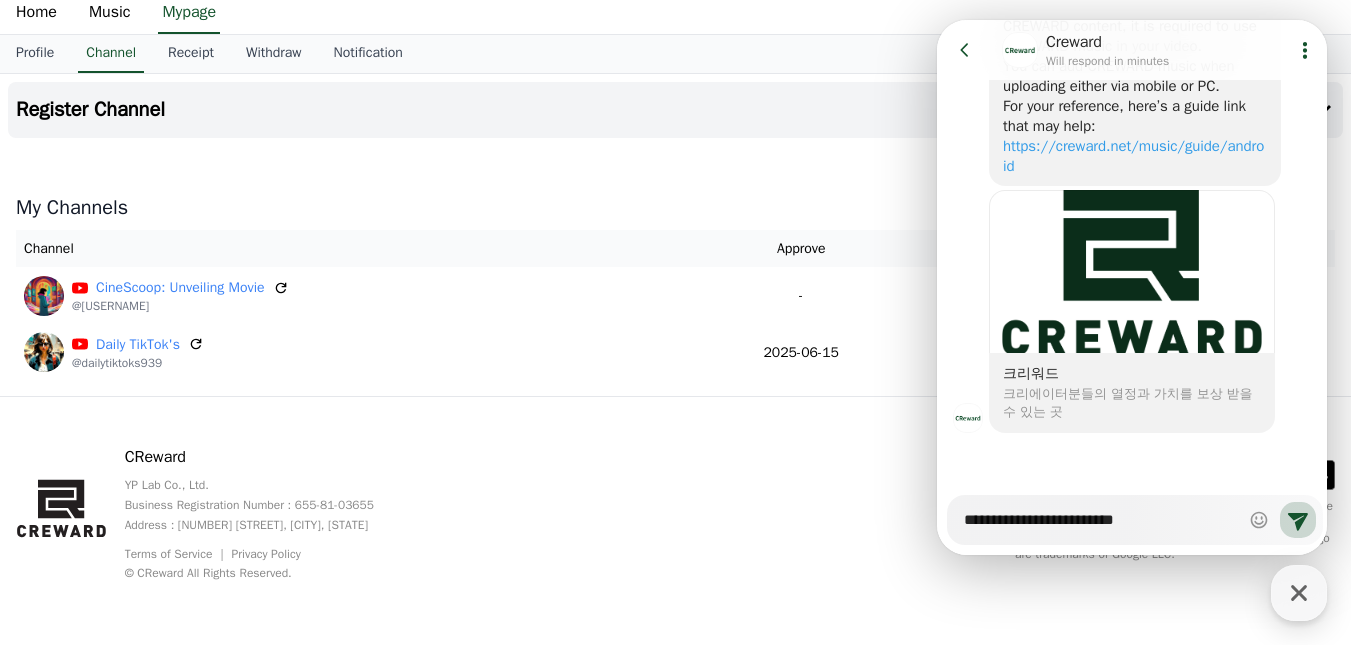 type on "*" 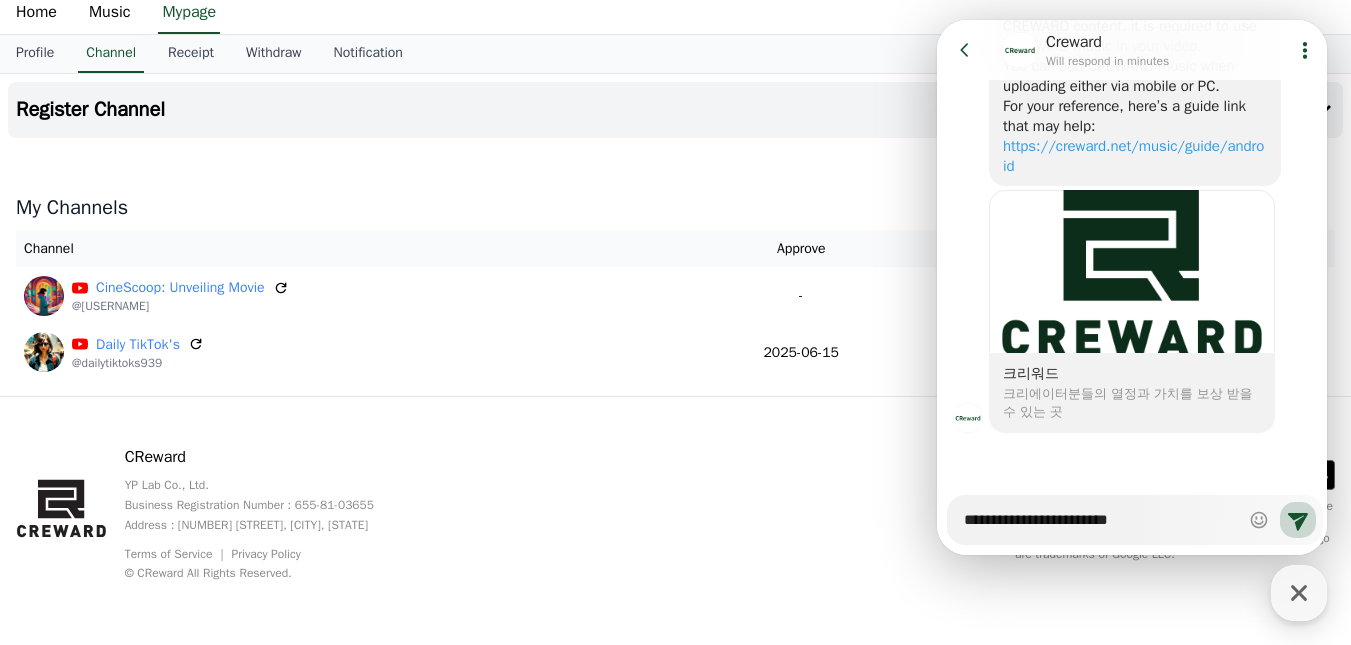 type on "*" 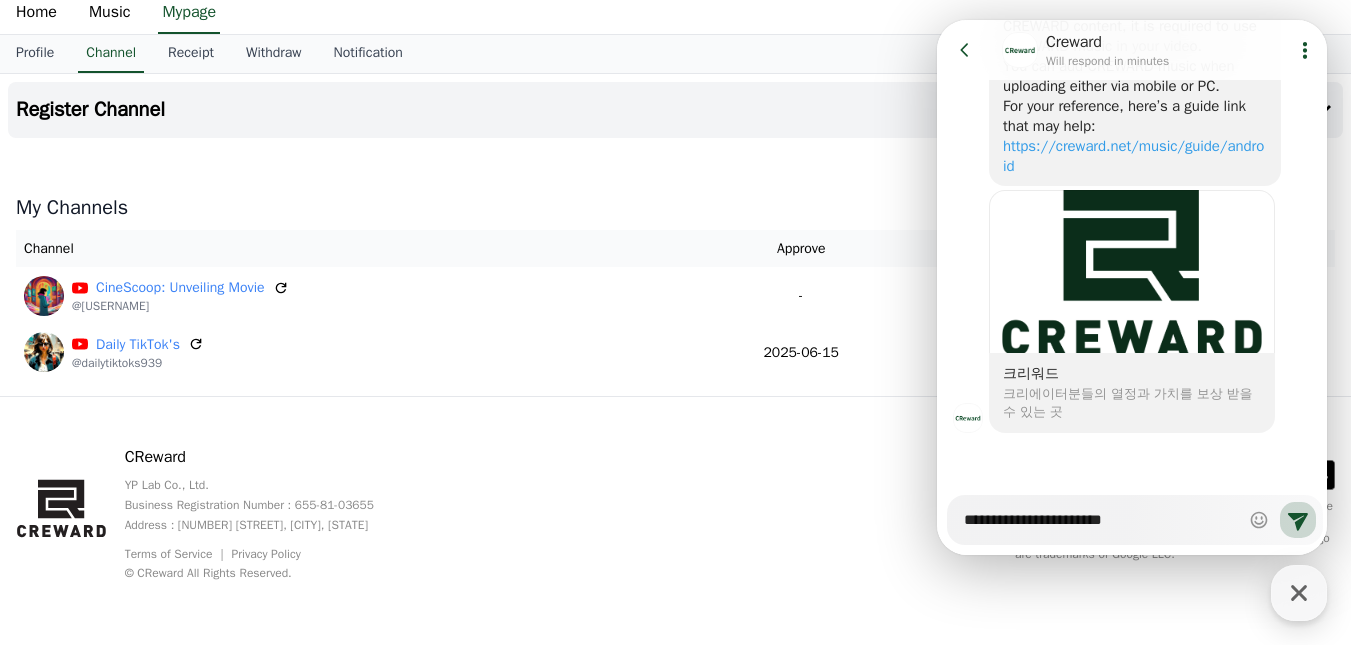 type on "*" 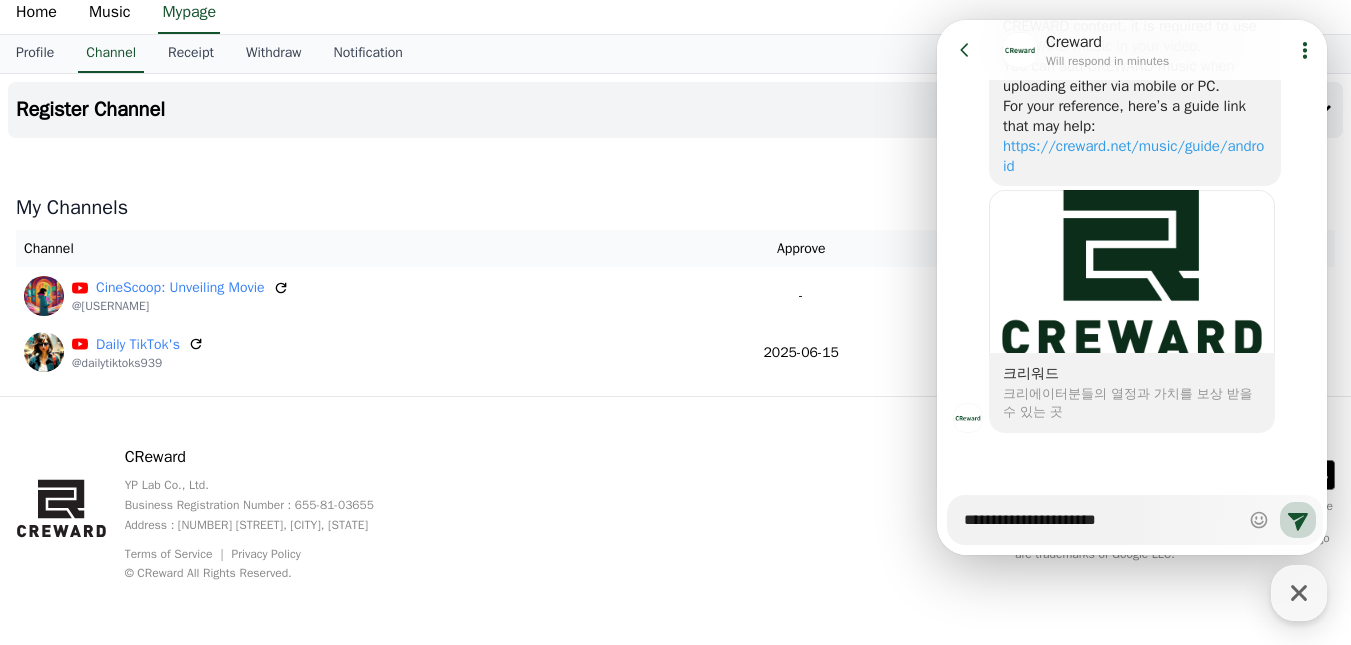 type on "*" 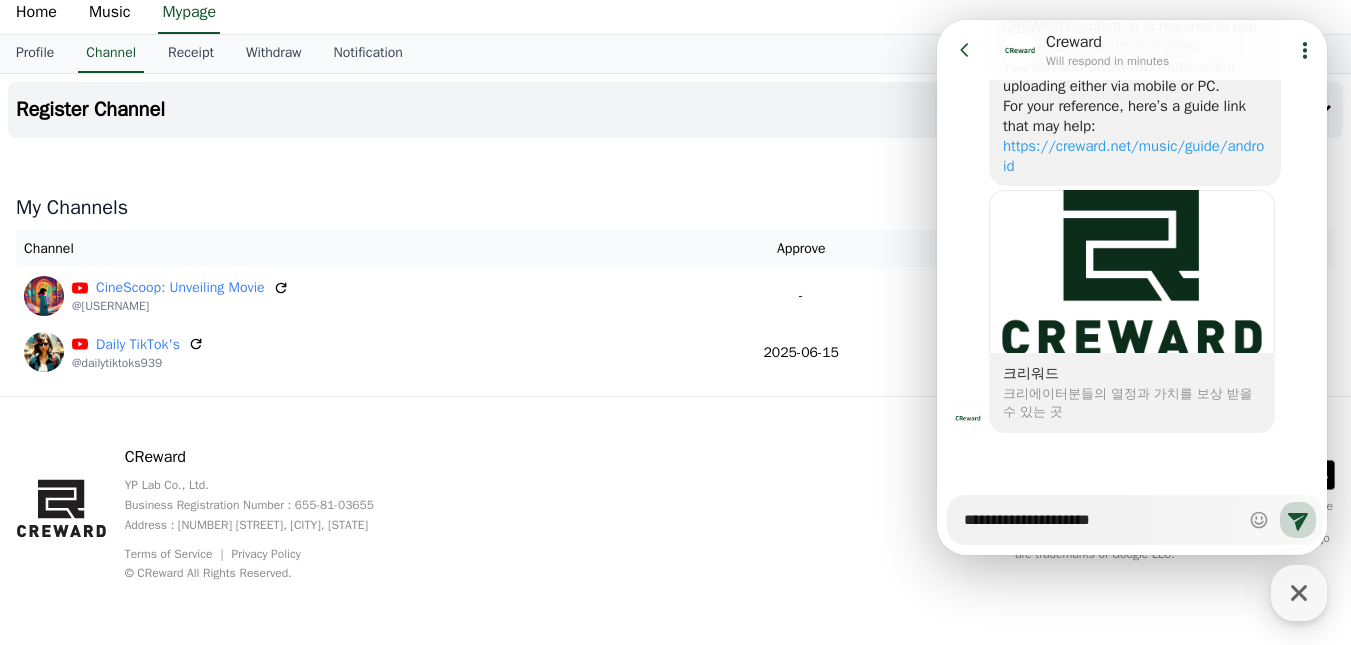 type on "*" 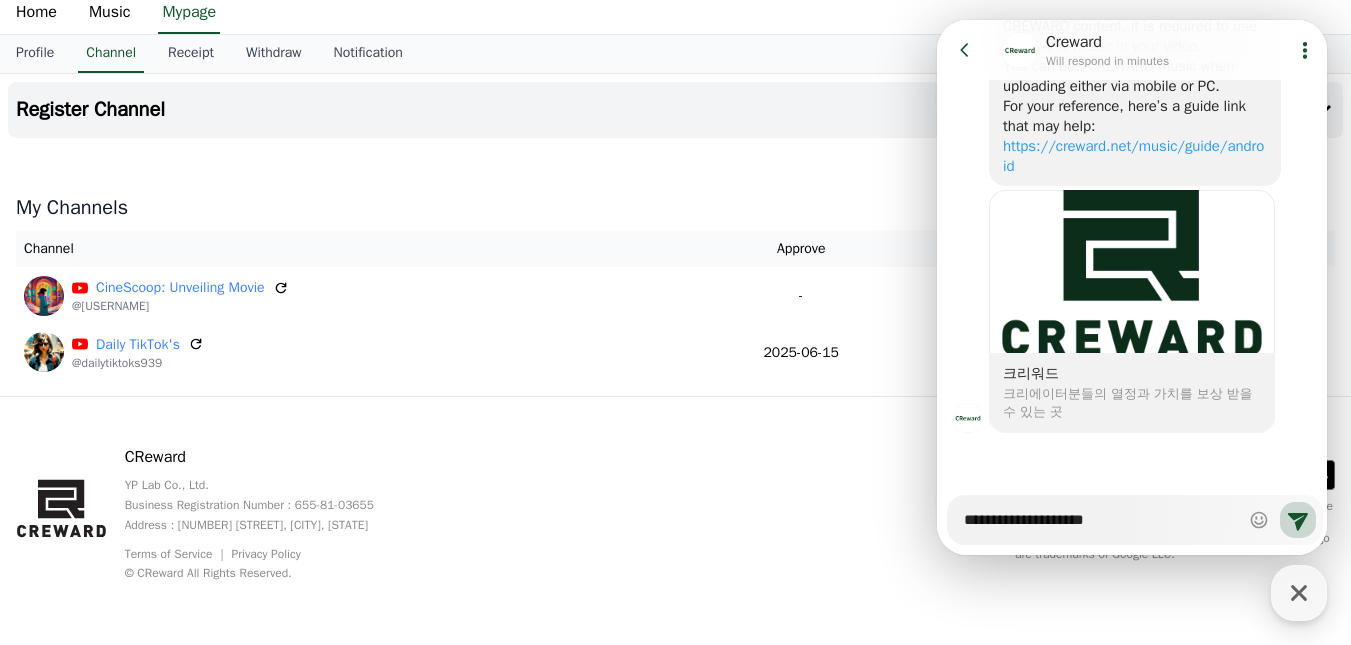 type on "*" 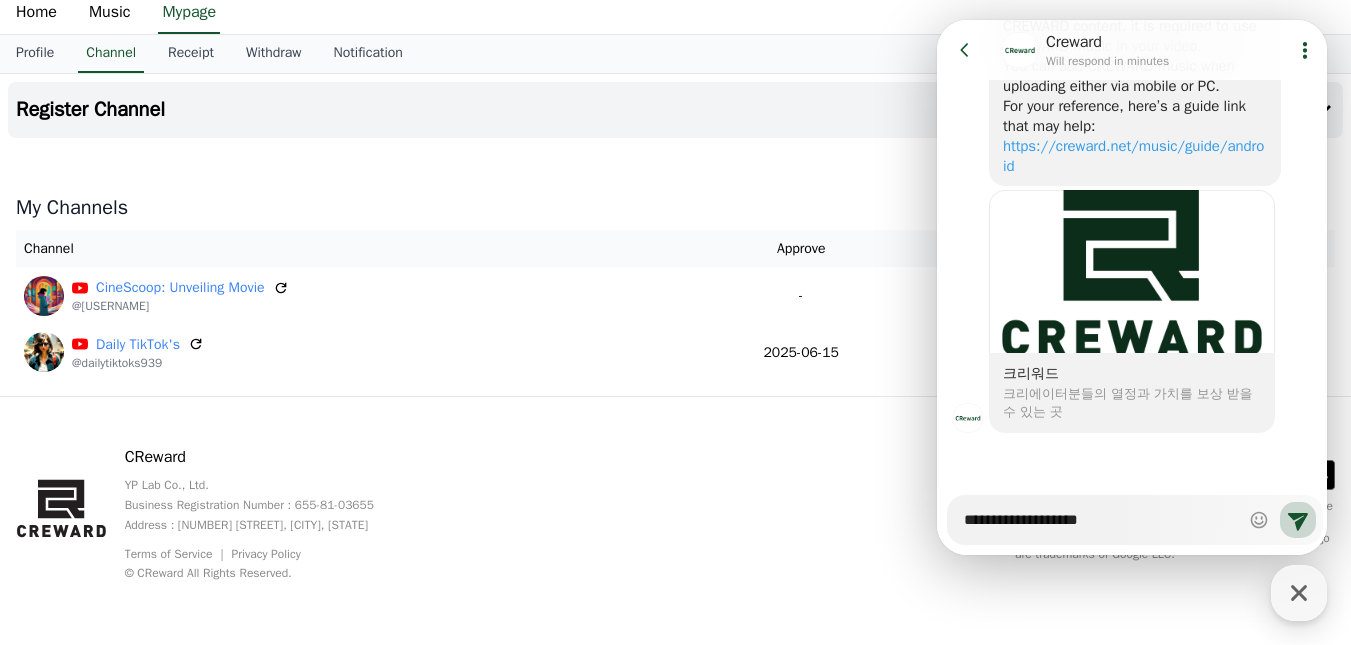 type on "*" 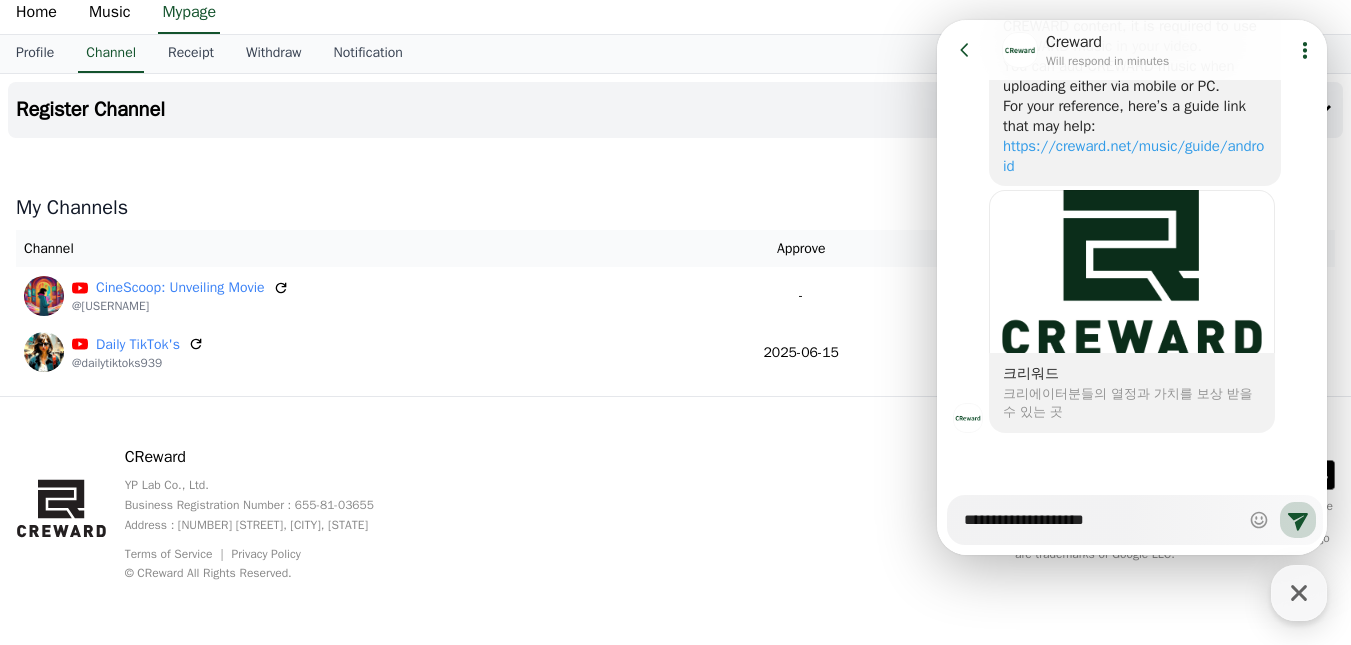 type on "*" 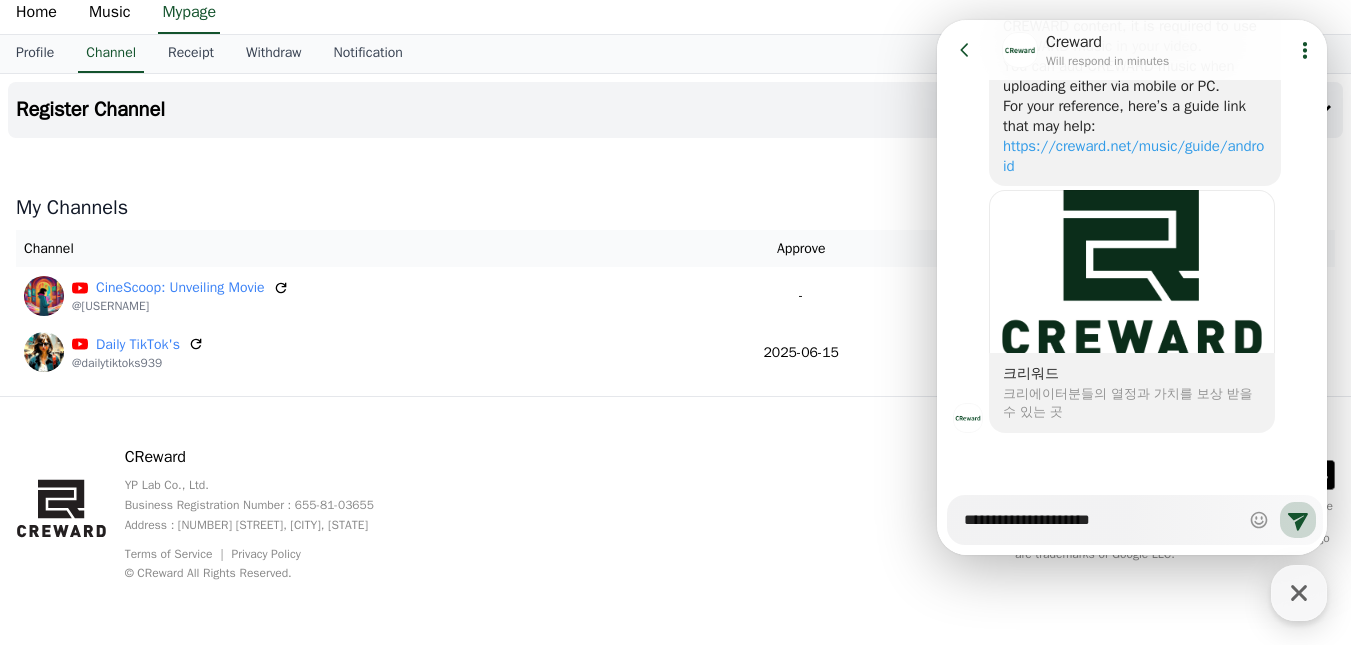 type on "*" 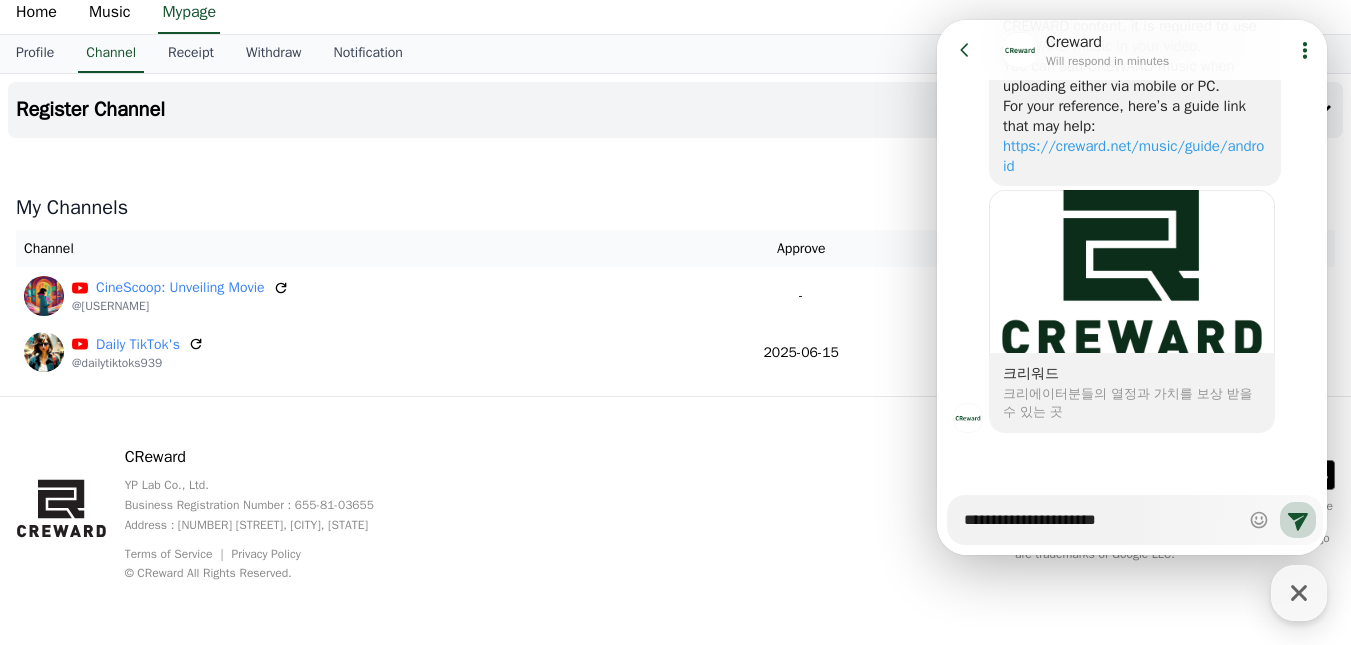 type on "*" 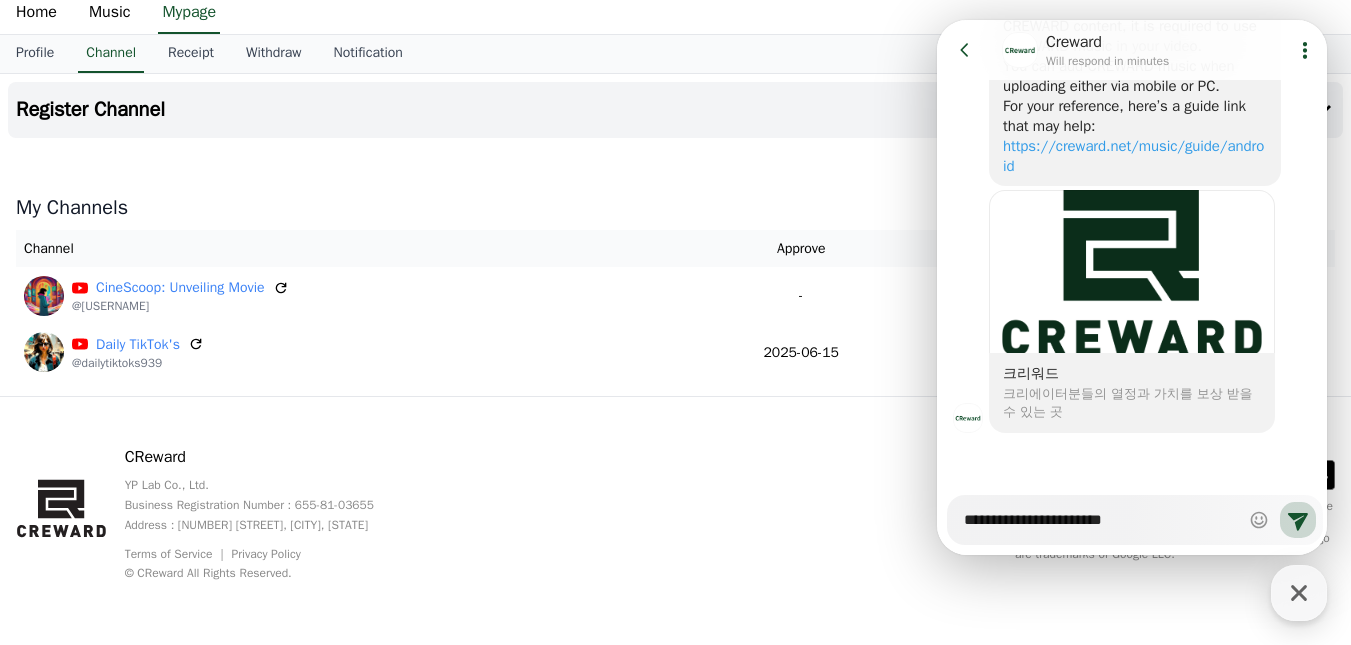 type on "*" 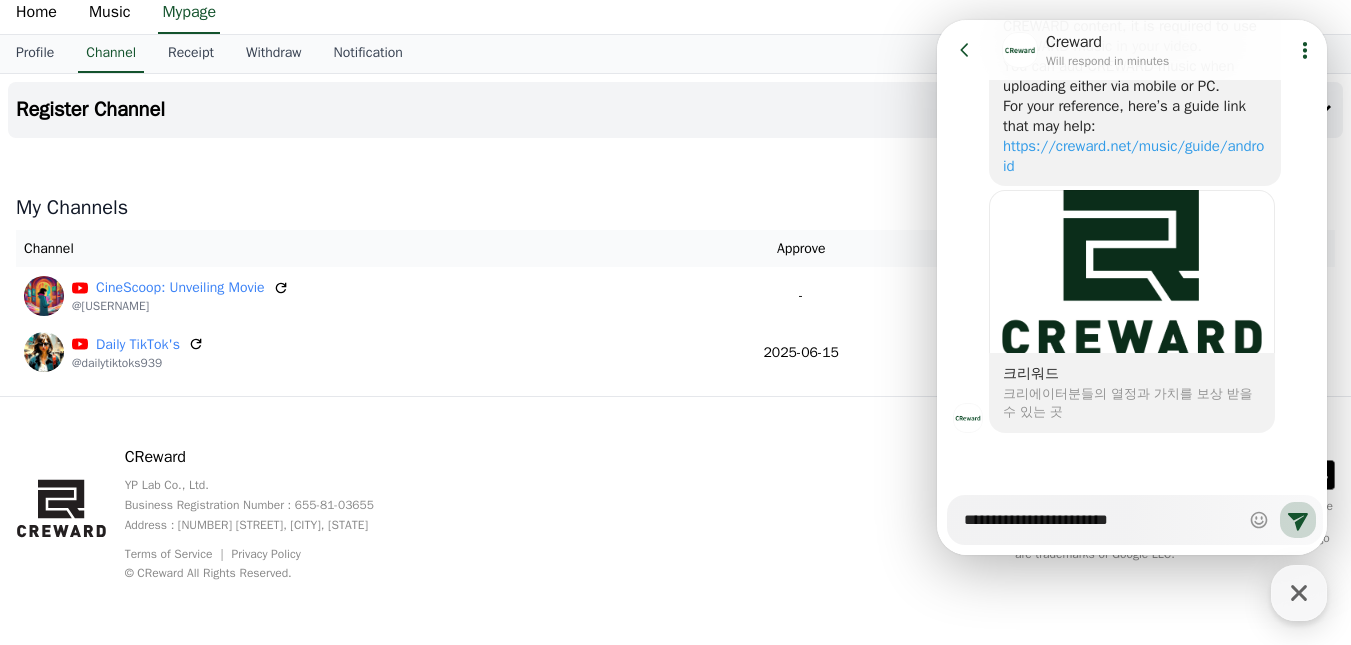 type on "*" 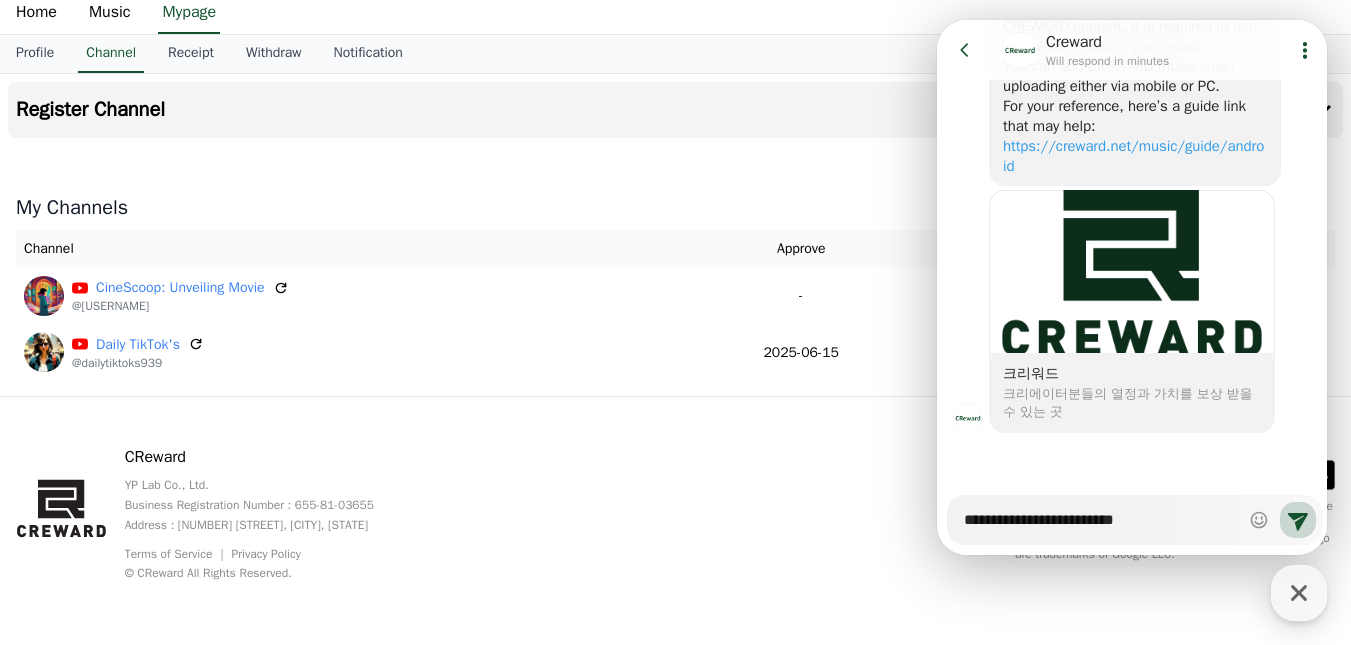 type on "*" 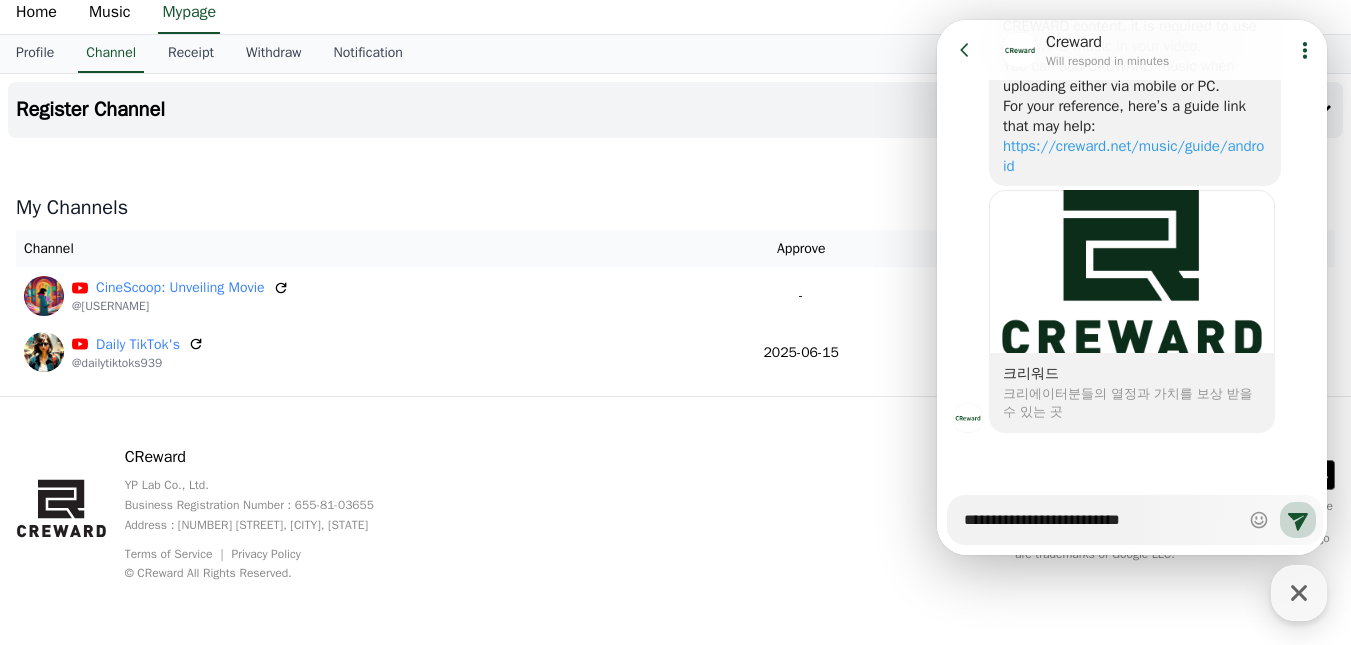 type on "*" 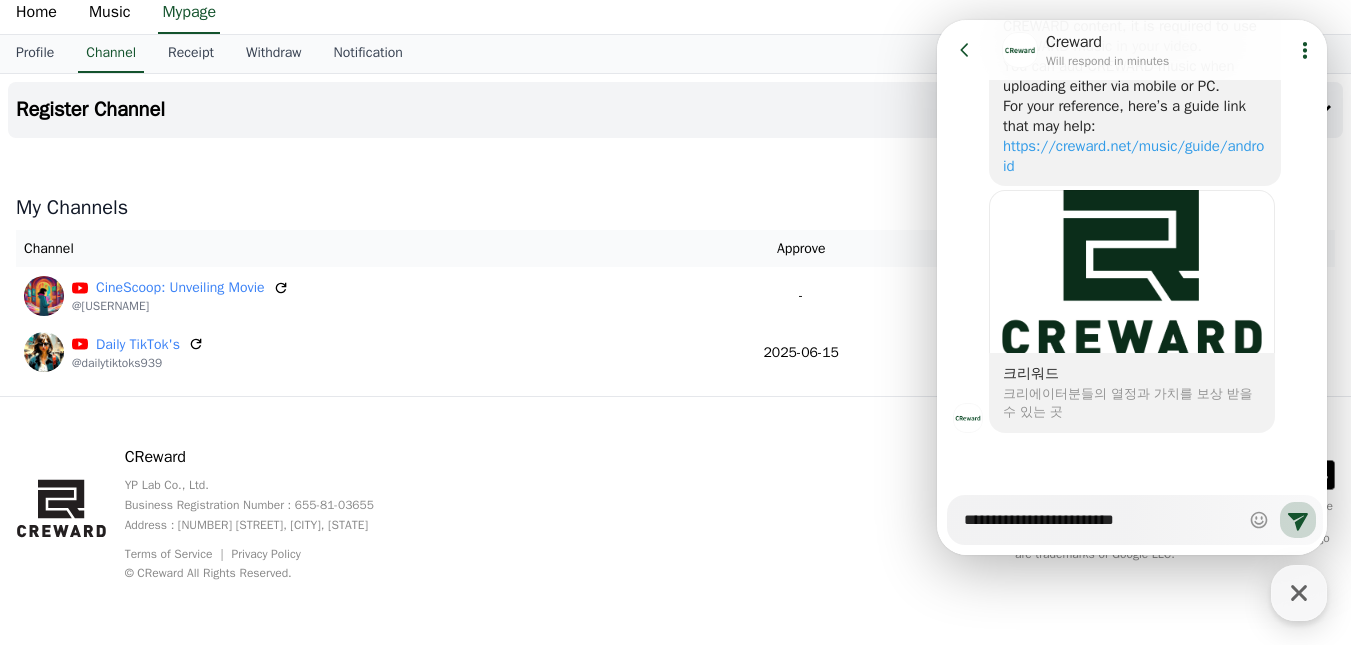 type on "*" 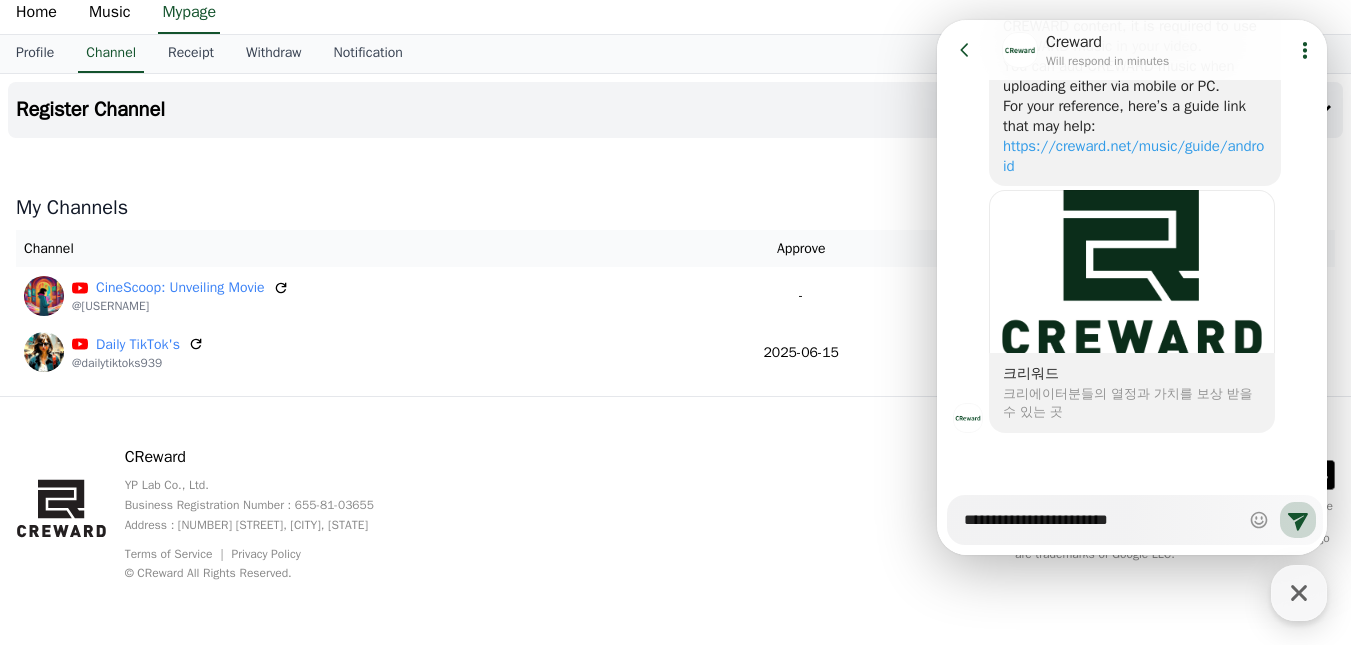 type on "*" 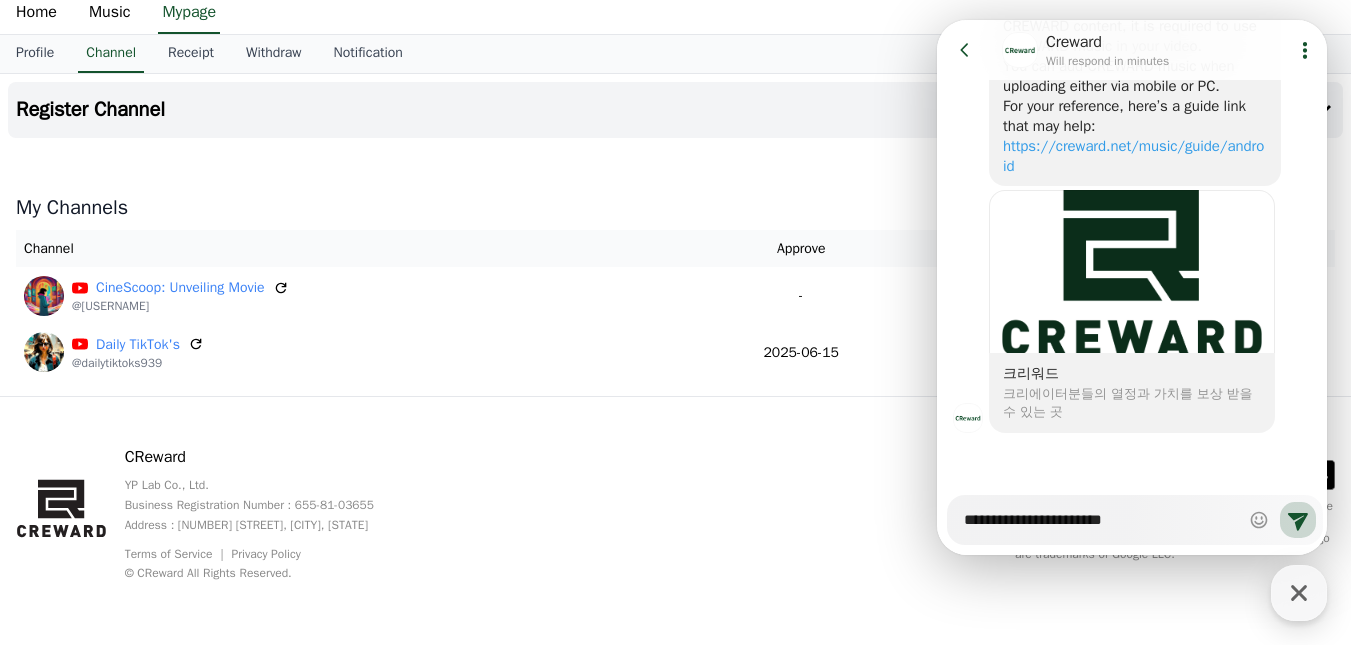 type on "*" 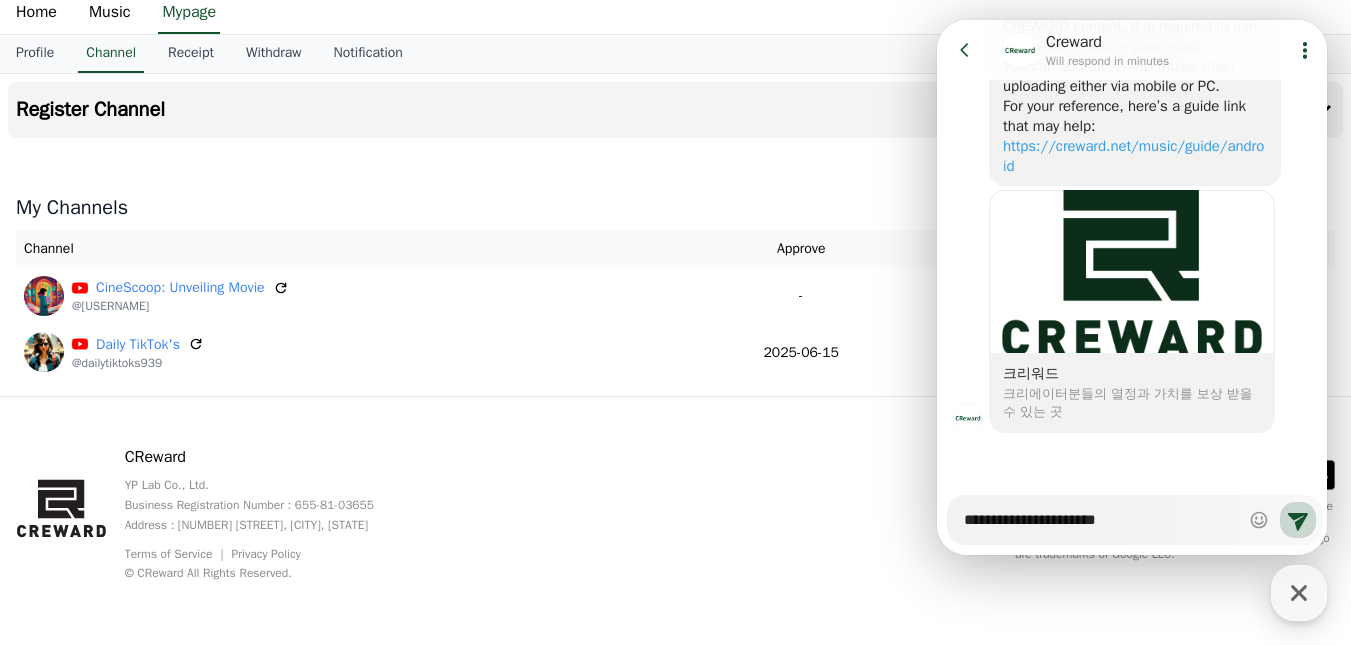 type on "*" 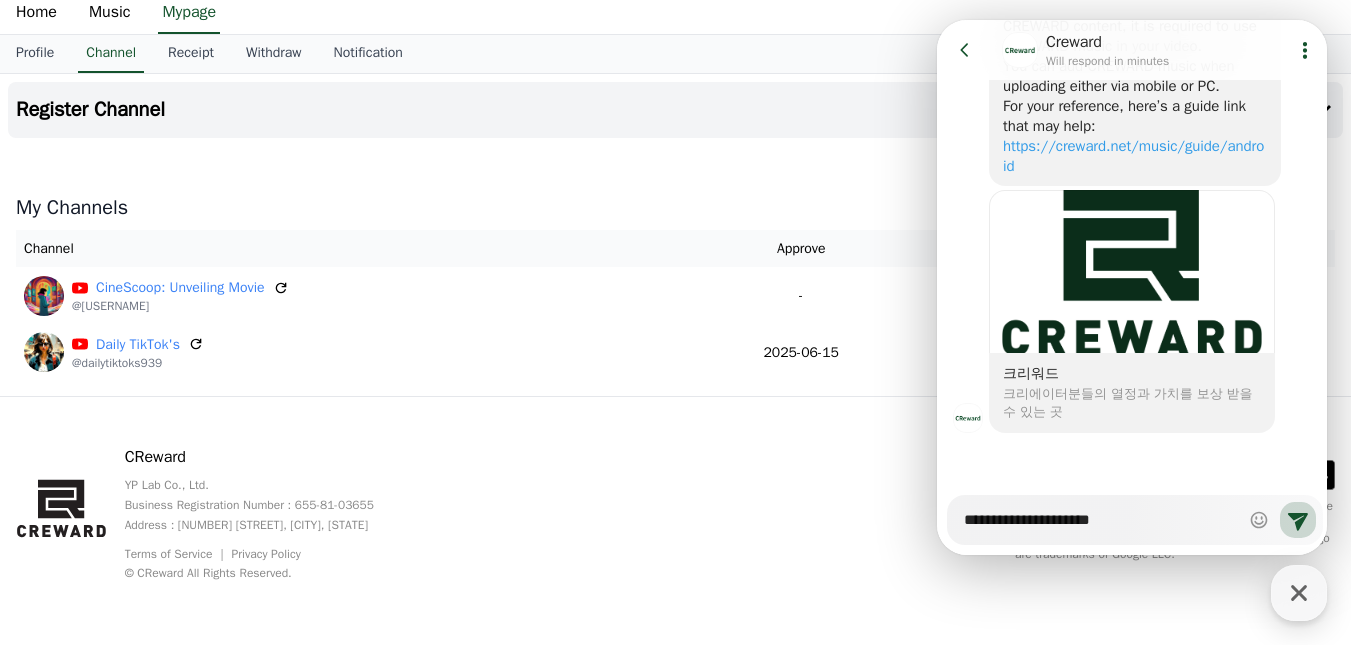 type on "*" 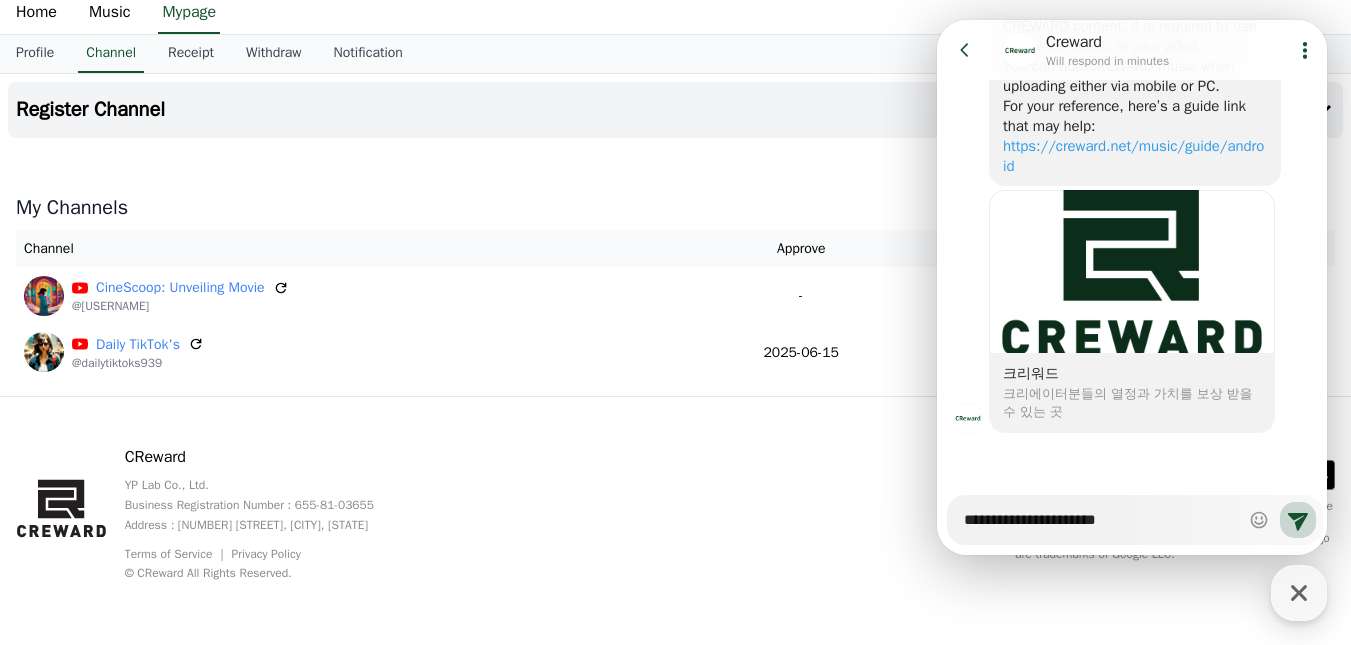 type on "*" 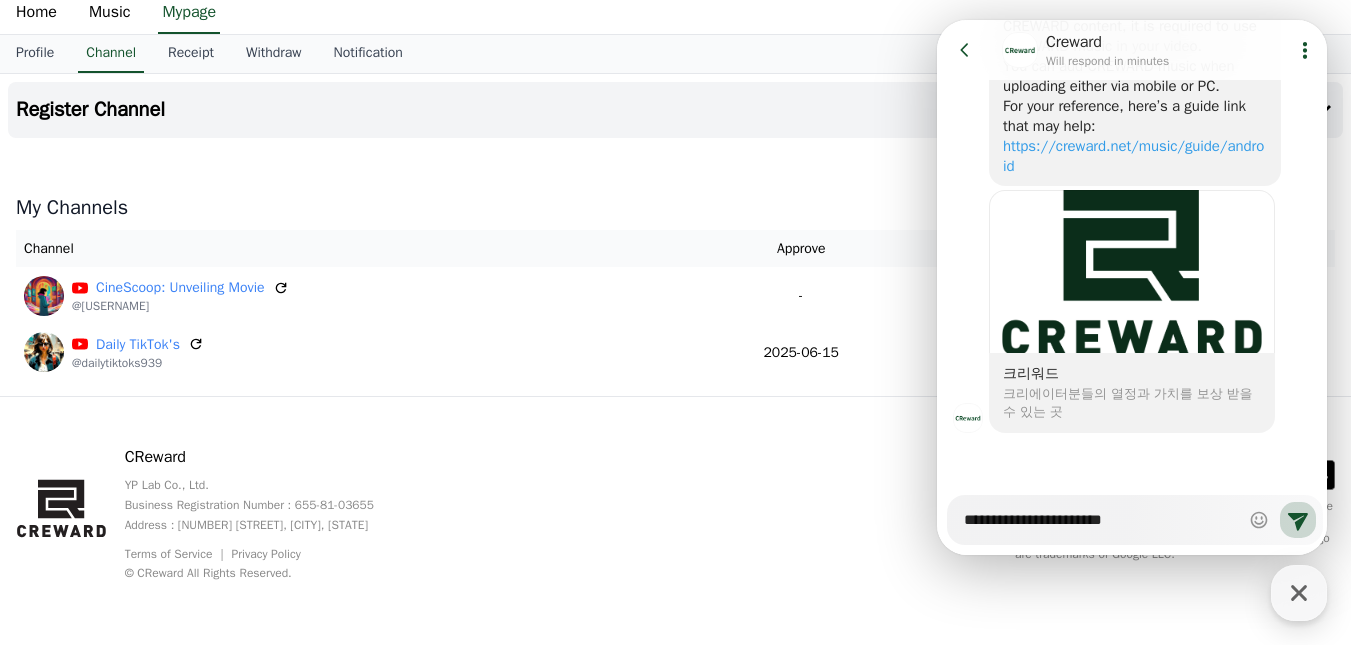 type on "*" 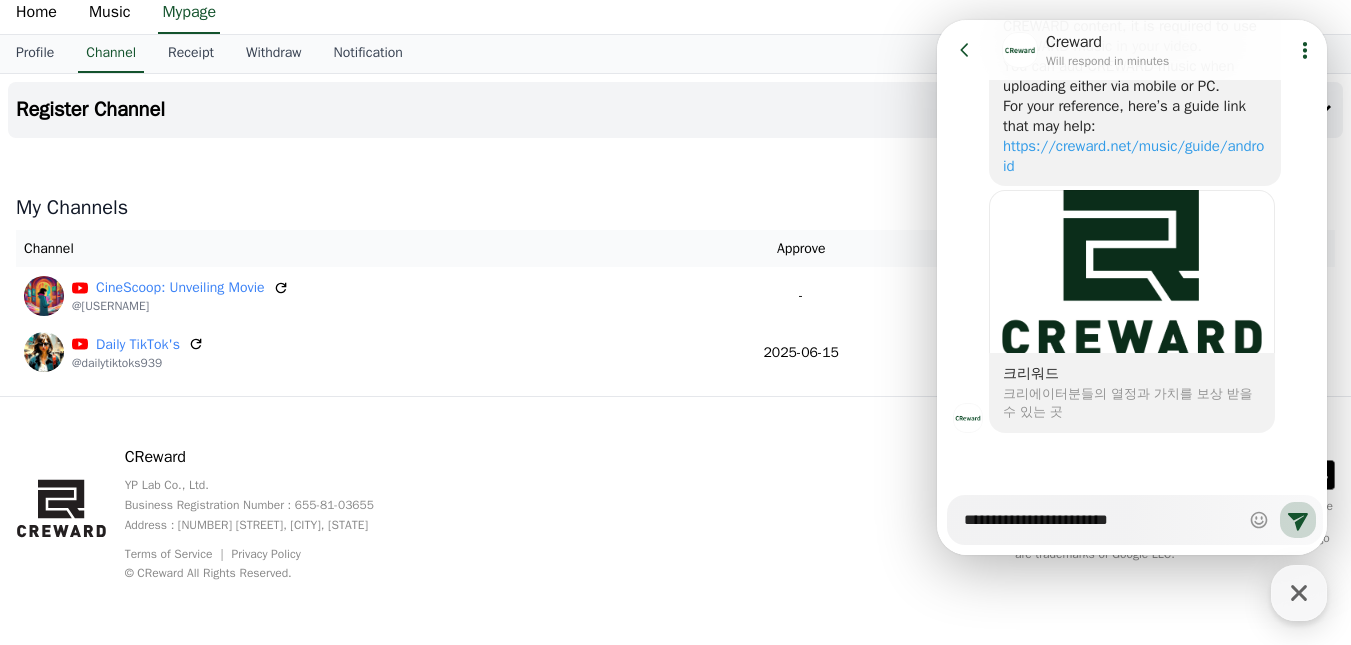 type on "*" 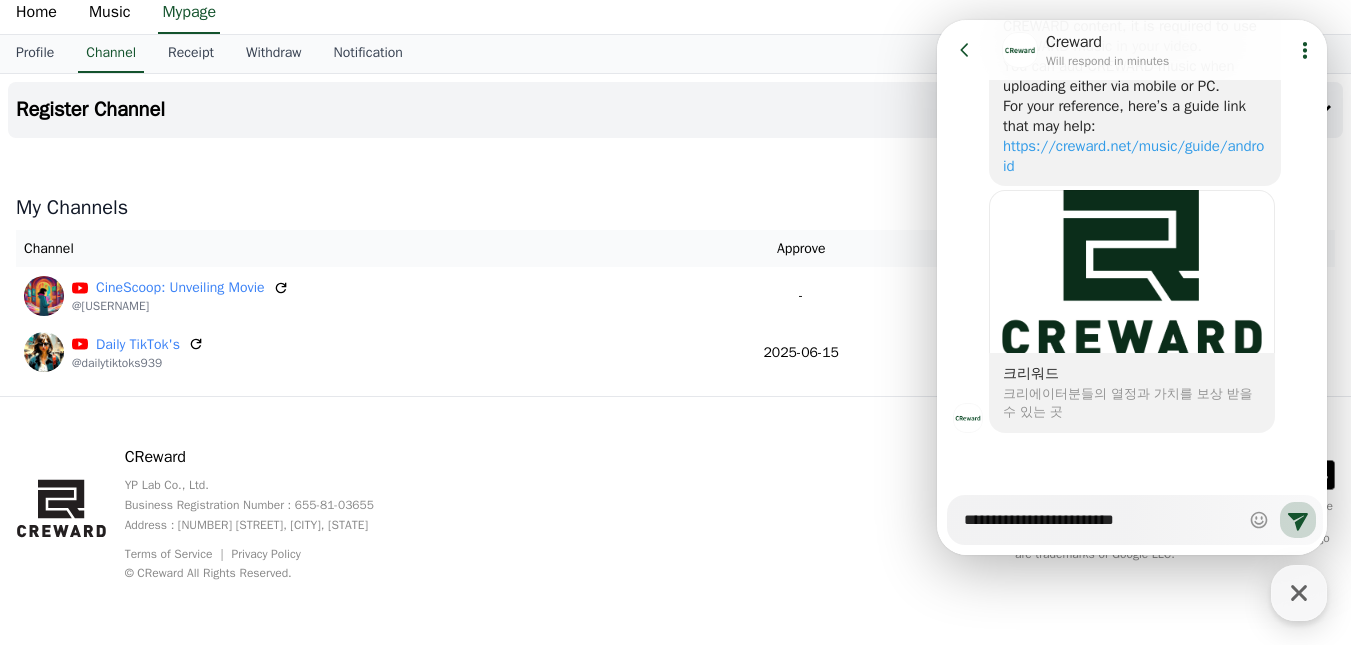 type on "*" 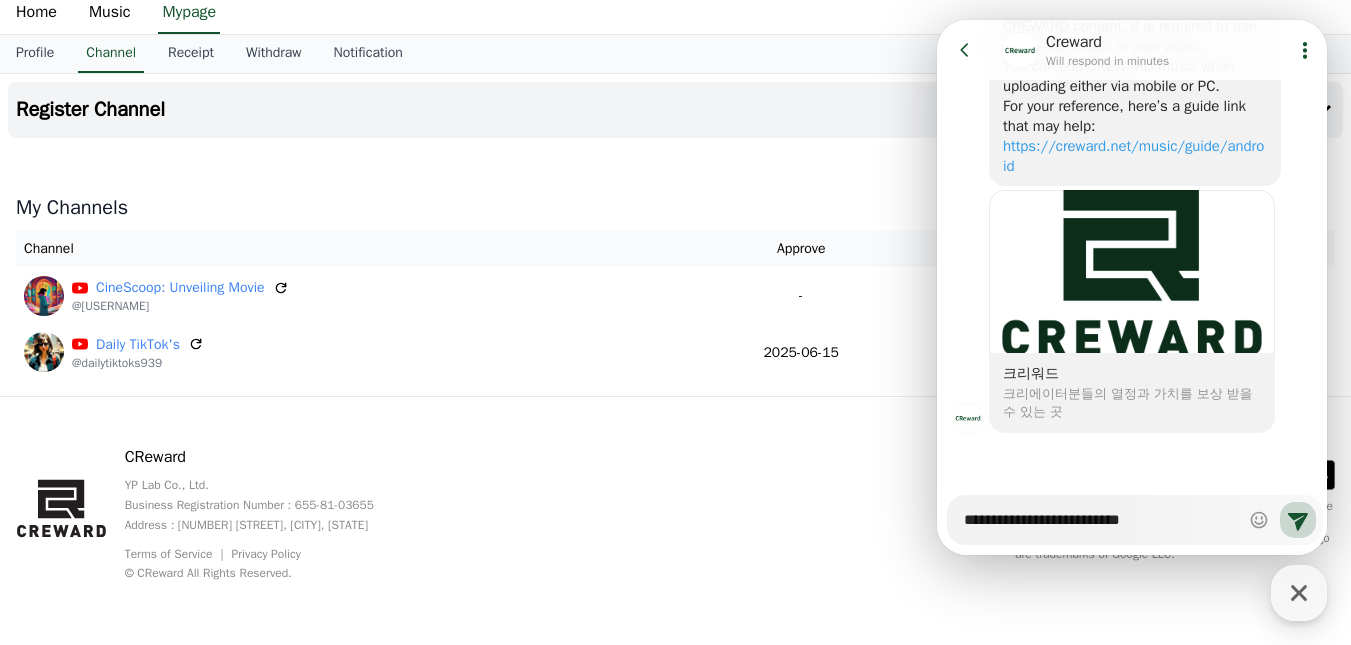 type on "*" 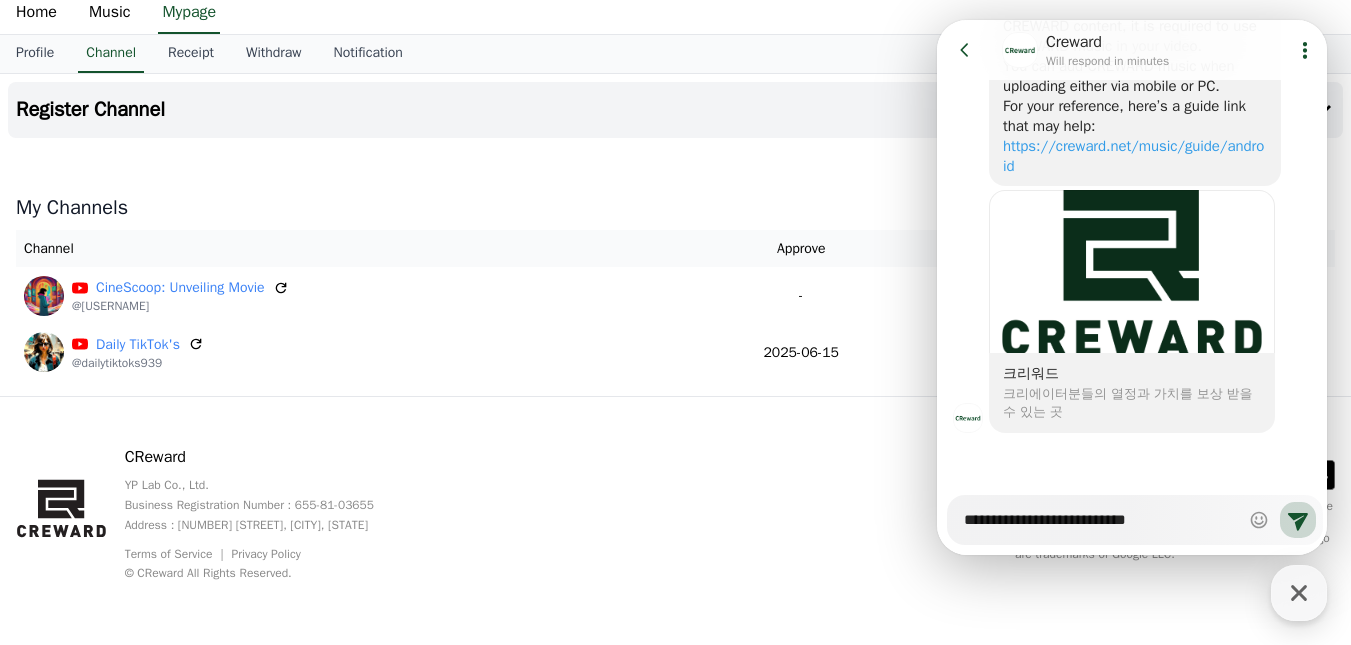 type on "*" 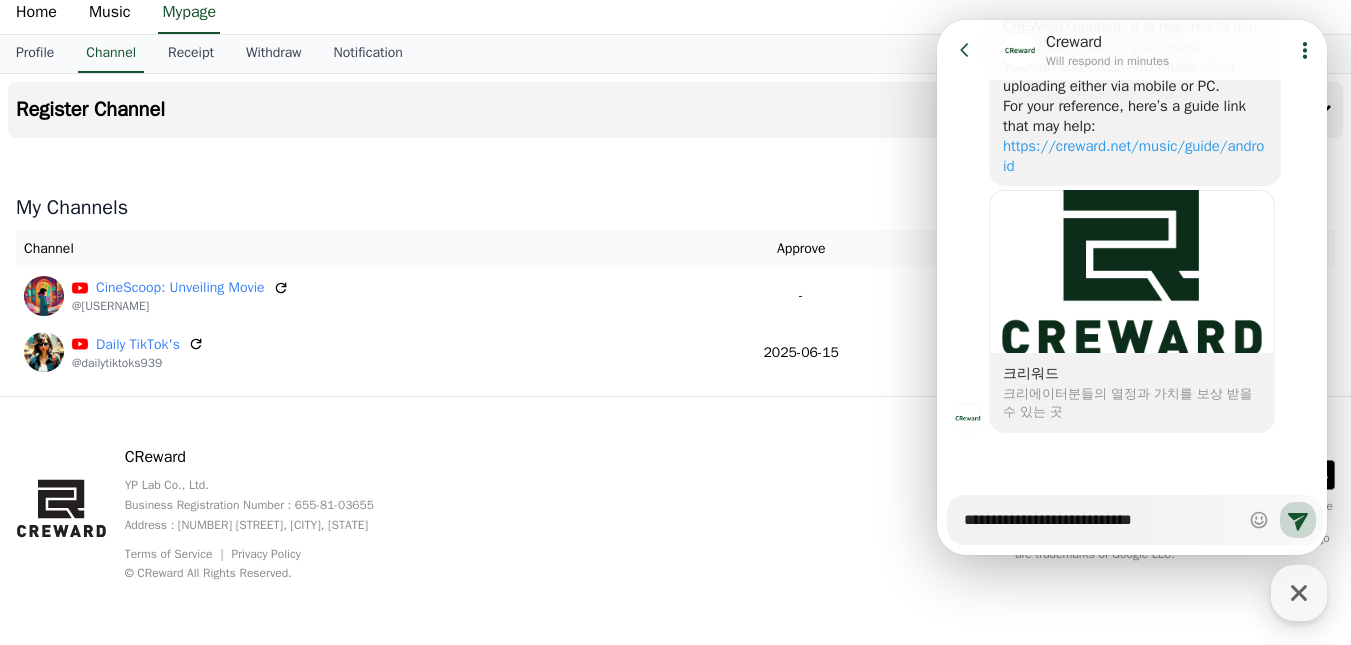 type on "*" 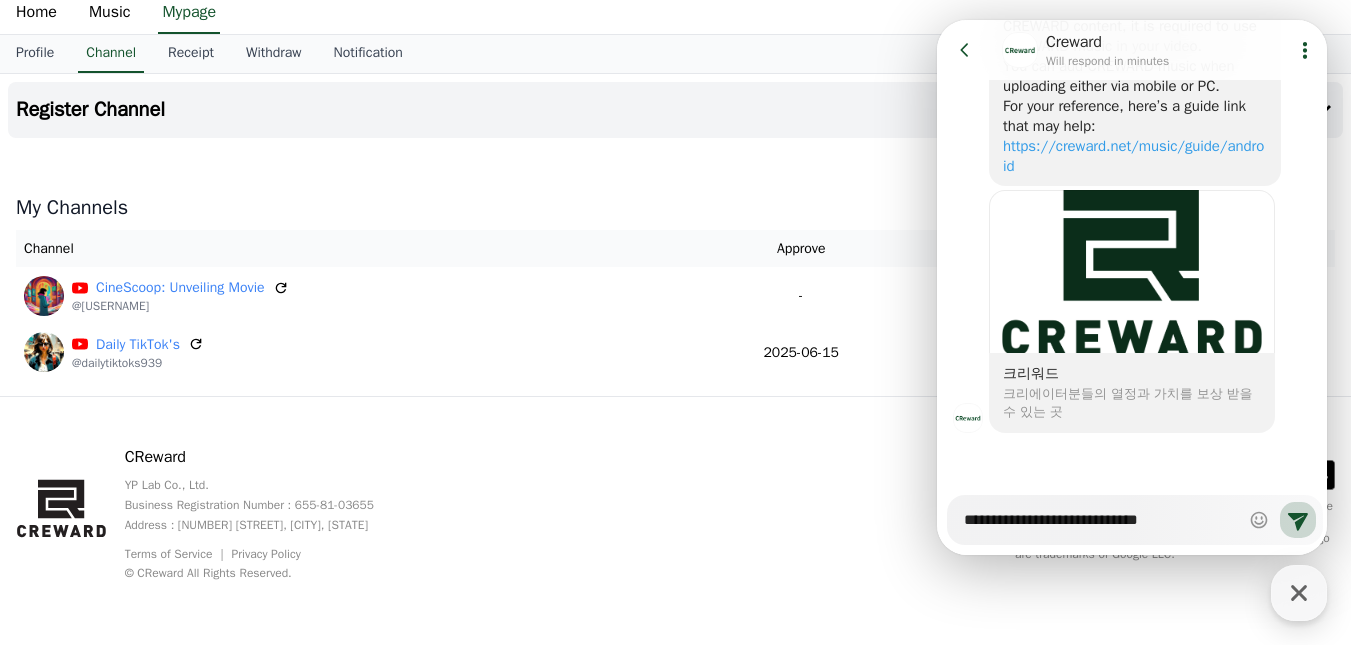type on "*" 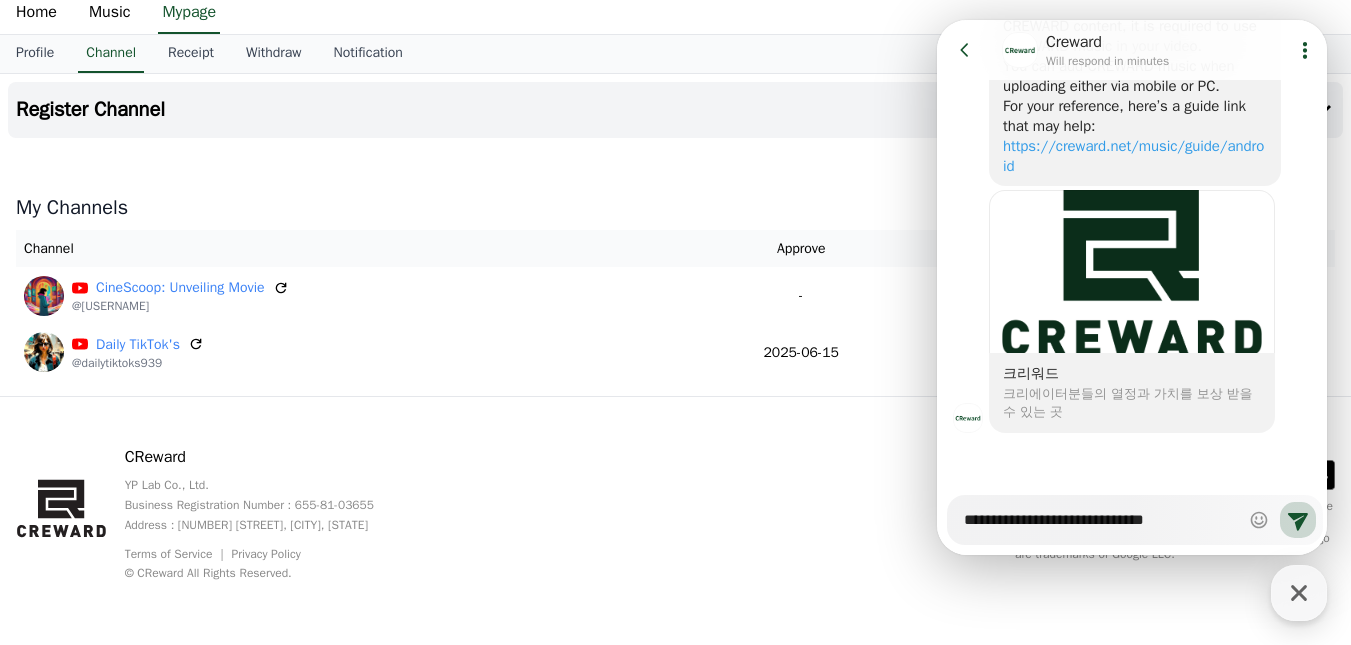 type on "*" 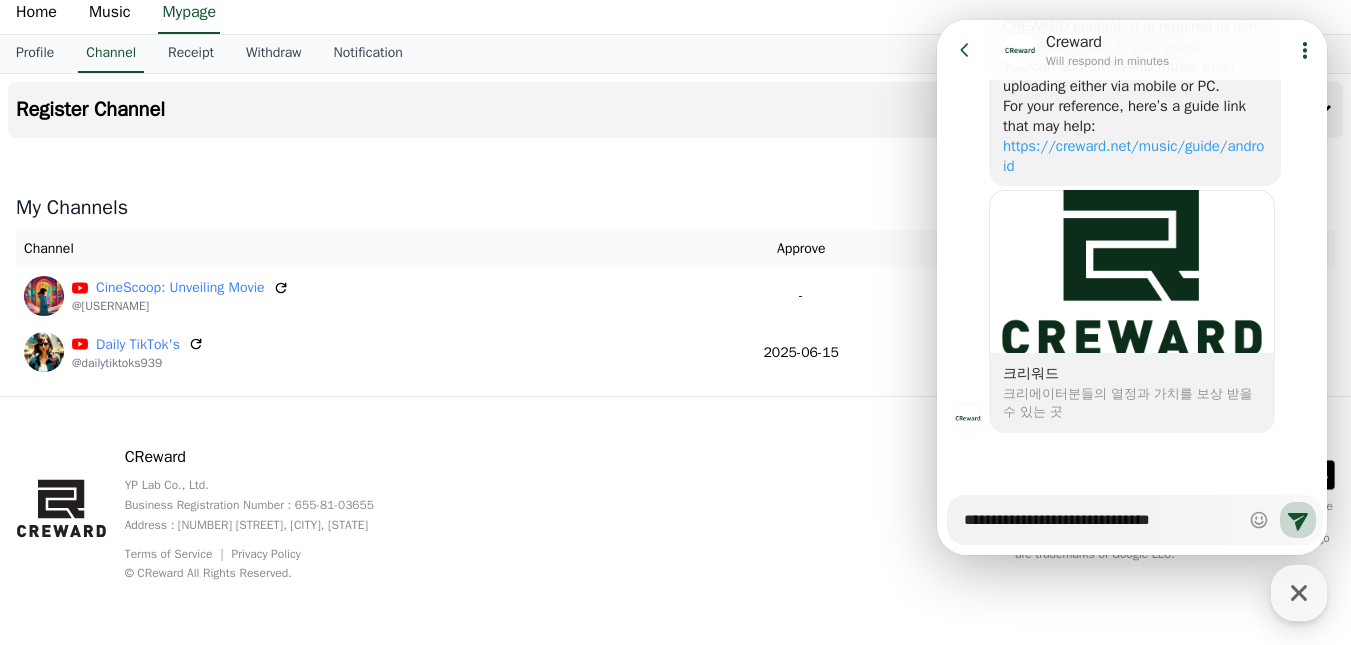 type on "*" 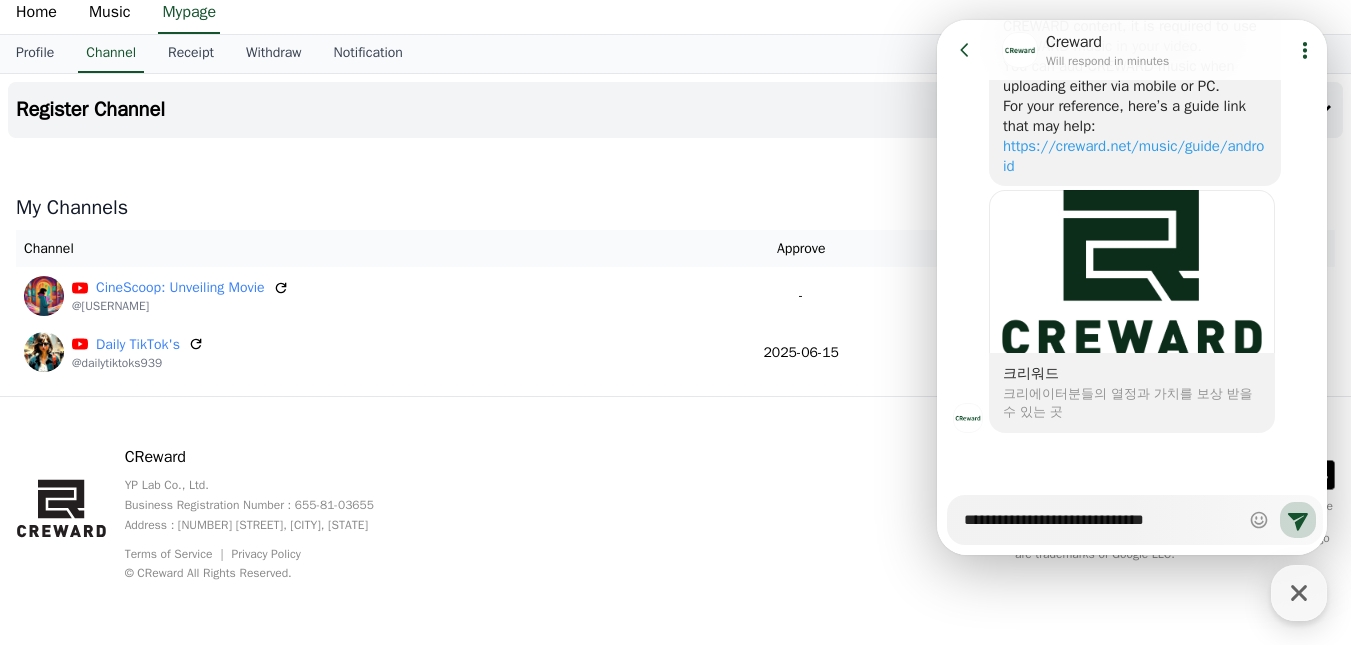 type on "*" 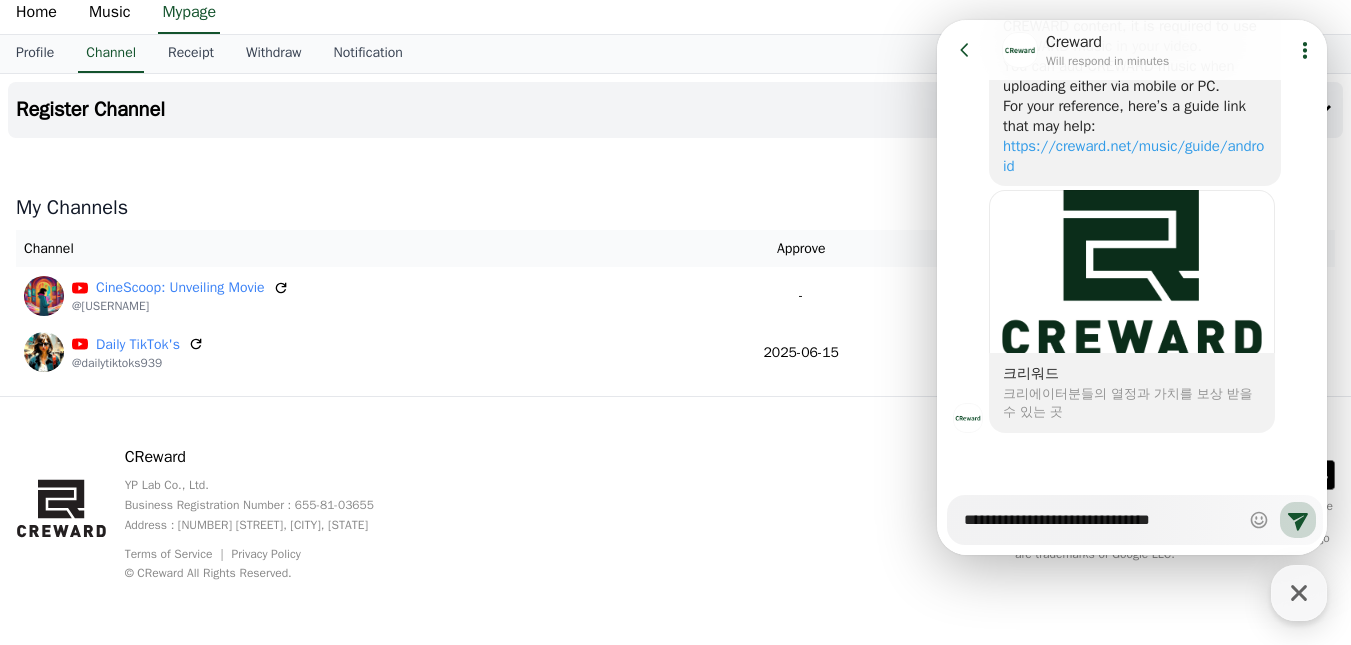 type on "*" 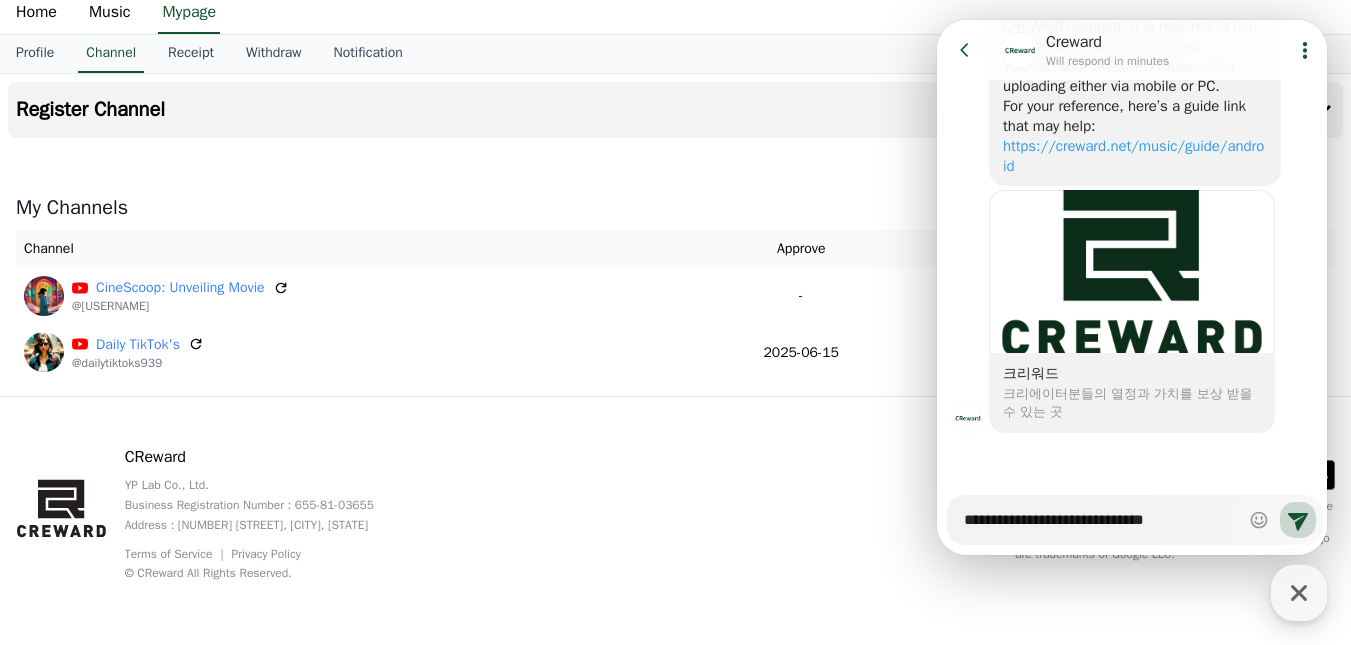 type on "*" 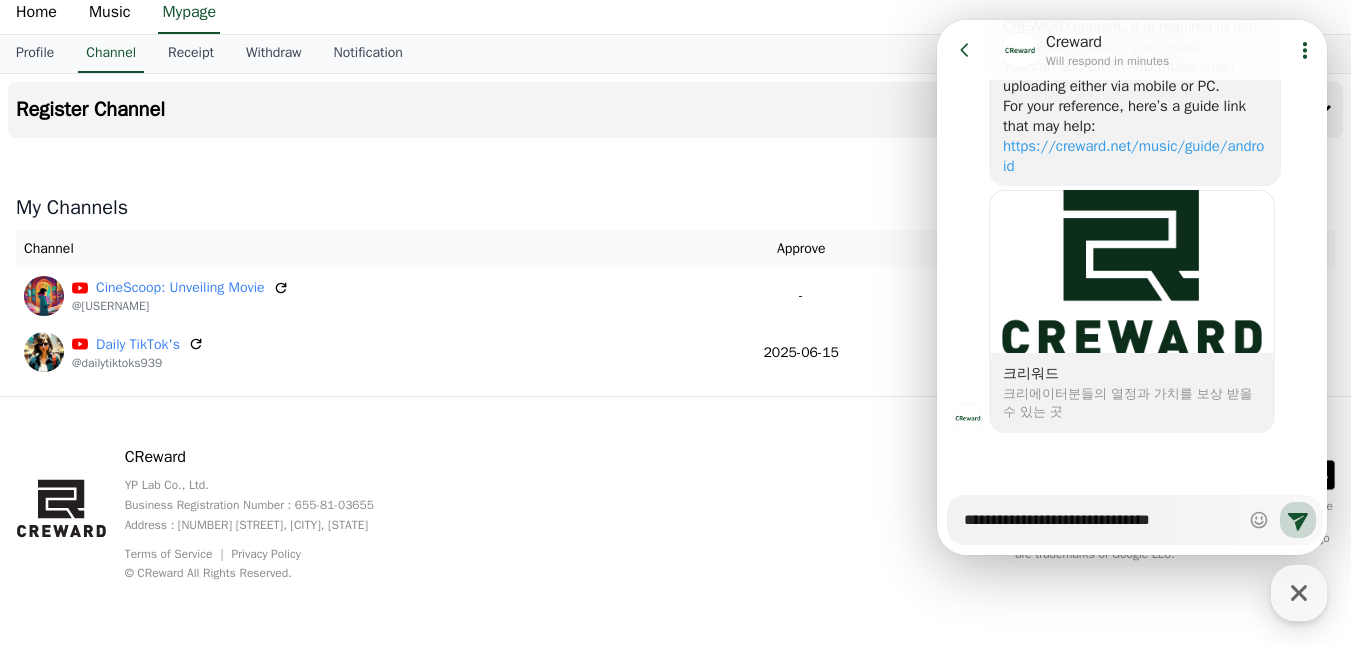 type on "*" 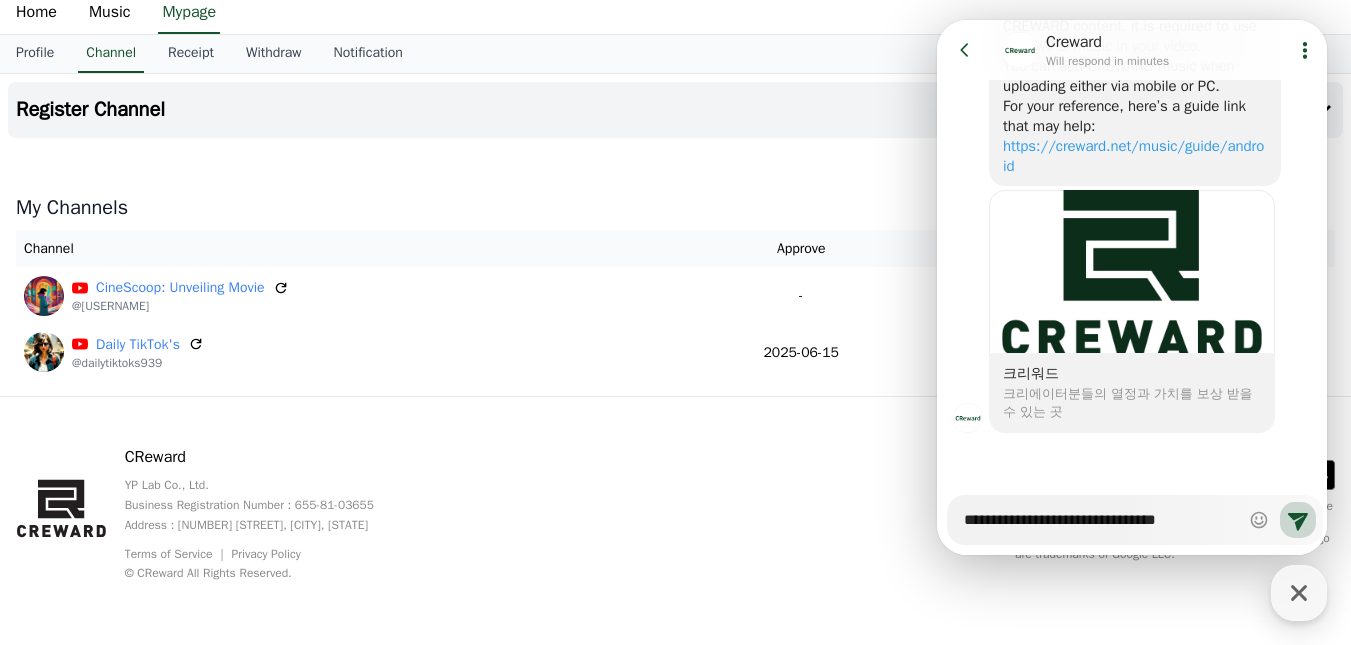 type on "**********" 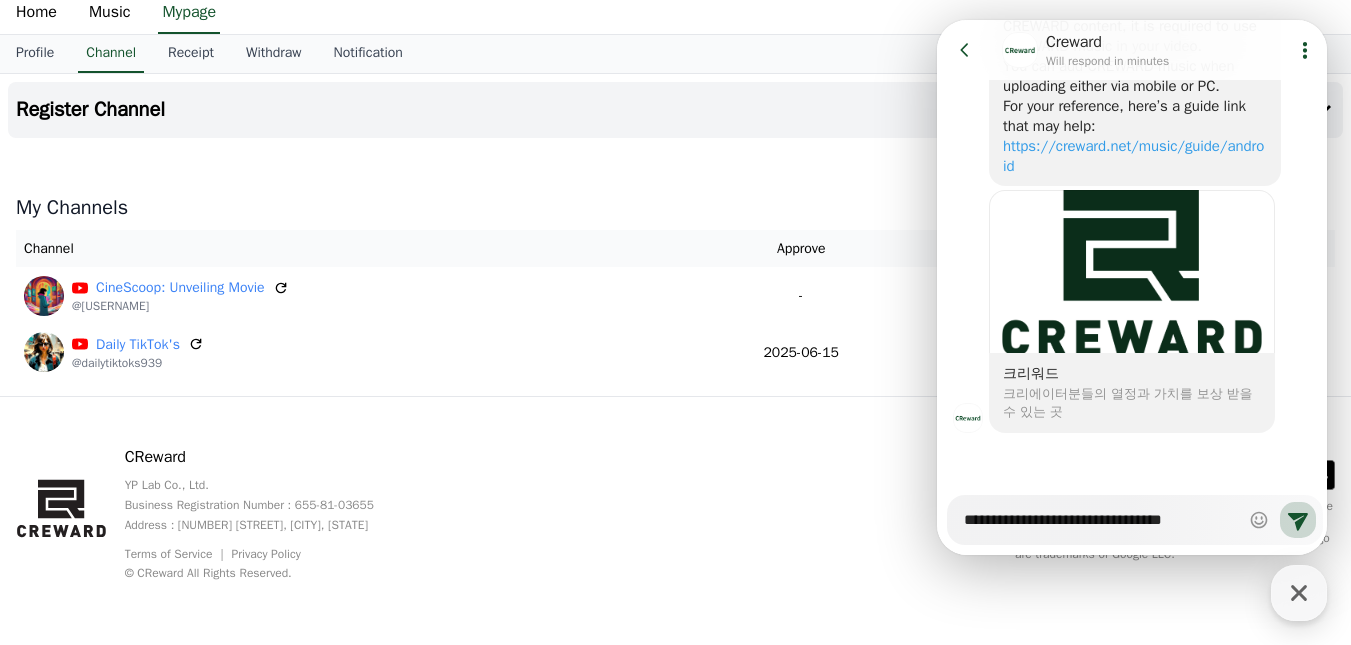 type on "*" 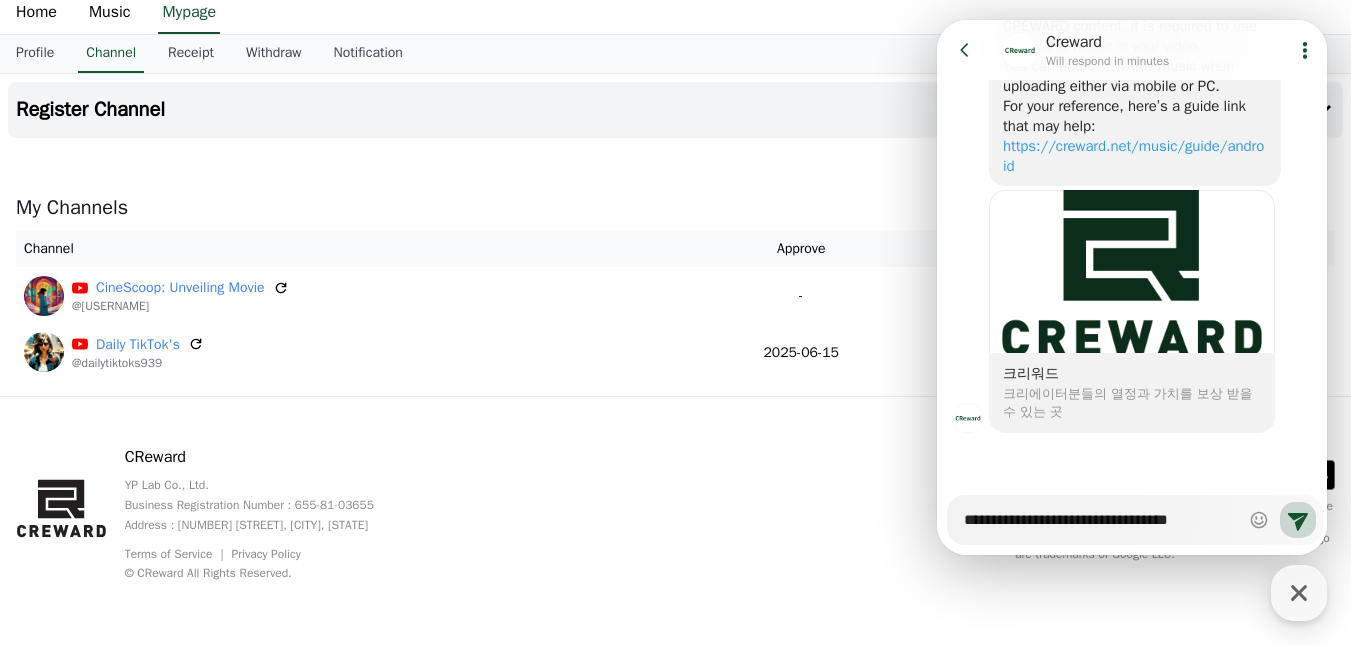 type on "*" 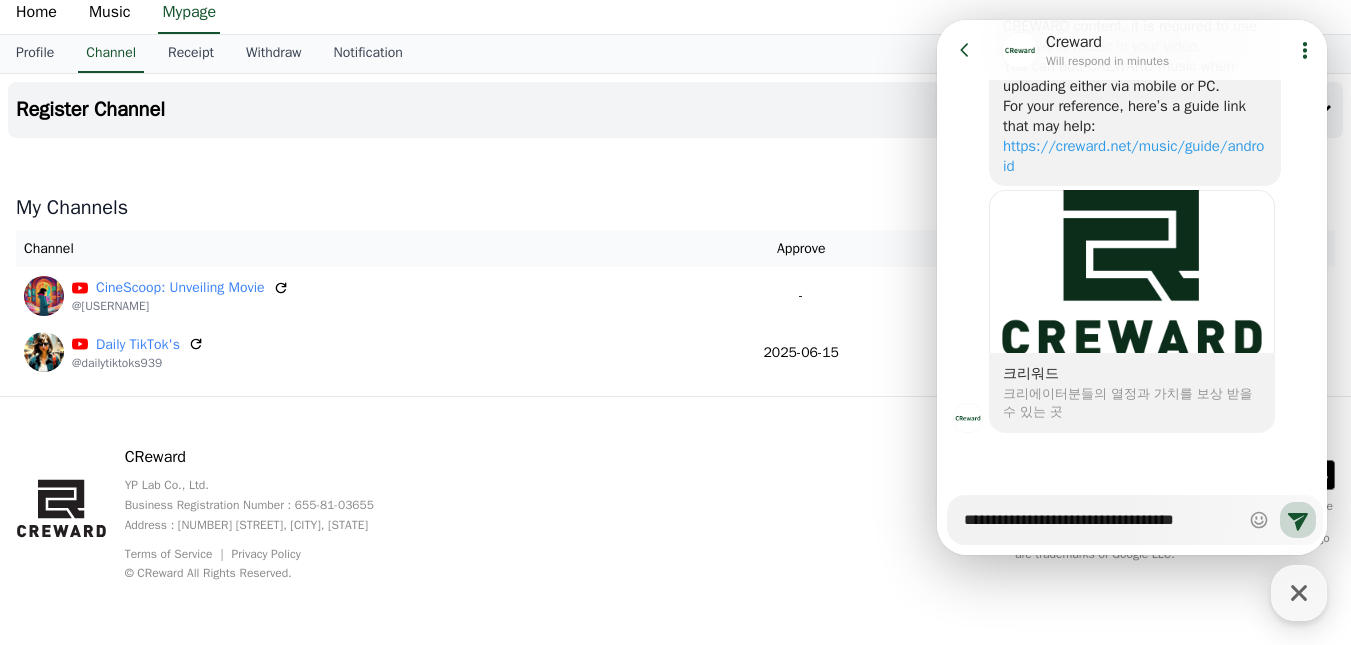 type on "*" 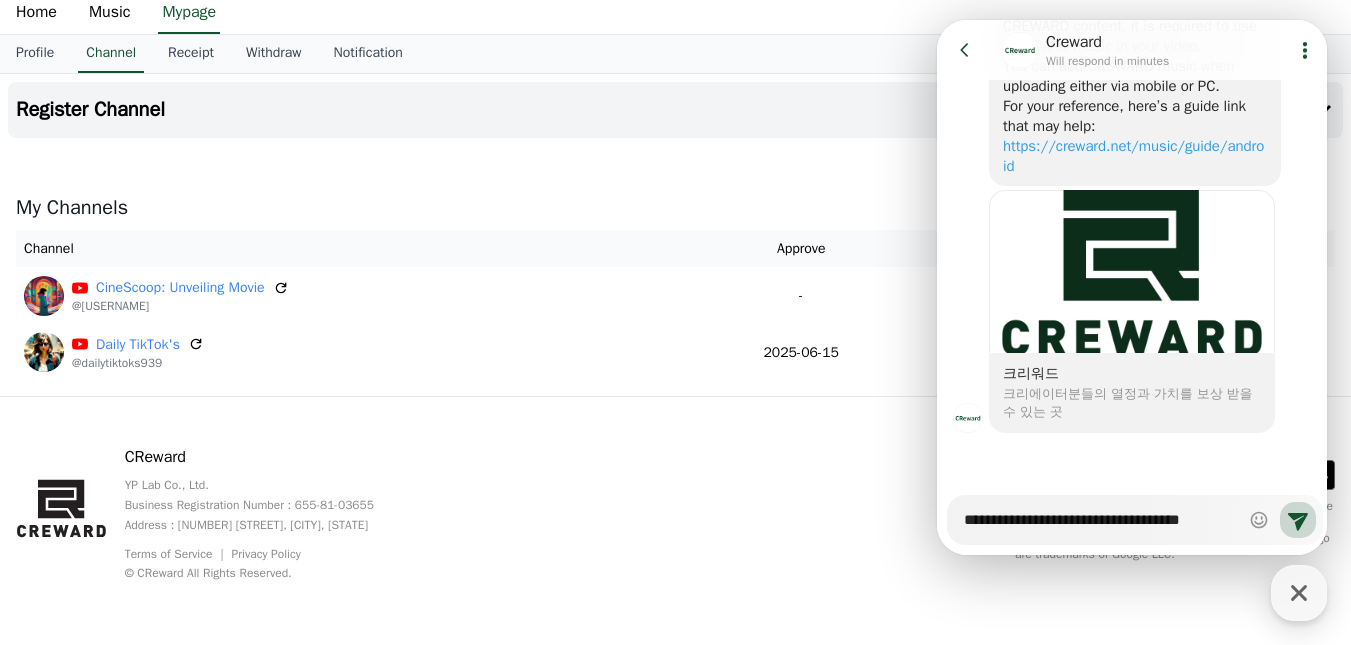 type on "**********" 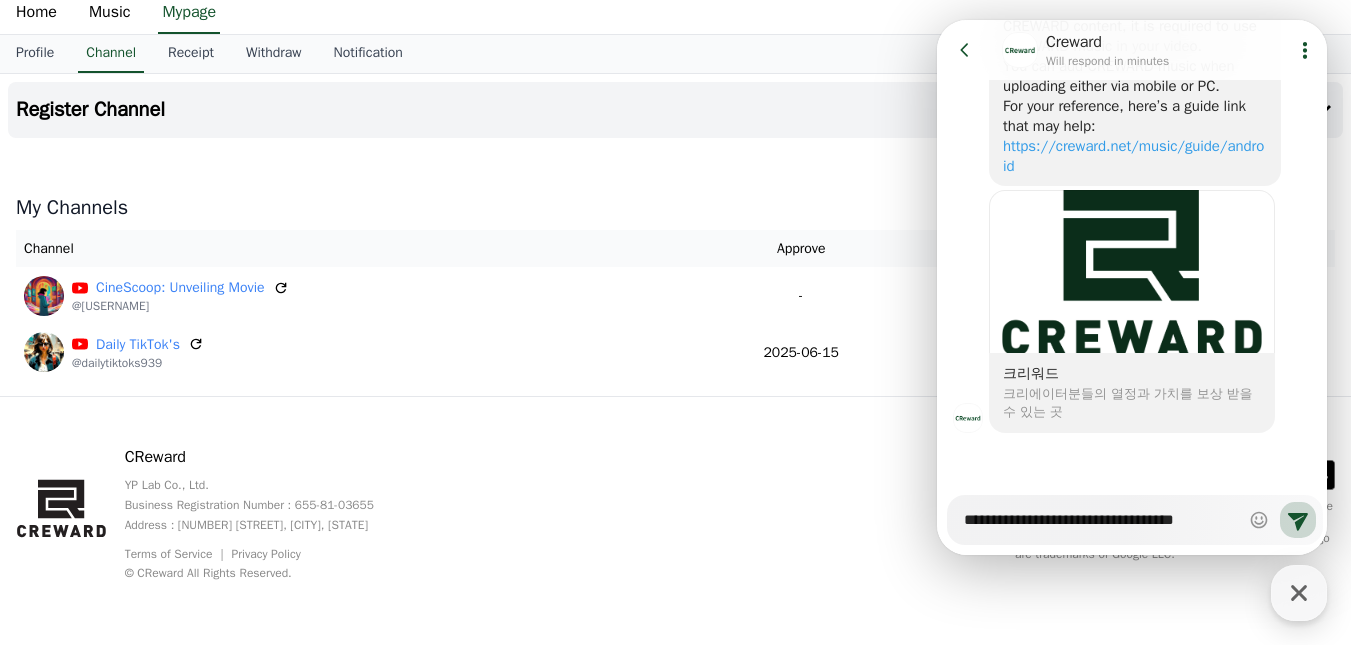 type on "*" 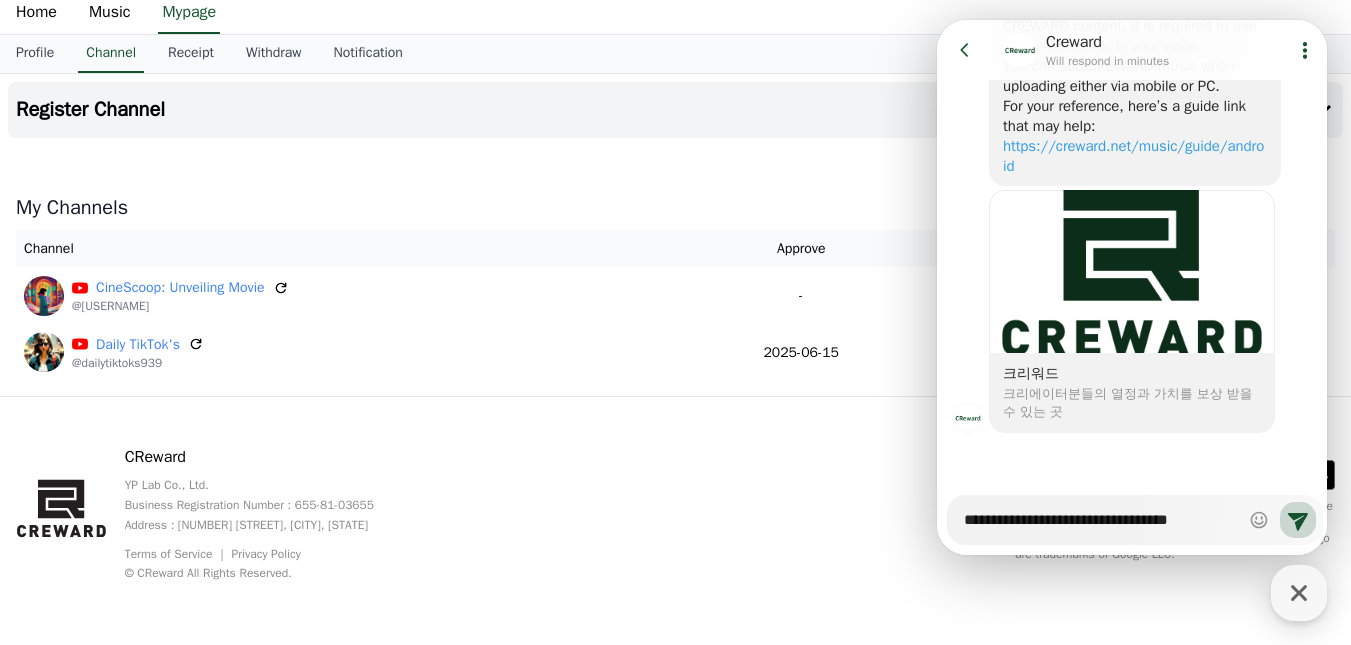 type on "*" 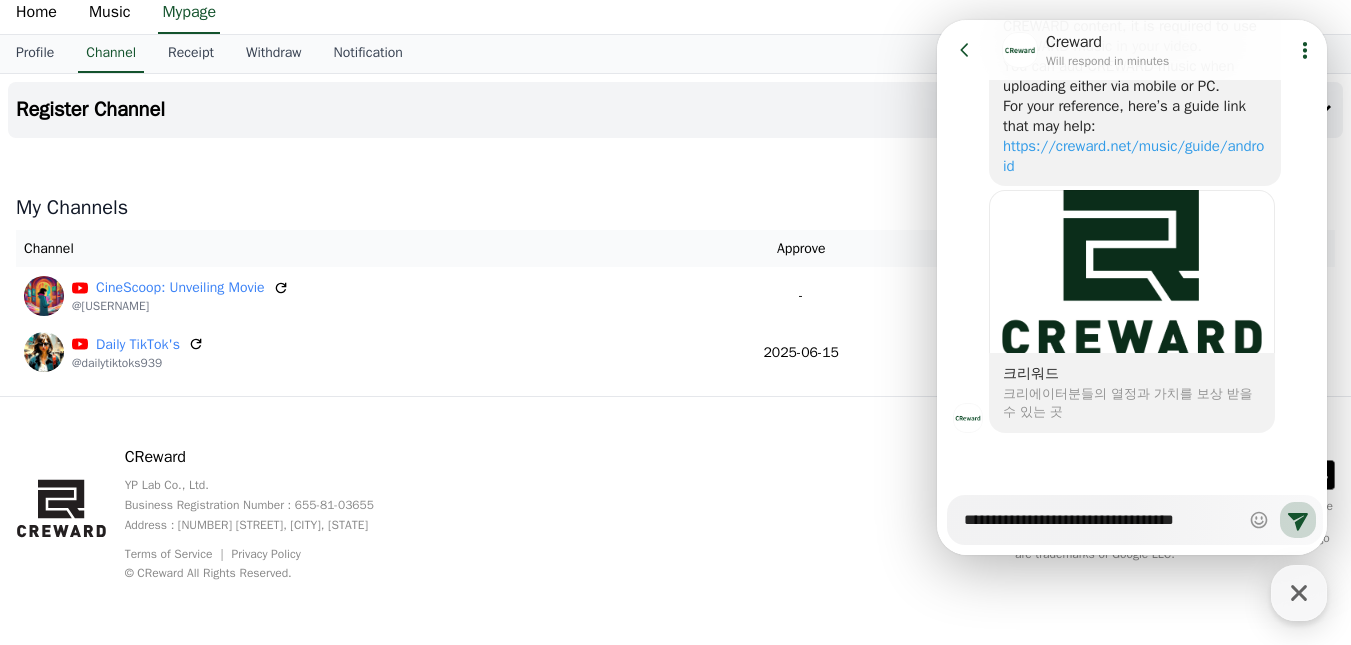 type on "*" 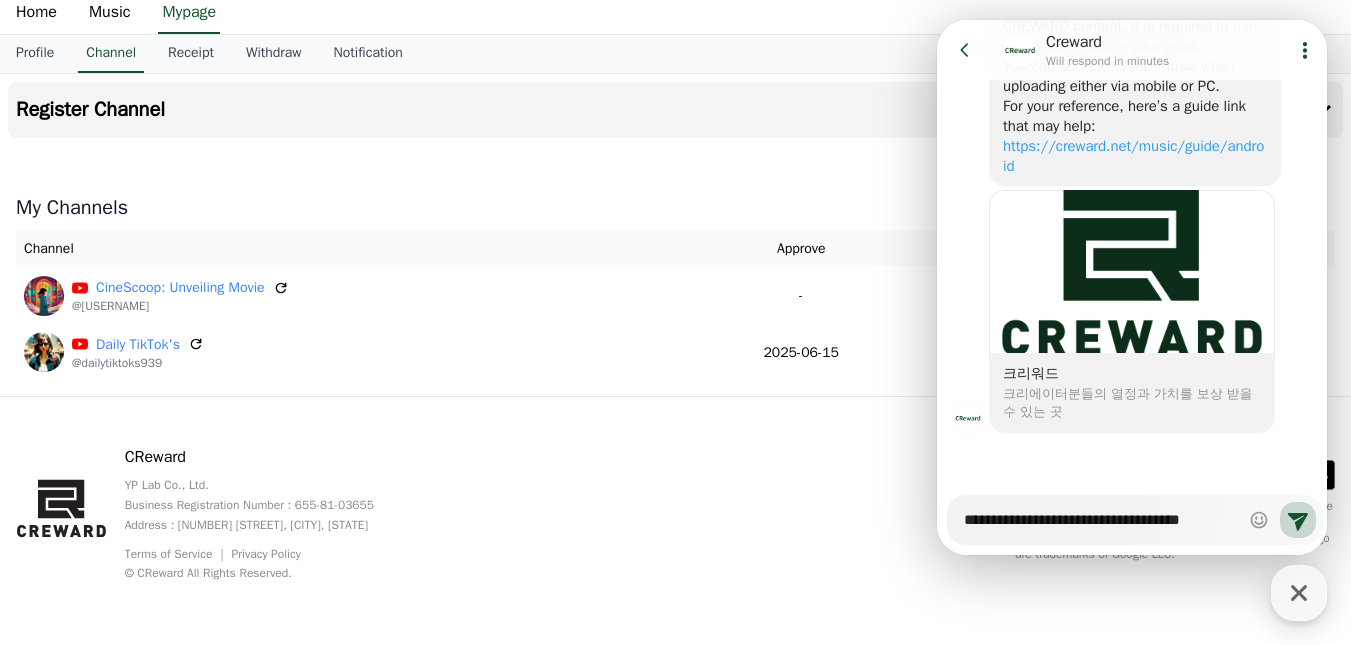 type on "*" 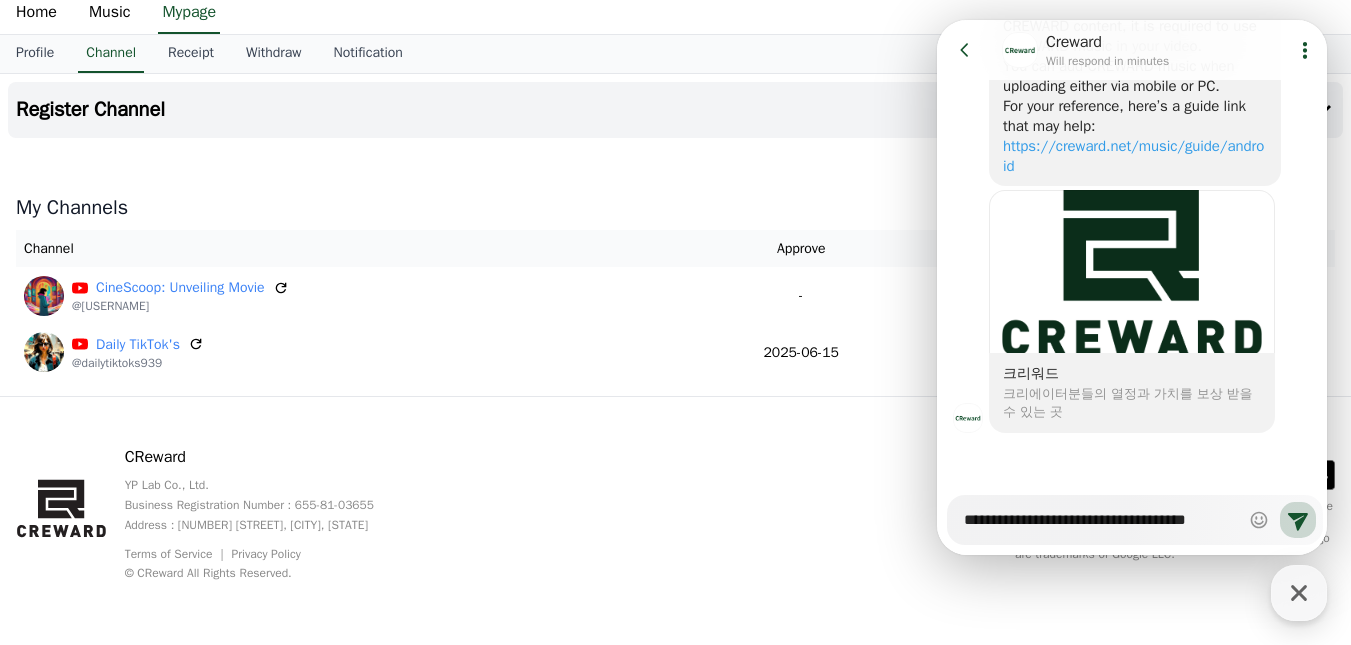 type on "*" 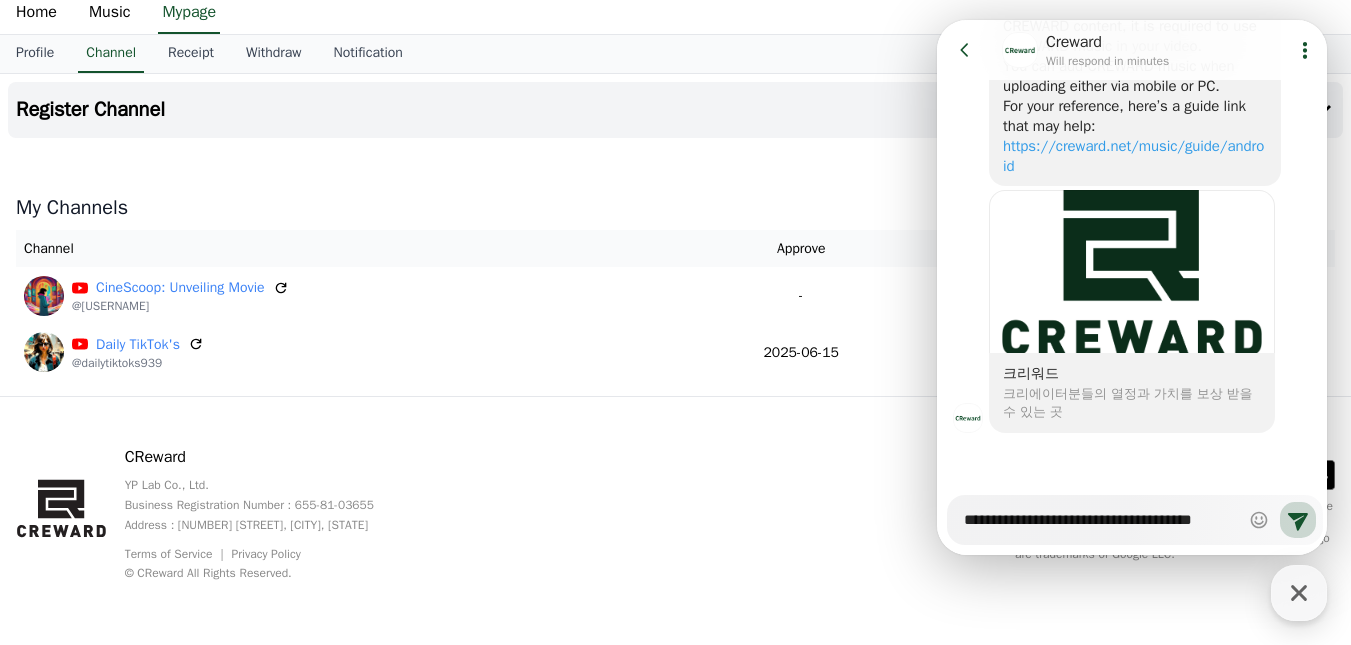 type on "*" 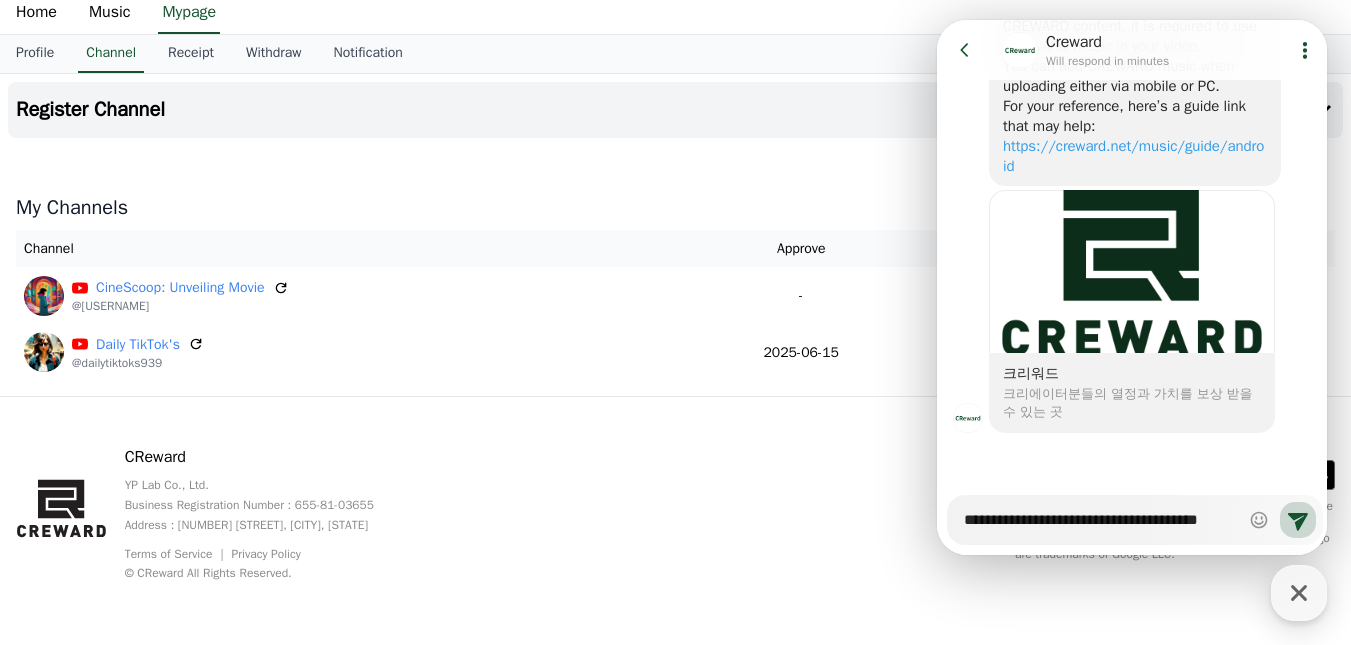 type on "*" 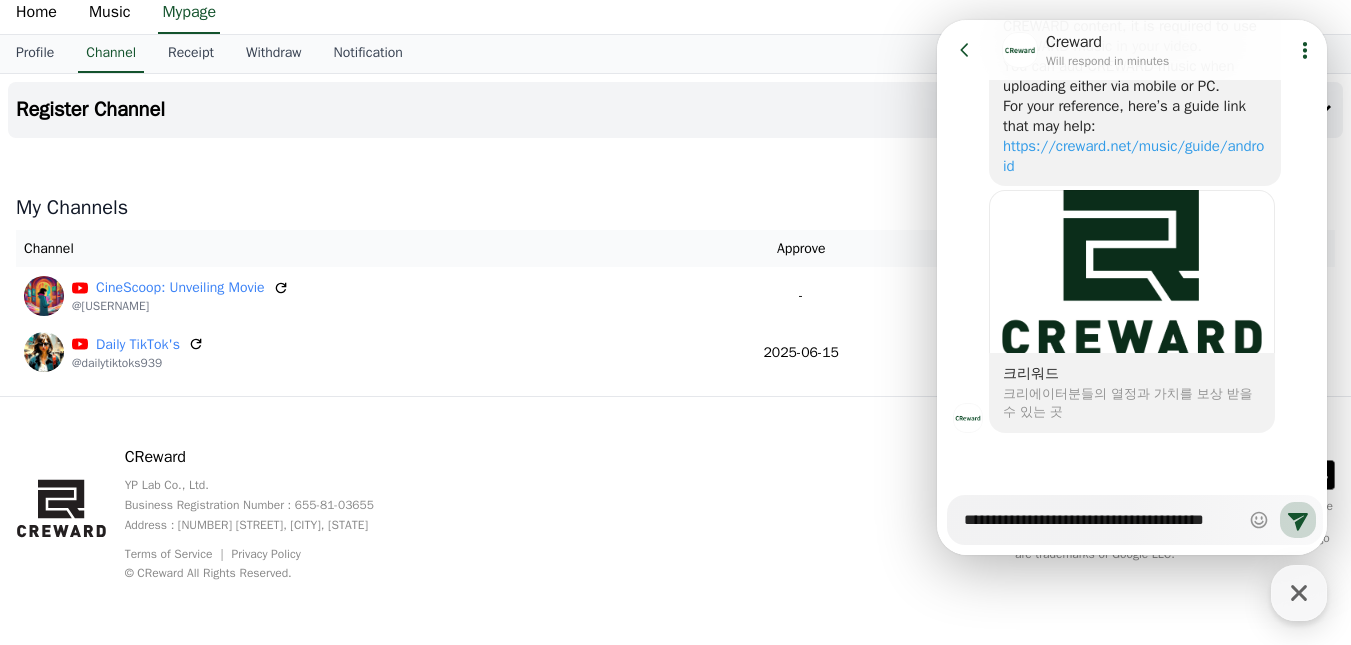 type on "*" 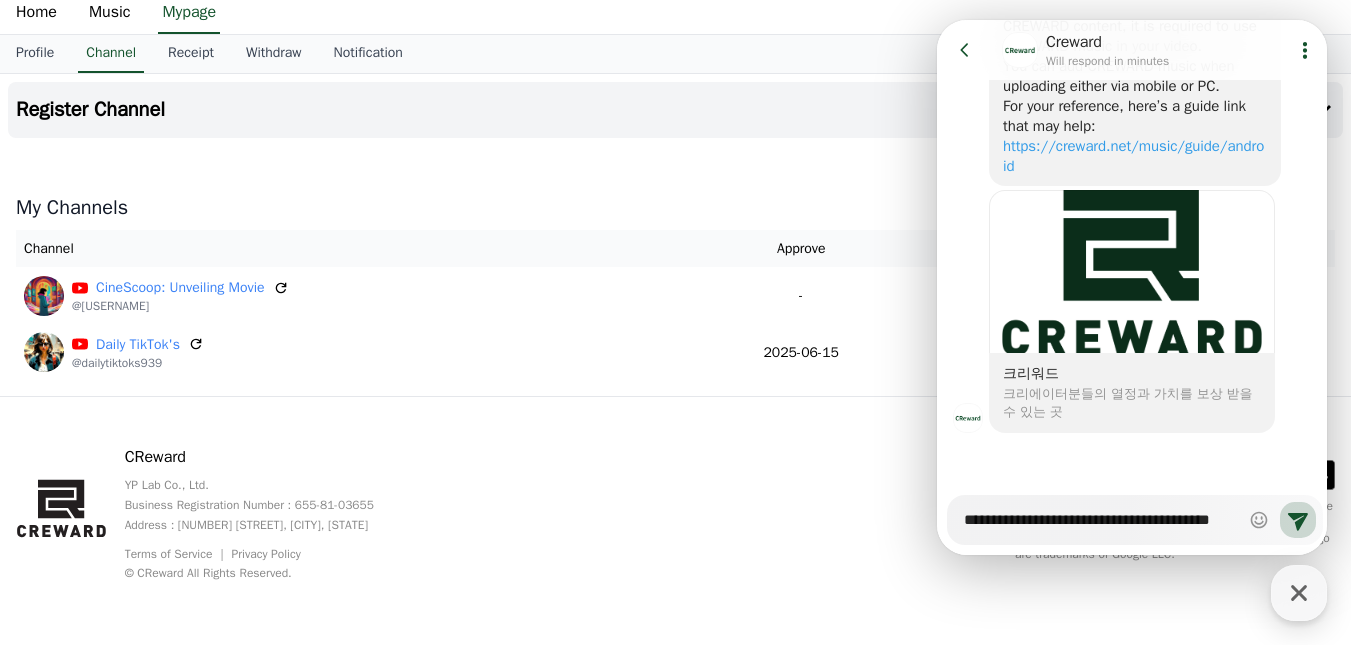 type on "*" 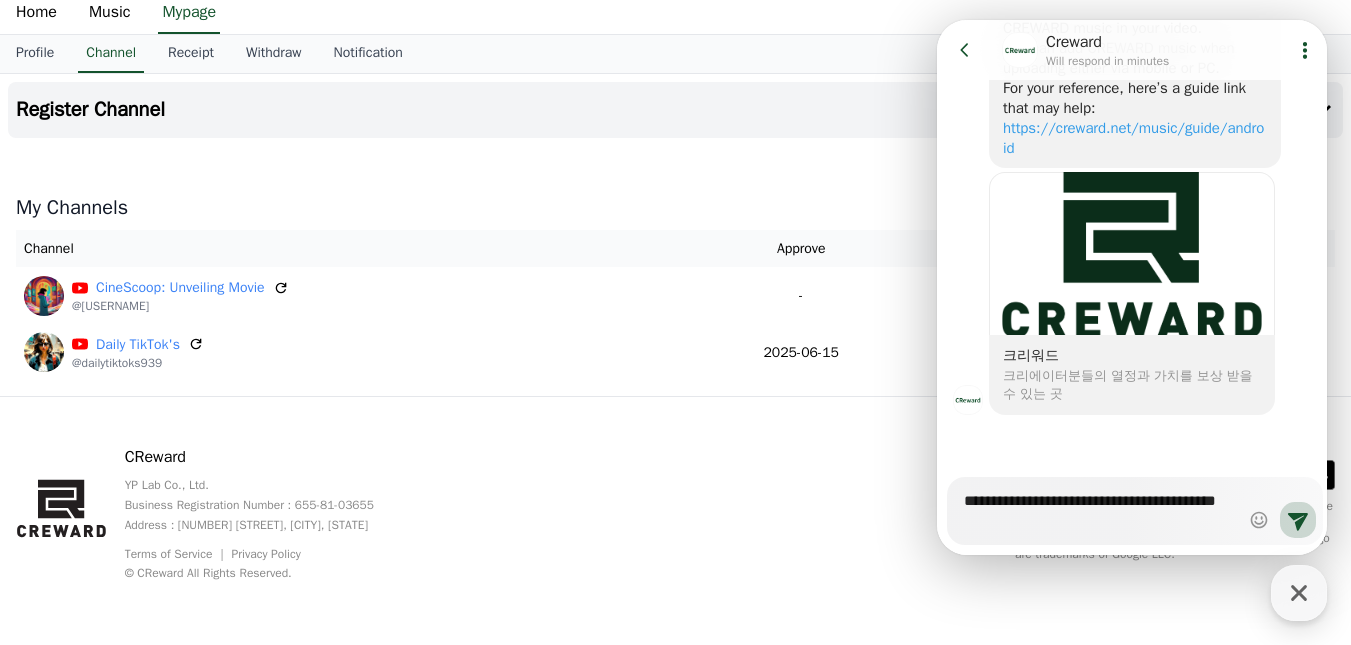 type on "*" 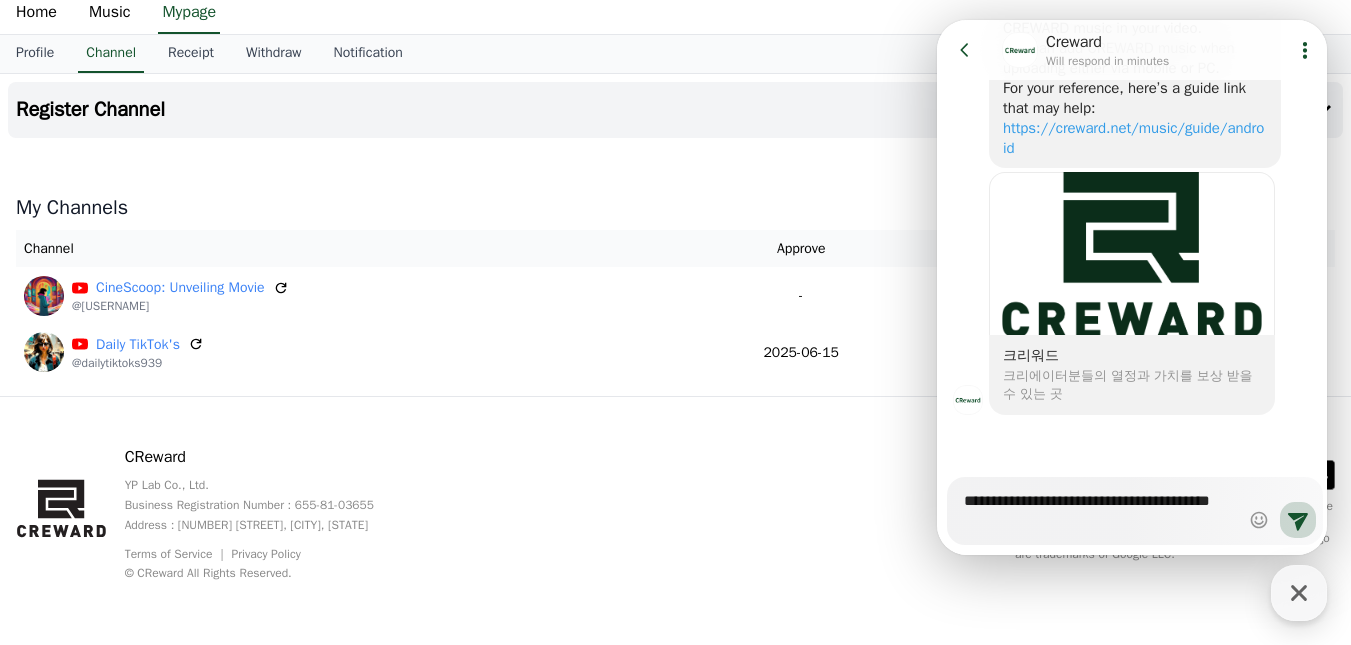 type on "*" 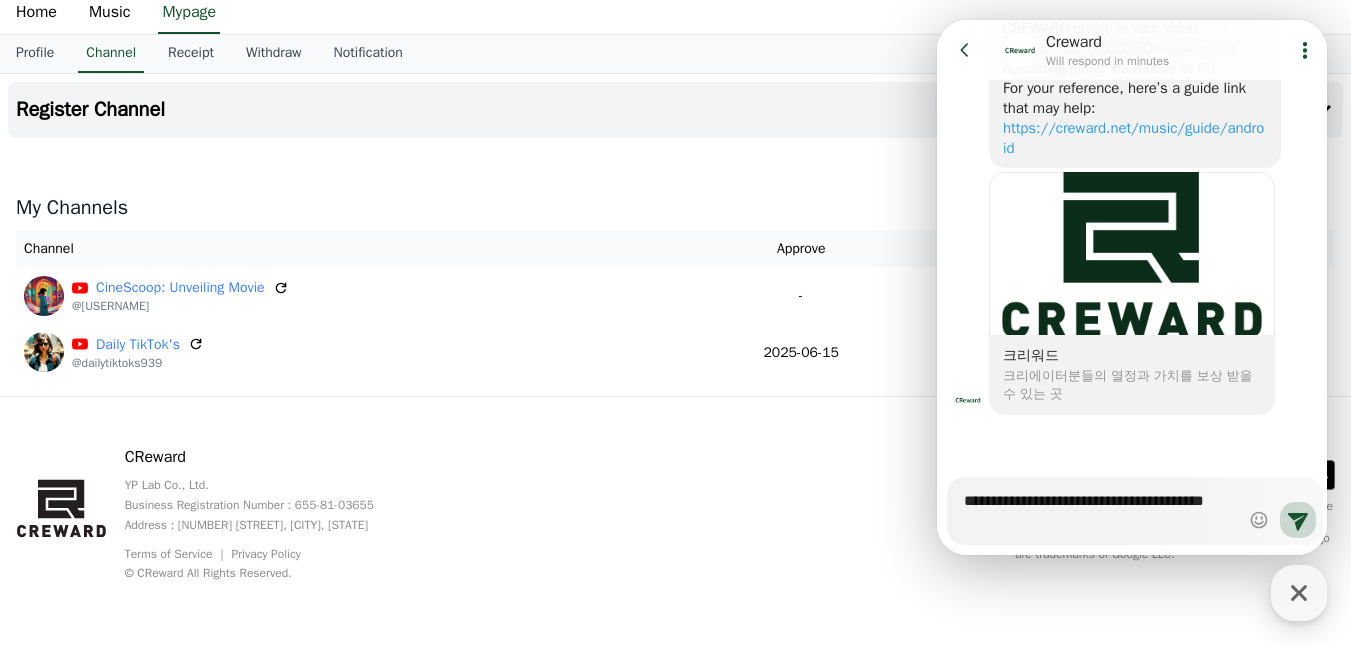 scroll, scrollTop: 1296, scrollLeft: 0, axis: vertical 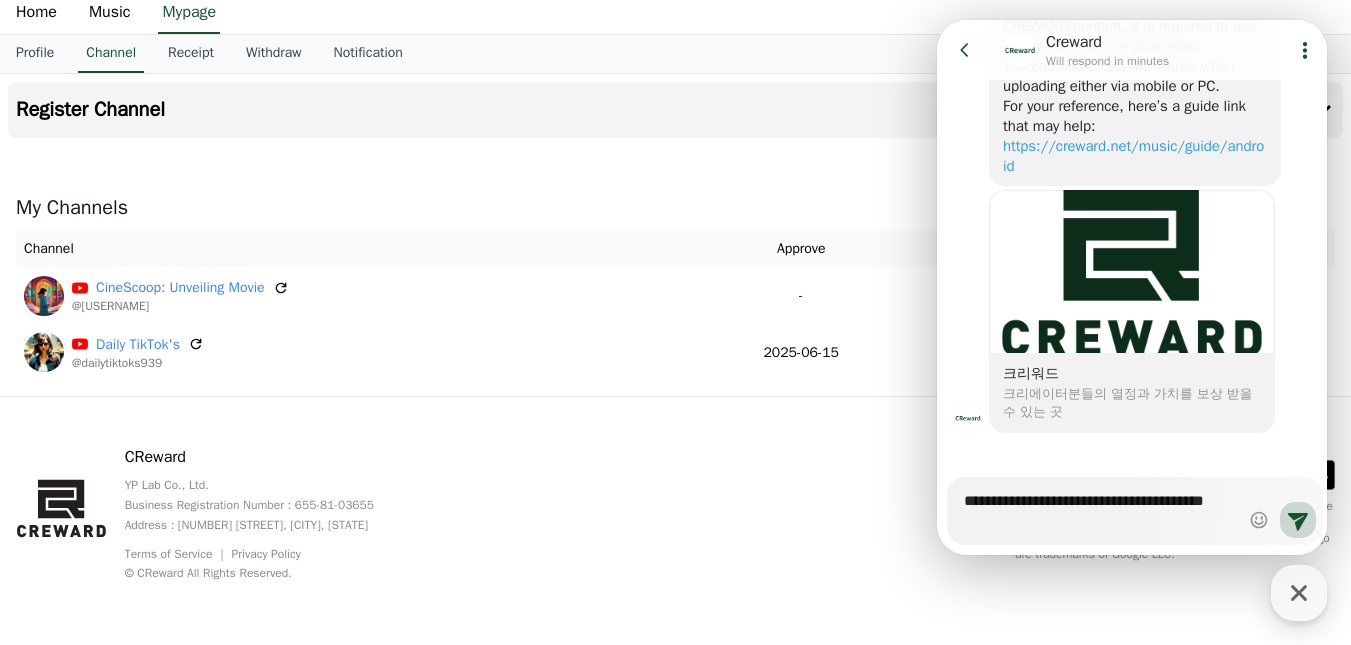 type on "*" 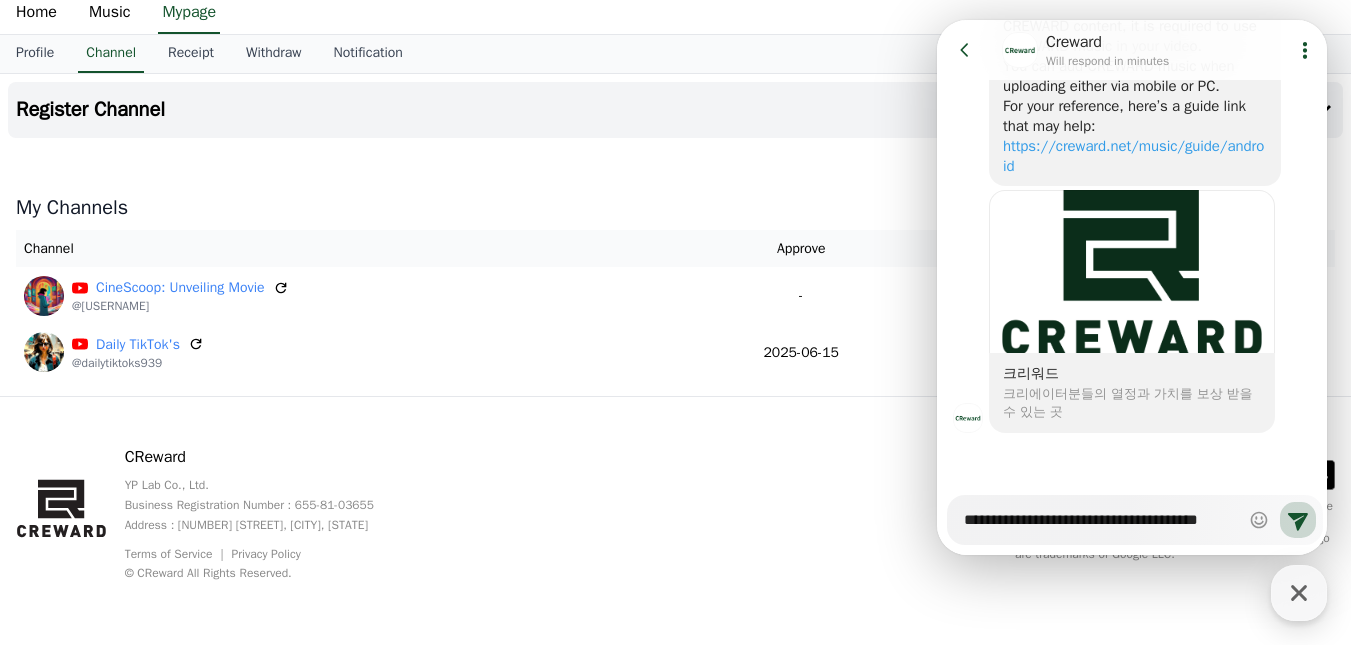 type on "*" 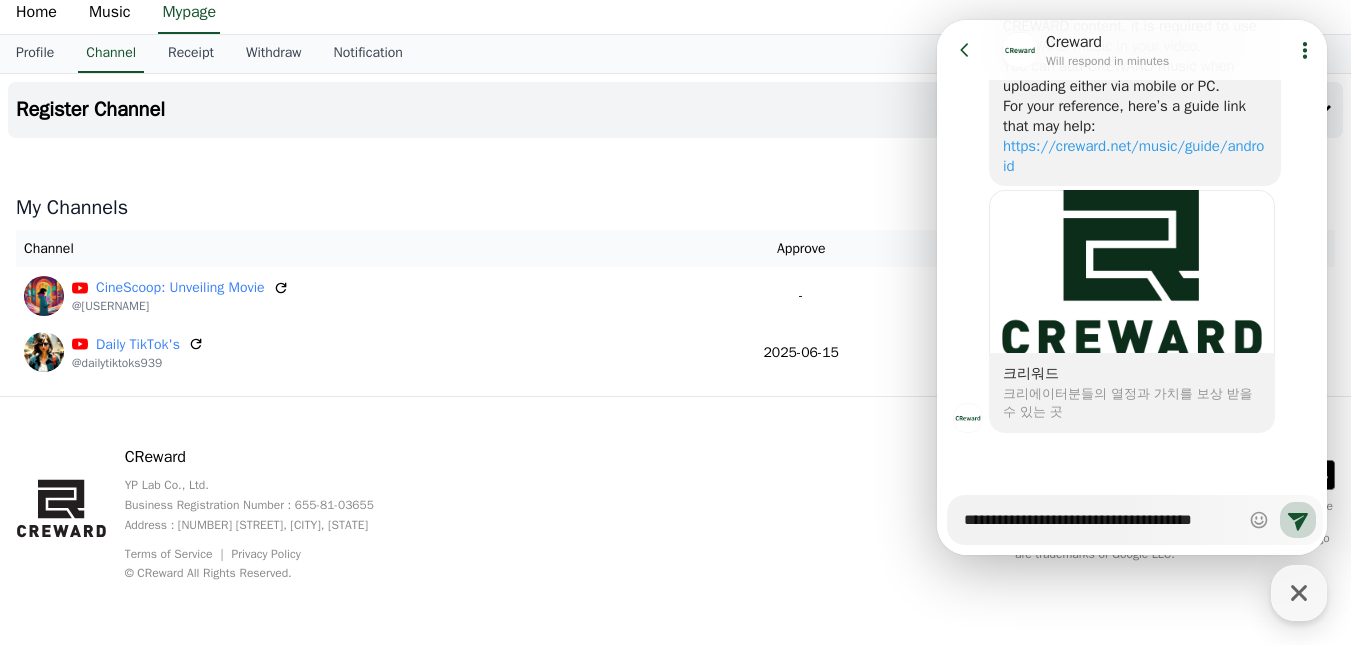 type on "*" 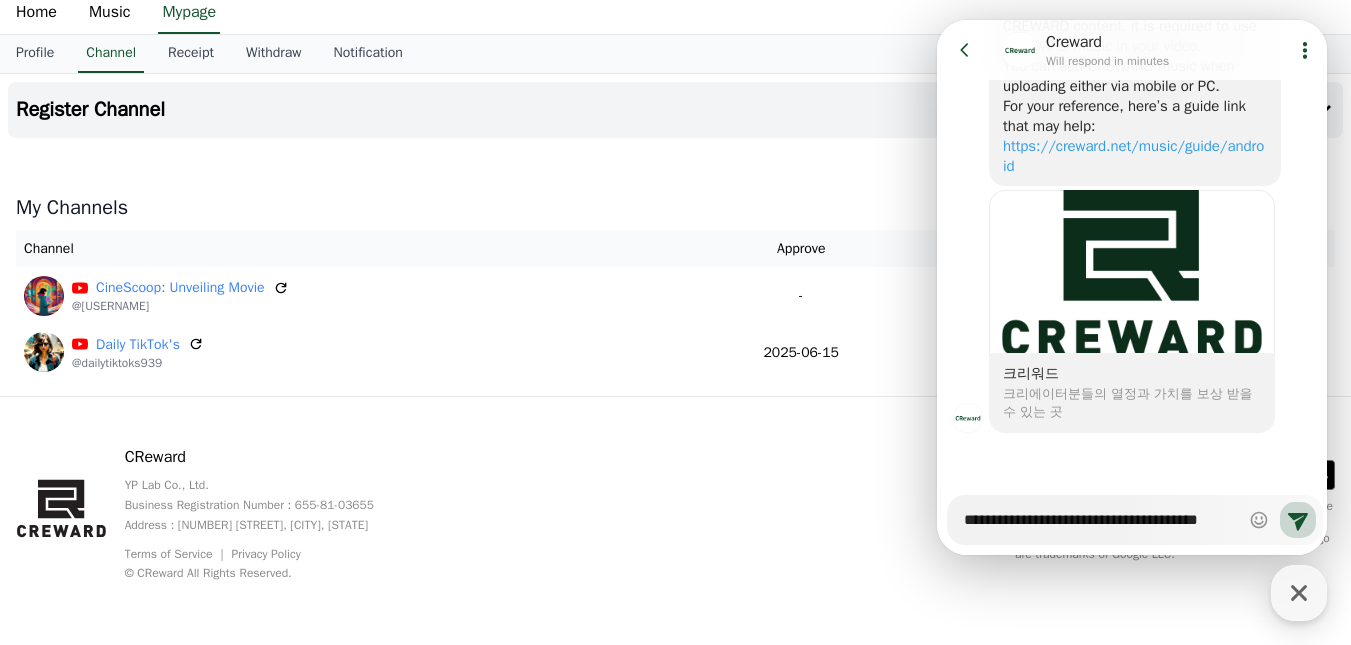 type on "*" 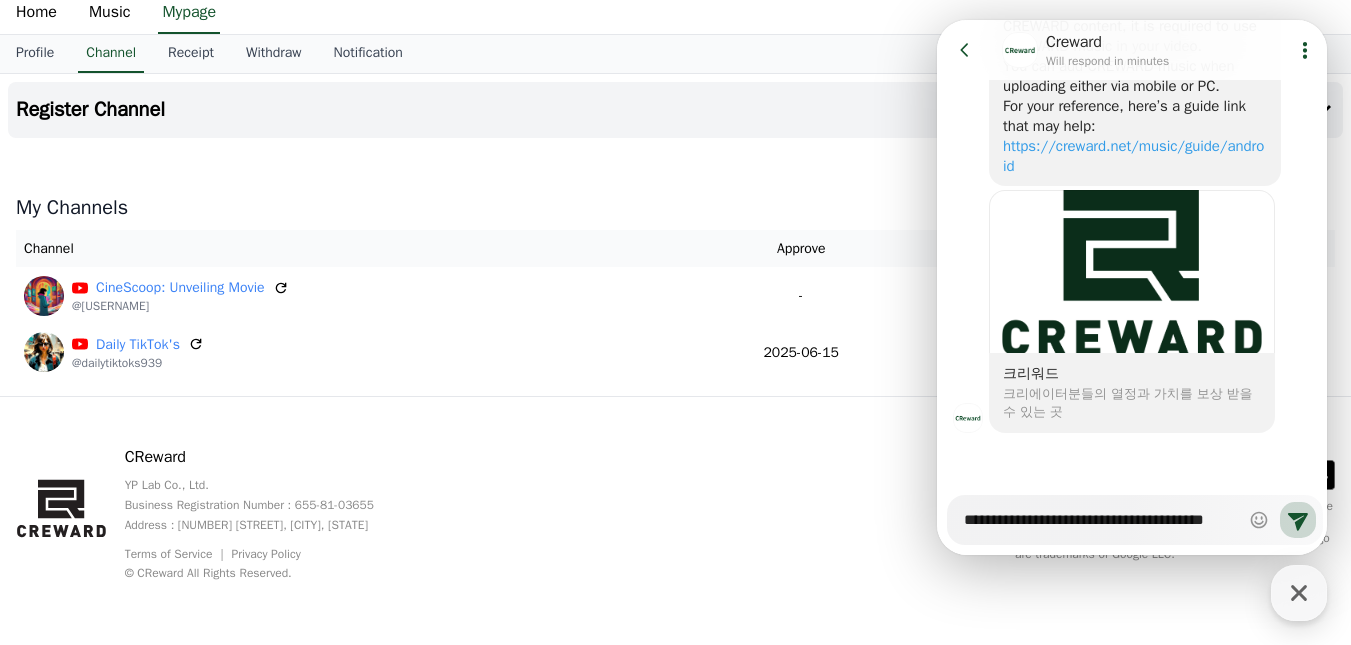 type on "*" 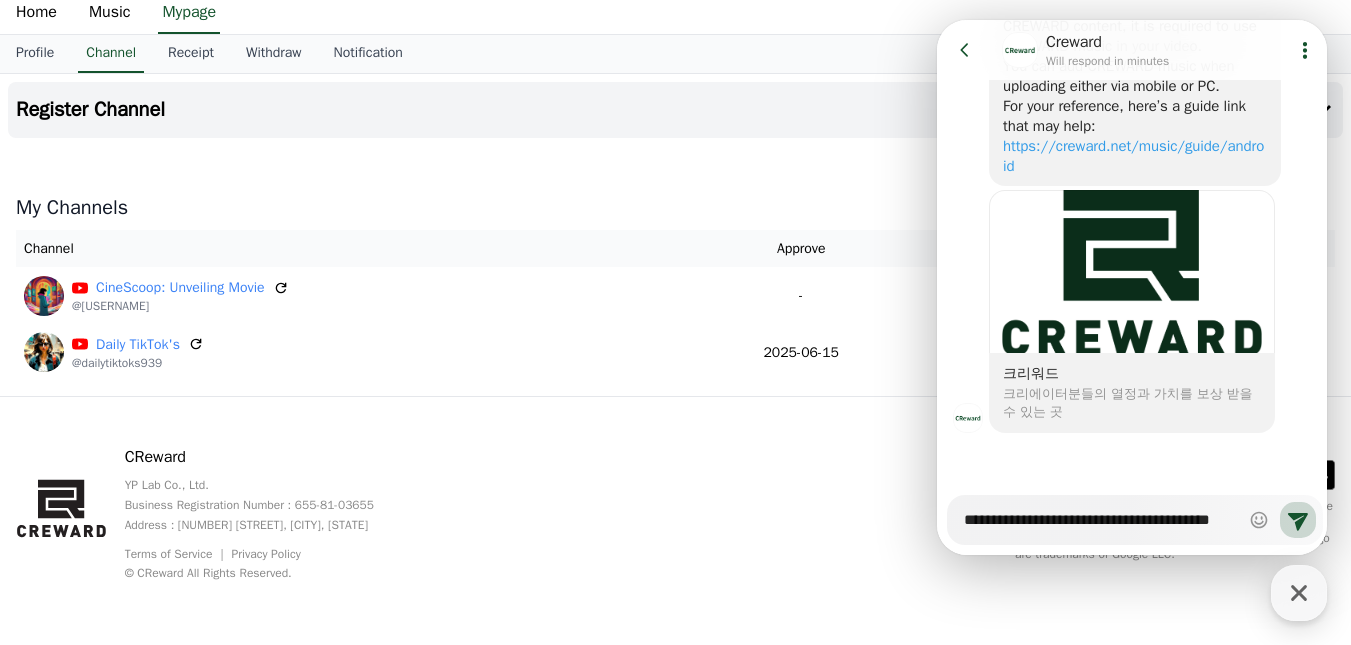 scroll, scrollTop: 1314, scrollLeft: 0, axis: vertical 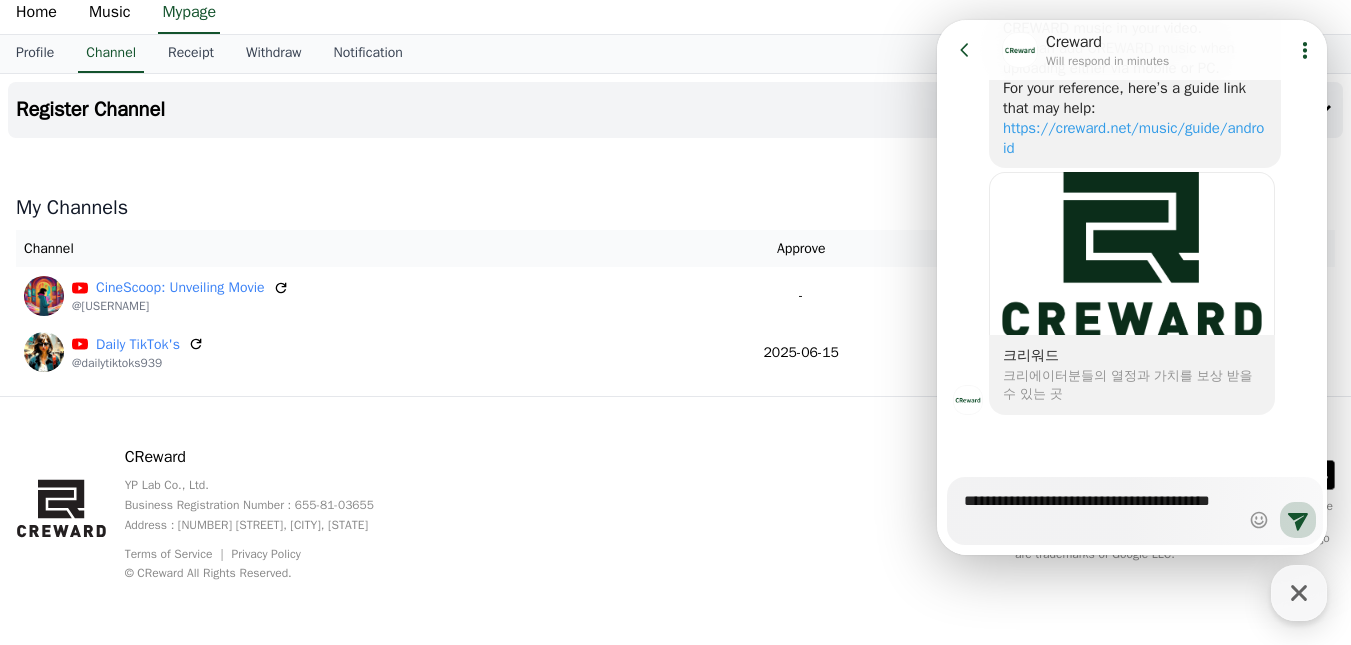 type on "*" 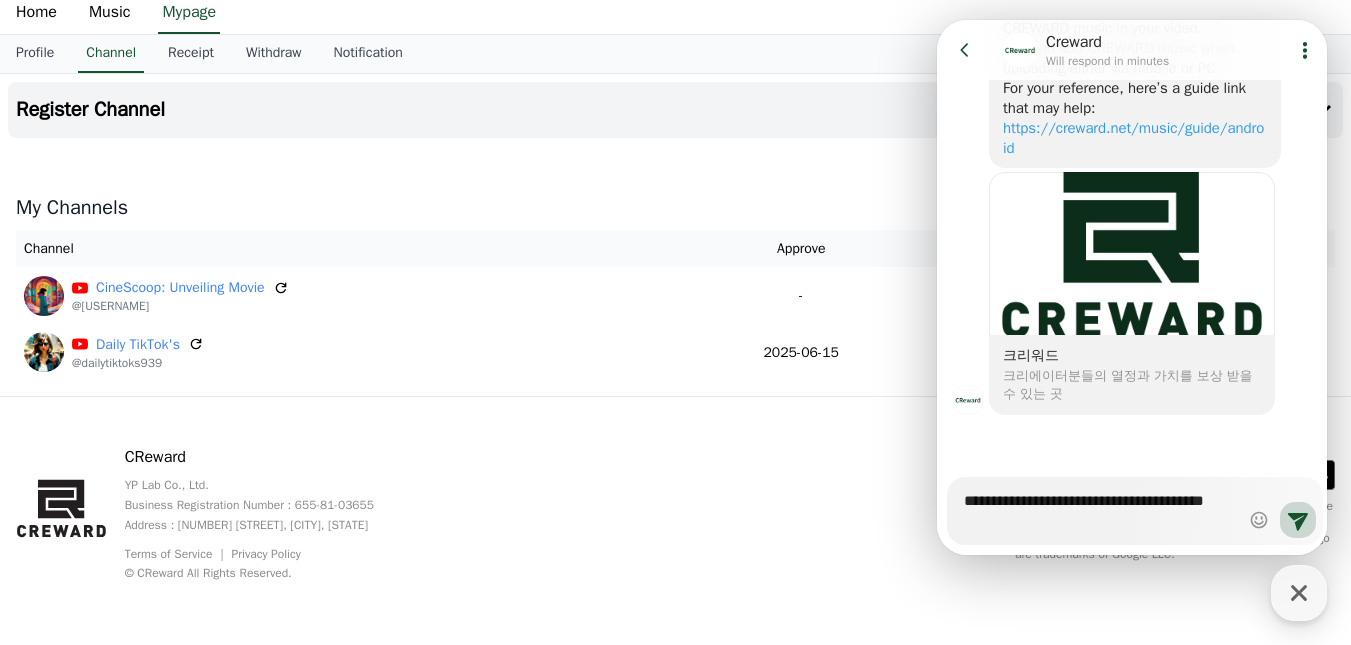 scroll, scrollTop: 1296, scrollLeft: 0, axis: vertical 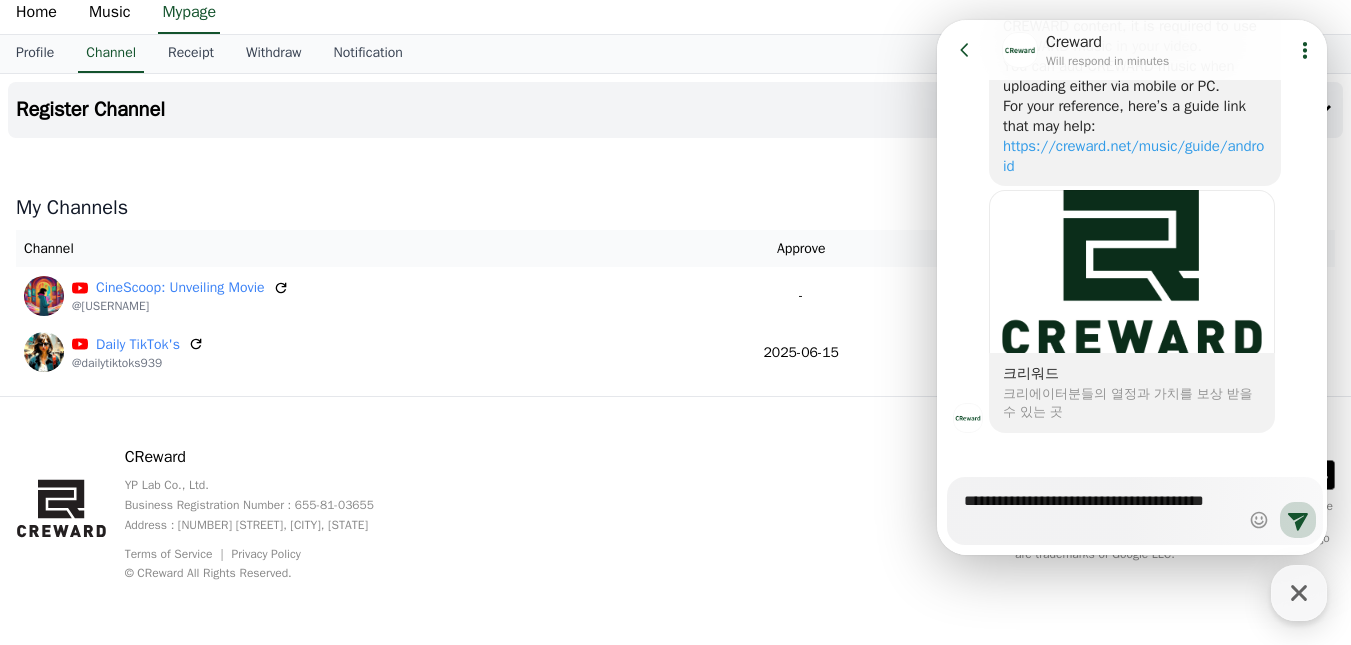 type on "*" 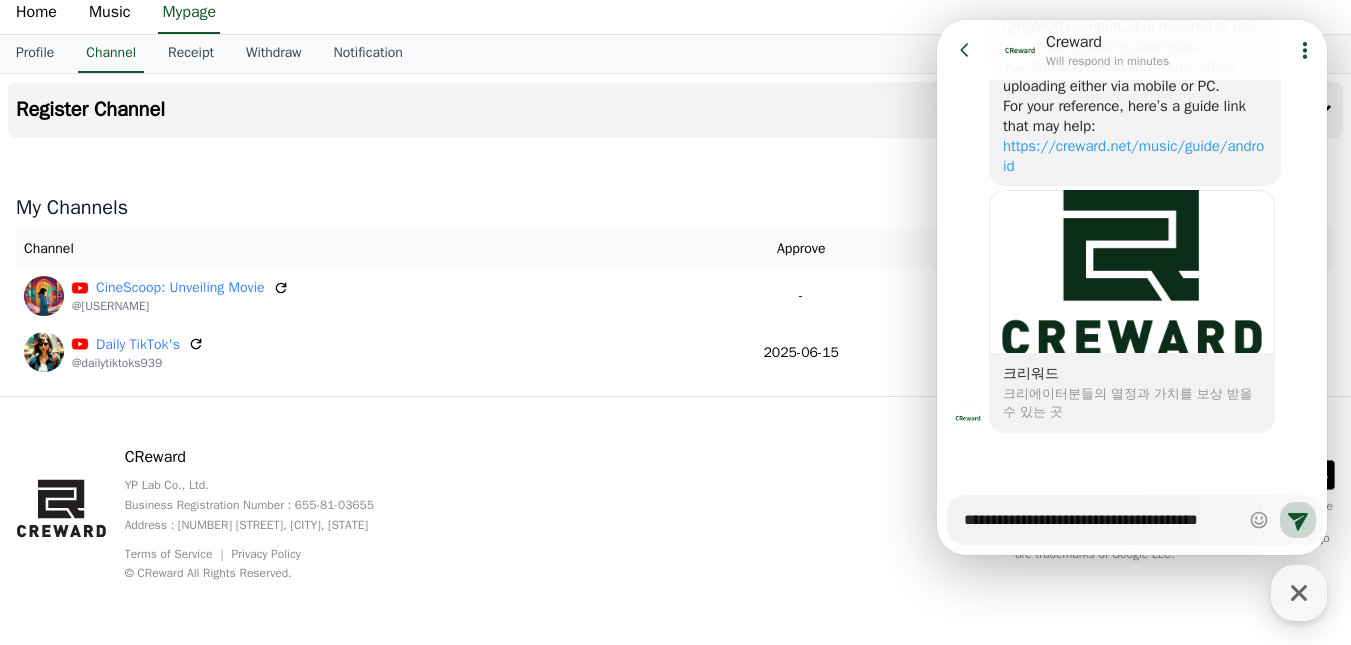 type on "*" 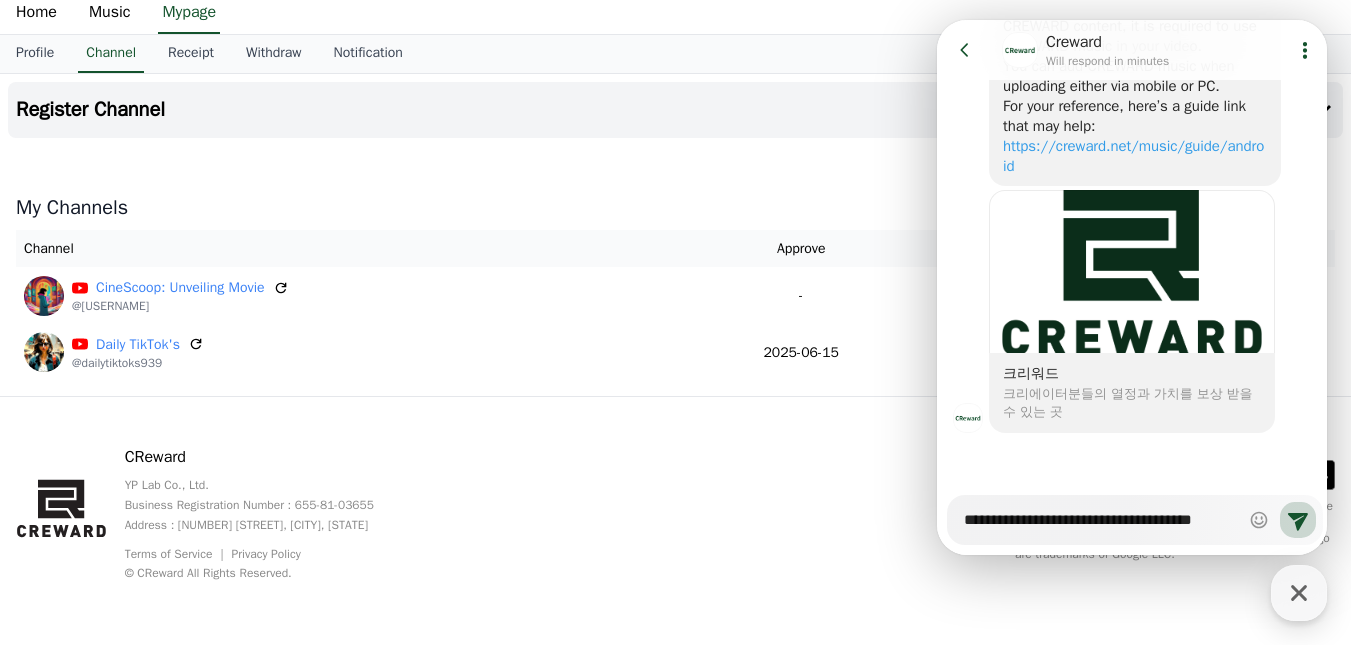 type on "*" 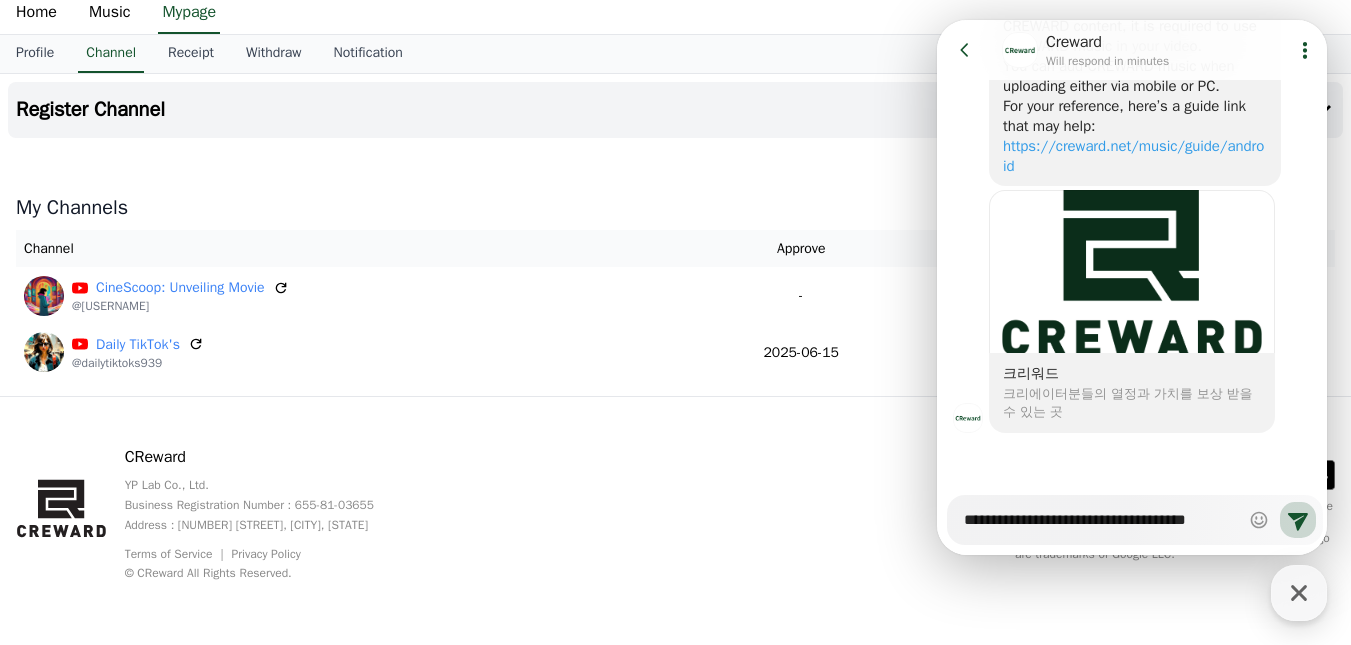 type on "*" 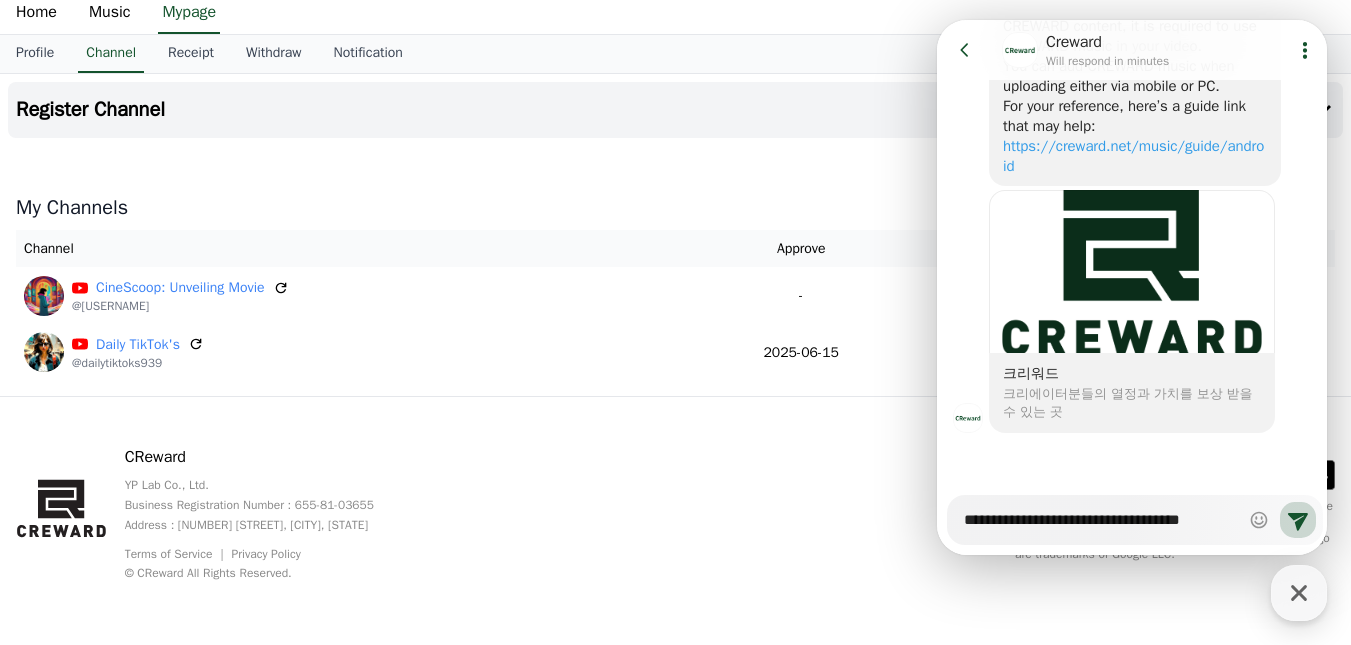 type on "*" 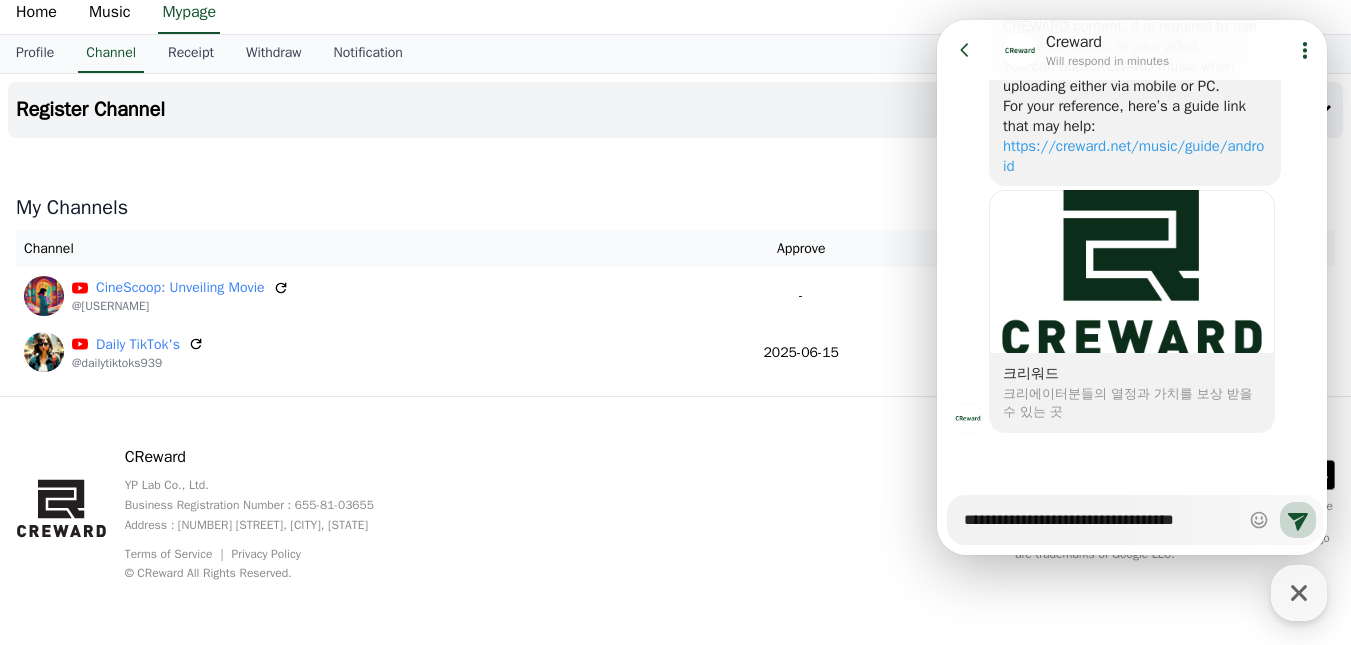 type on "*" 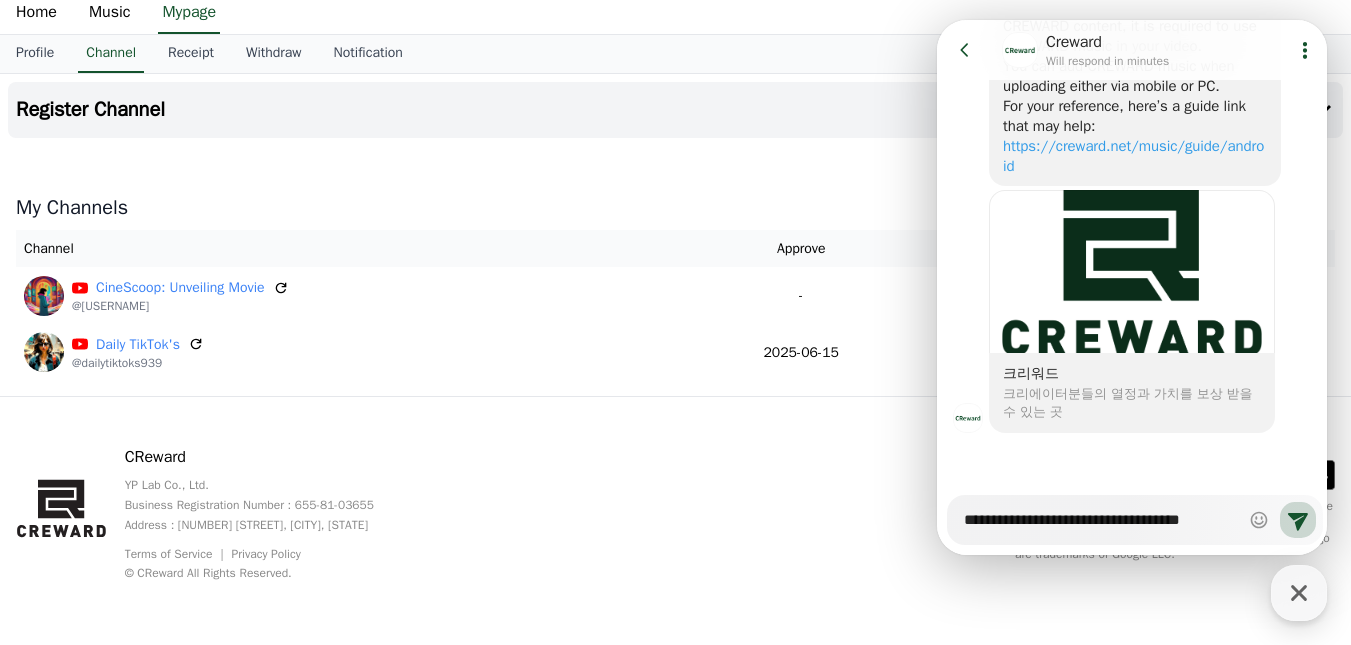type on "*" 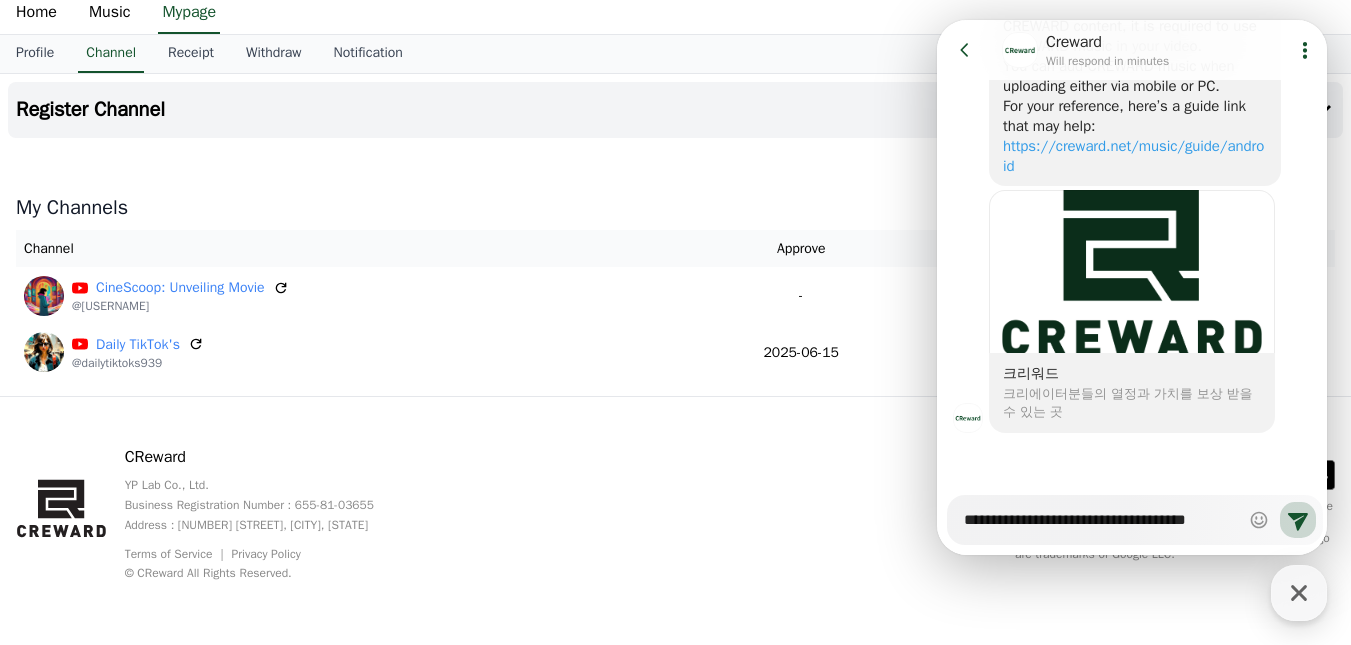 type on "*" 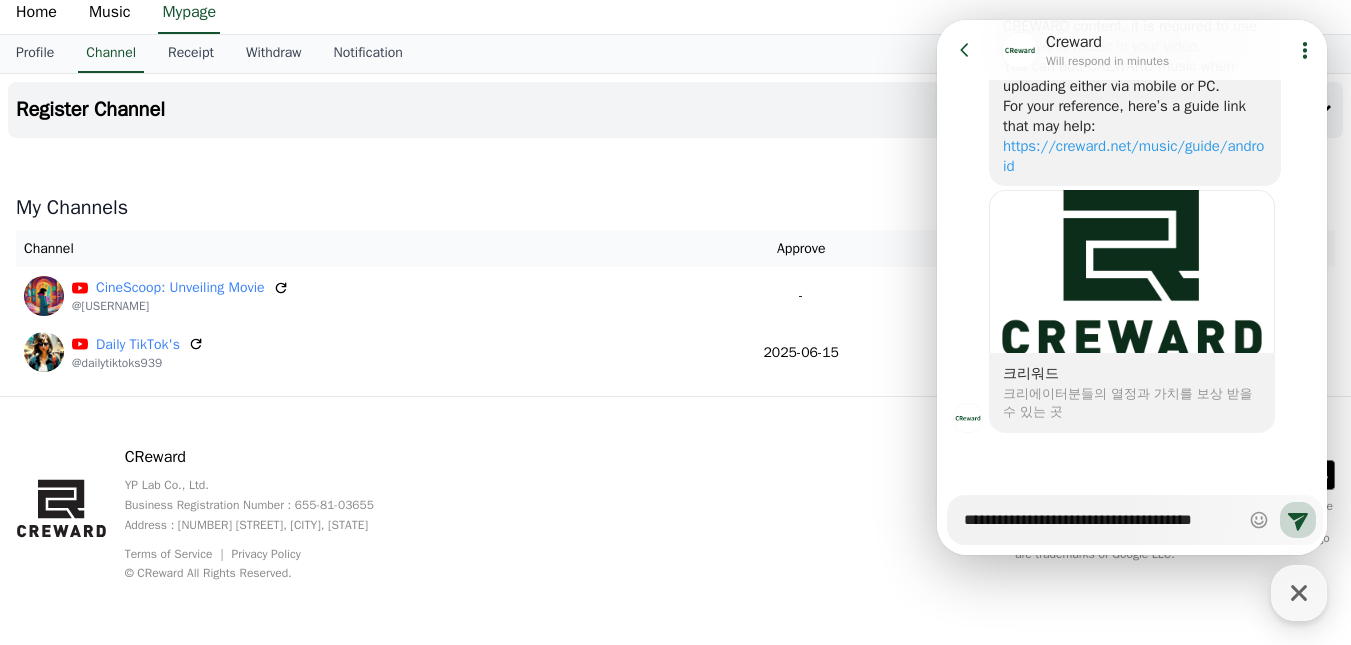 type on "*" 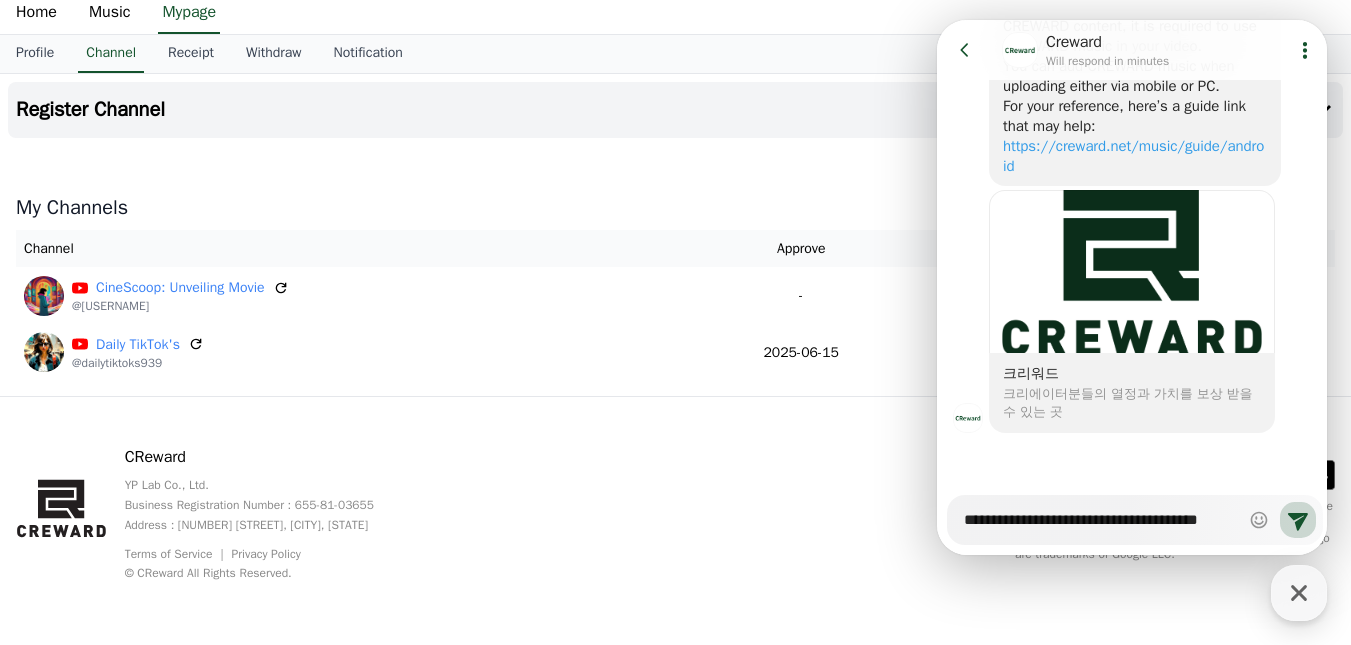 type on "*" 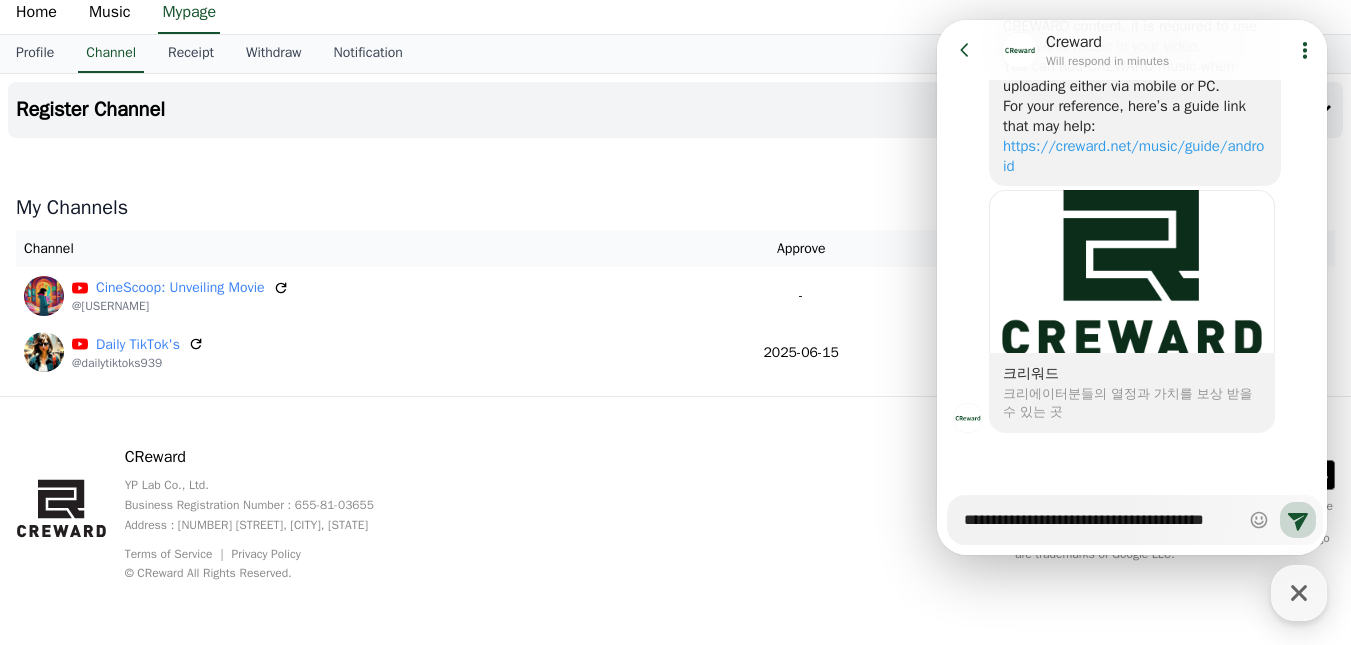 type on "*" 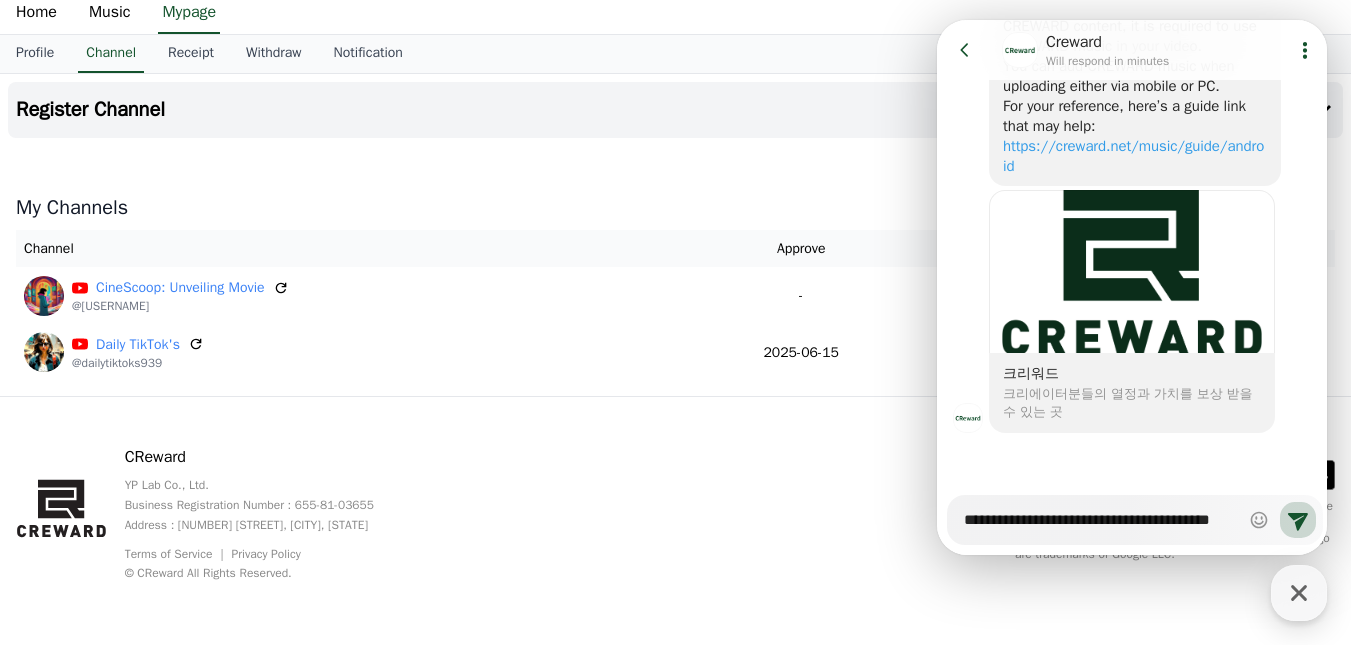 scroll, scrollTop: 1314, scrollLeft: 0, axis: vertical 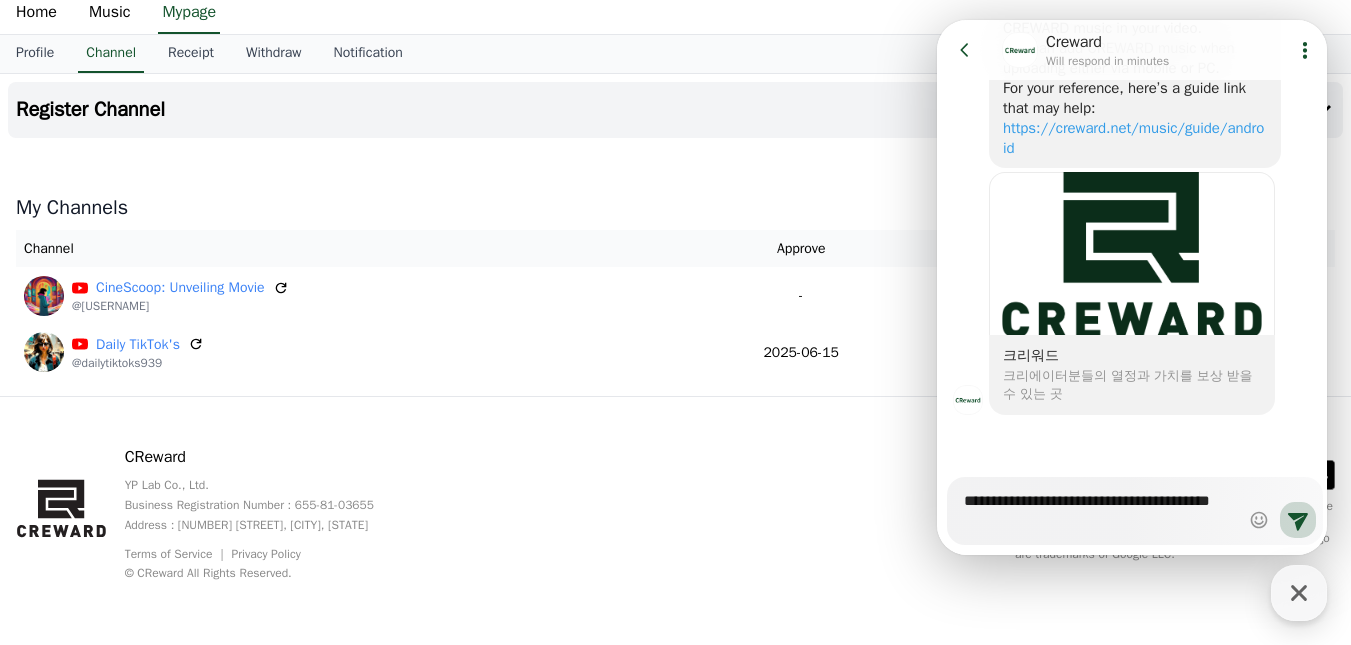 type on "*" 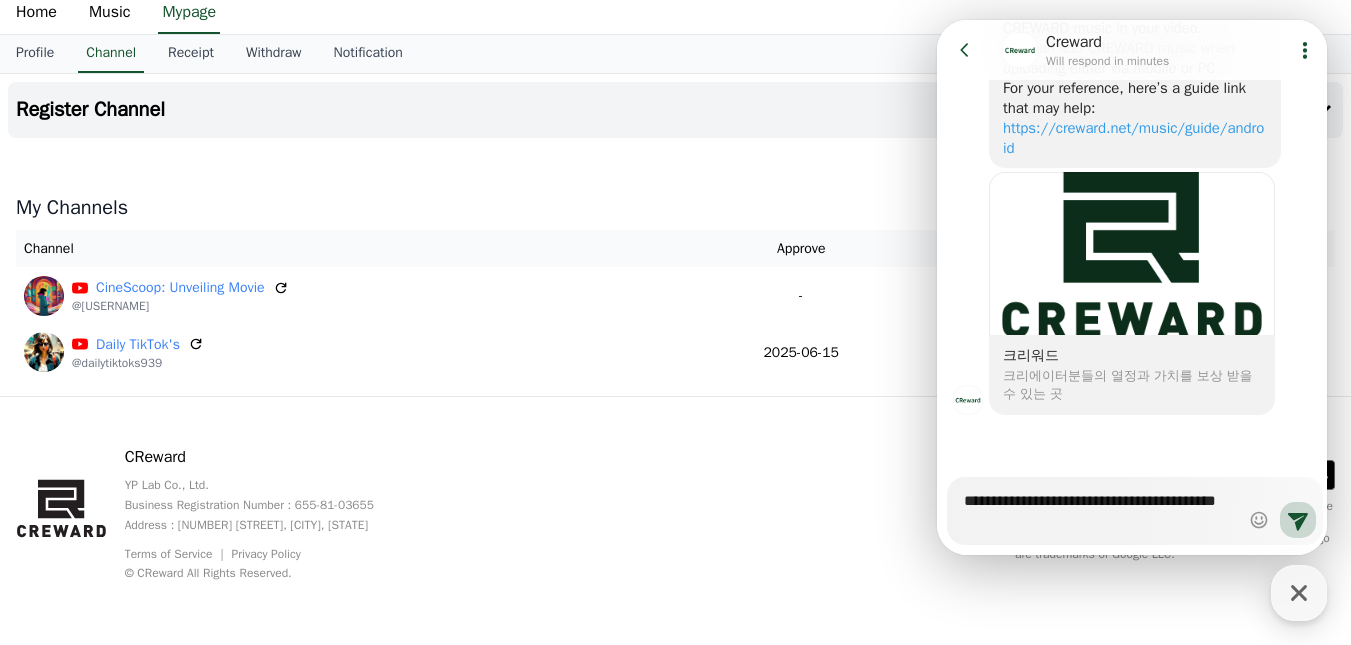 type on "*" 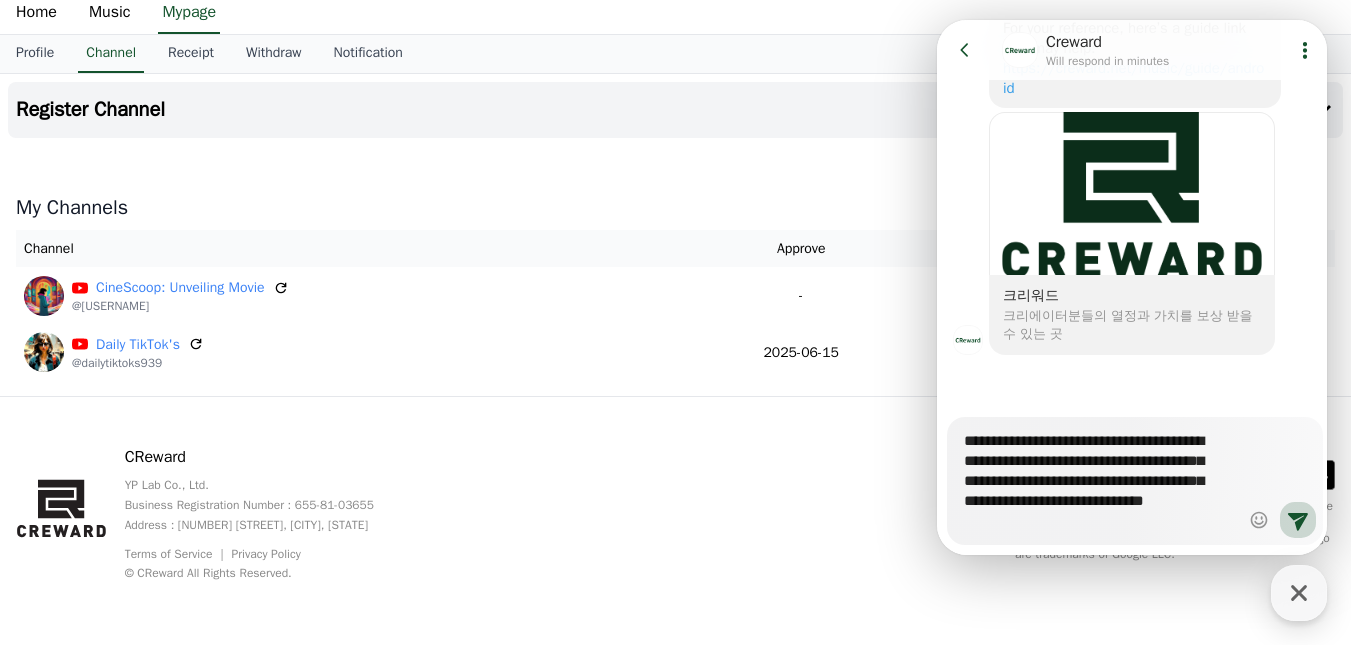 scroll, scrollTop: 1374, scrollLeft: 0, axis: vertical 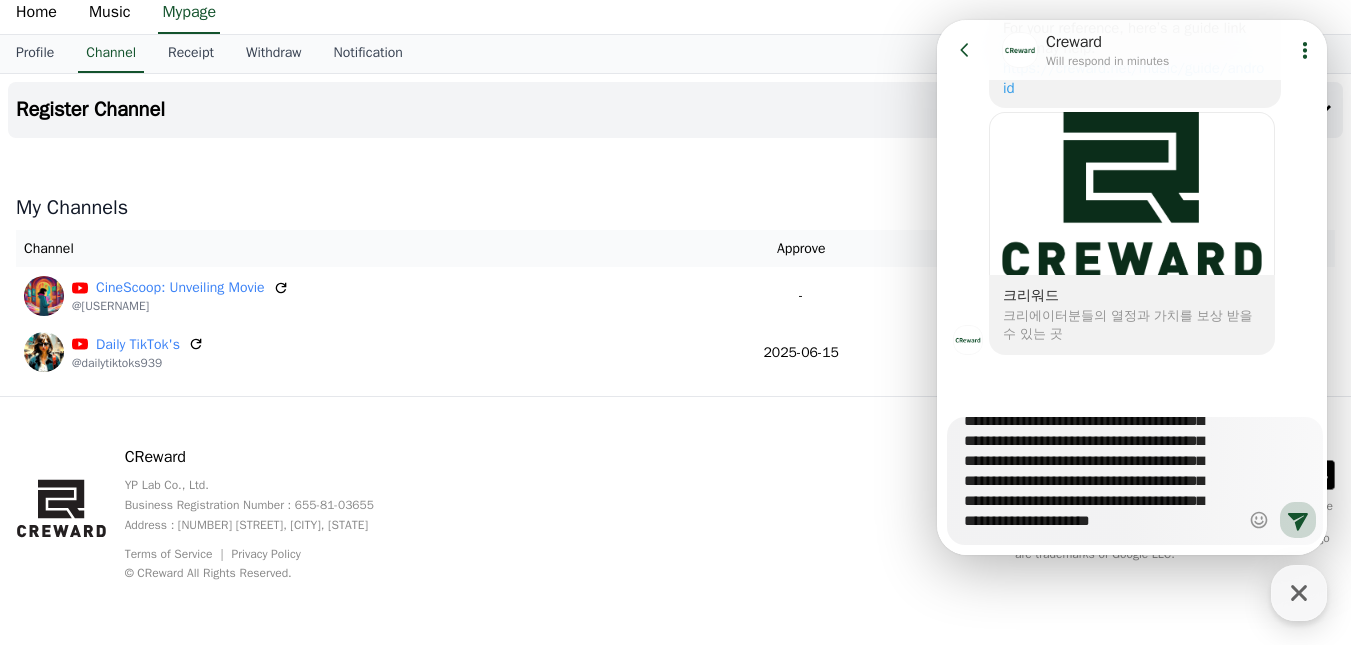click on "Register Channel             My Channels   Channel   Approve   Status         CineScoop: Unveiling Movie     @cinescoopmoviem-1890       -   Rejected   Reapply   Shorts video not enough views       Daily TikTok's     @dailytiktoks939       2025-06-15   06-15   Approved" at bounding box center [675, 235] 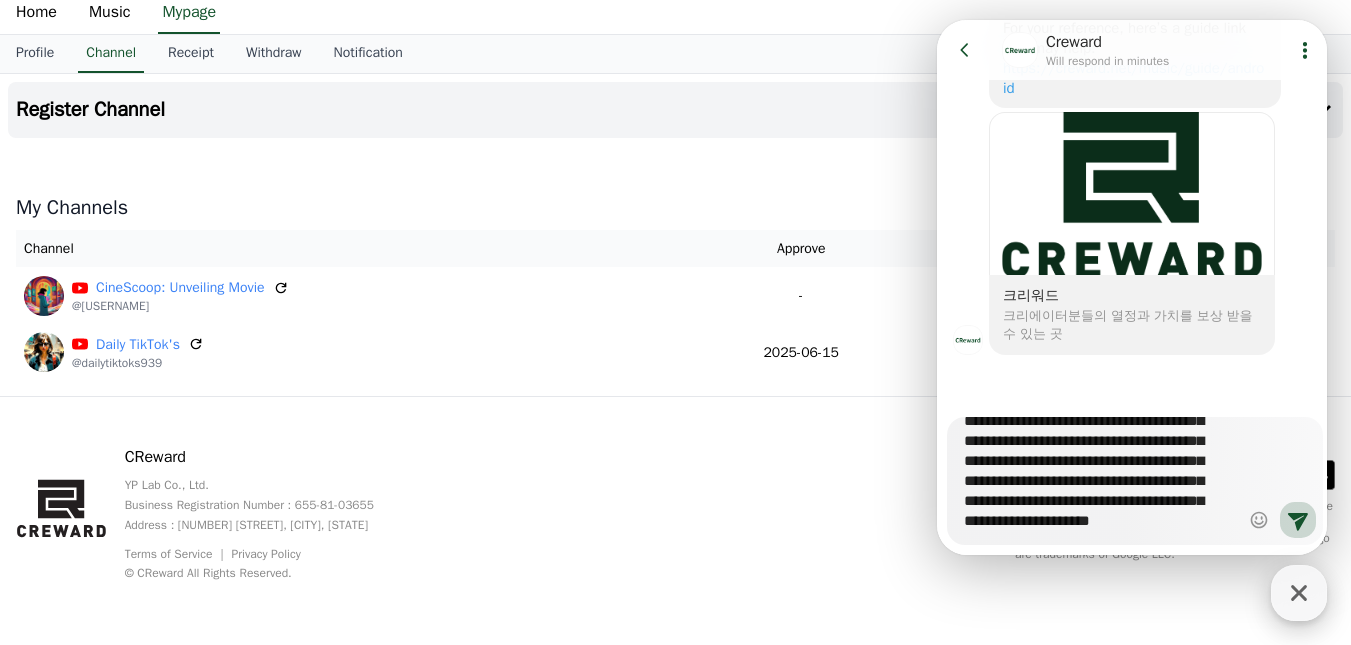 click 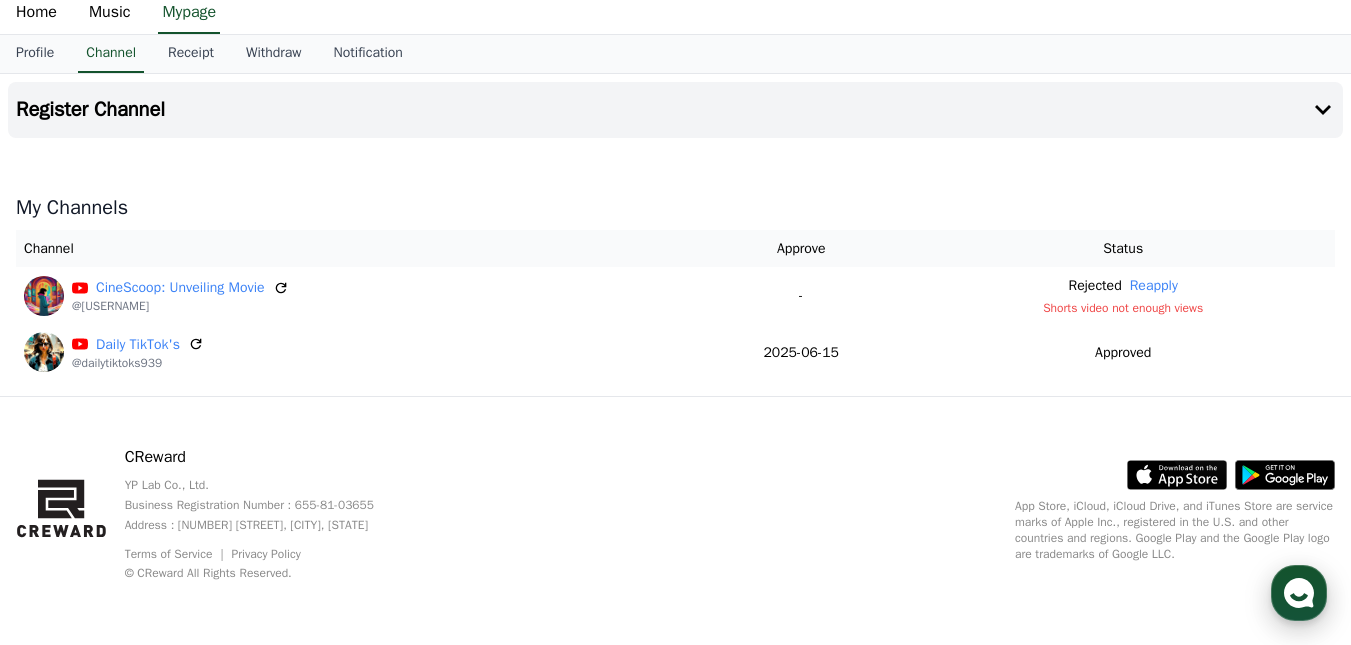click 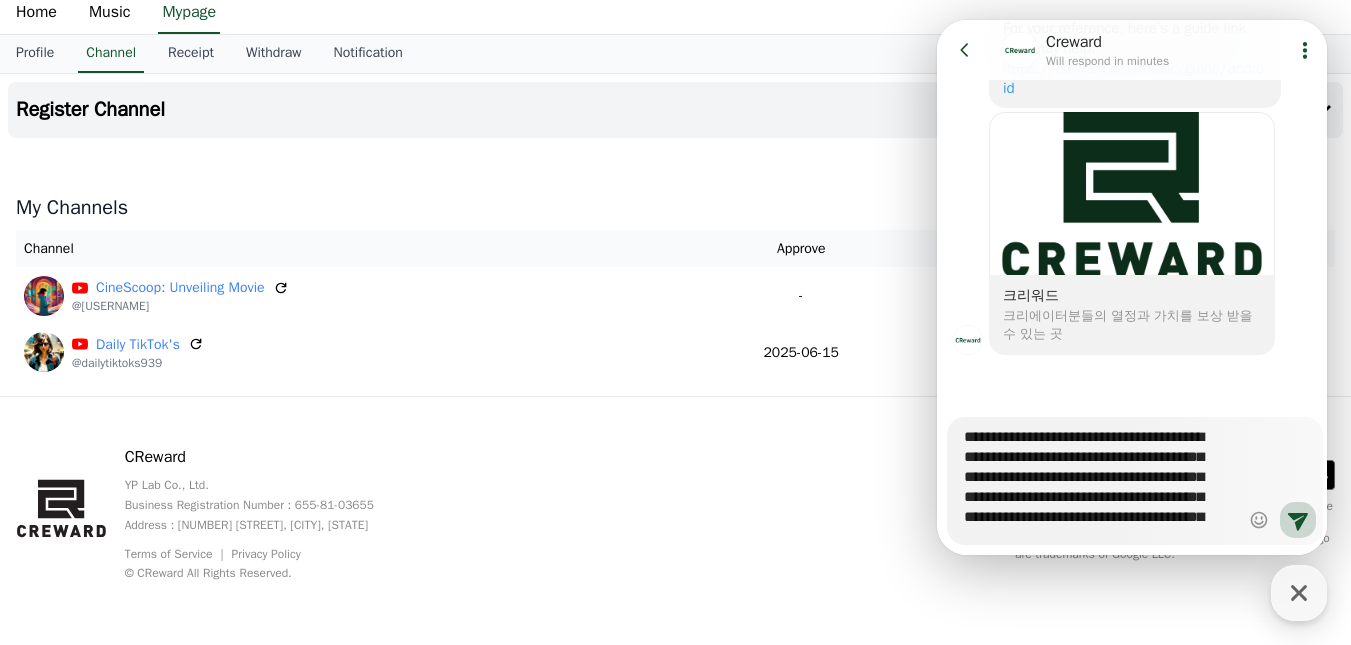 scroll, scrollTop: 0, scrollLeft: 0, axis: both 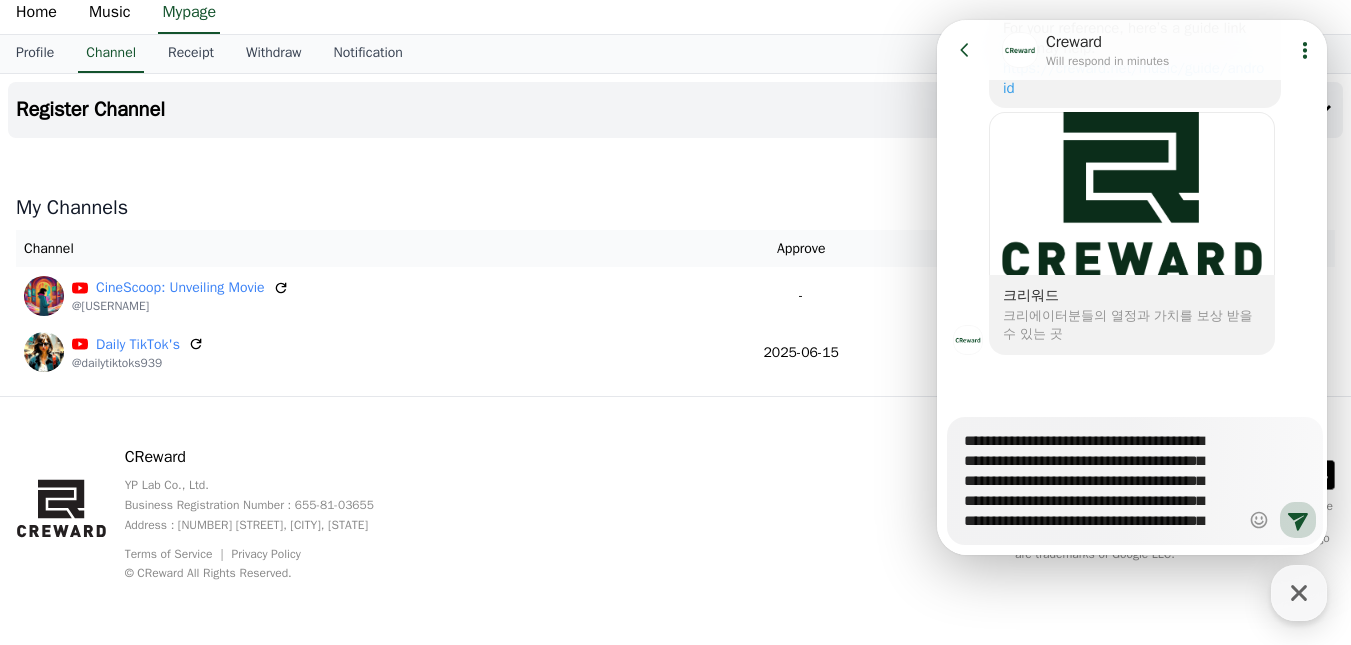 click 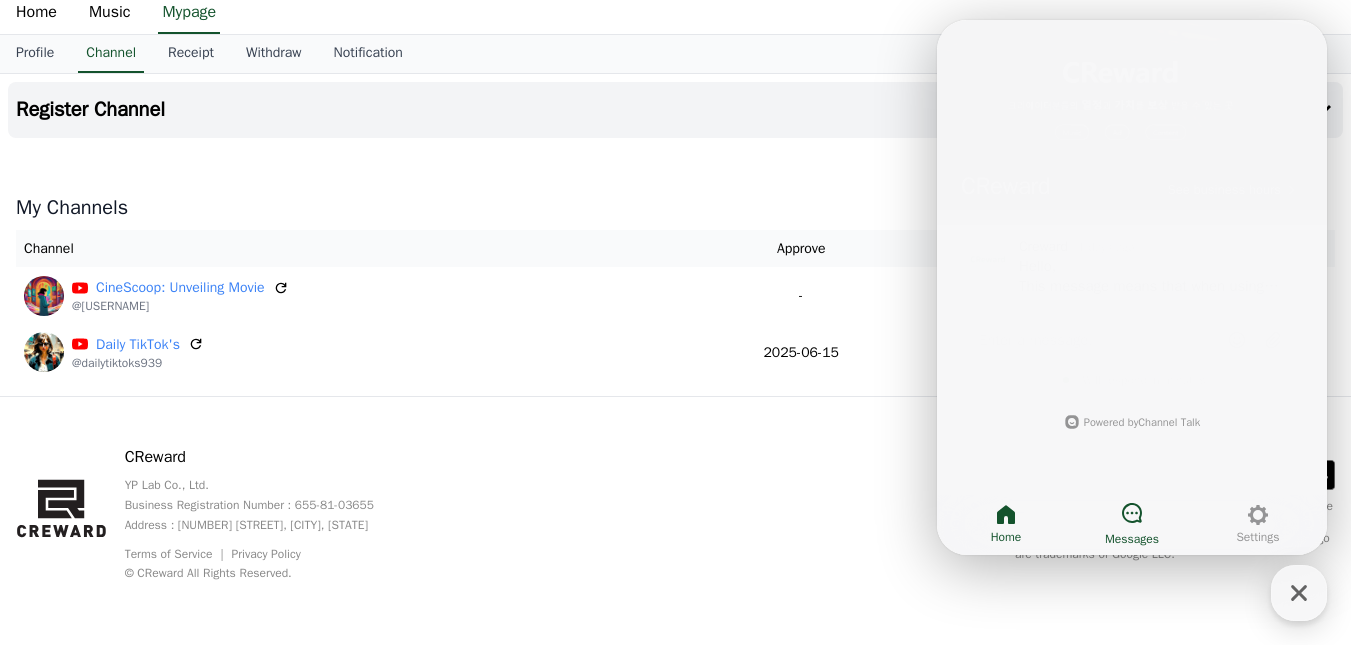 click 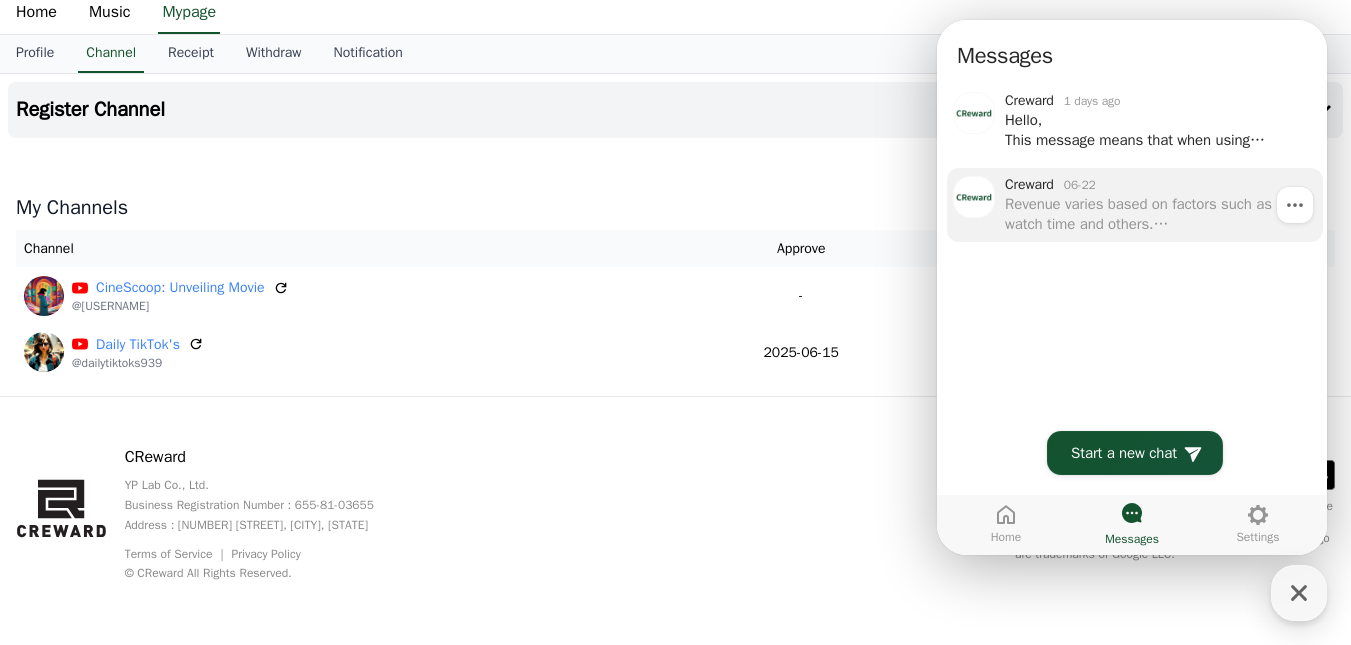 click on "Revenue varies based on factors such as watch time and others.
The average figures we provide to CReward users reflect these factors.
Even if two views are both from Premium subscribers, a view with a longer watch time will generate more revenue than one with a shorter watch time." at bounding box center [1157, 214] 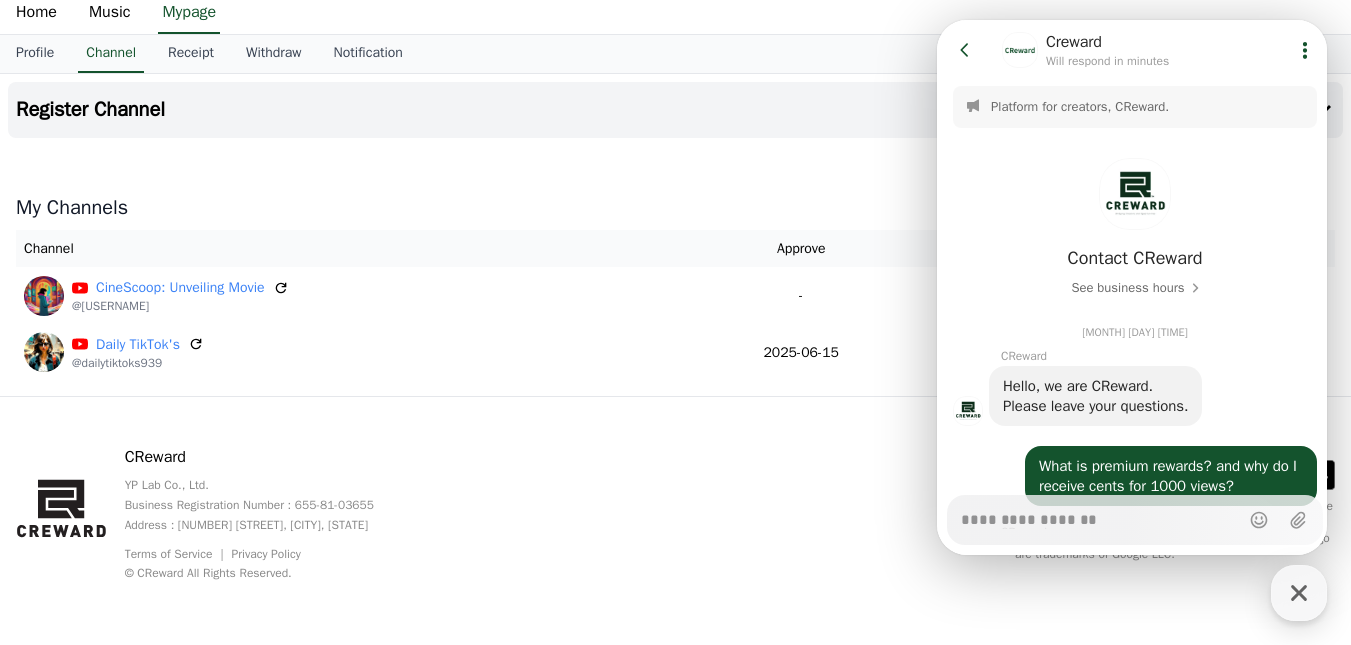click on "Go to previous page" at bounding box center (973, 50) 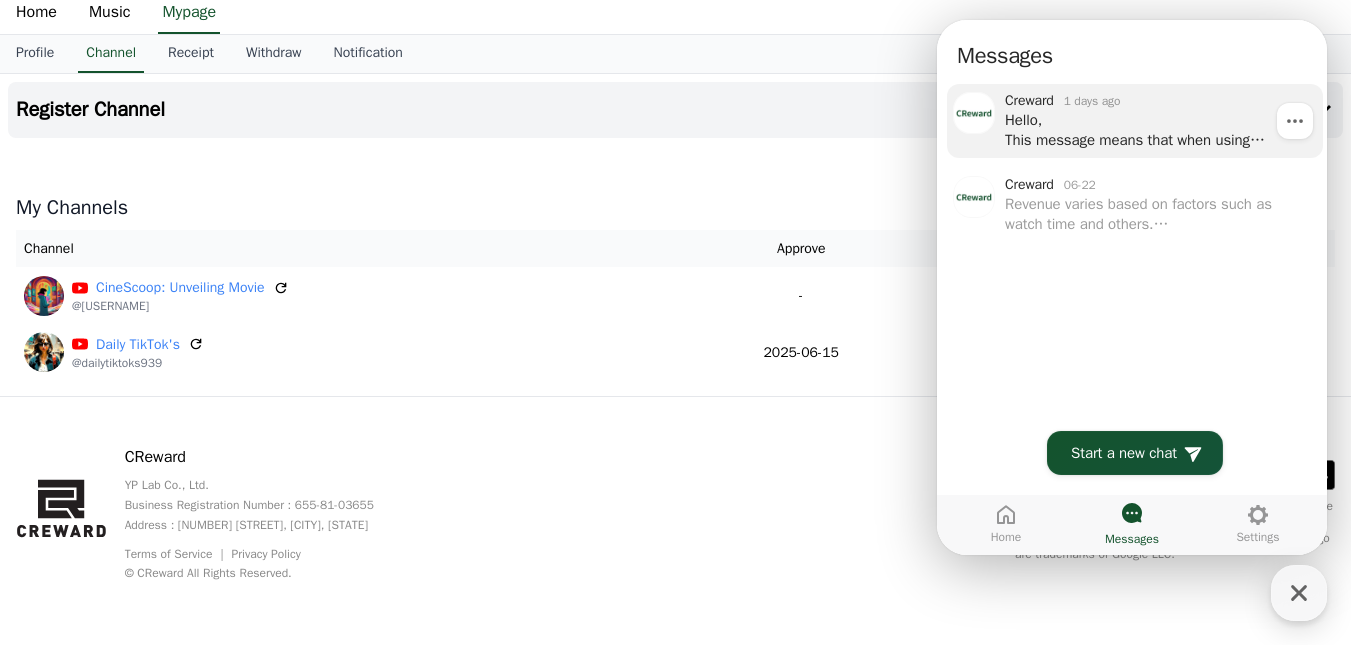 click on "Hello,
This message means that when using CREWARD content, it is required to use CREWARD music in your video.
You can add CREWARD music when uploading either via mobile or PC.
For your reference, here’s a guide link that may help:
https://creward.net/music/guide/android" at bounding box center (1157, 130) 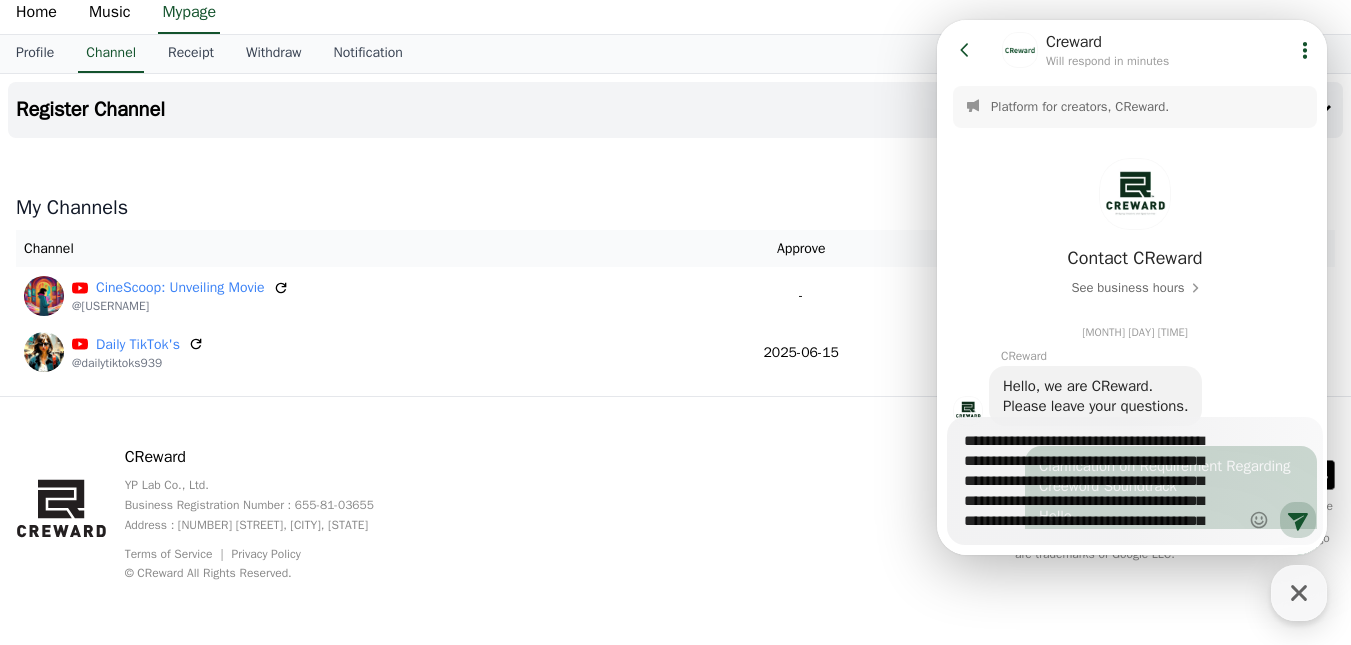 scroll, scrollTop: 1296, scrollLeft: 0, axis: vertical 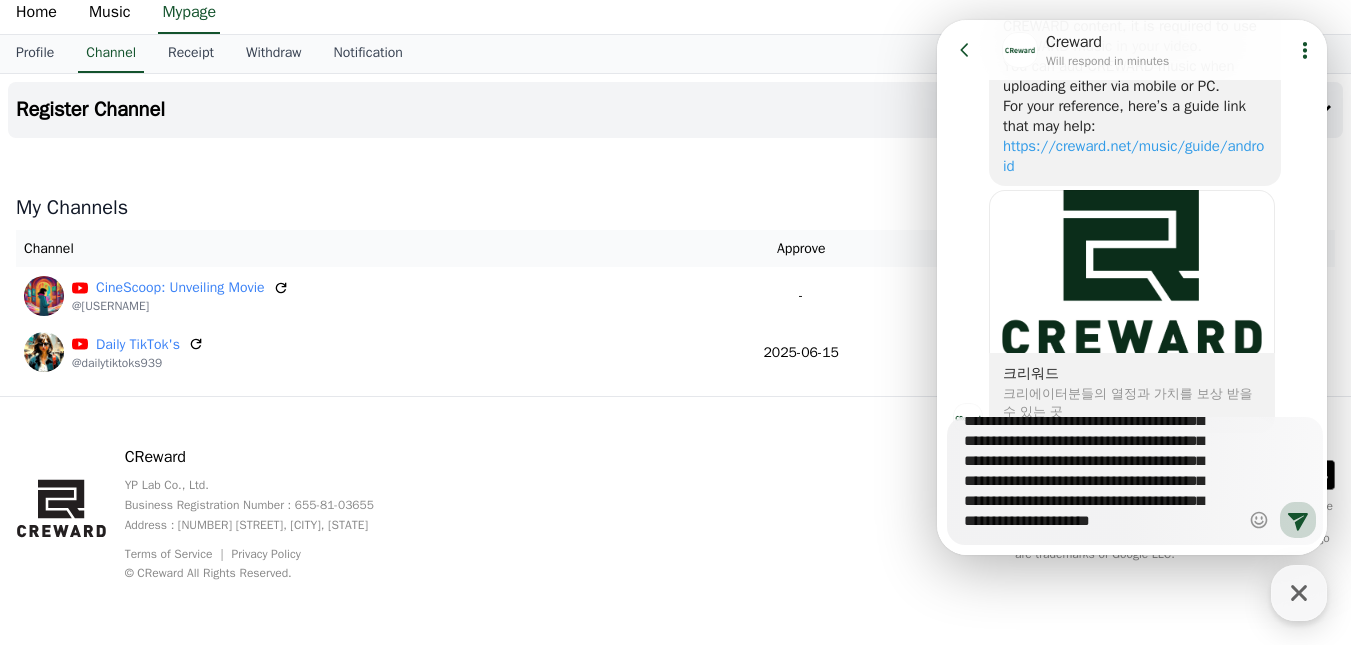 click on "**********" at bounding box center [1100, 474] 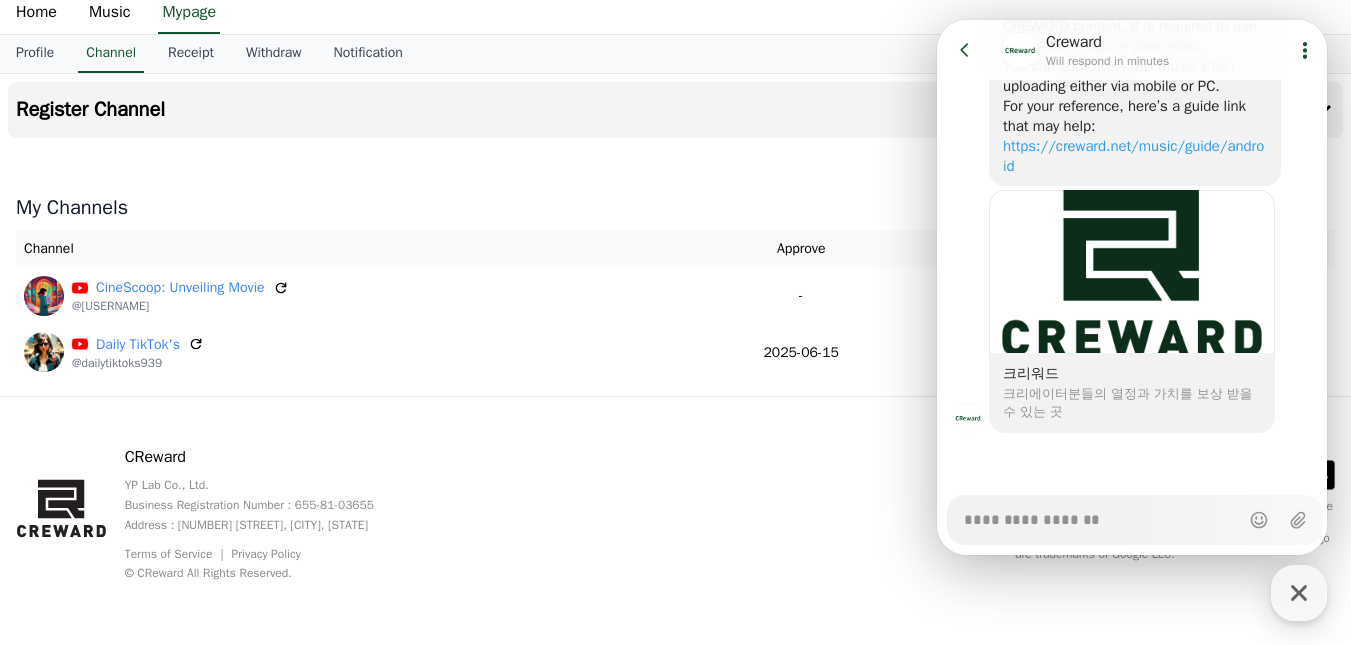scroll, scrollTop: 0, scrollLeft: 0, axis: both 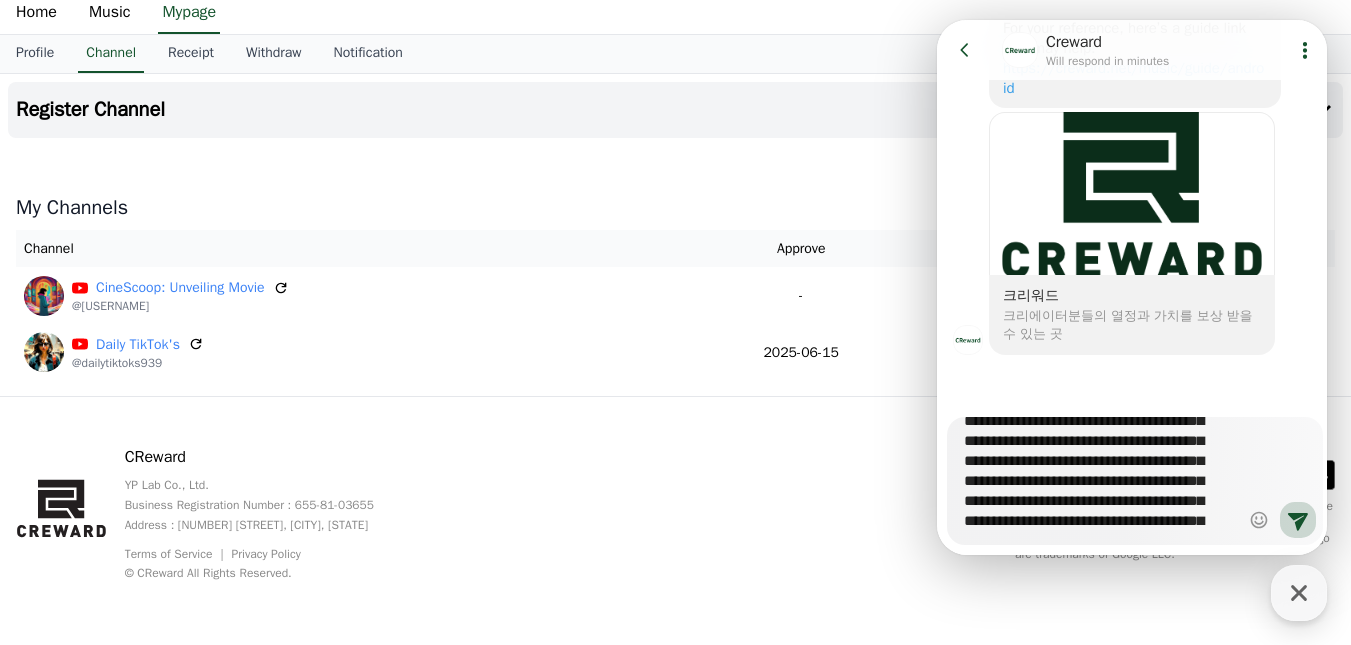 drag, startPoint x: 1192, startPoint y: 503, endPoint x: 1068, endPoint y: 489, distance: 124.78782 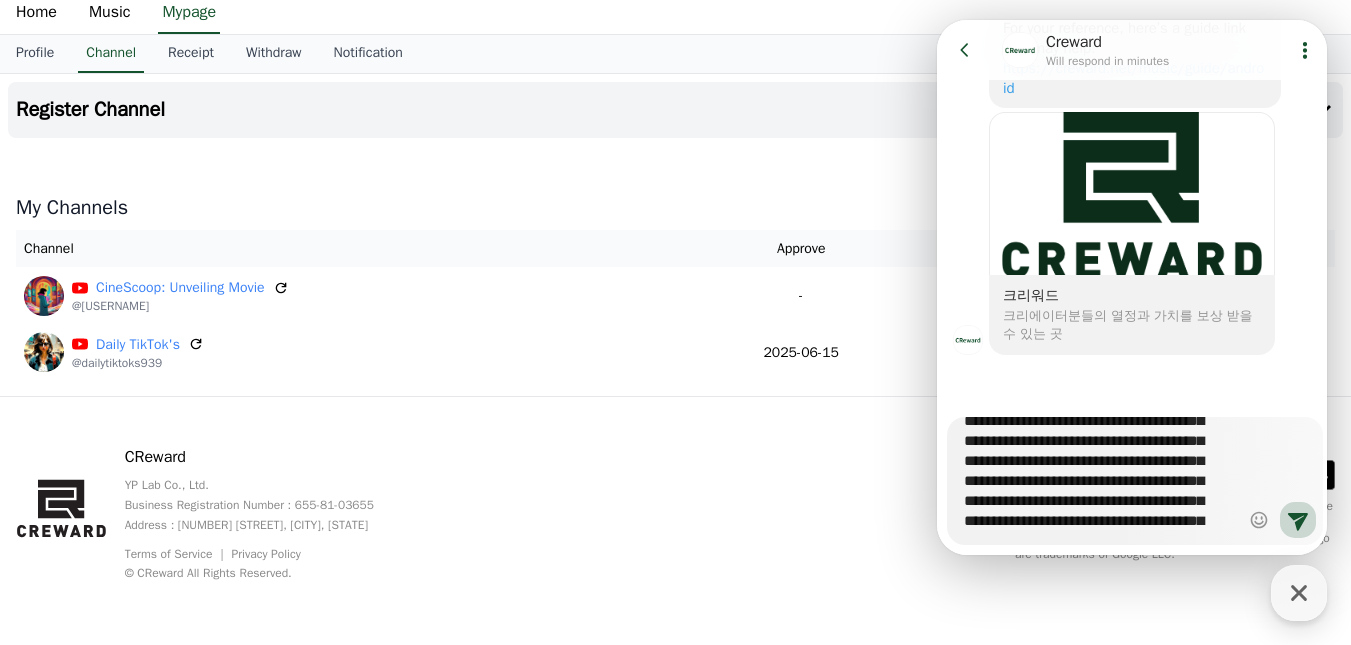 click on "**********" at bounding box center (1100, 474) 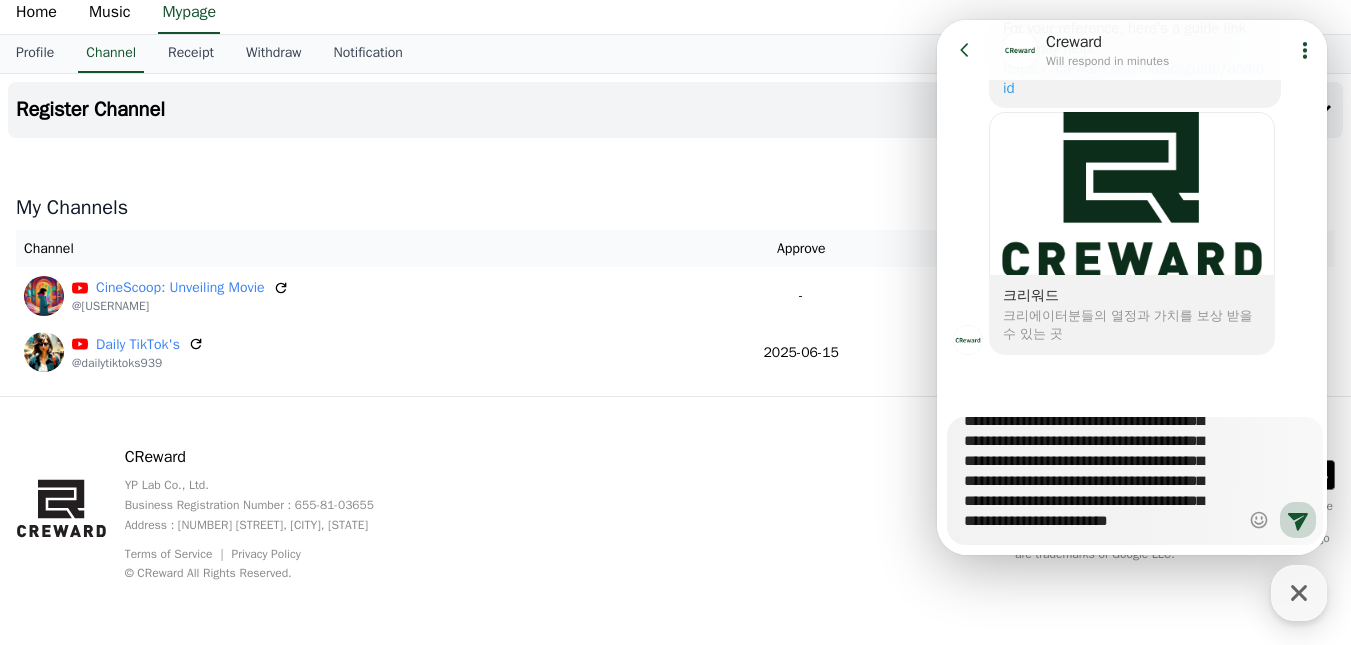 scroll, scrollTop: 260, scrollLeft: 0, axis: vertical 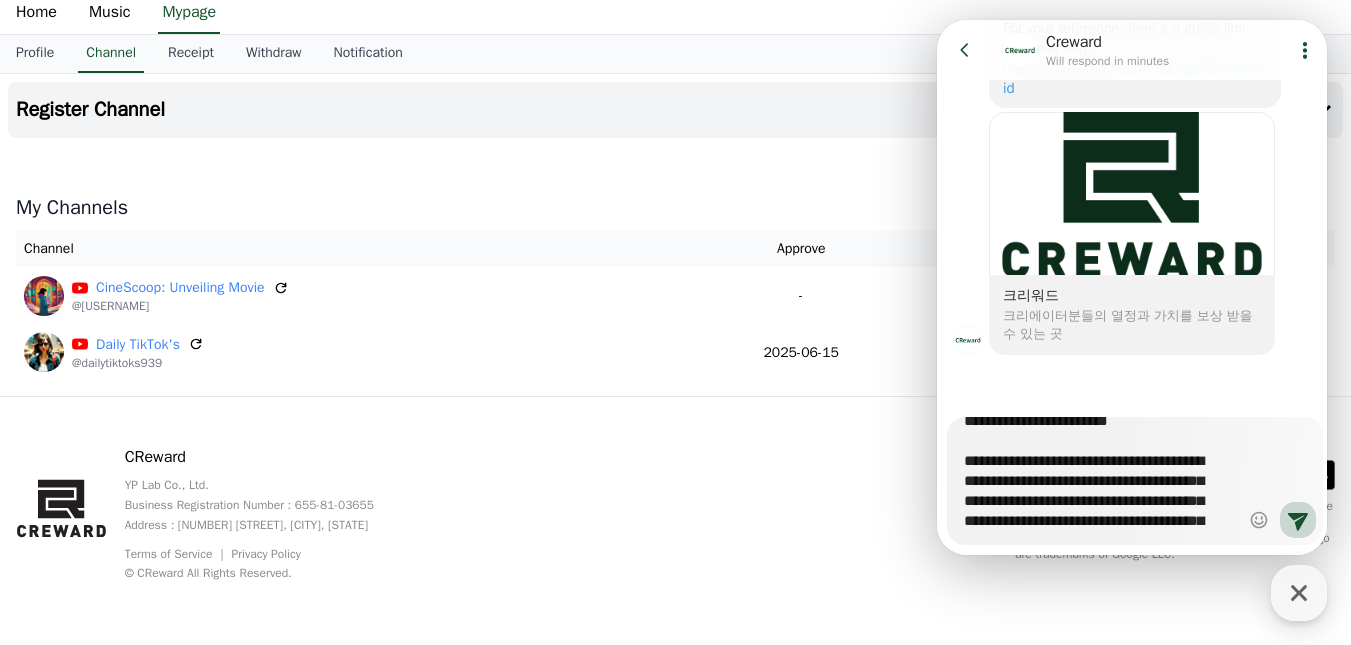 click on "**********" at bounding box center [1100, 474] 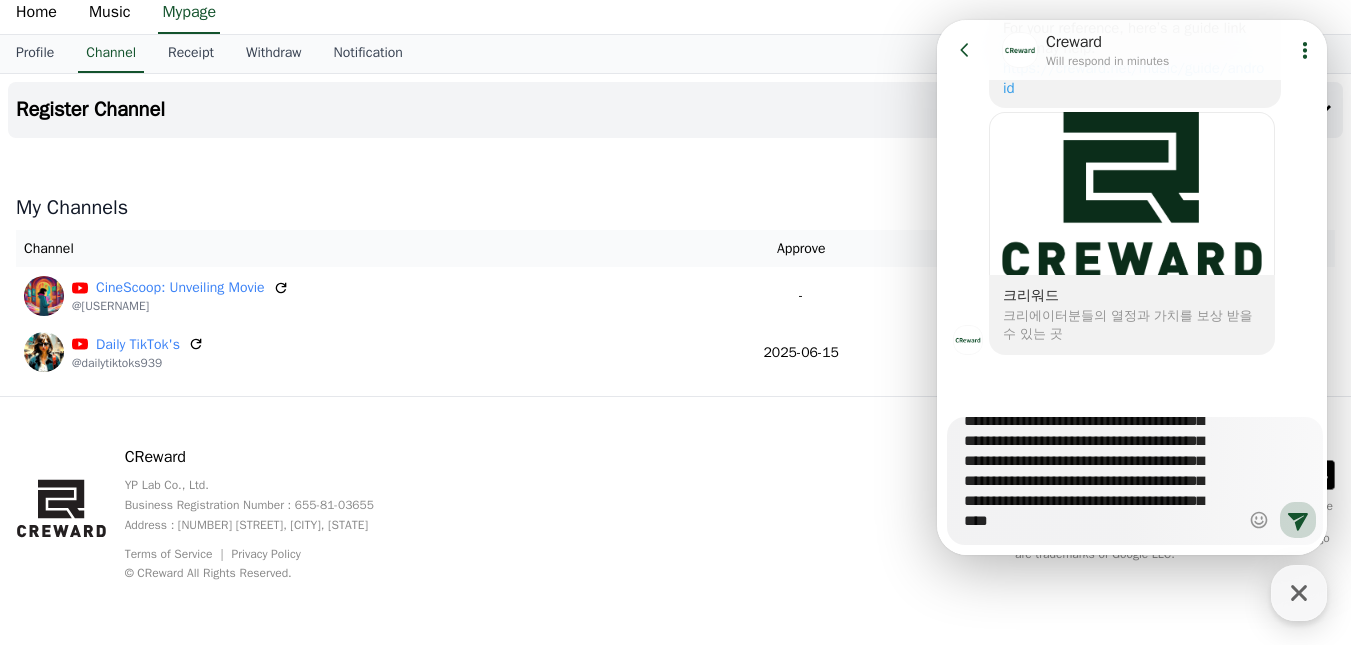 scroll, scrollTop: 340, scrollLeft: 0, axis: vertical 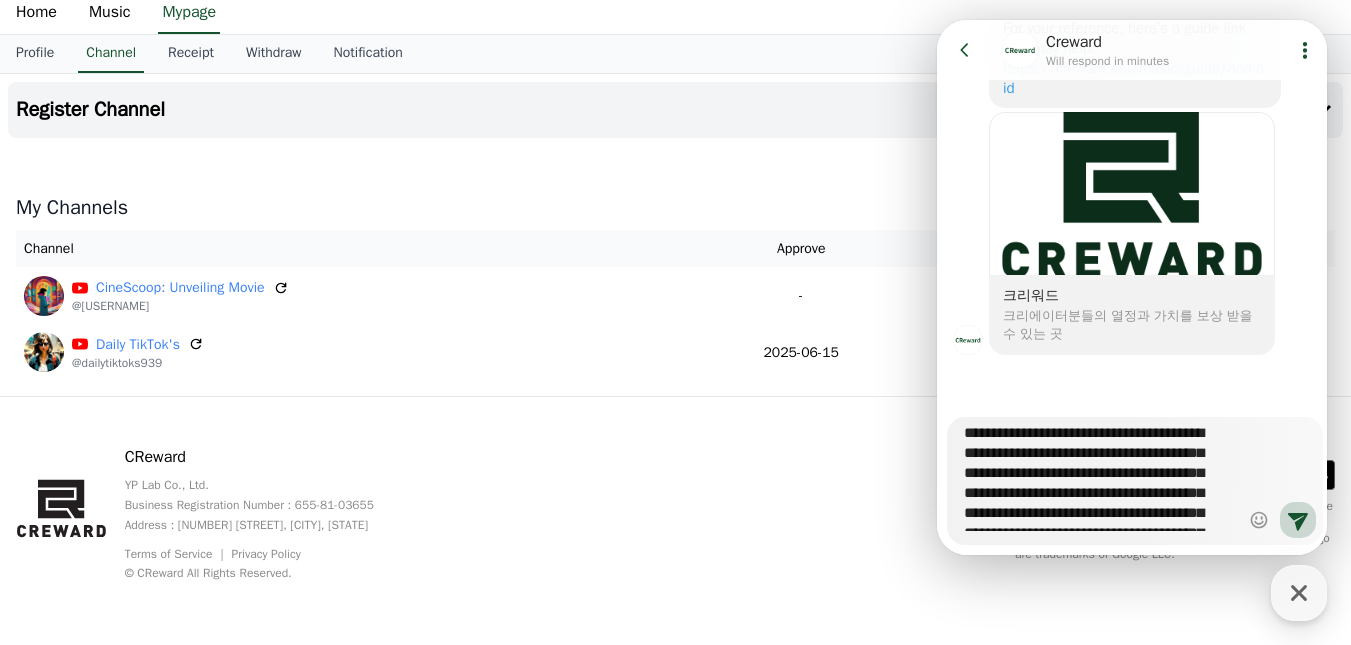 drag, startPoint x: 1131, startPoint y: 445, endPoint x: 1139, endPoint y: 477, distance: 32.984844 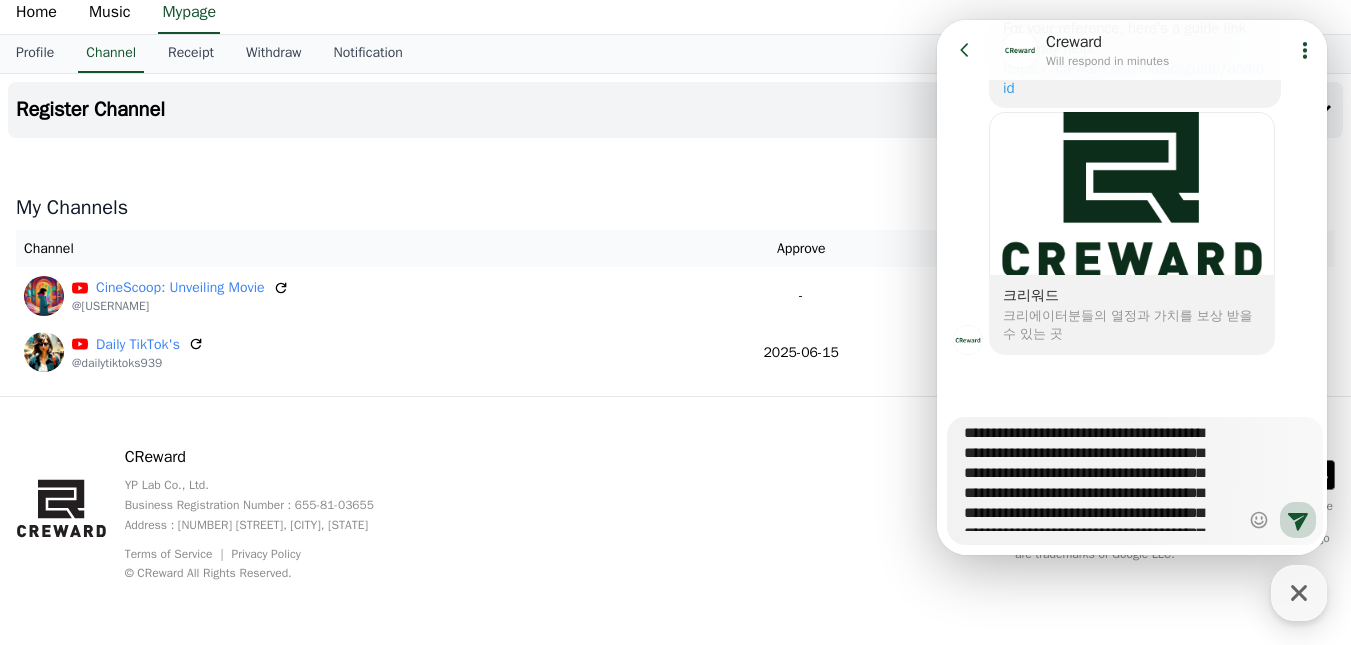 click on "**********" at bounding box center [1100, 474] 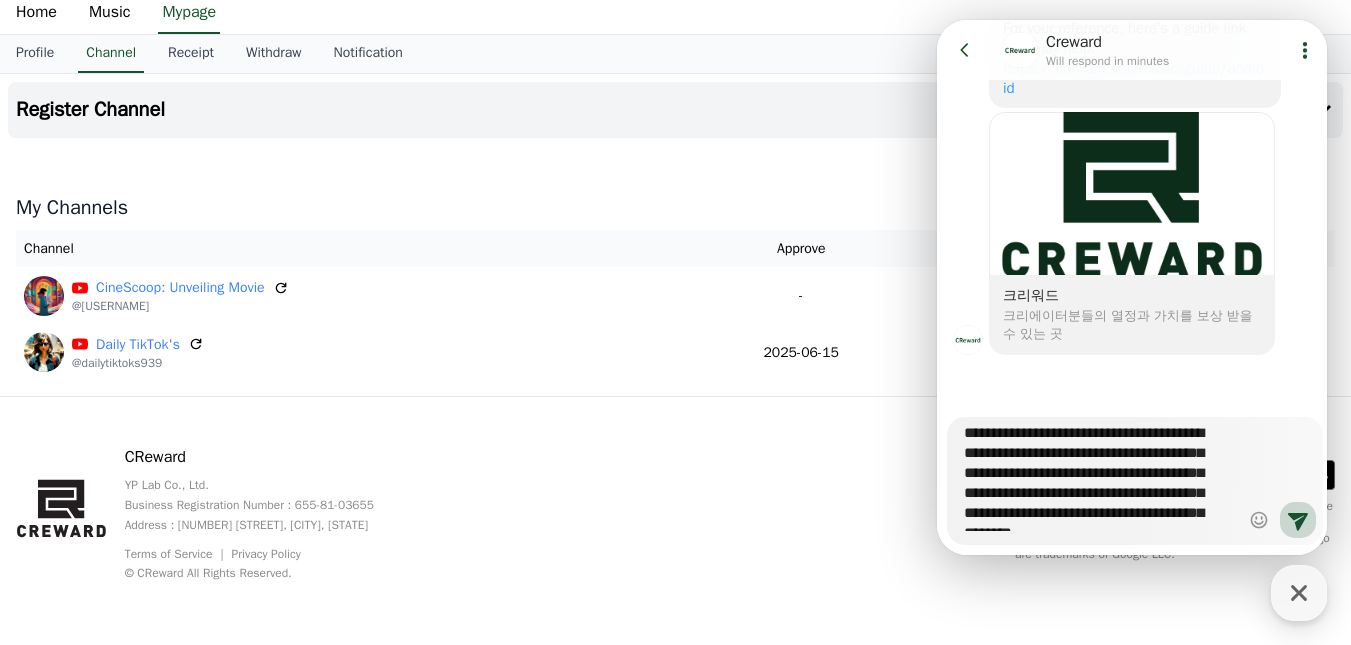drag, startPoint x: 1178, startPoint y: 466, endPoint x: 1142, endPoint y: 471, distance: 36.345562 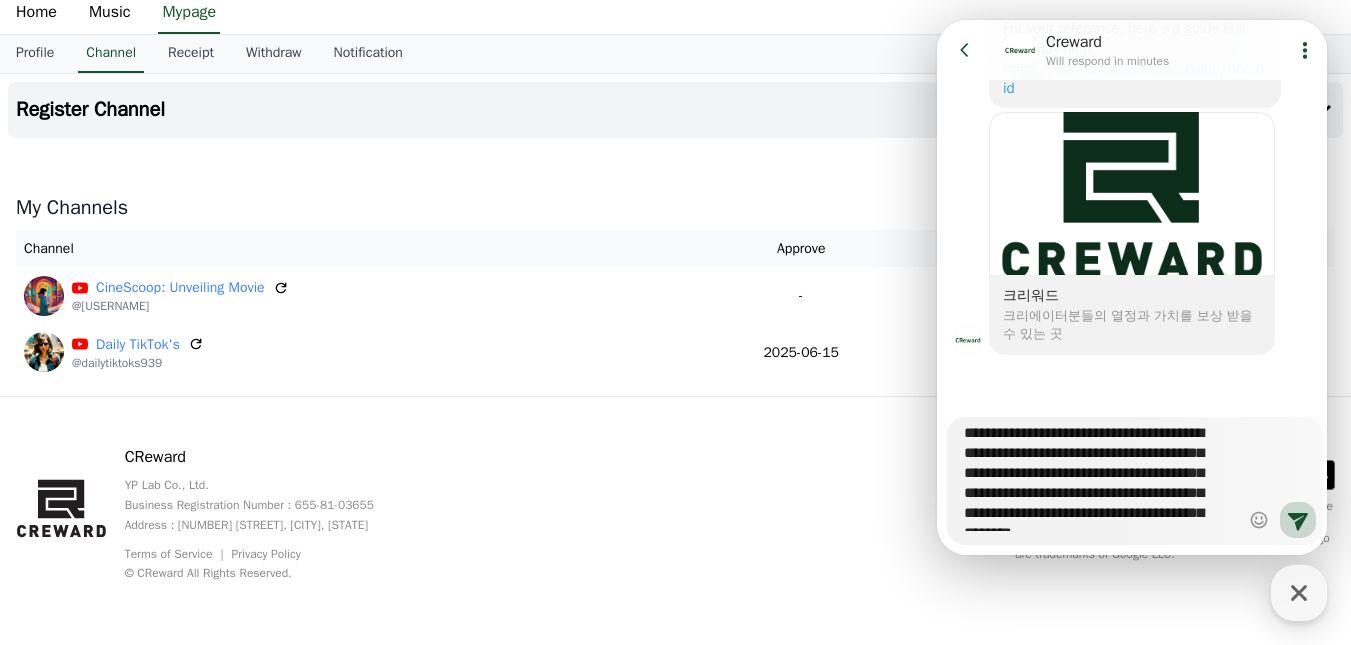 click on "**********" at bounding box center [1100, 474] 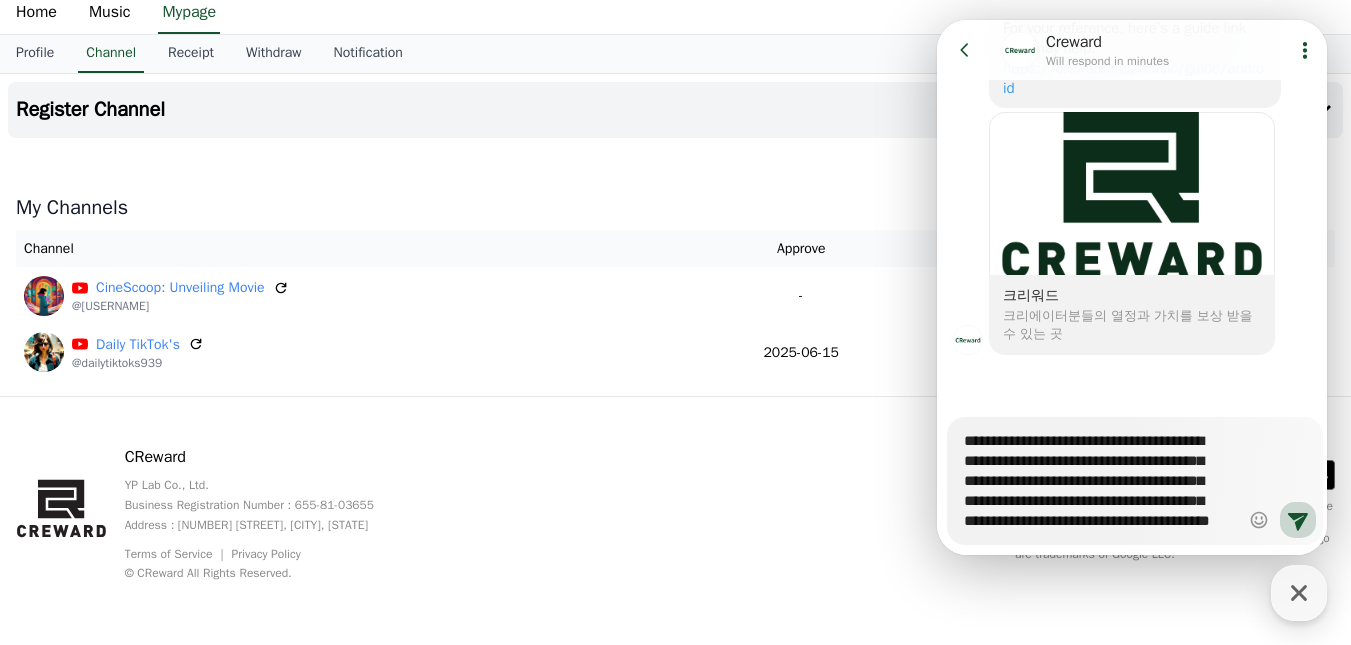 scroll, scrollTop: 300, scrollLeft: 0, axis: vertical 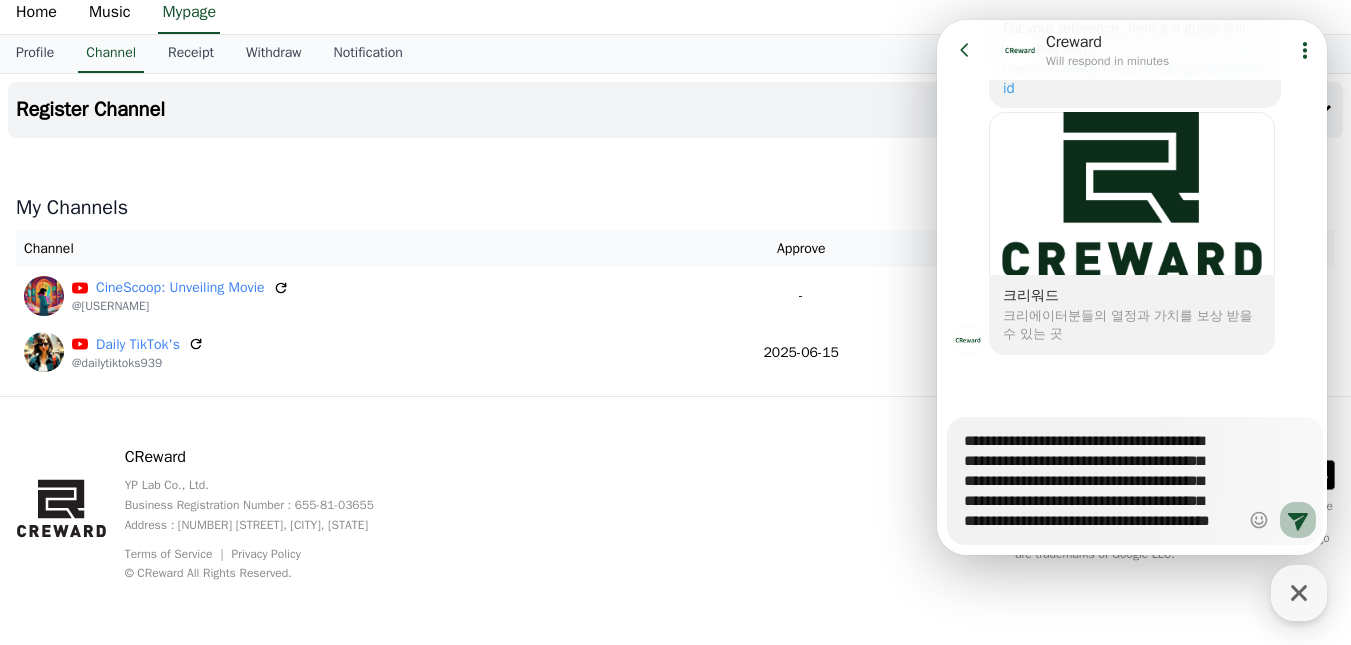click 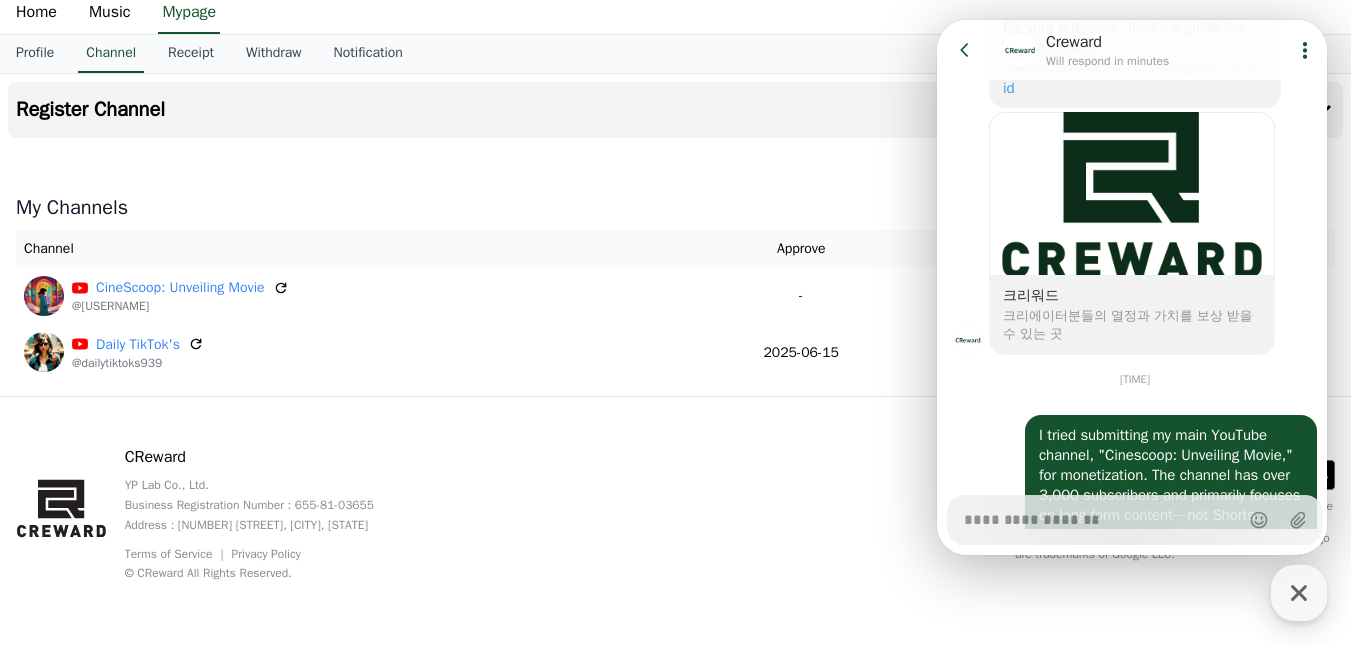 scroll, scrollTop: 1776, scrollLeft: 0, axis: vertical 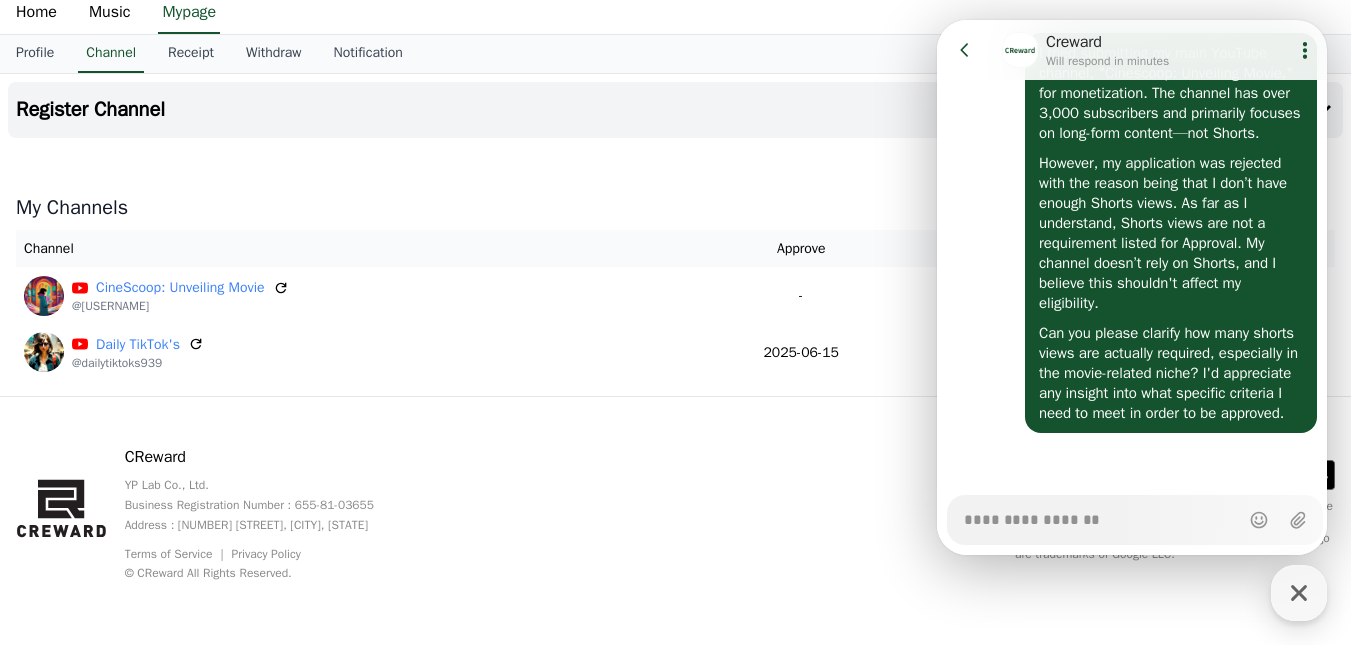 click on "CReward   YP Lab Co., Ltd.   Business Registration Number : [BUSINESS_REG_NUMBER]   Address : [NUMBER] [STREET], [NEIGHBORHOOD], [CITY], [PROVINCE], 3rd Floor, Room 305-BI16   Terms of Service   Privacy Policy   © CReward All Rights Reserved.       .st0 {
fill: #a6a6a6;
}
.st1 {
stroke: #ffffff;
stroke-width: 0.2;
stroke-miterlimit: 10;
}
.st1,
.st2 {
fill: #fff;
}
.st3 {
fill: url(#SVGID_1_);
}
.st4 {
fill: url(#SVGID_2_);
}
.st5 {
fill: url(#SVGID_3_);
}
.st6 {
fill: url(#SVGID_4_);
}
.st7,
.st8,
.st9 {
opacity: 0.2;
enable-background: new;
}
.st8,
.st9 {
opacity: 0.12;
}
.st9 {
opacity: 0.25;
fill: #fff;
}   App Store, iCloud, iCloud Drive, and iTunes Store are service marks of Apple Inc., registered in the U.S. and other countries and regions. Google Play and the Google Play logo are trademarks of Google LLC." at bounding box center (675, 521) 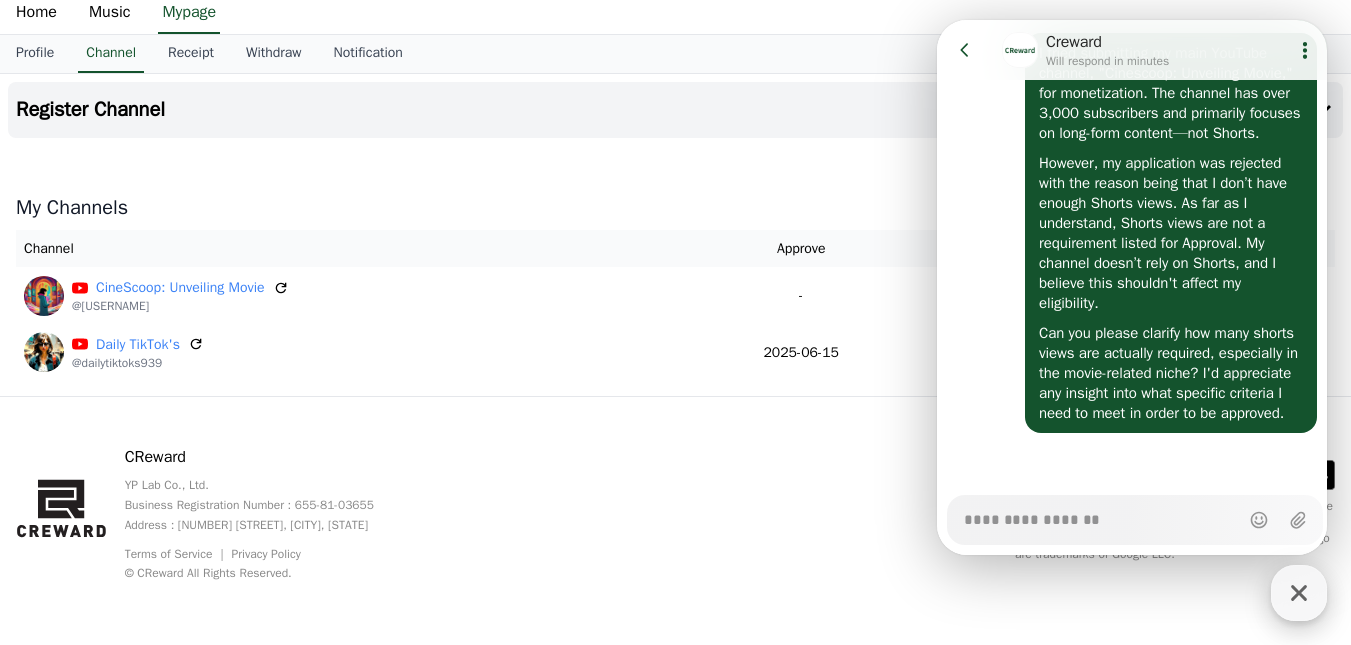 click 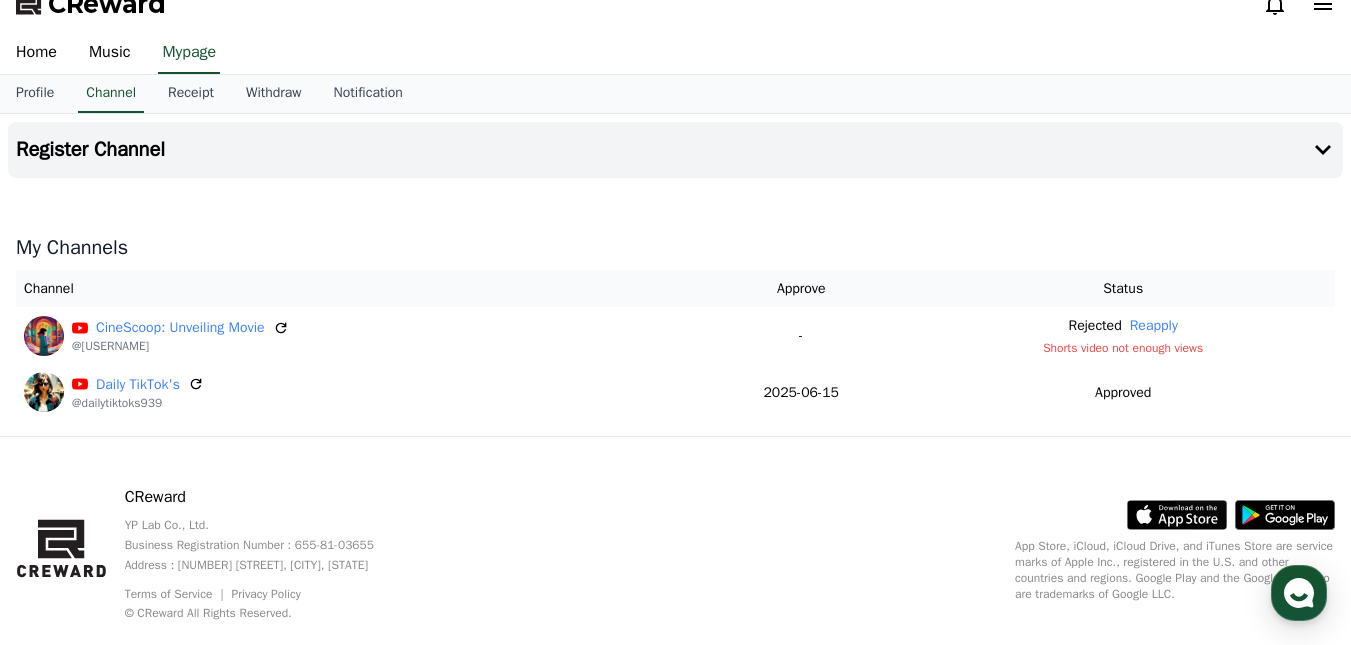 scroll, scrollTop: 0, scrollLeft: 0, axis: both 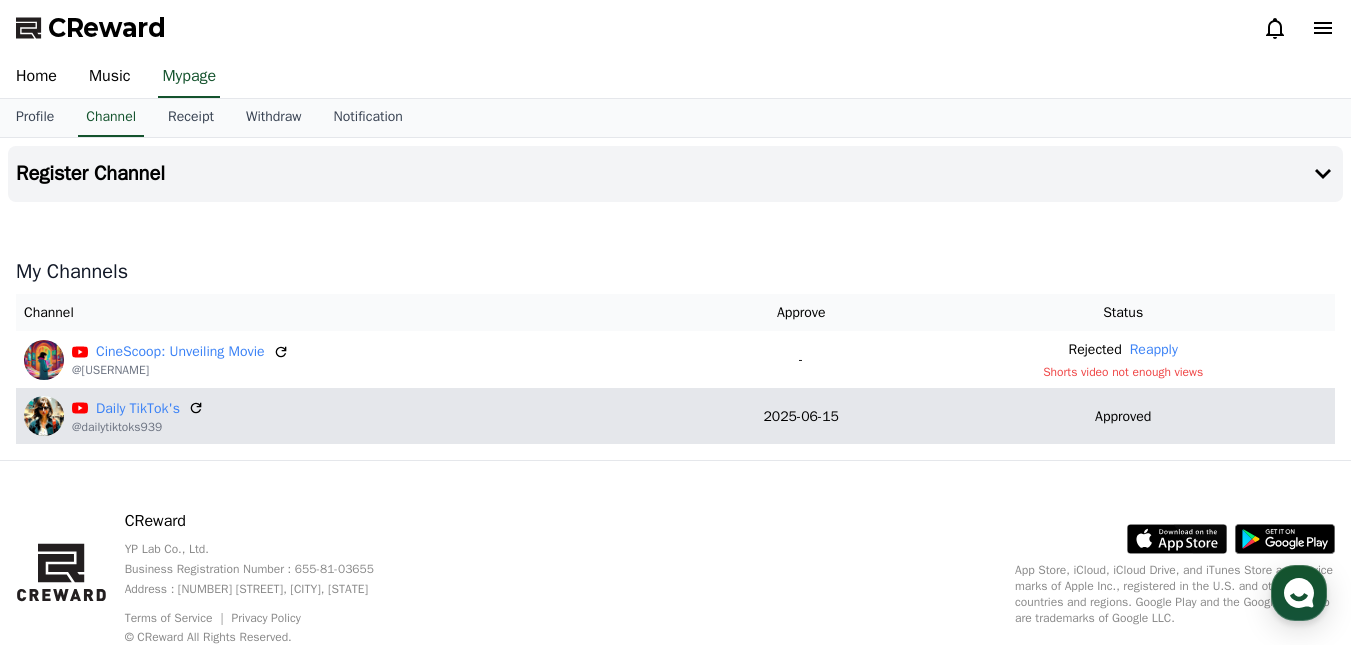 drag, startPoint x: 95, startPoint y: 396, endPoint x: 181, endPoint y: 401, distance: 86.145226 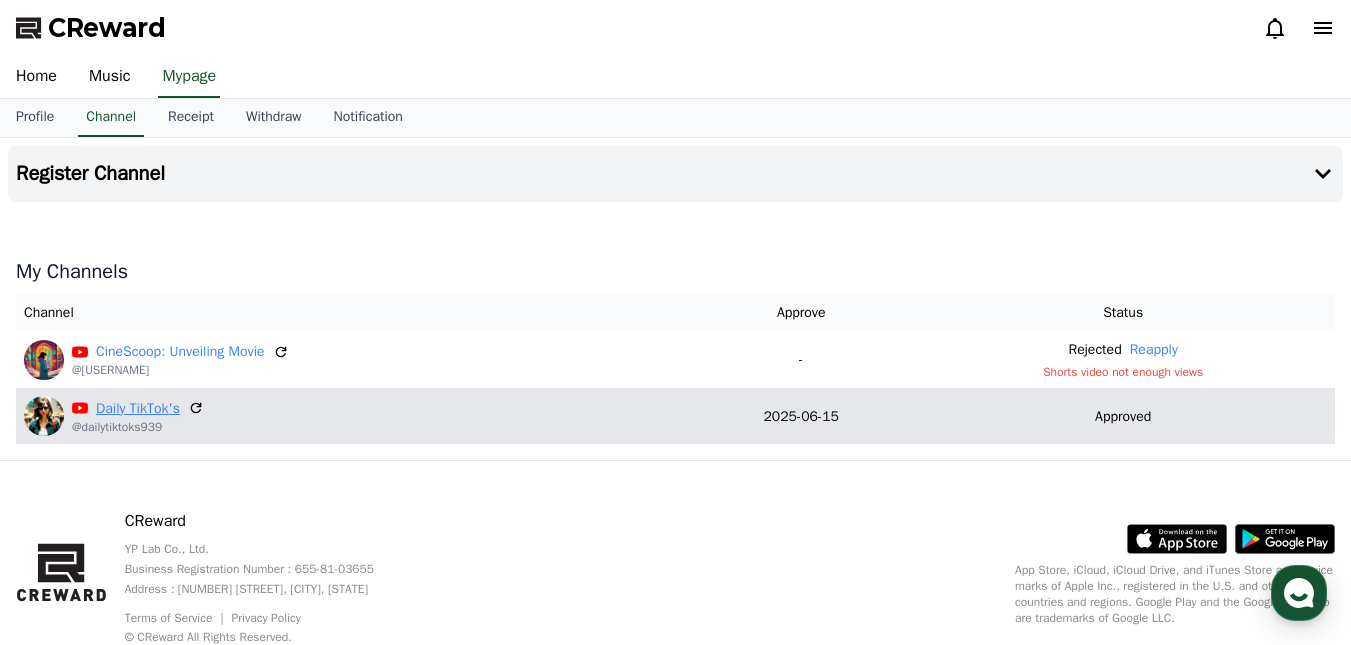 copy on "Daily TikTok's" 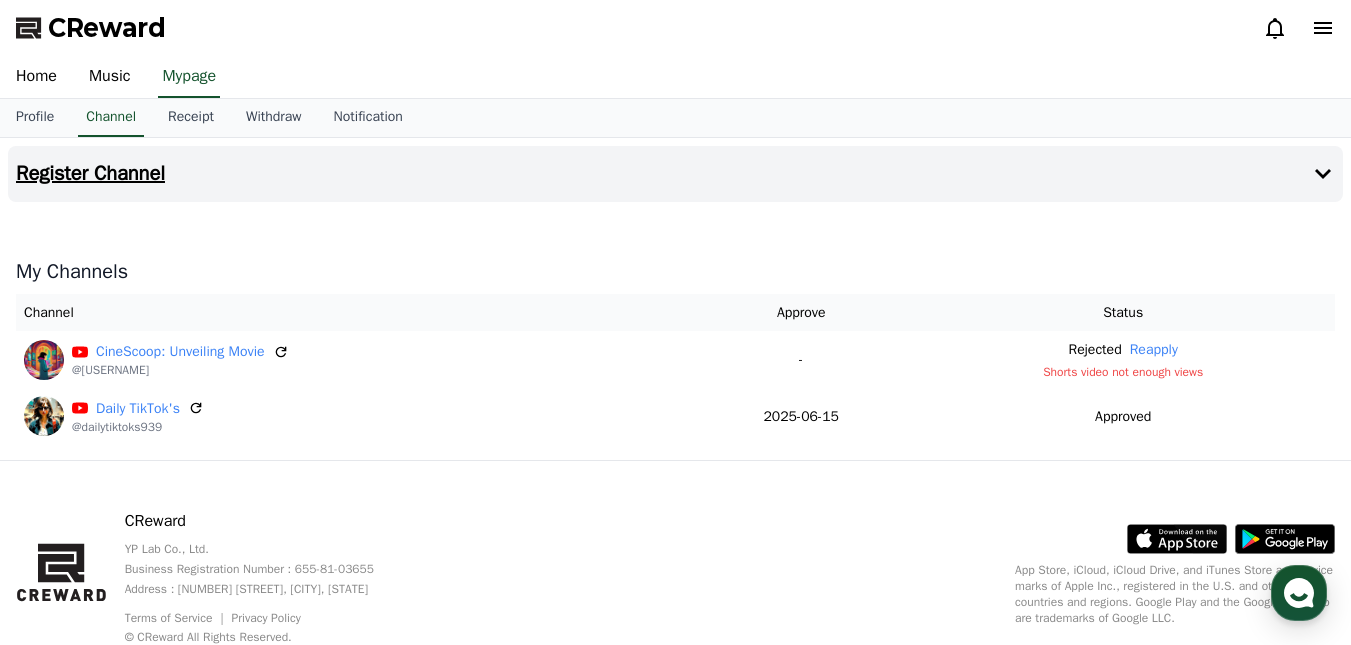 click on "Register Channel" at bounding box center (675, 174) 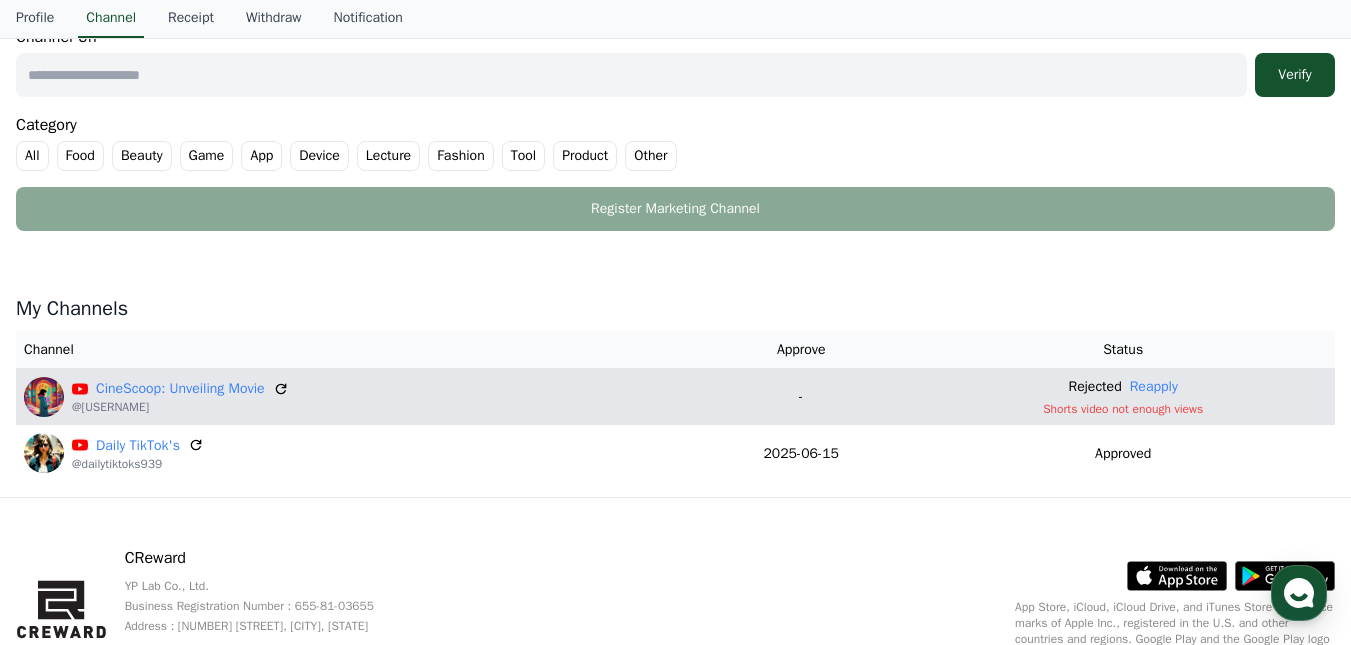 scroll, scrollTop: 500, scrollLeft: 0, axis: vertical 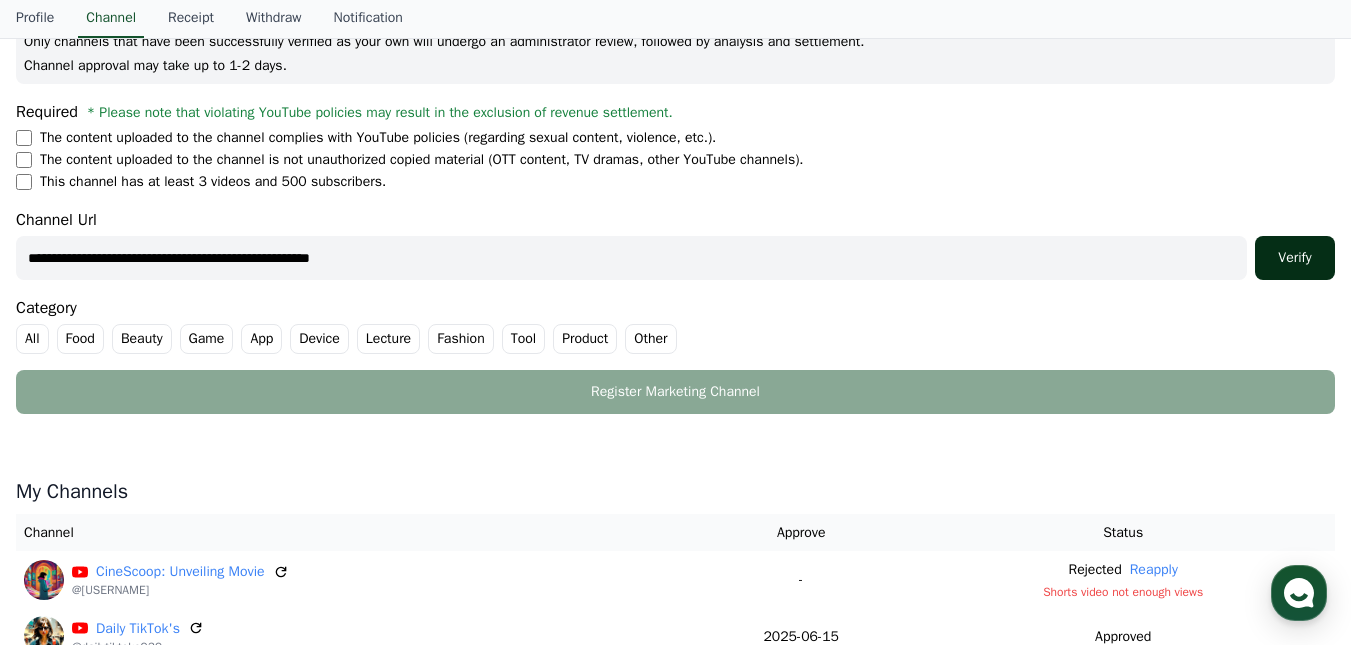 drag, startPoint x: 1244, startPoint y: 254, endPoint x: 1279, endPoint y: 257, distance: 35.128338 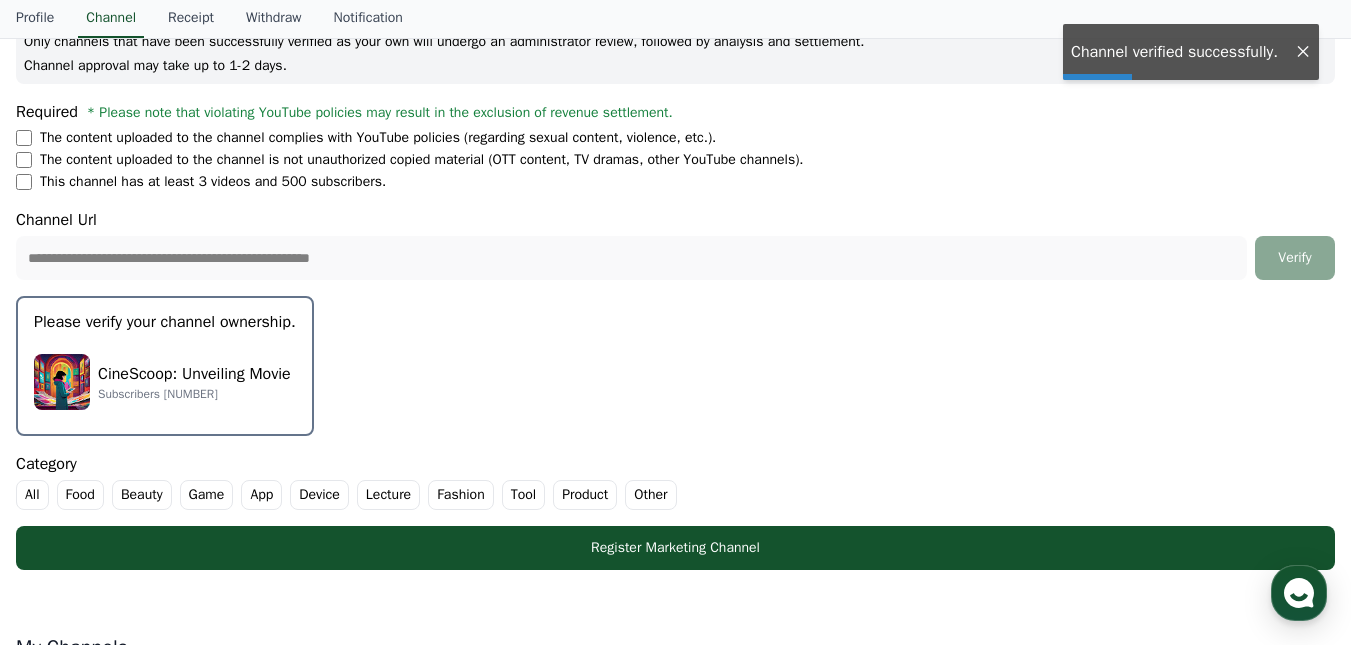 click on "Please verify your channel ownership.     CineScoop: Unveiling Movie   Subscribers
3,250" at bounding box center [165, 366] 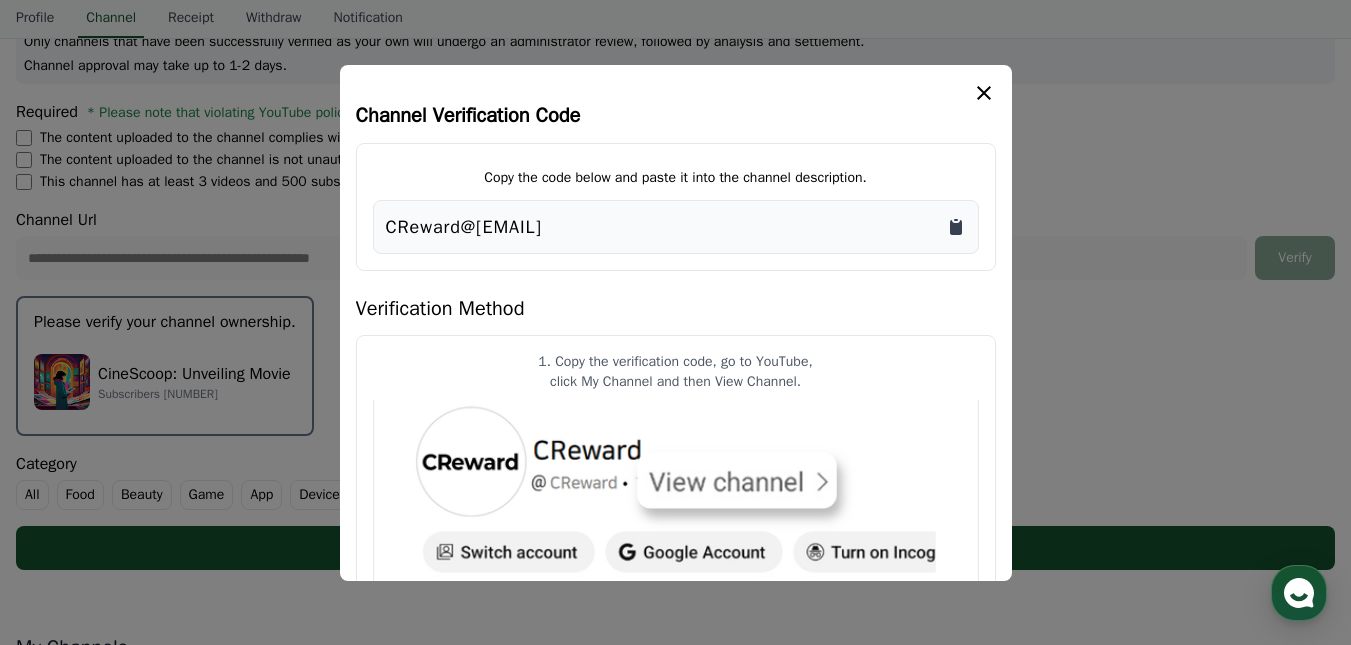 click 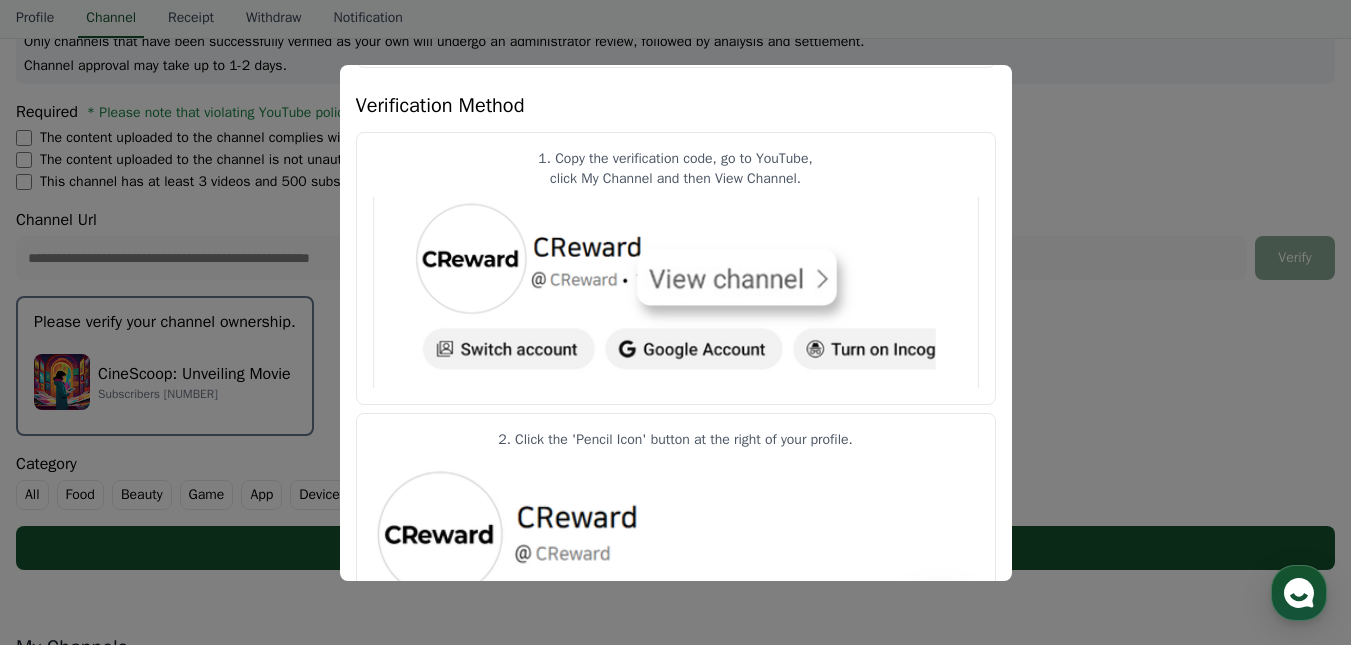 scroll, scrollTop: 0, scrollLeft: 0, axis: both 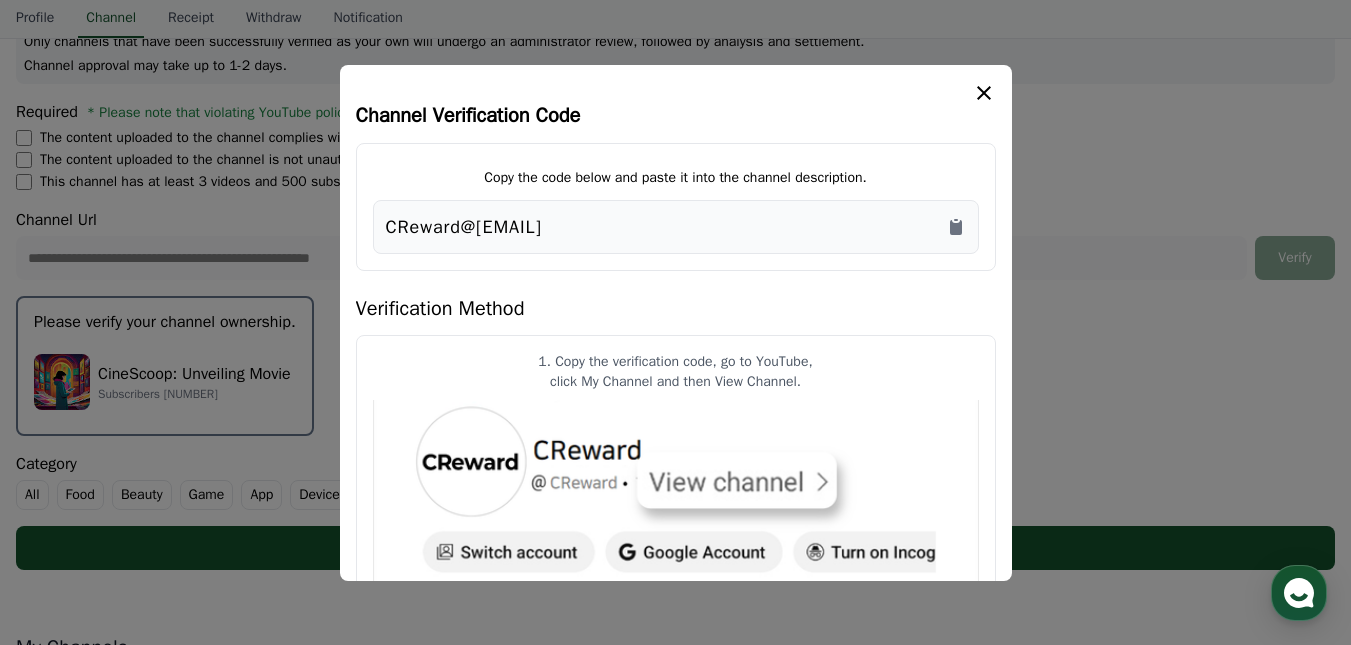 click on "Channel Verification Code   Copy the code below and paste it into the channel description.   CReward@d754a313     Verification Method   1. Copy the verification code, go to YouTube,   click My Channel and then View Channel.     2. Click the 'Pencil Icon' button at the right of your profile.     3. In Channel Settings, click 'Description'.     4. Paste the copied code in the description area and save.     5. Return to CReward and click the Register Channel button at the bottom. The channel registration request will be completed.   Administrator approval will take 1-2 days." at bounding box center [676, 323] 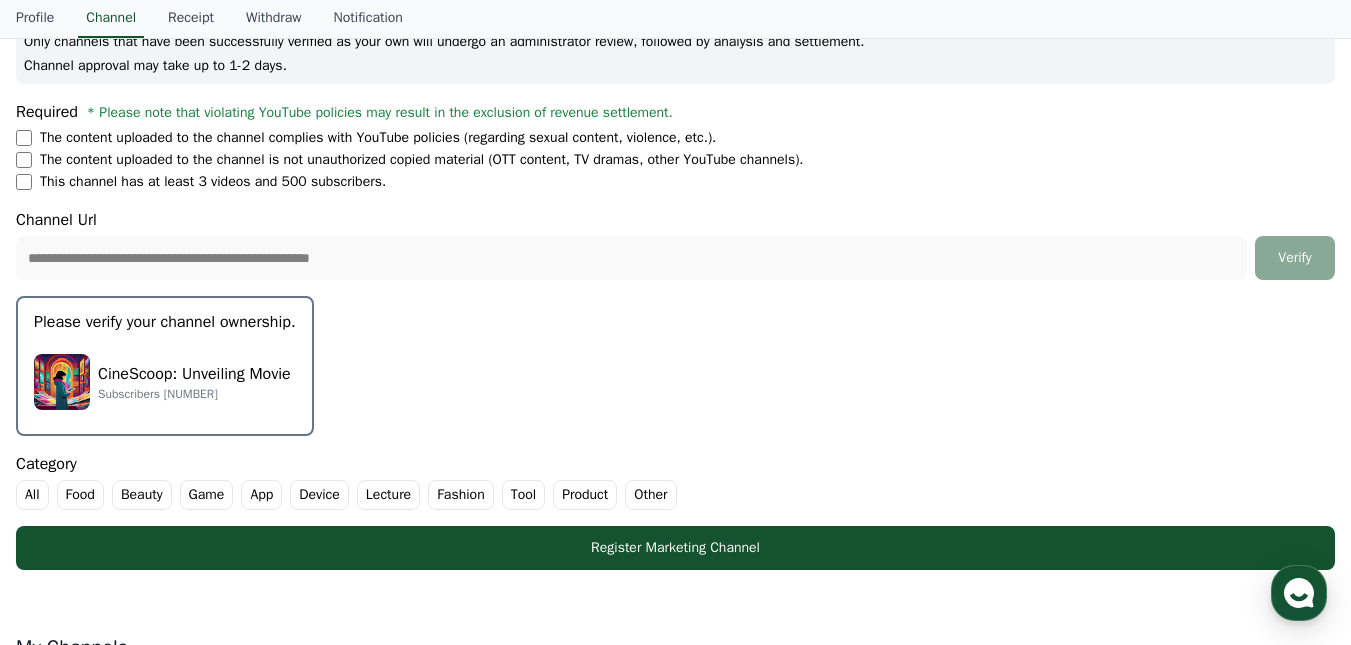 click on "Subscribers
3,250" at bounding box center (194, 394) 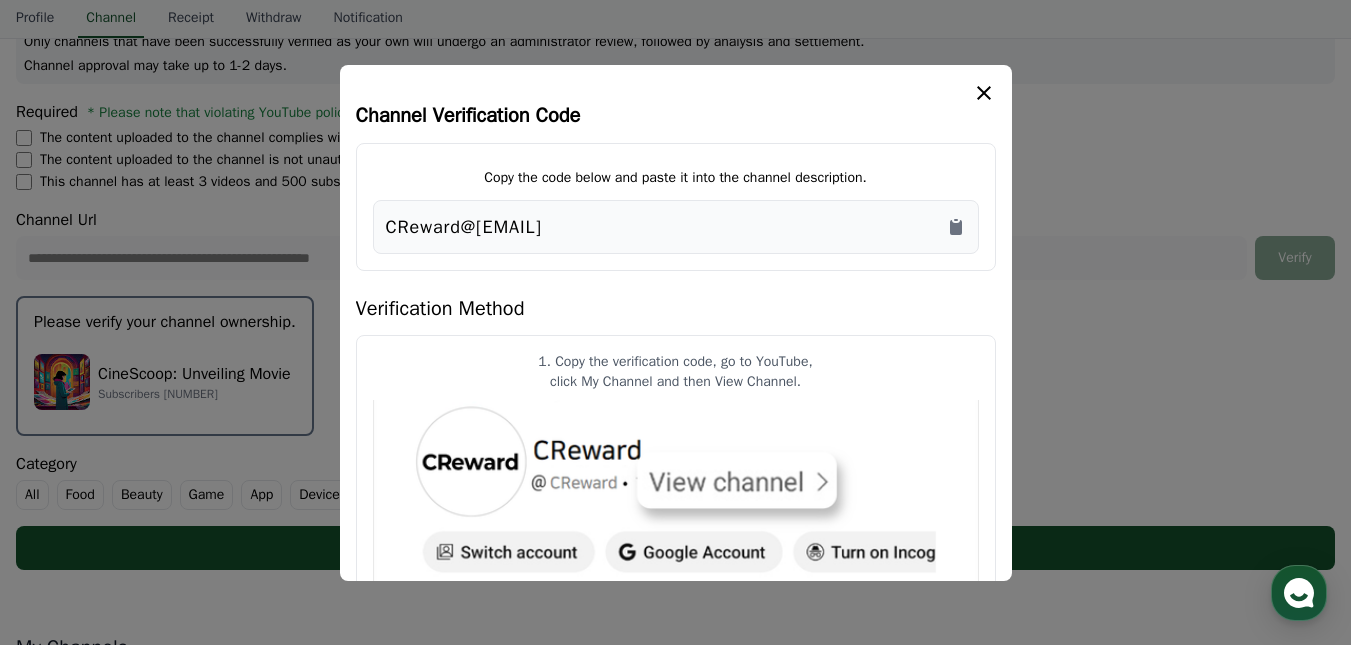 click at bounding box center (675, 322) 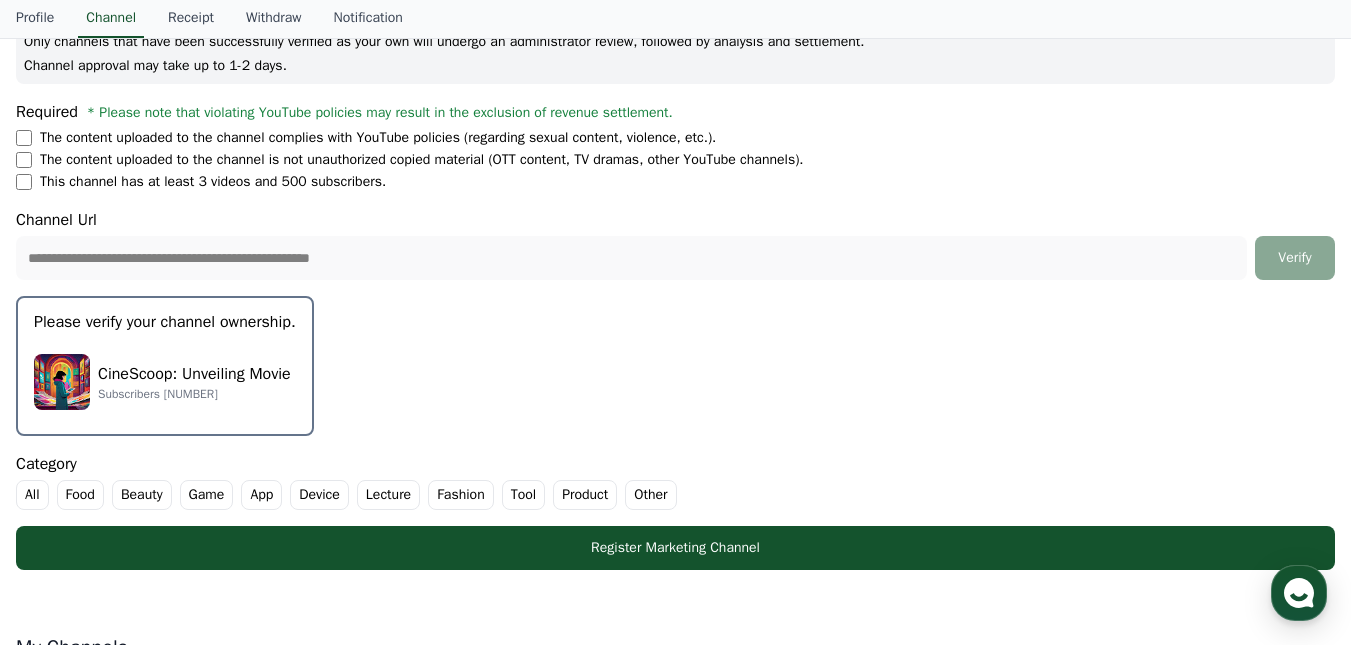 drag, startPoint x: 380, startPoint y: 180, endPoint x: 14, endPoint y: 108, distance: 373.01474 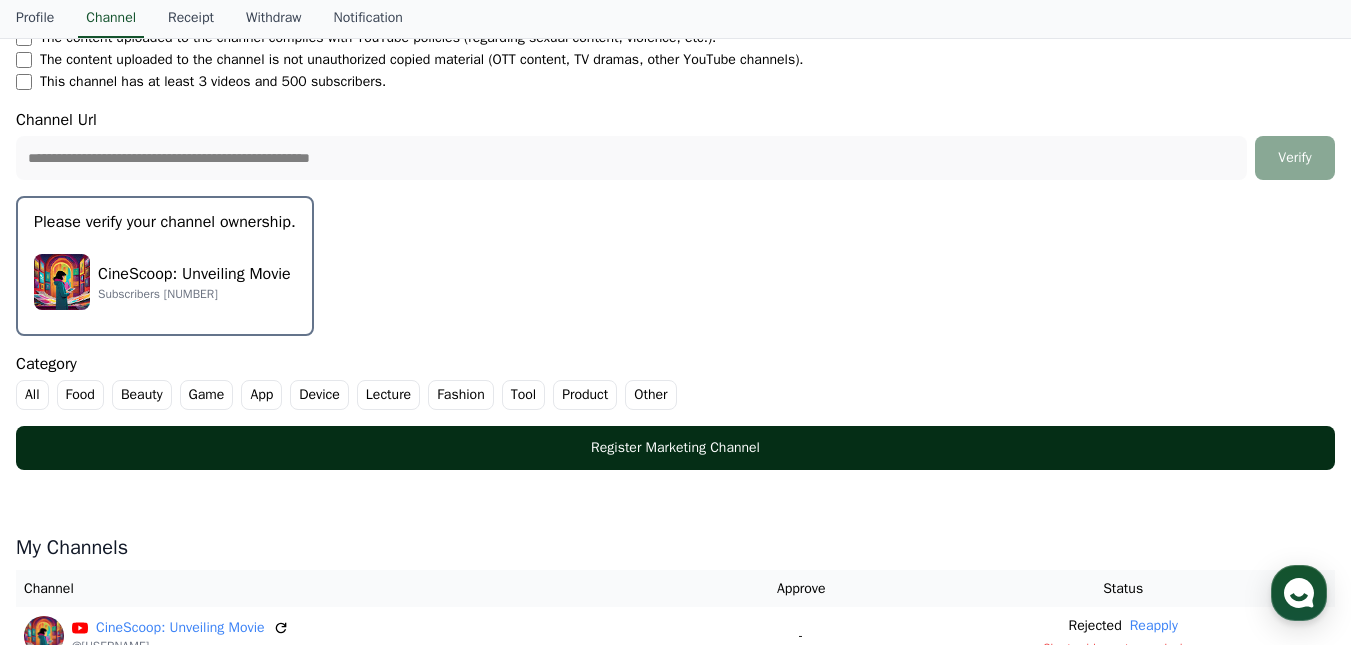 click on "Register Marketing Channel" at bounding box center (675, 448) 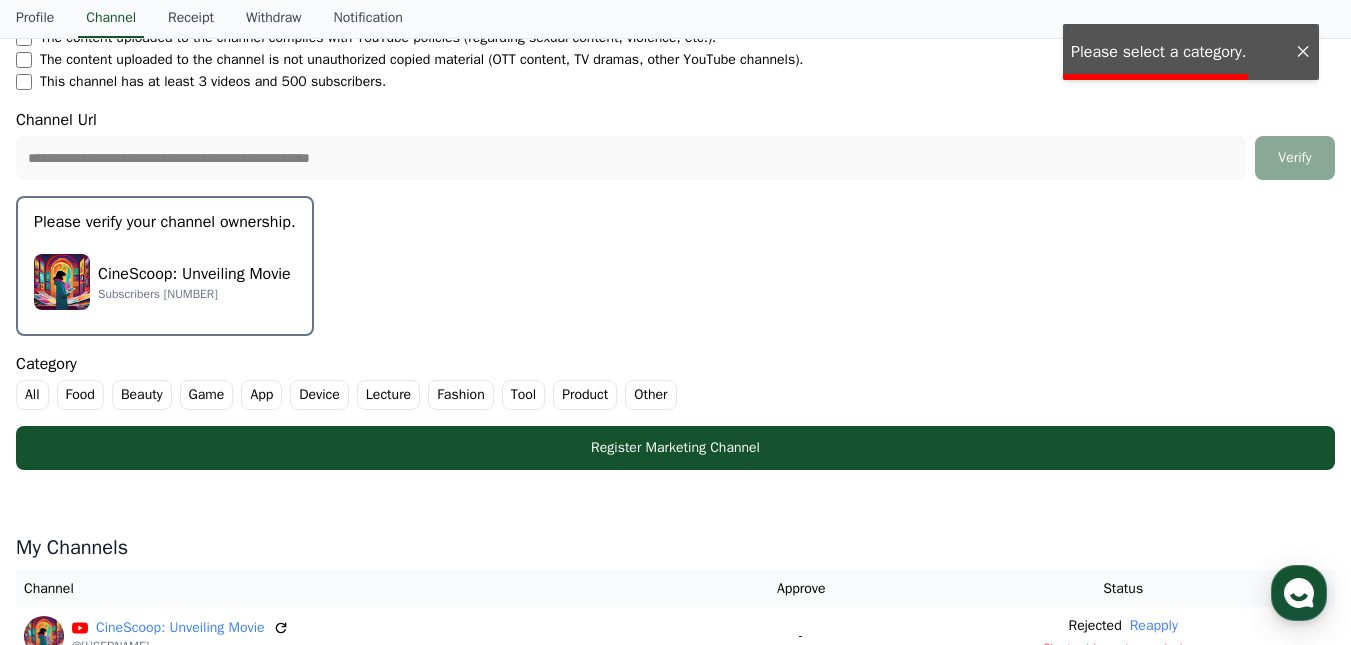 click on "CineScoop: Unveiling Movie   Subscribers
3,250" at bounding box center [165, 282] 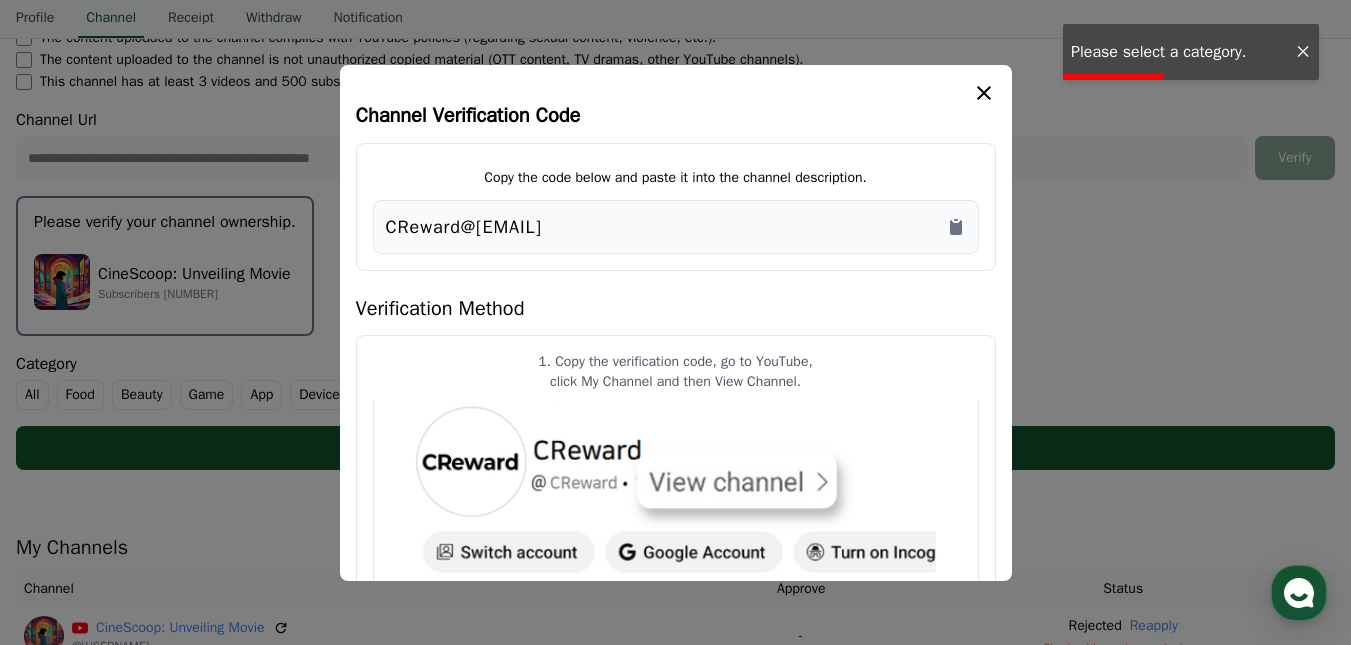 click 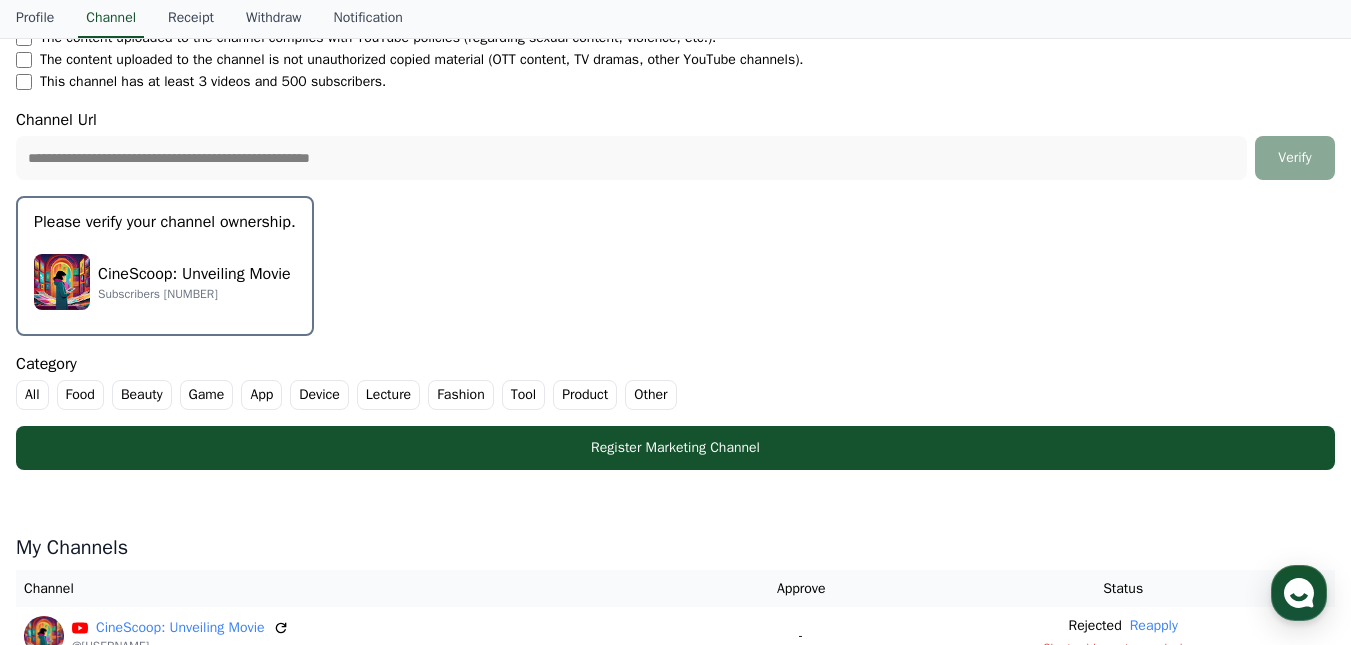 click on "Other" at bounding box center (650, 395) 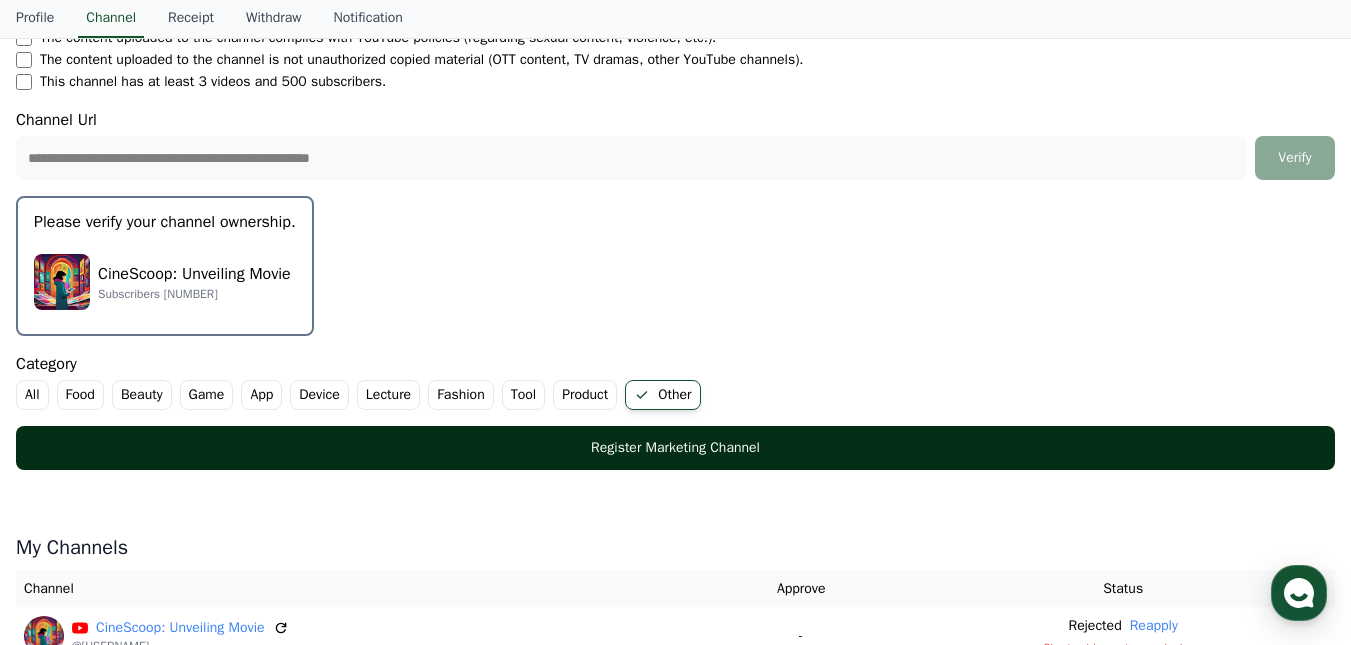 click on "Register Marketing Channel" at bounding box center (675, 448) 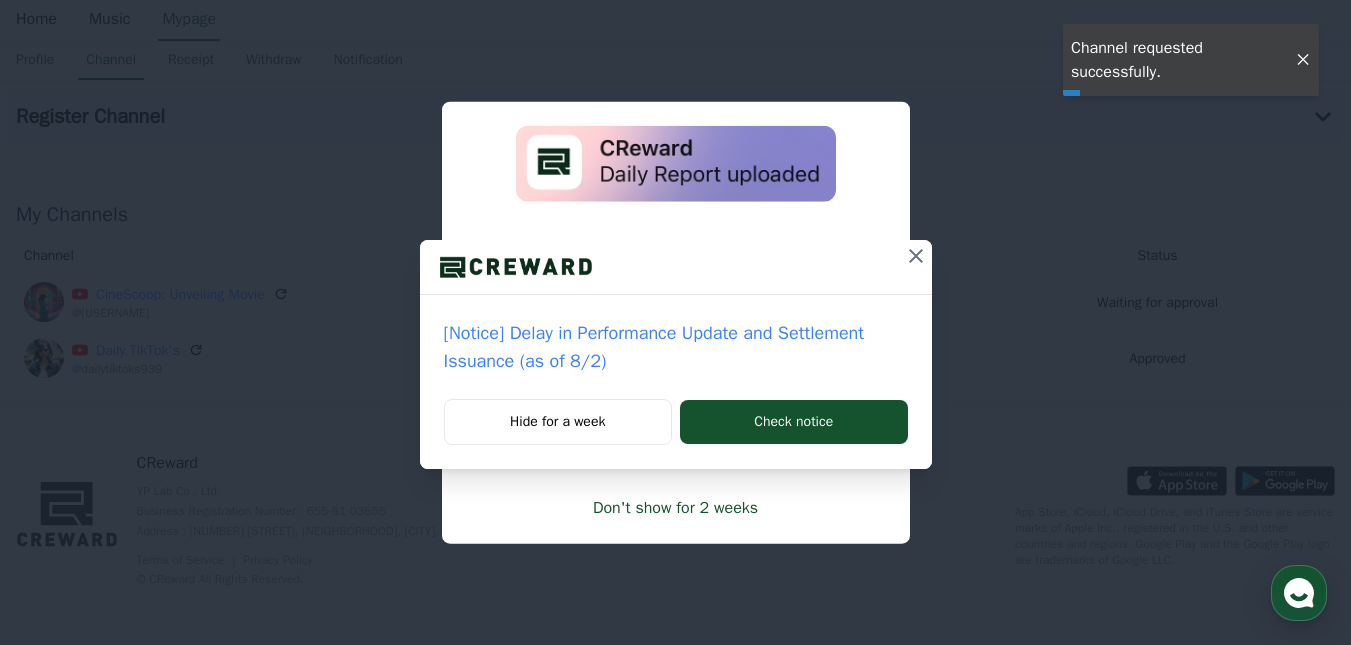 scroll, scrollTop: 0, scrollLeft: 0, axis: both 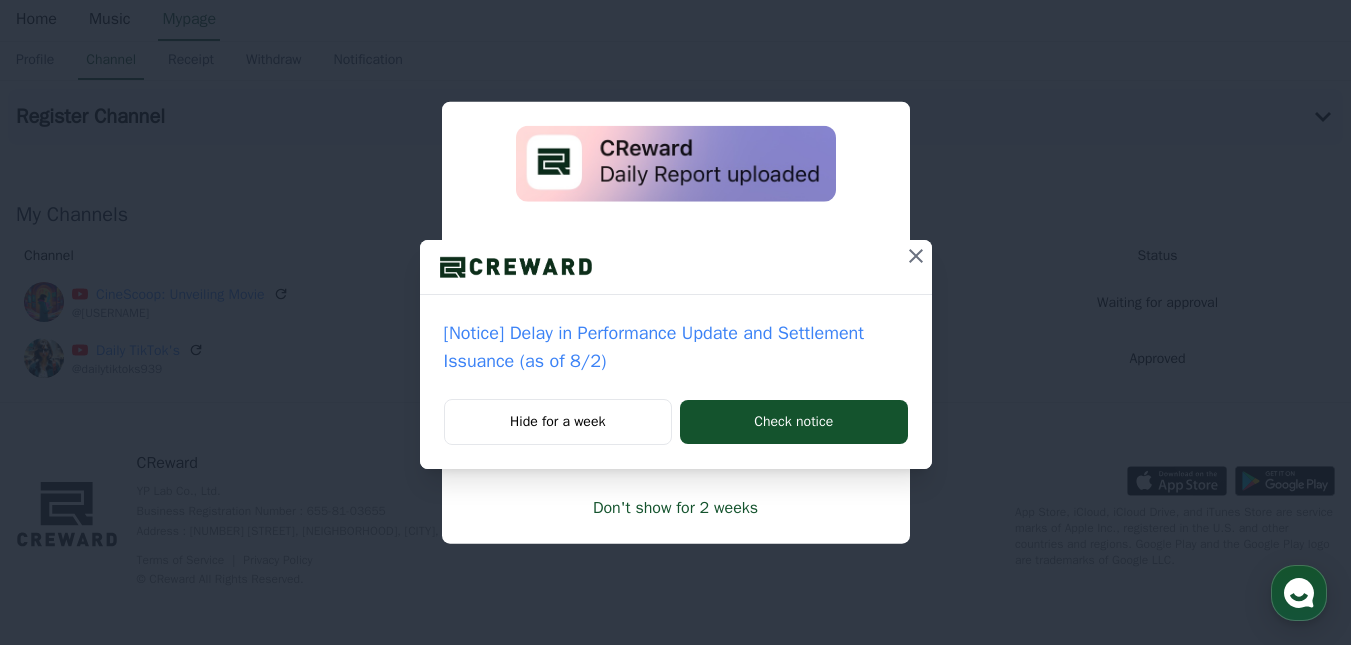 click 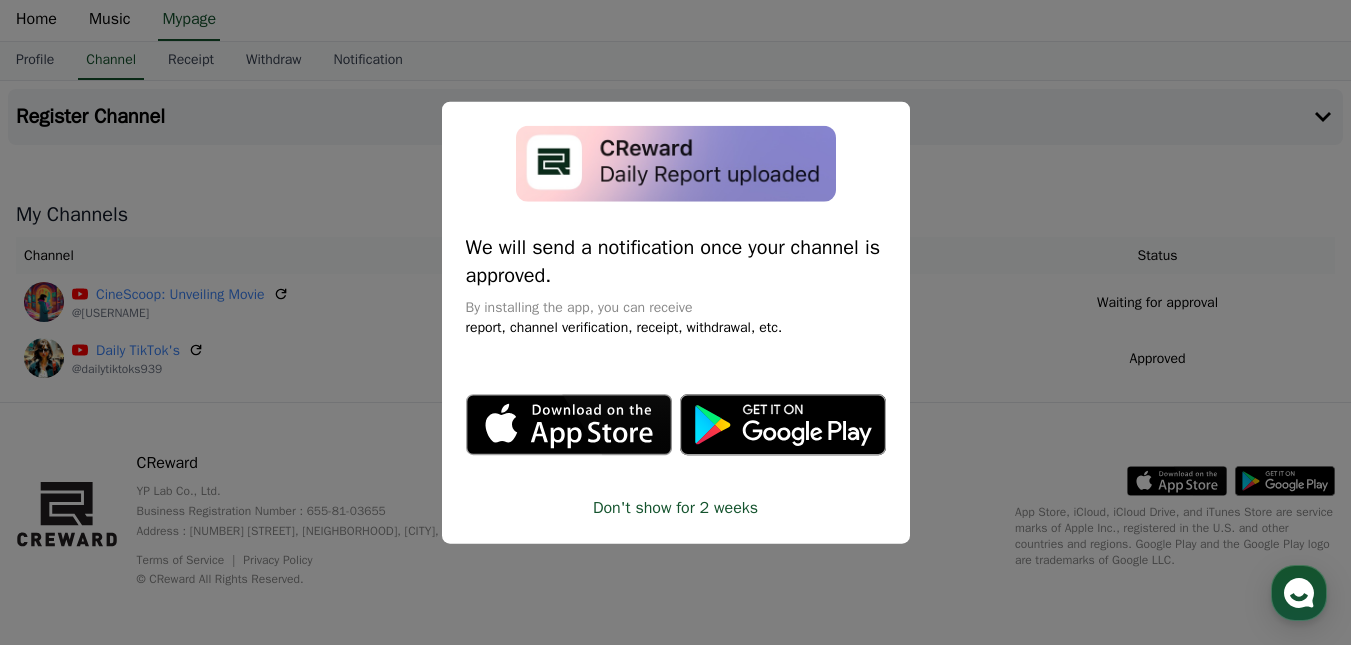 click at bounding box center [675, 322] 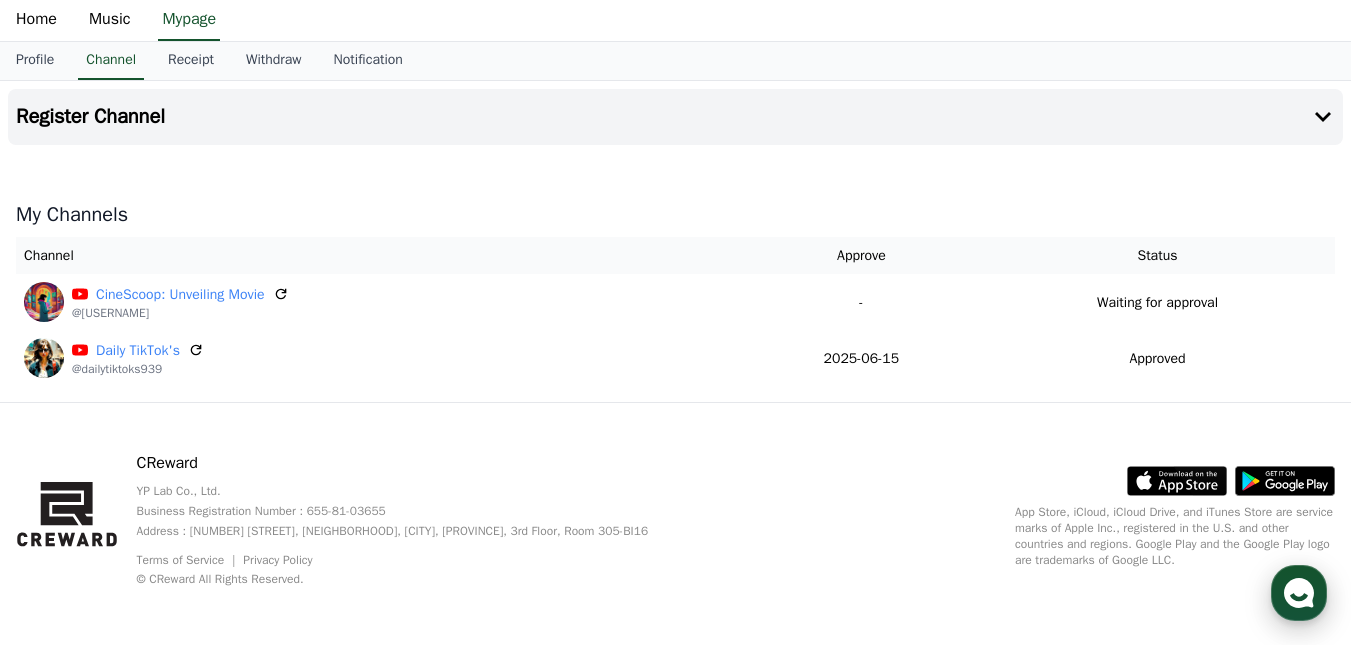 click 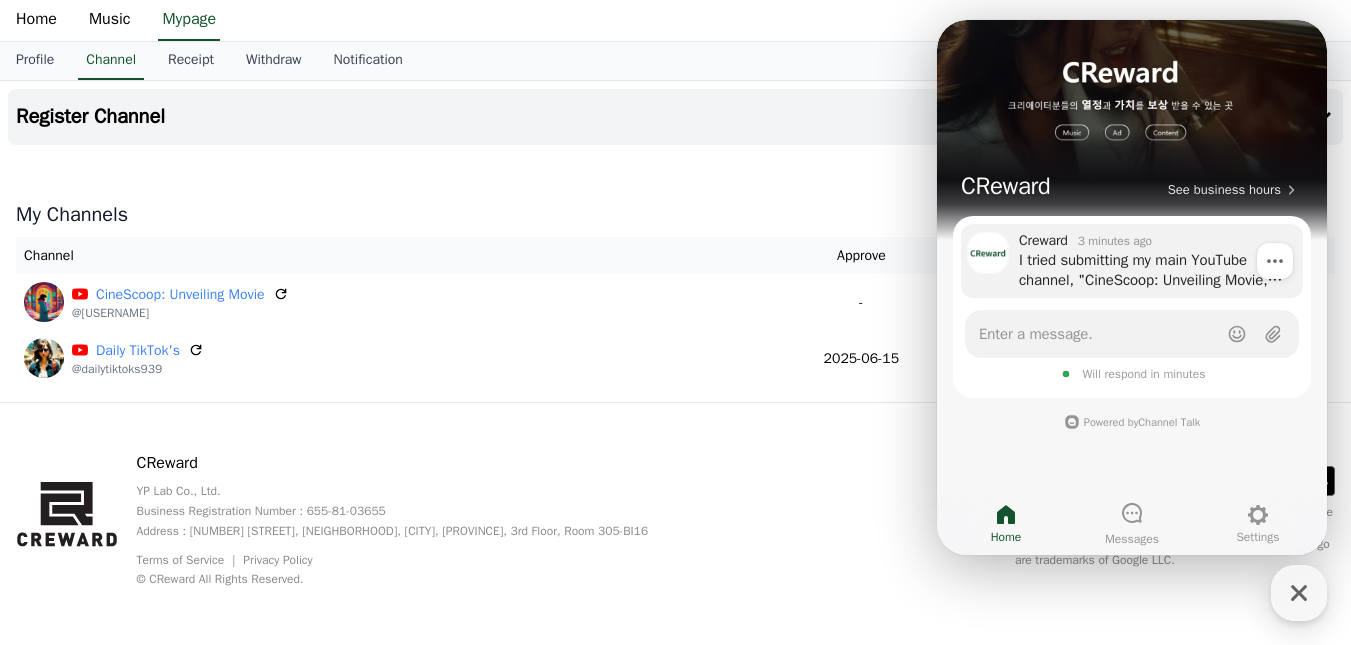 click on "Creward 3 minutes ago   I tried submitting my main YouTube channel, "CineScoop: Unveiling Movie," for monetization. The channel has over 3,000 subscribers and primarily focuses on long-form content—not Shorts.
However, my application was rejected with the reason being that I don’t have enough Shorts views. As far as I understand, Shorts views are not a requirement listed for Approval. My channel doesn’t rely on Shorts, and I believe this shouldn't affect my eligibility.
Can you please clarify how many shorts views are actually required, especially in the movie-related niche? I'd appreciate any insight into what specific criteria I need to meet in order to be approved.   Show action list menu" at bounding box center [1132, 261] 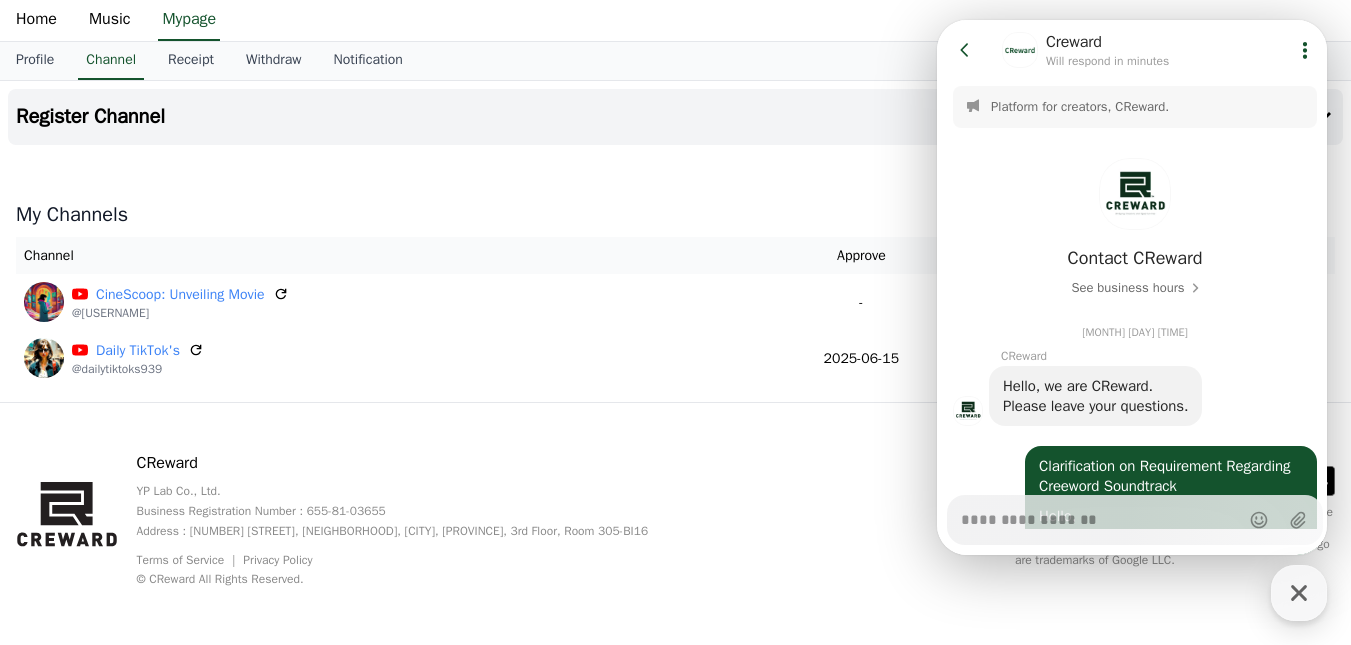 scroll, scrollTop: 63, scrollLeft: 0, axis: vertical 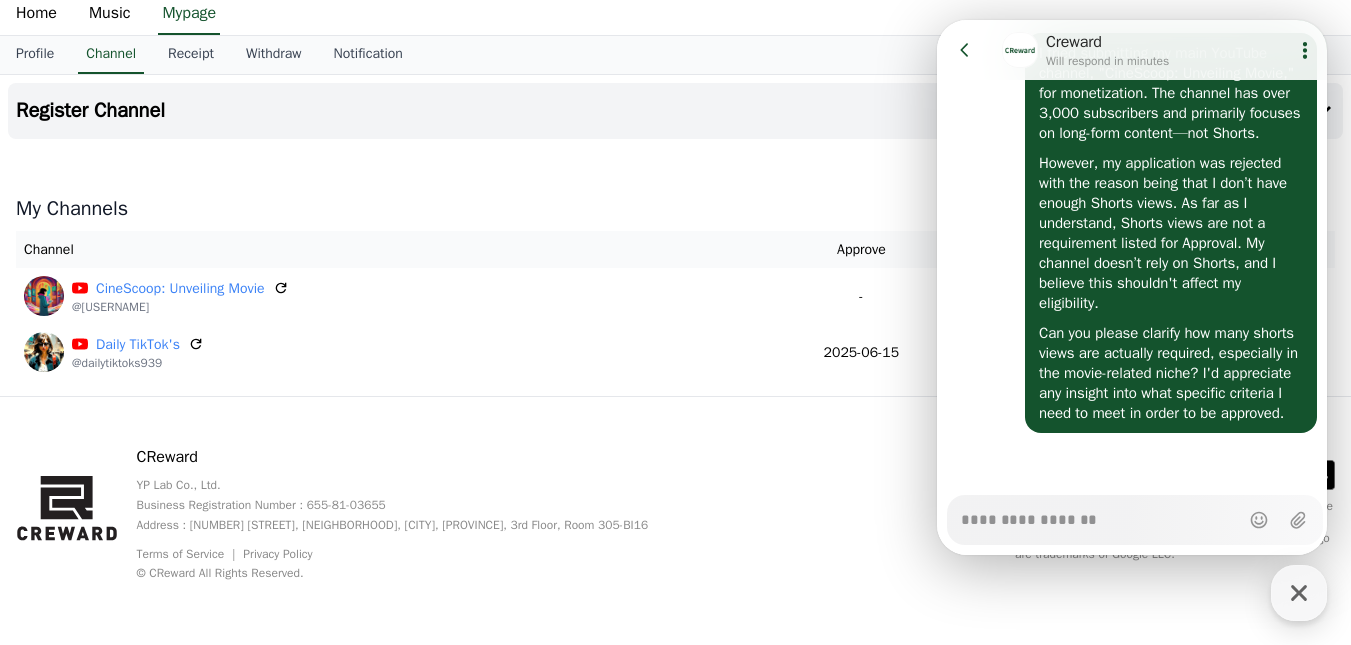 type on "*" 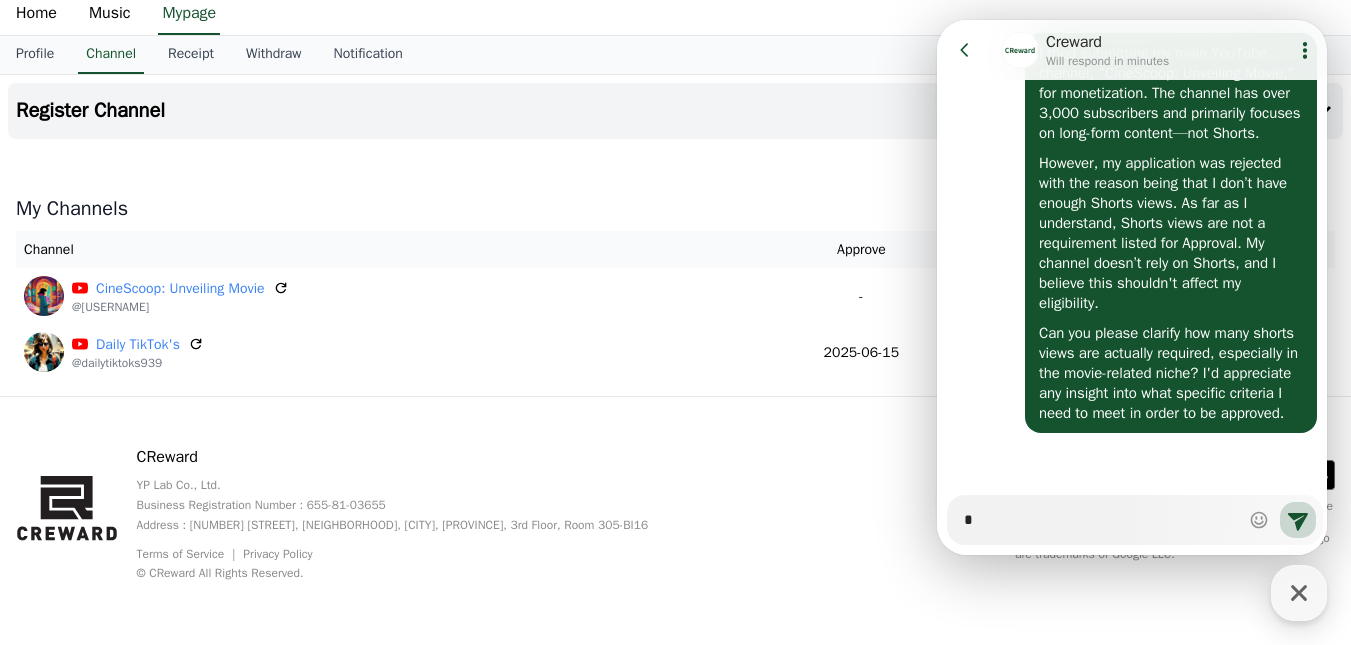 type on "*" 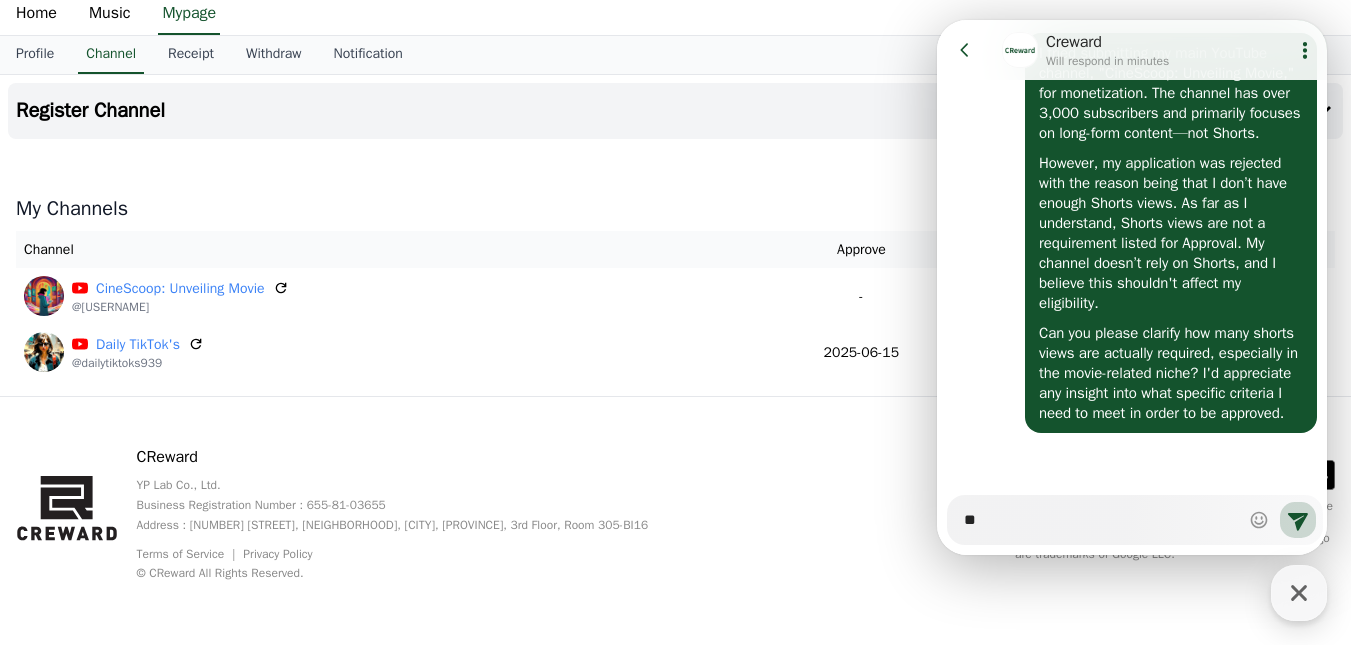 type on "*" 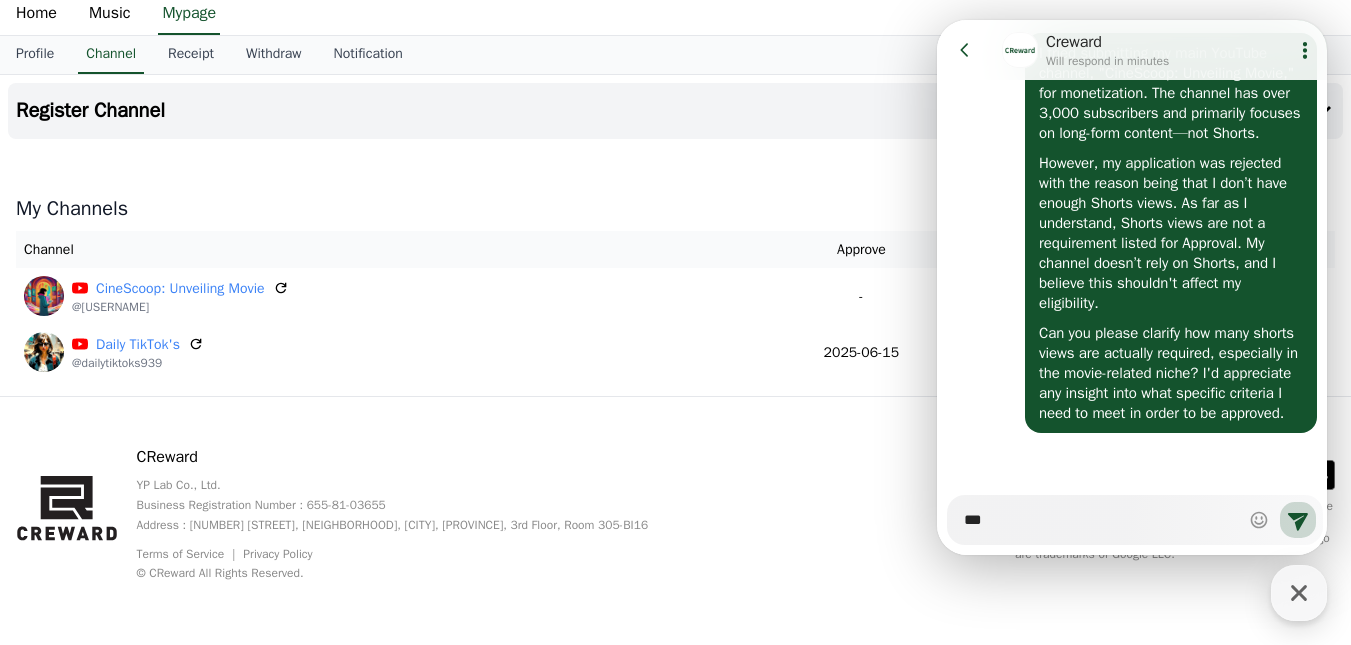 type on "*" 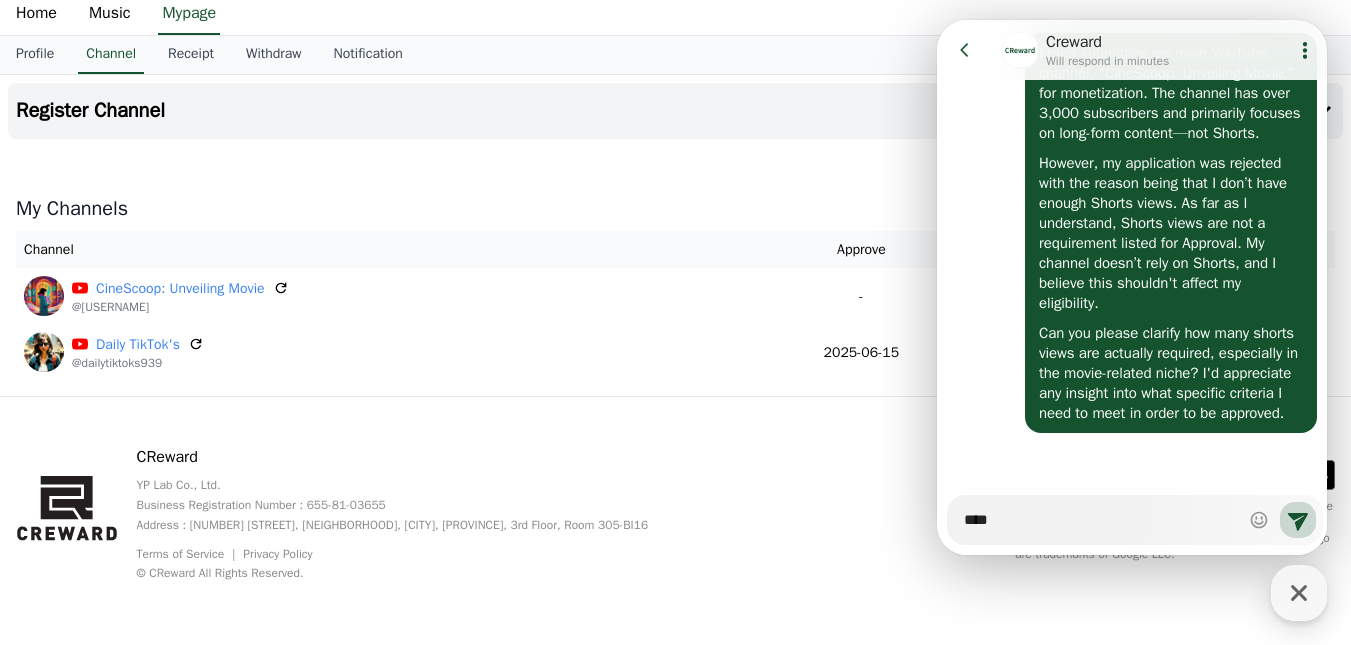 type on "*" 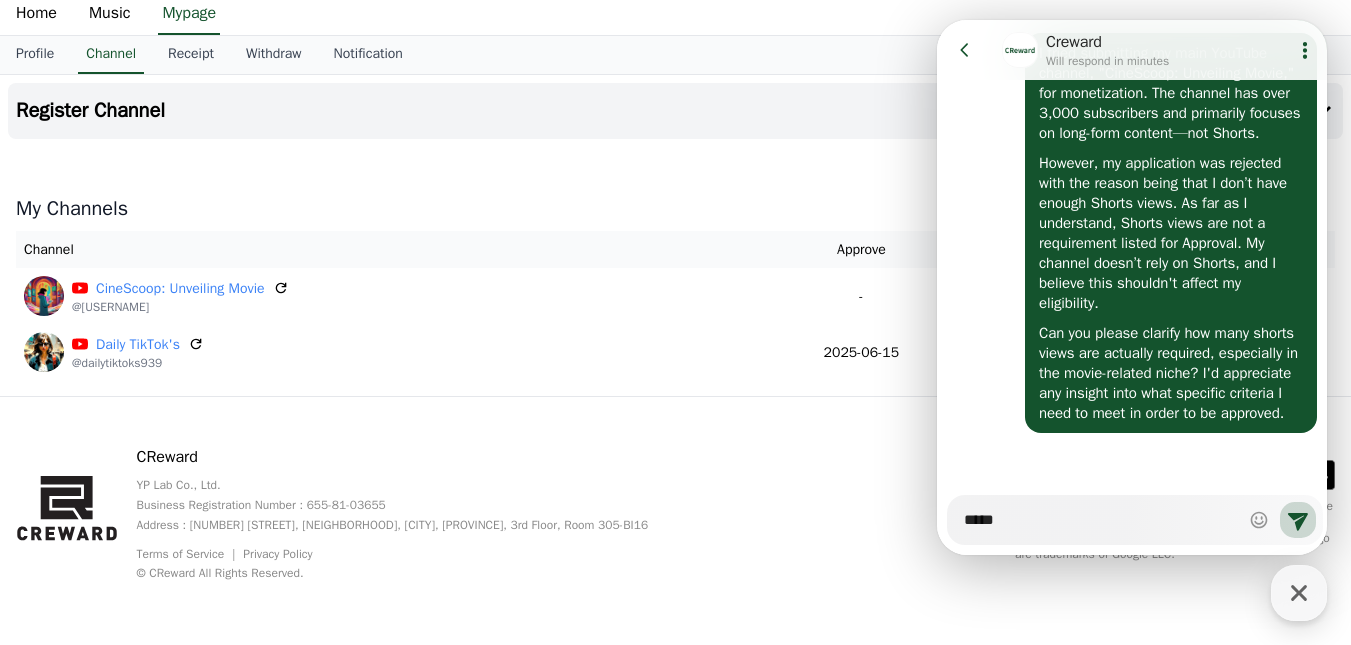 type on "*" 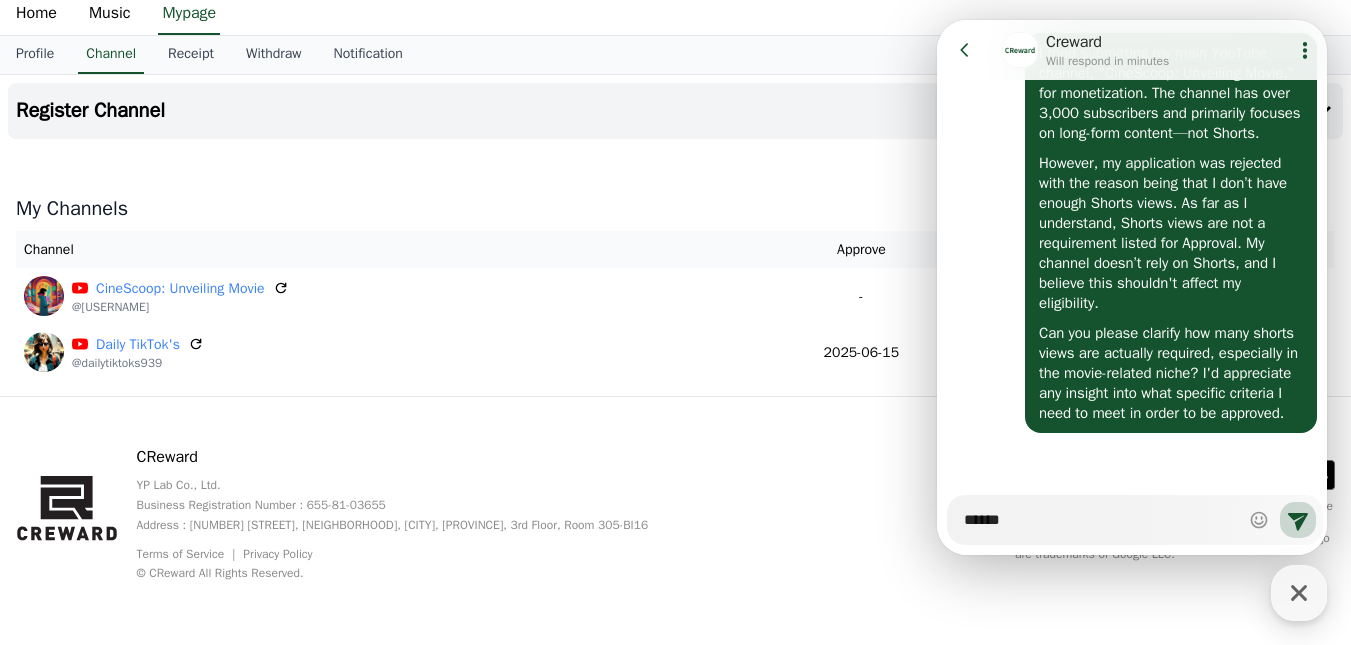 type on "*" 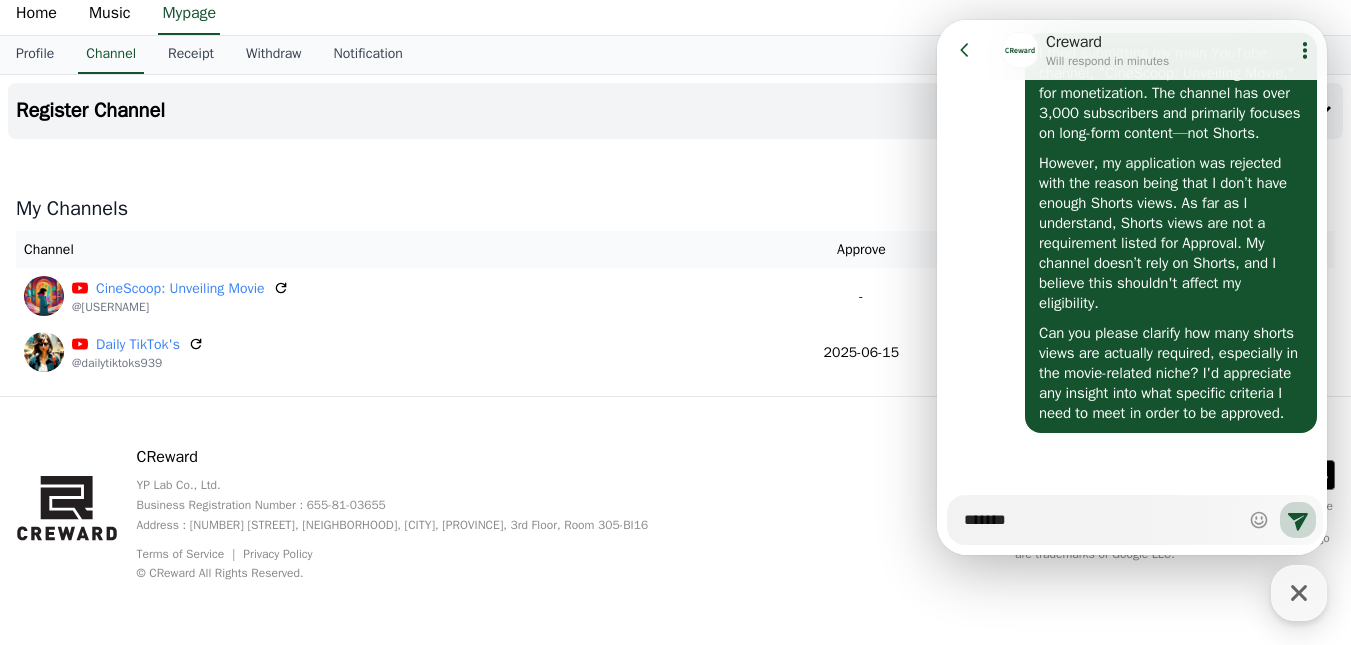 type on "*" 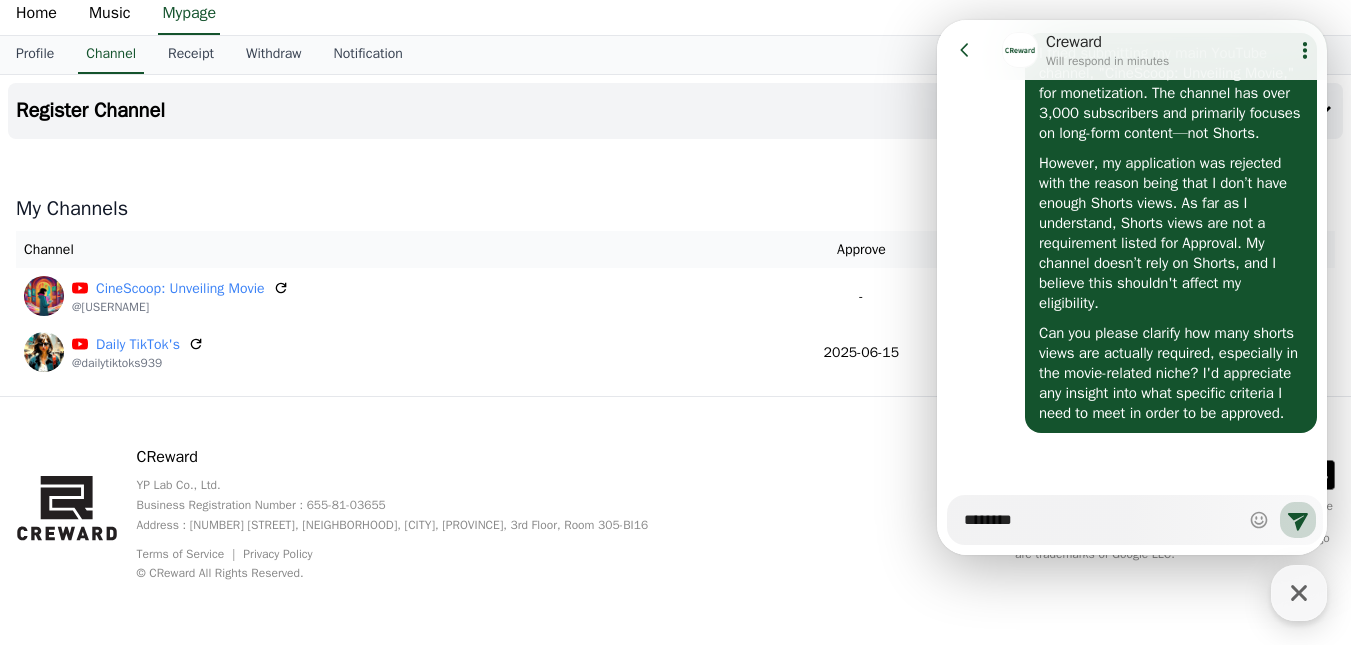 type on "*" 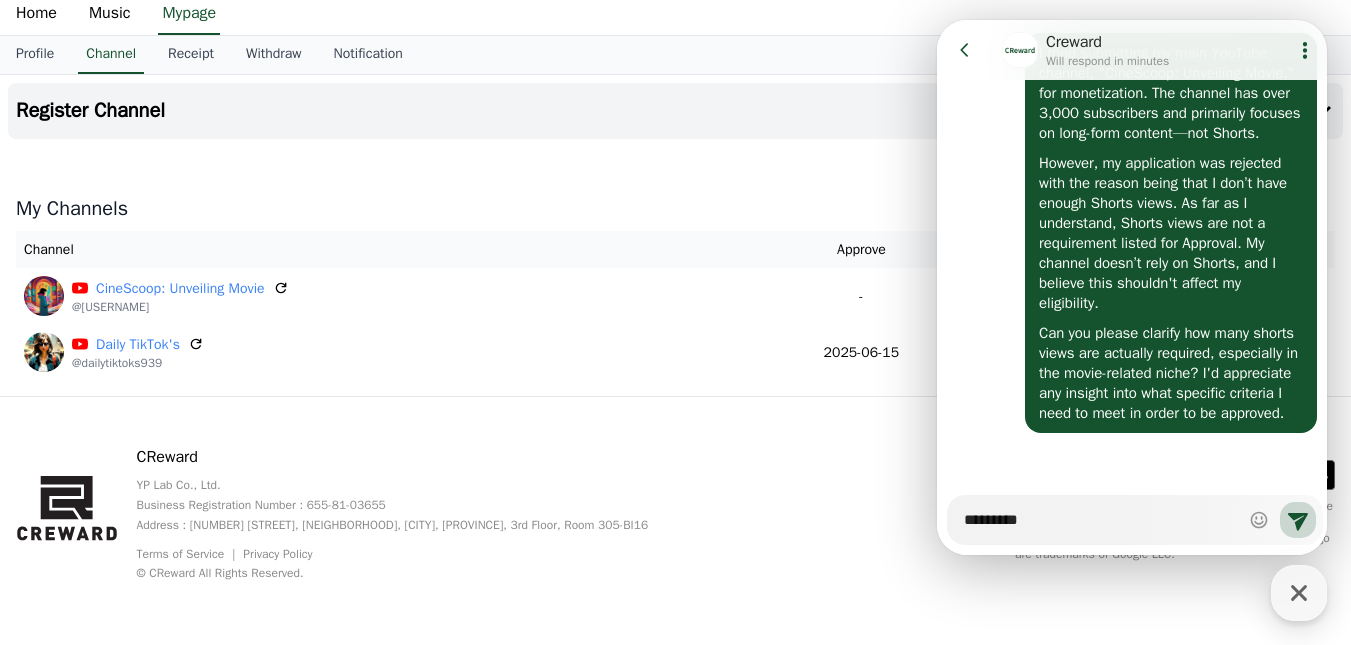 type on "*" 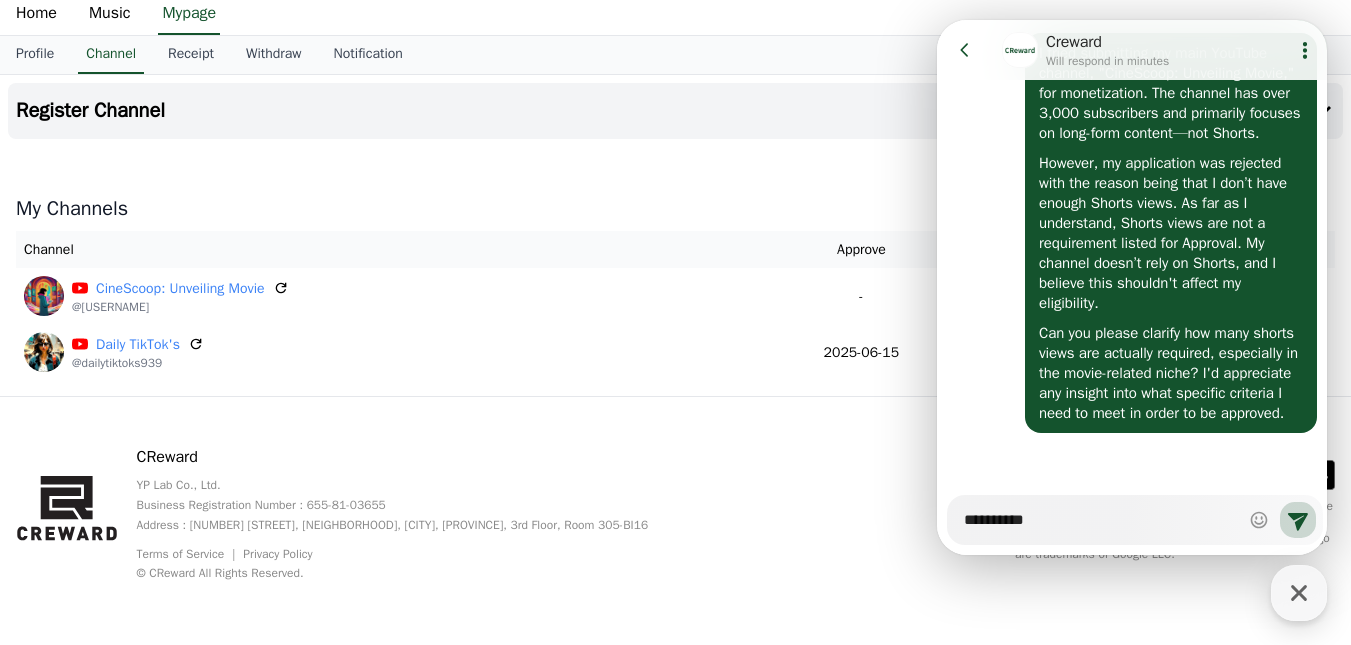 type on "*" 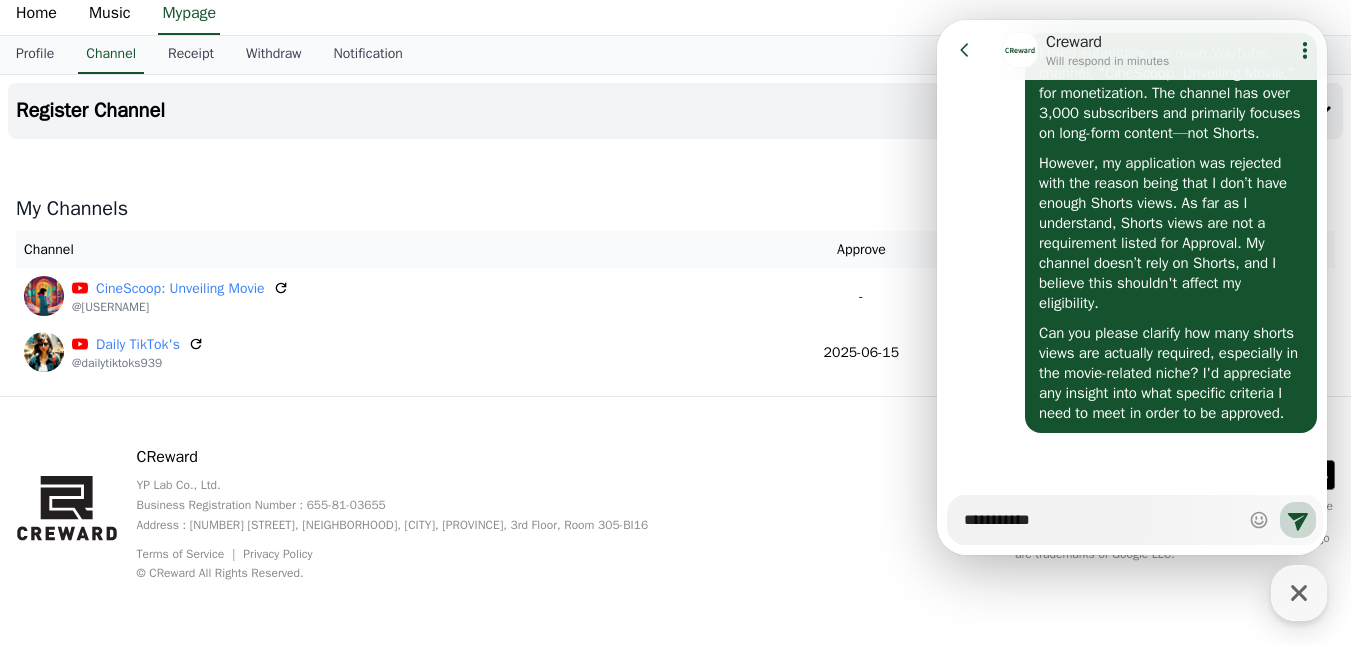 type on "*" 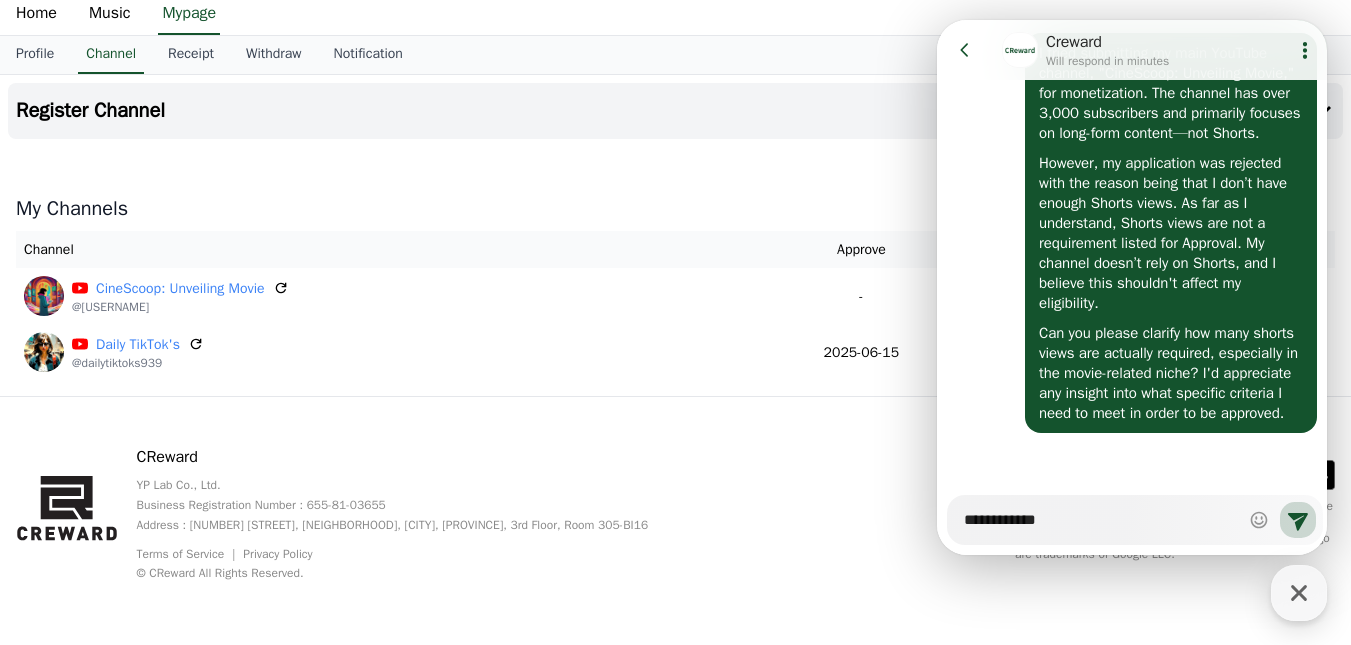 type on "*" 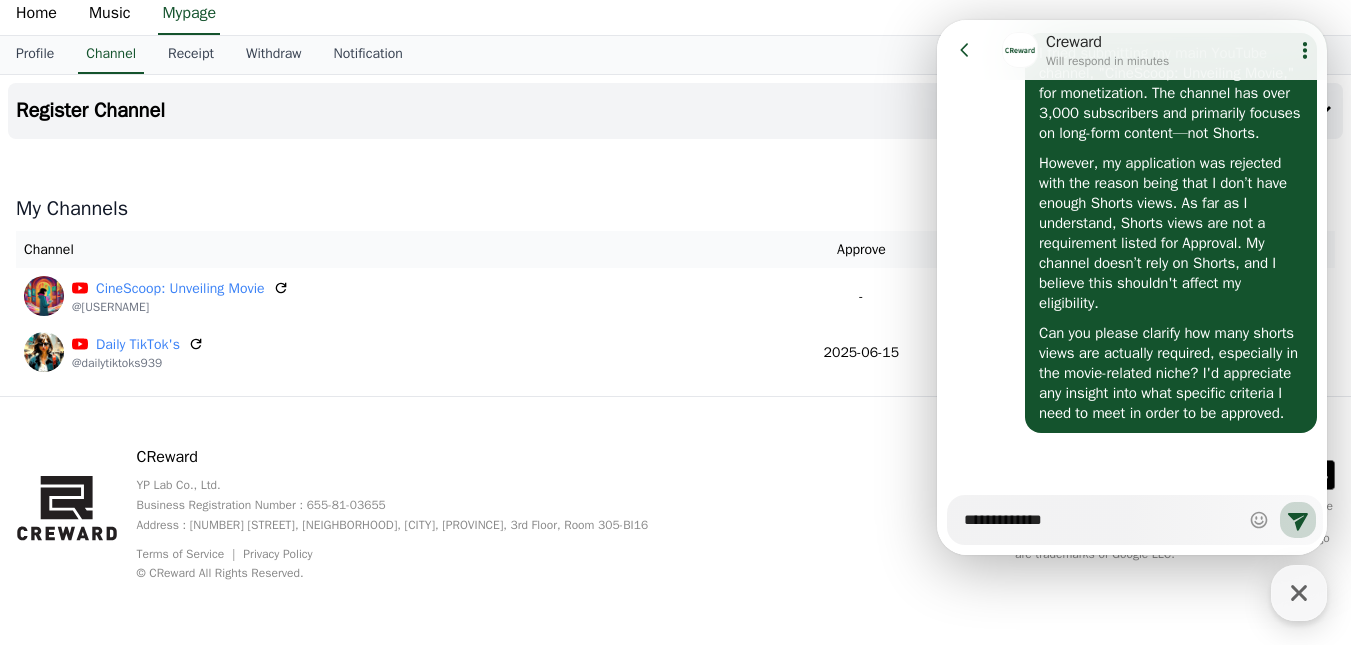 type on "*" 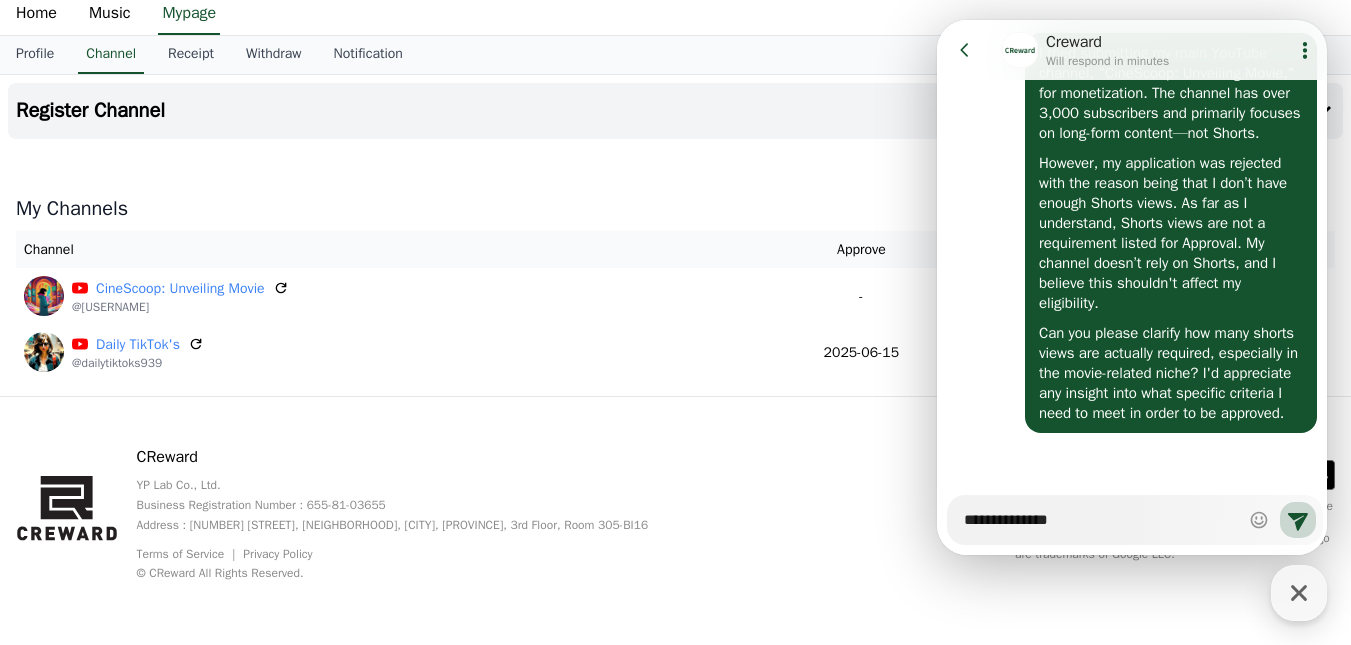 type on "*" 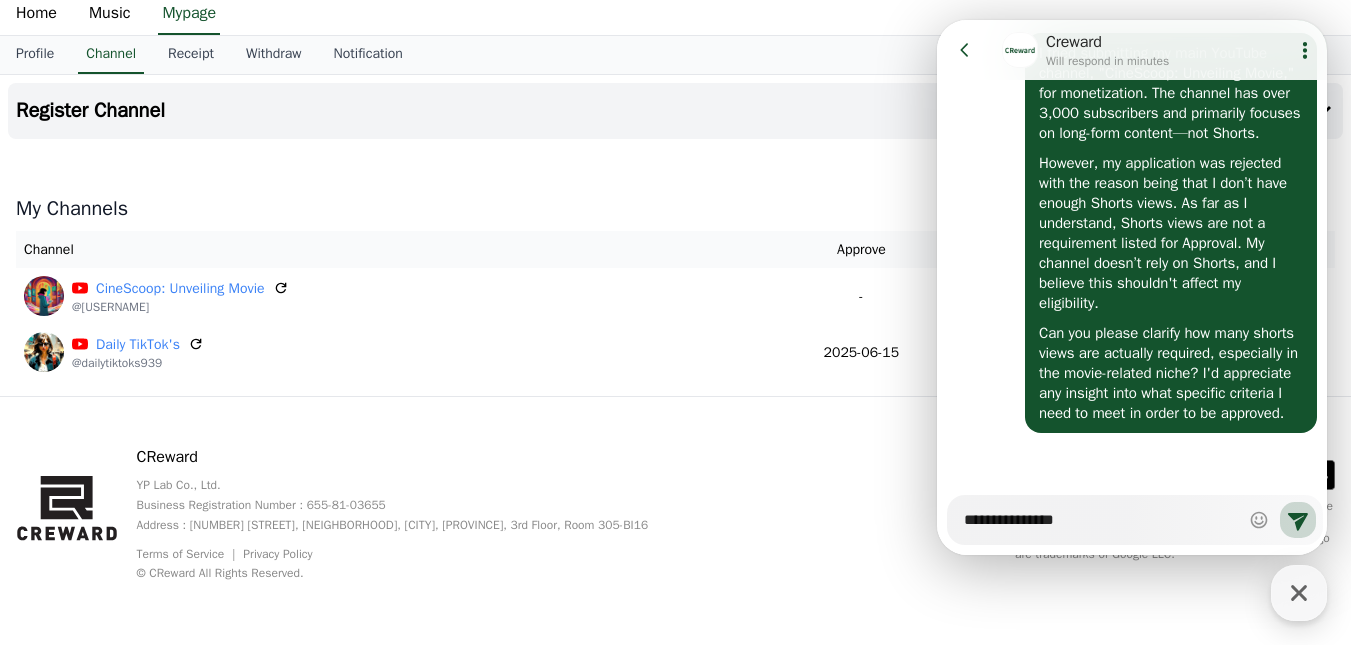 type on "*" 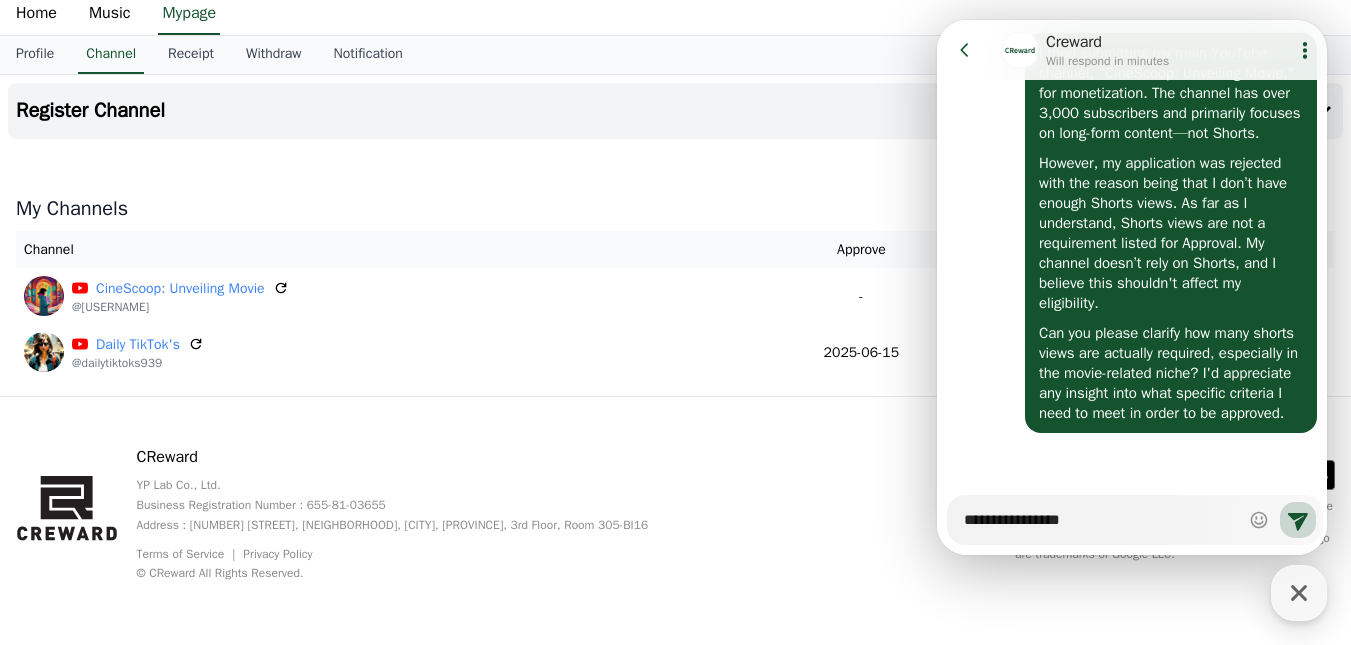 type on "*" 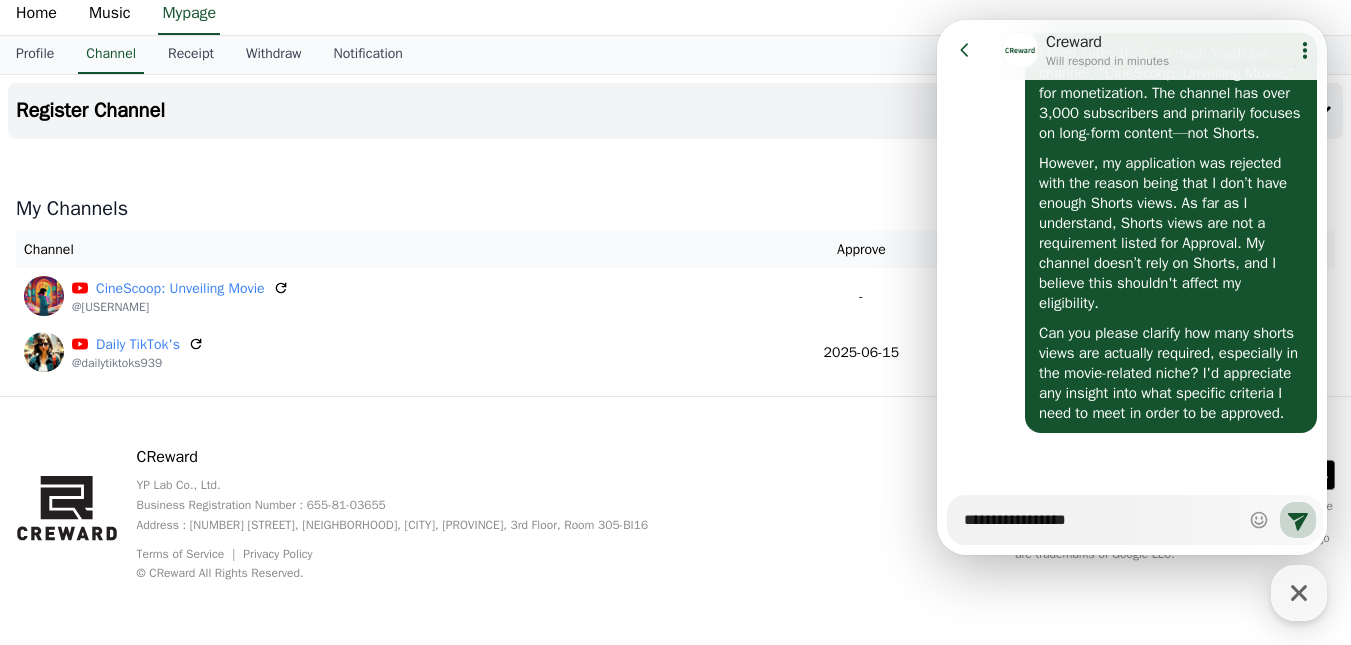 type on "*" 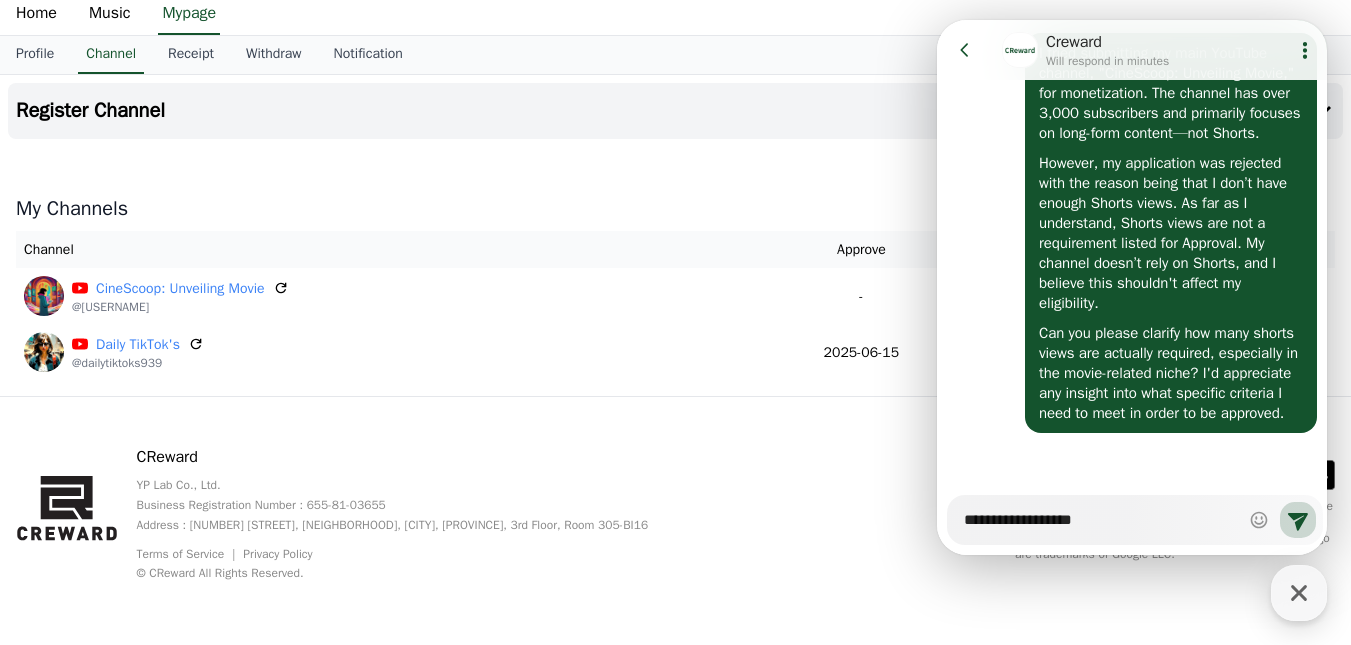 type on "*" 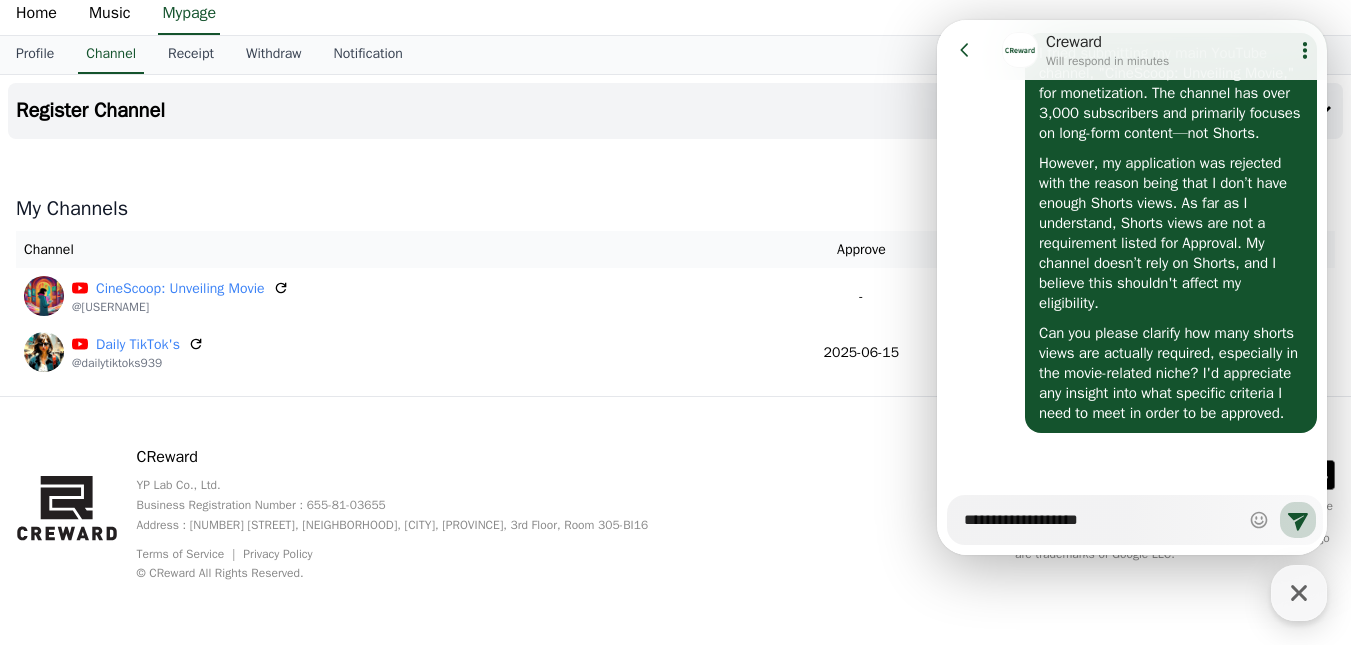 type on "*" 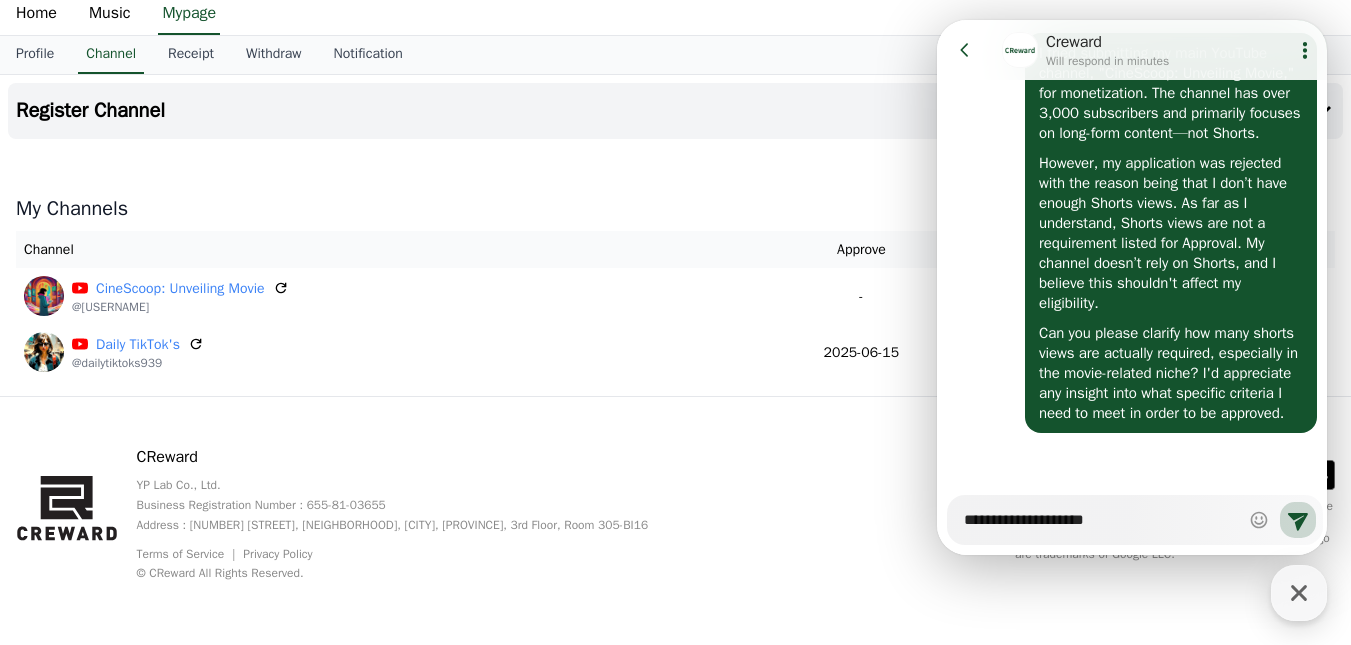 type on "*" 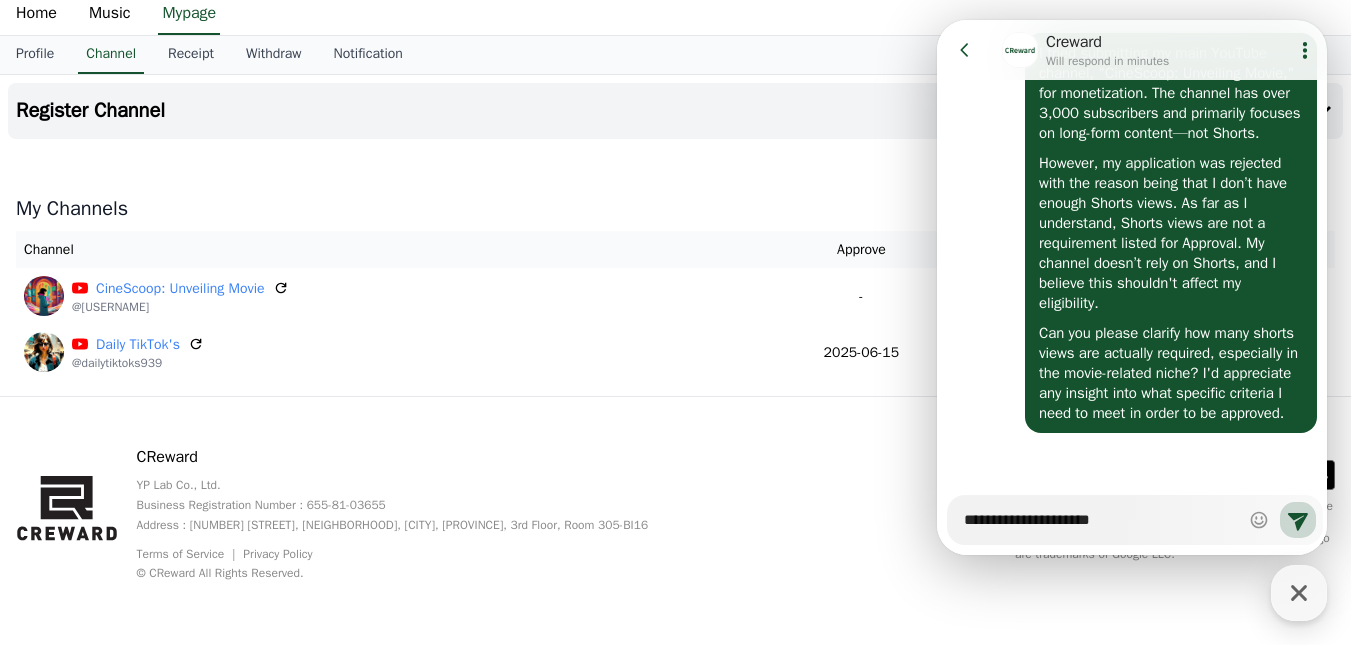 type on "*" 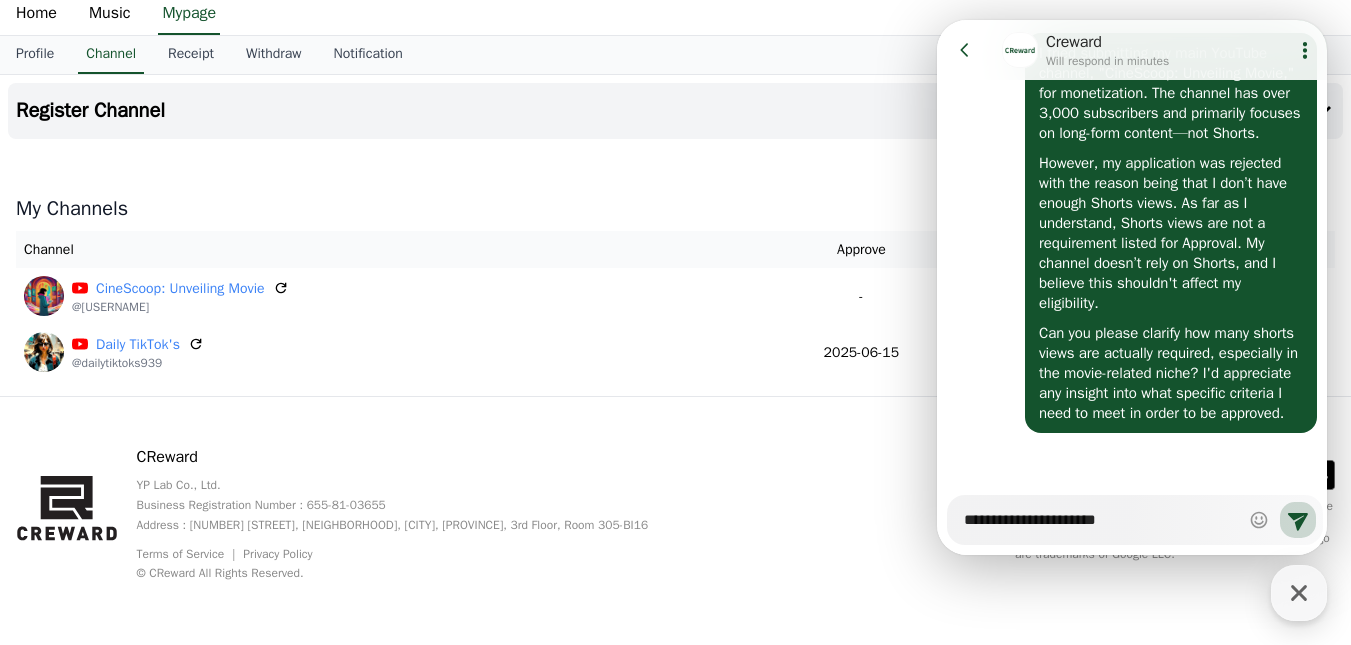 type on "*" 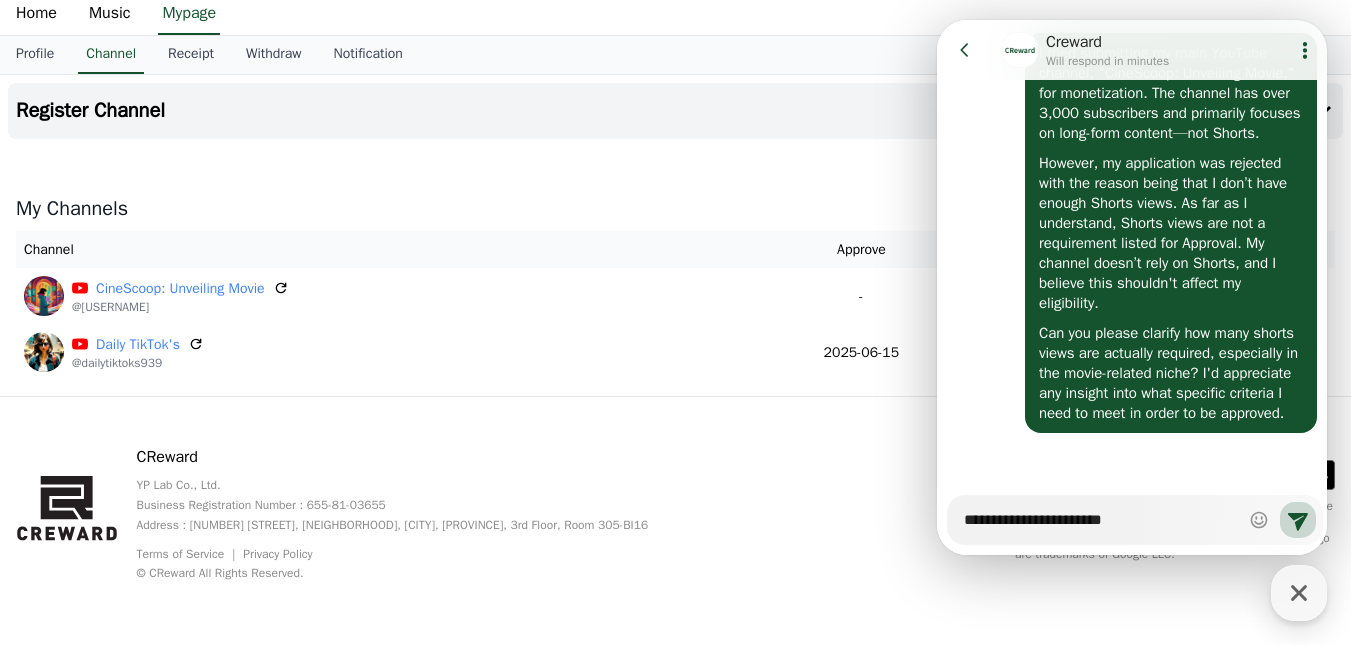 type on "*" 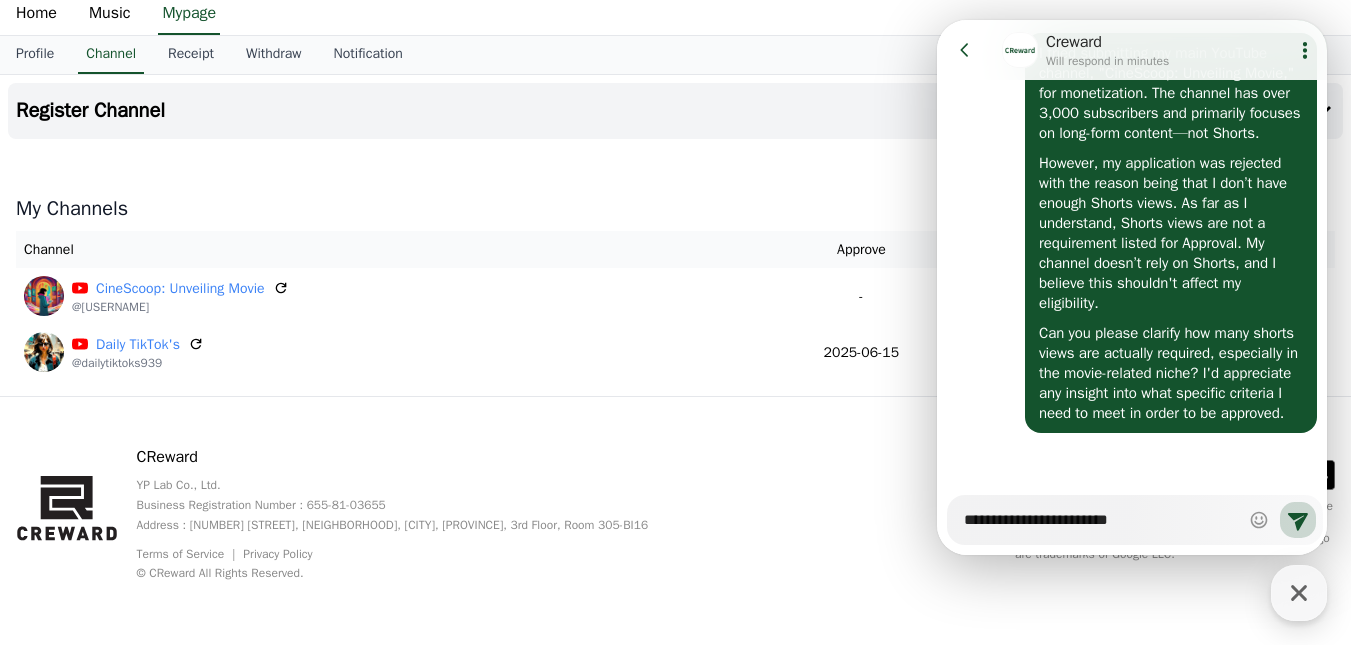 type on "*" 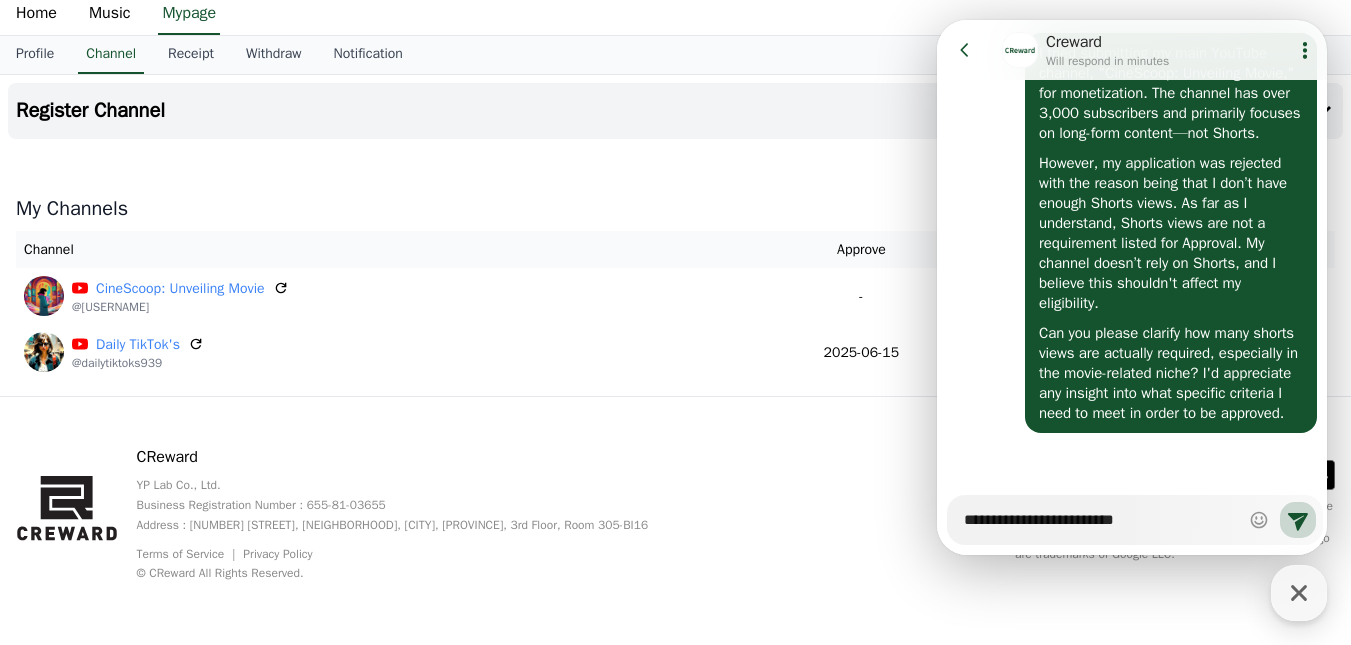 type on "*" 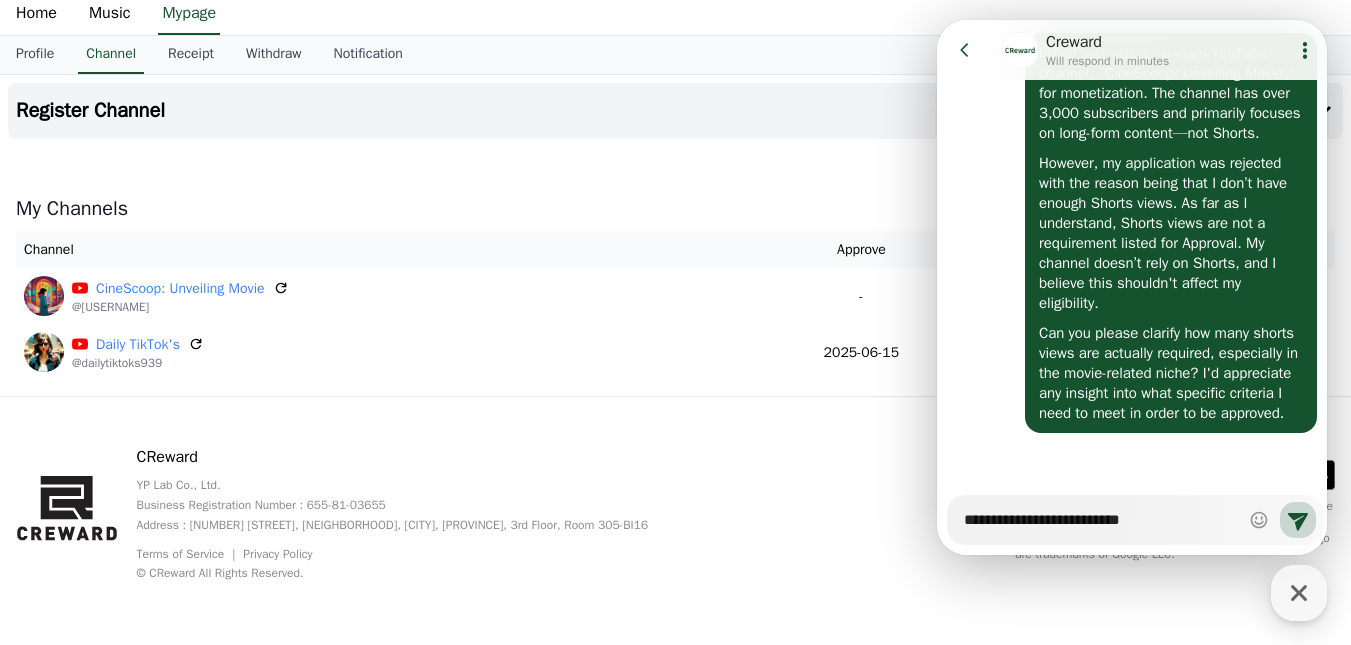 type on "*" 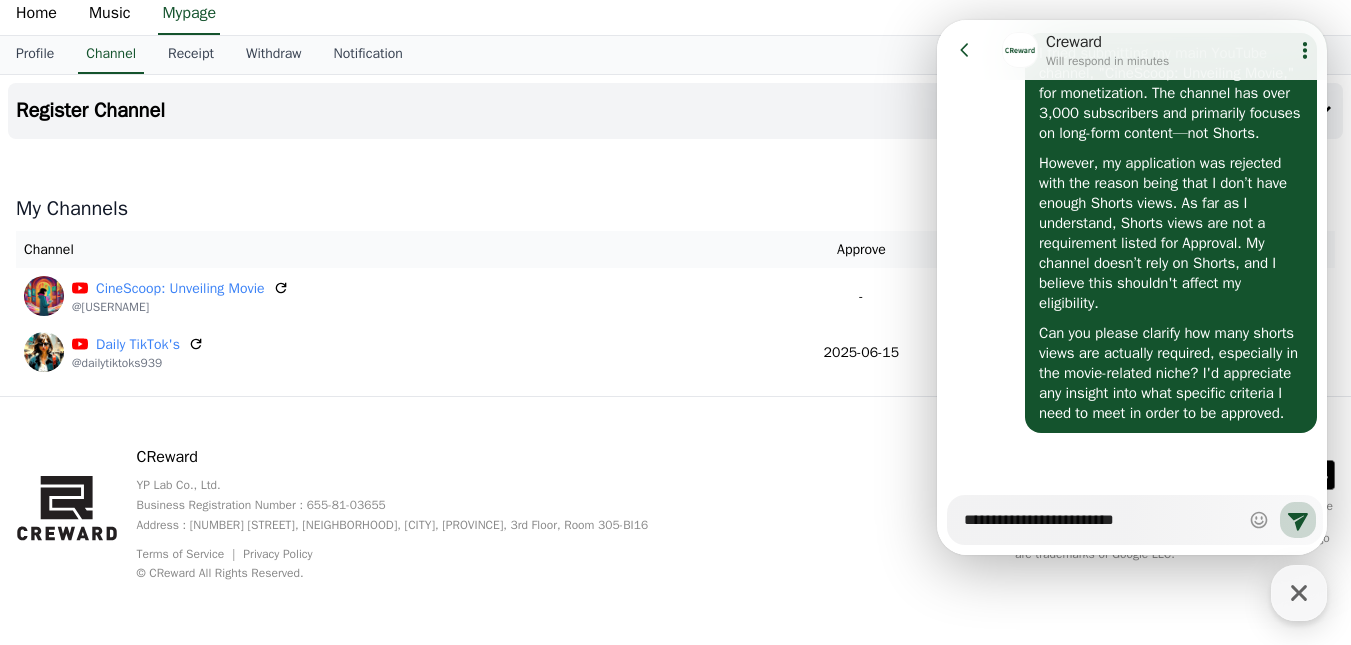 type on "*" 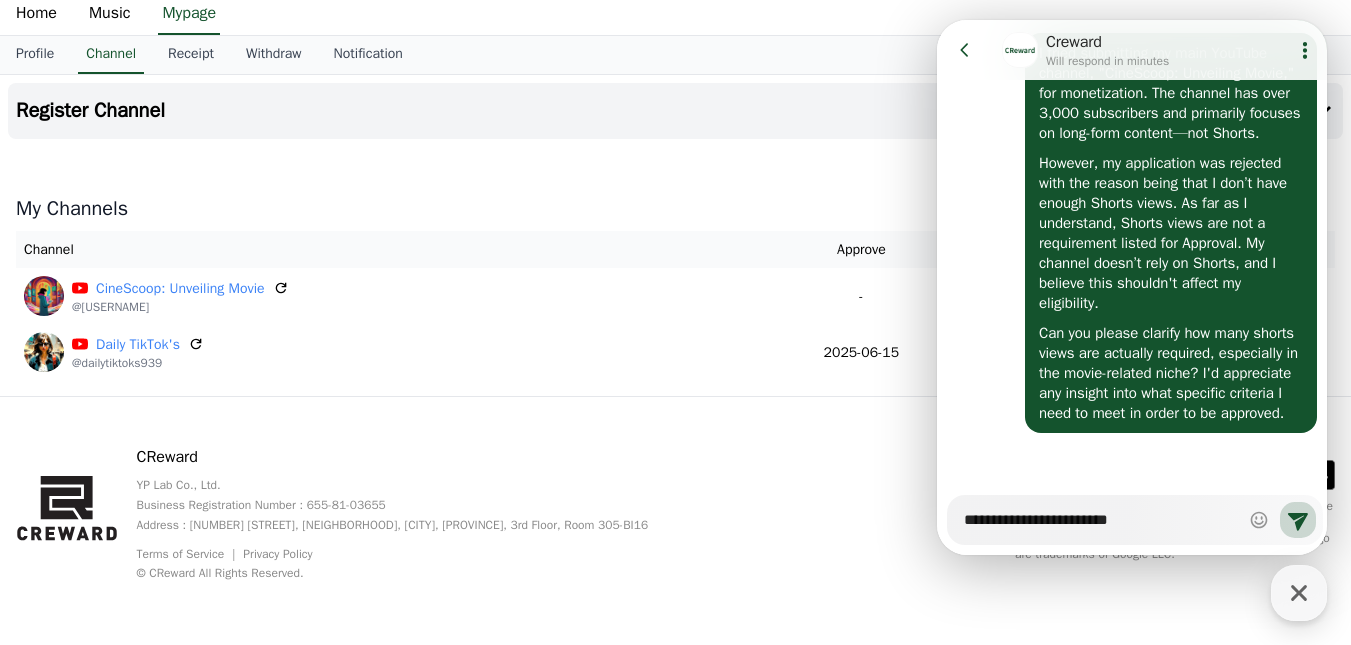 type on "*" 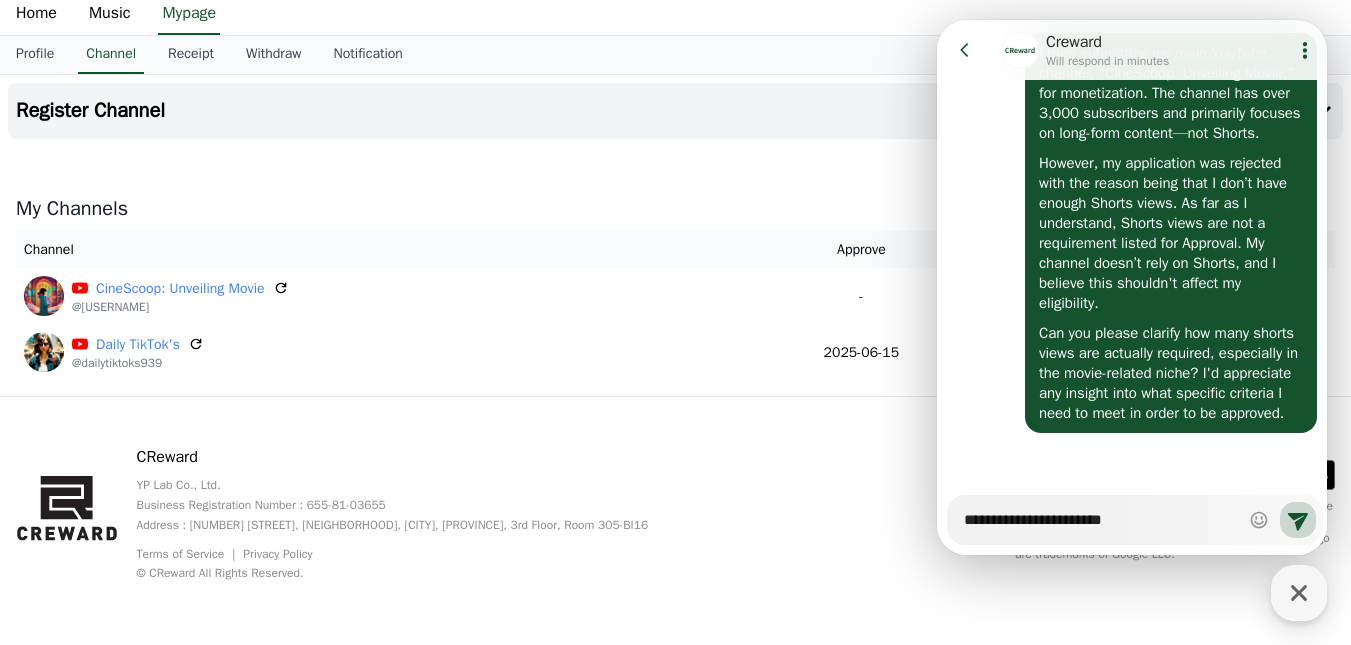 type on "*" 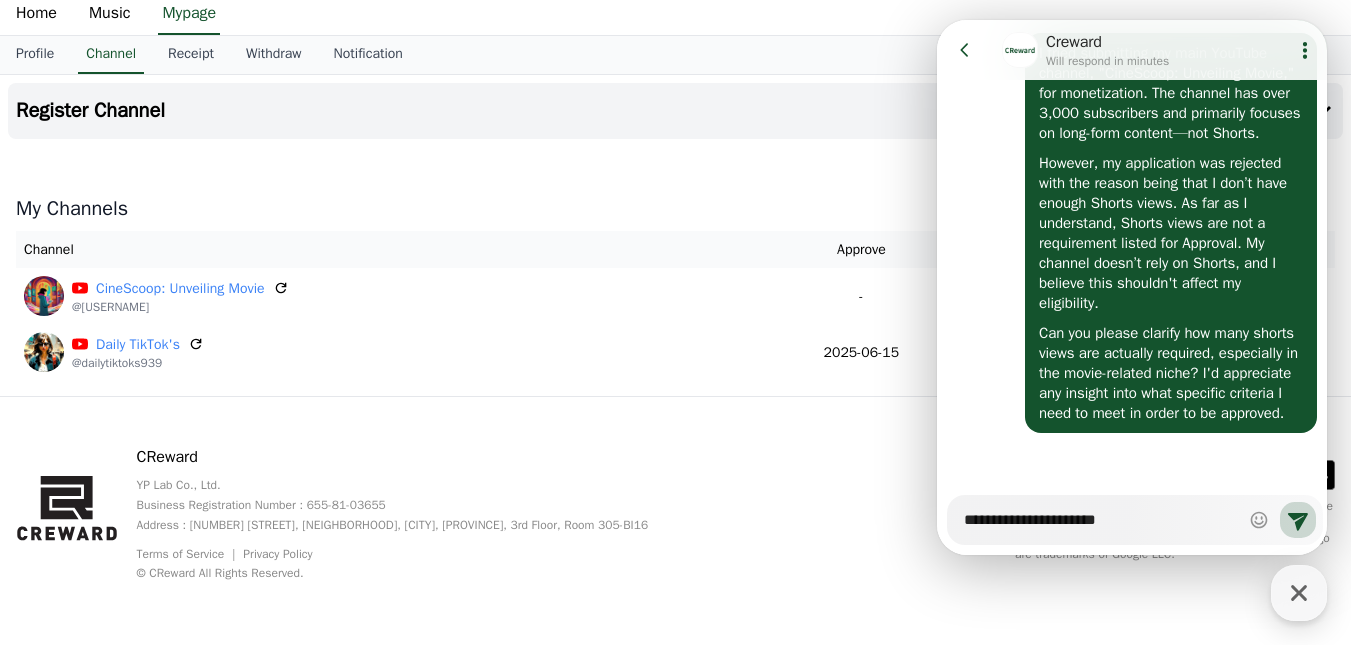 type on "*" 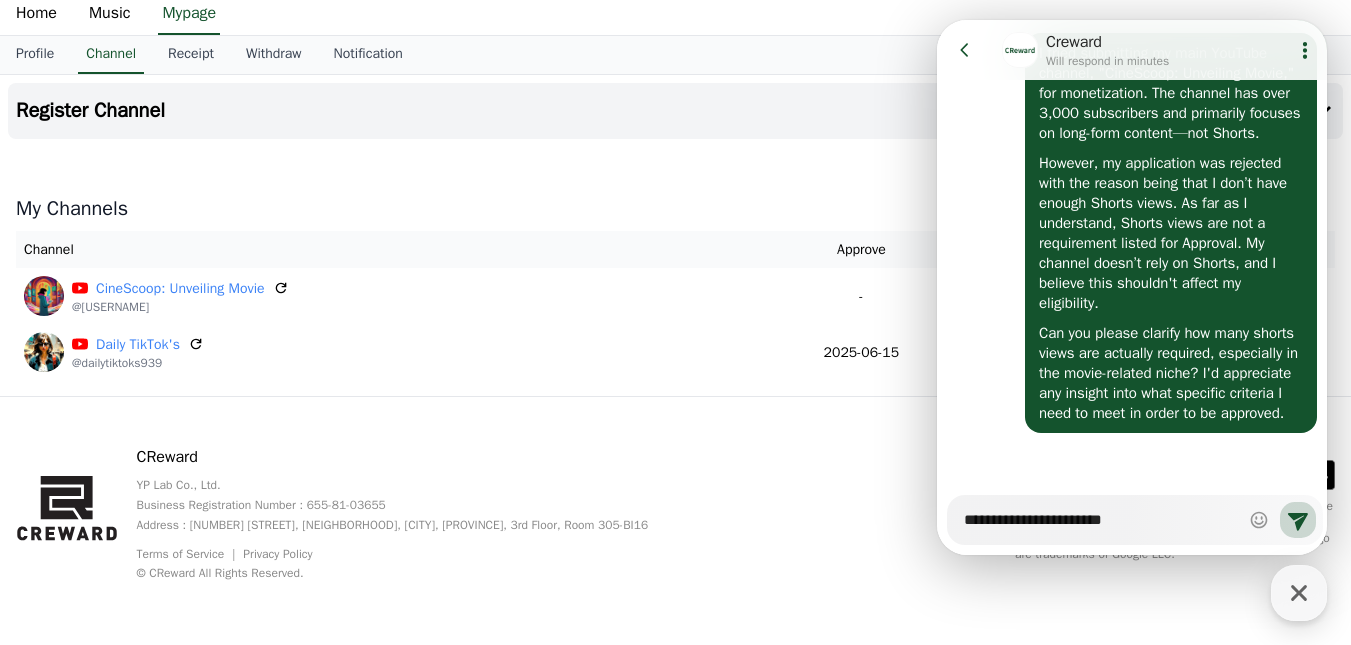 type on "*" 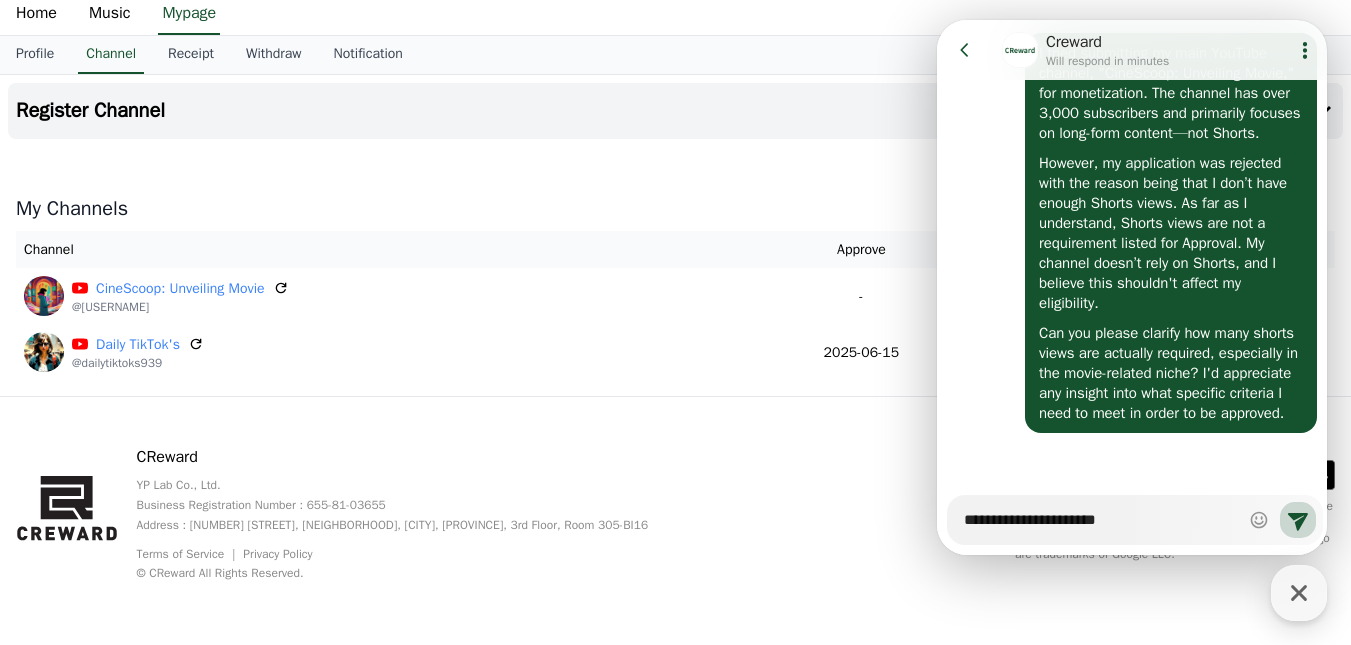 type on "*" 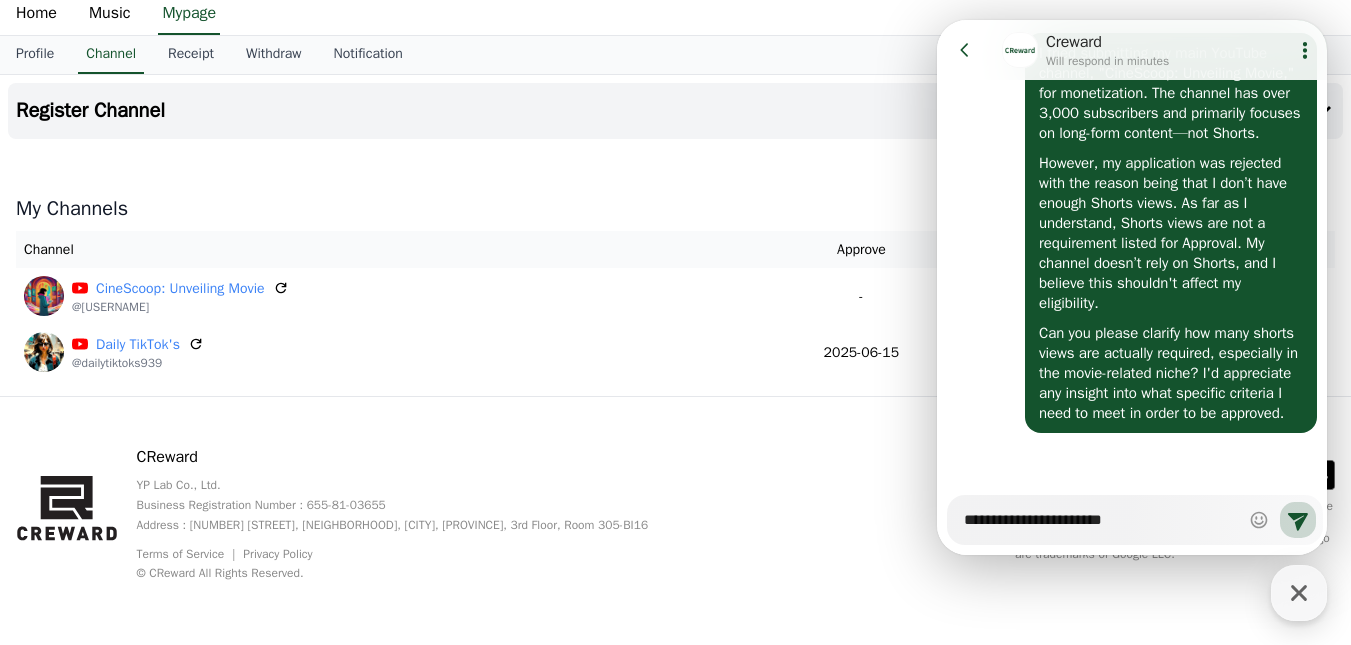 type on "*" 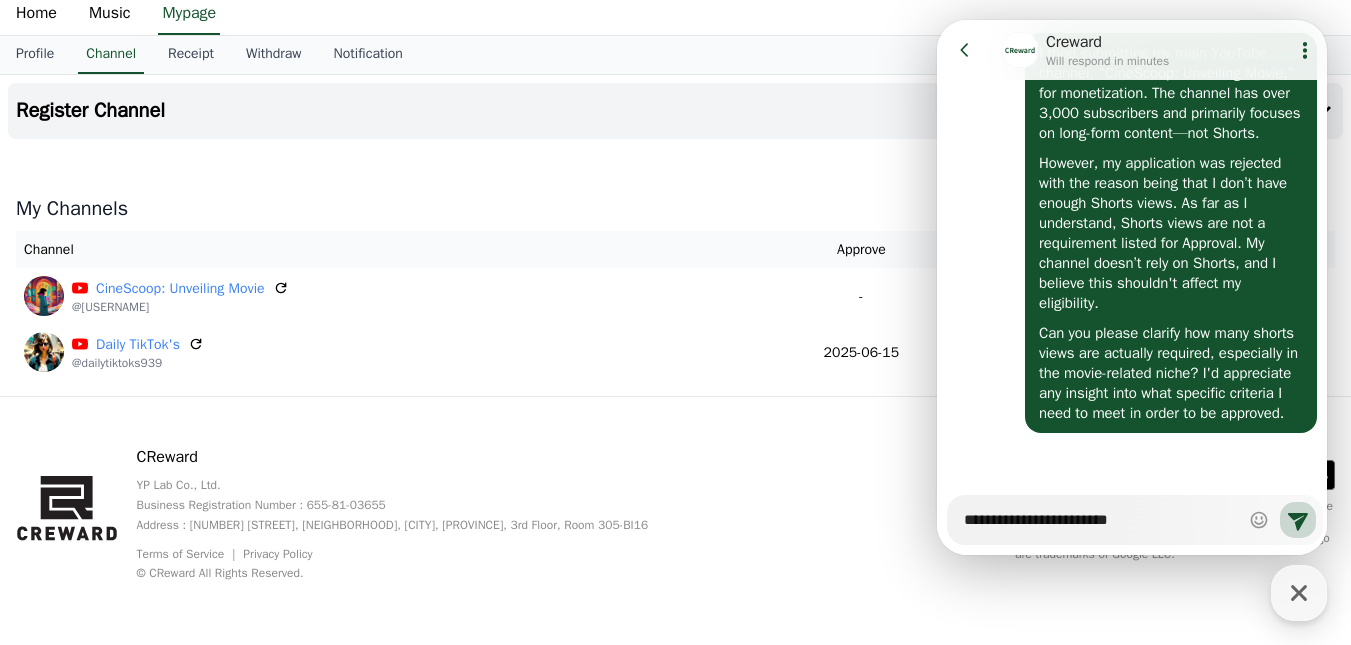 type on "*" 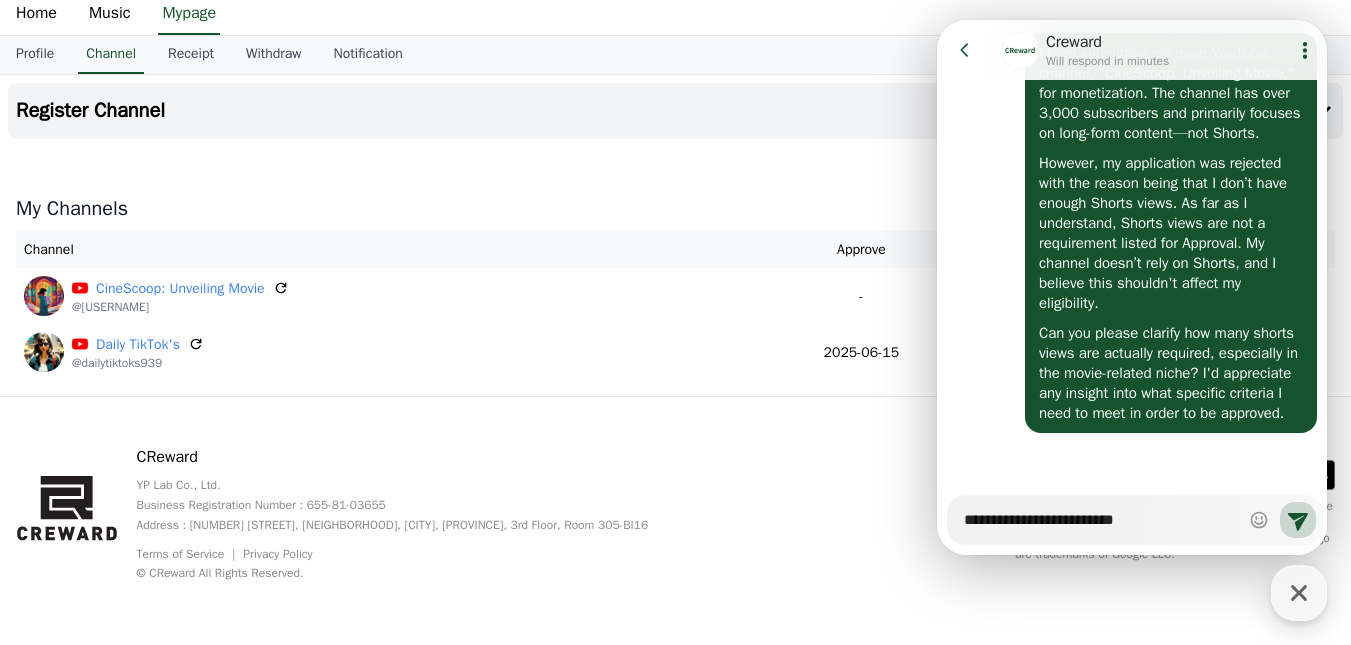 type on "*" 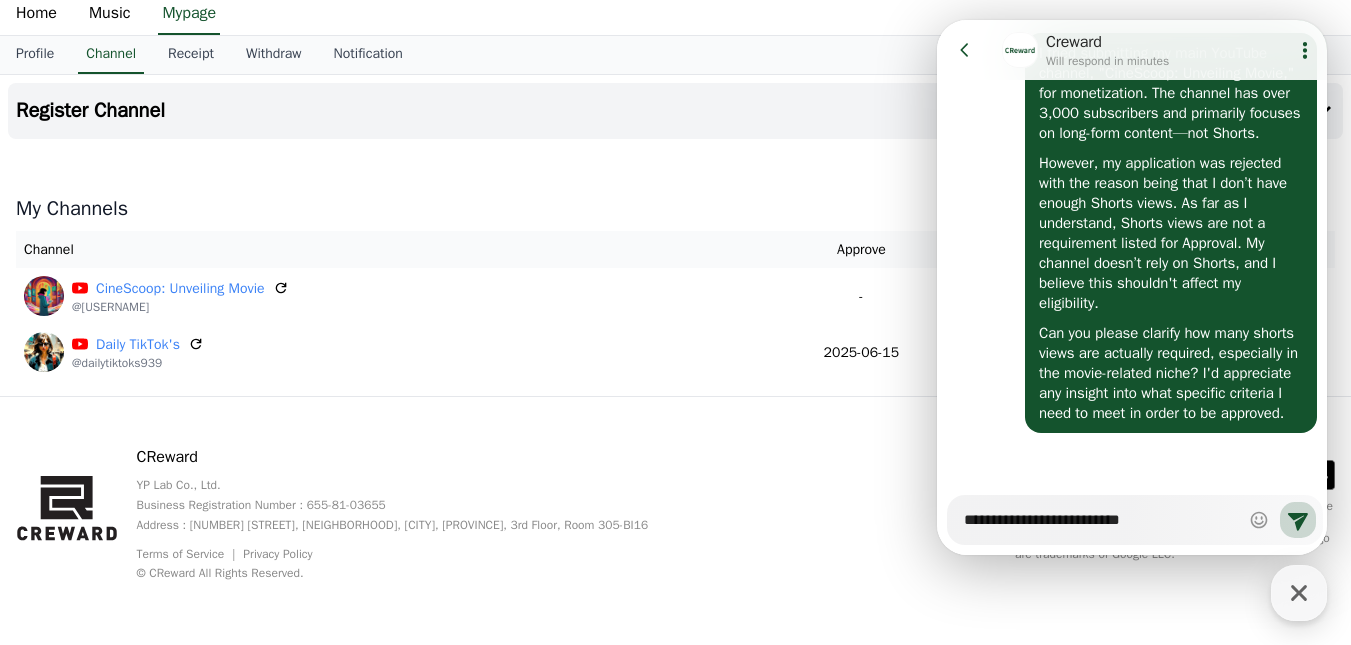 type on "*" 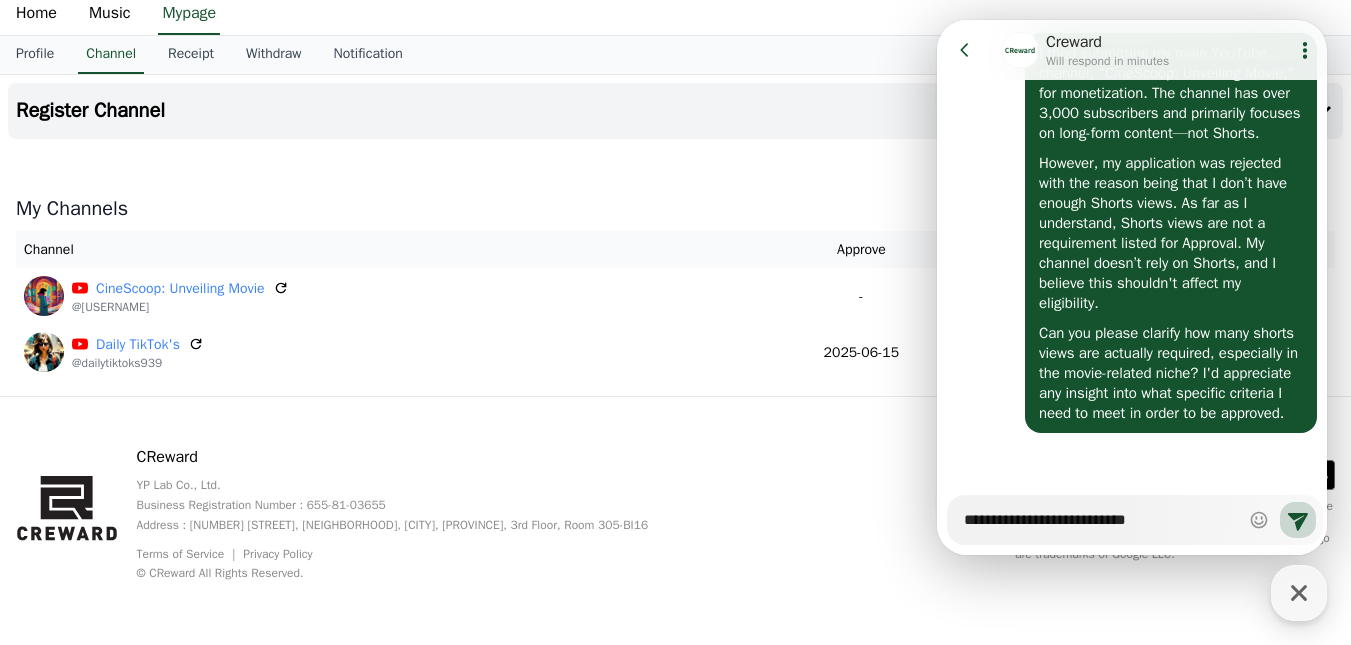type on "*" 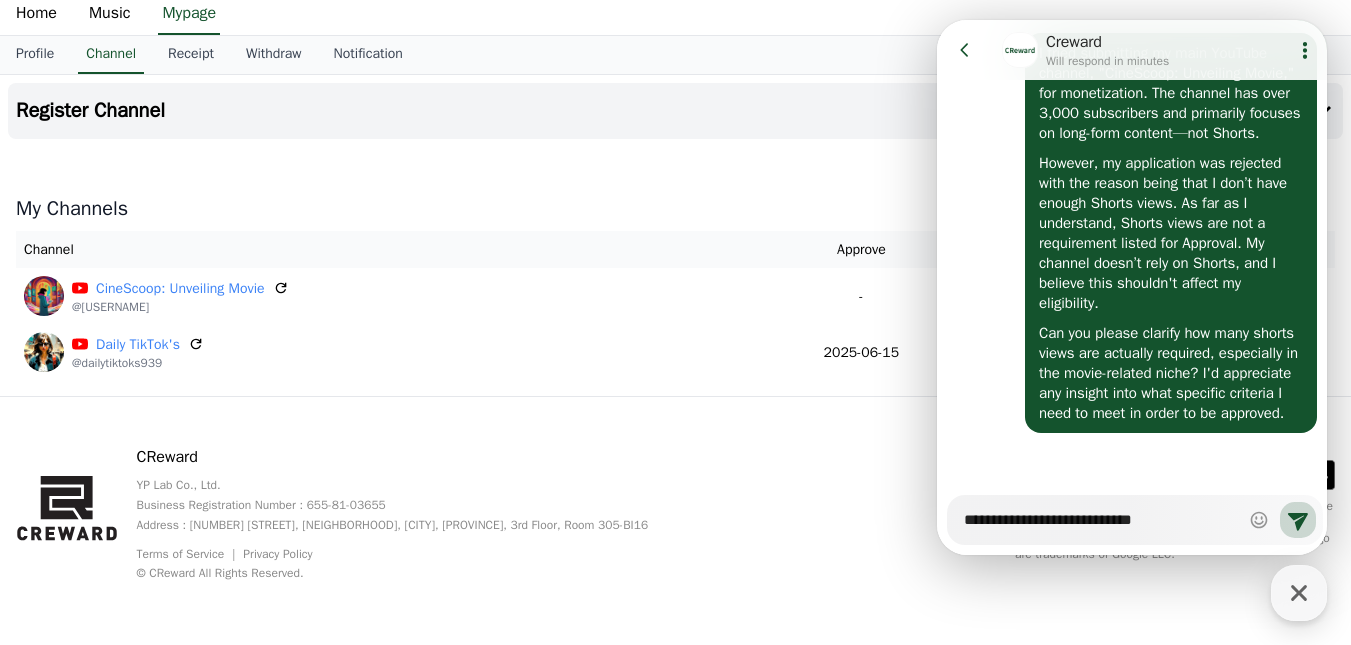 type on "*" 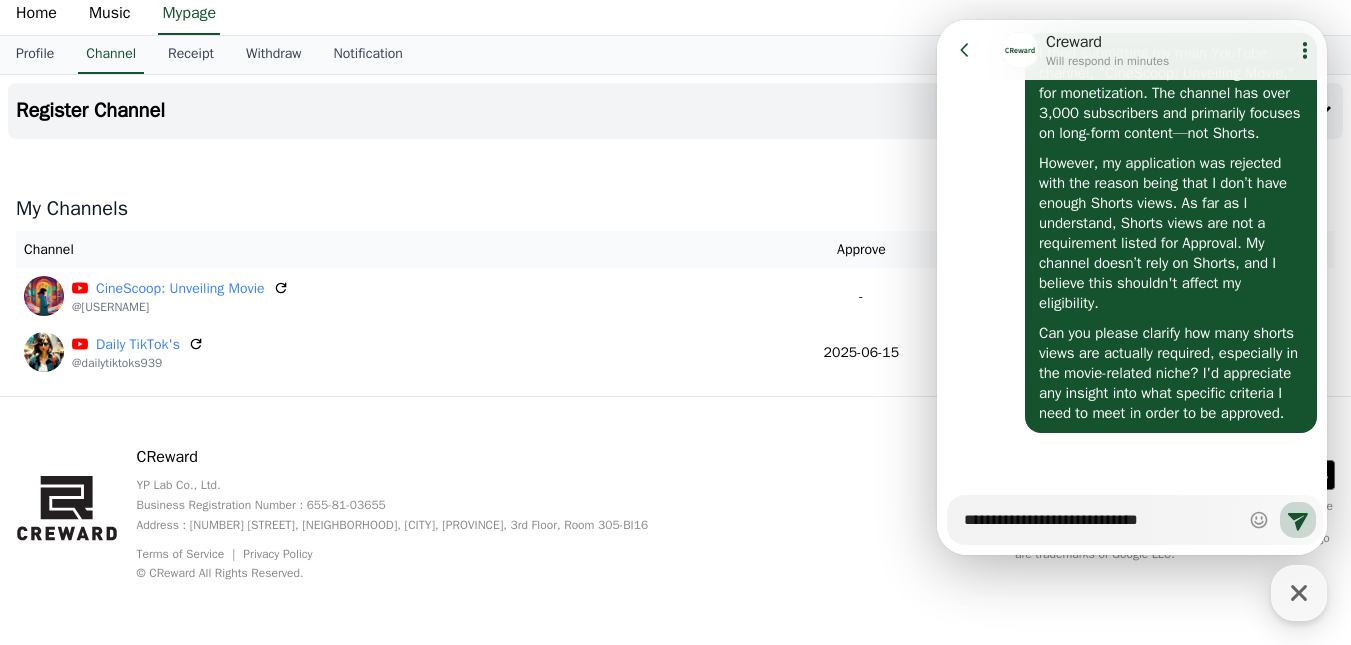 type on "*" 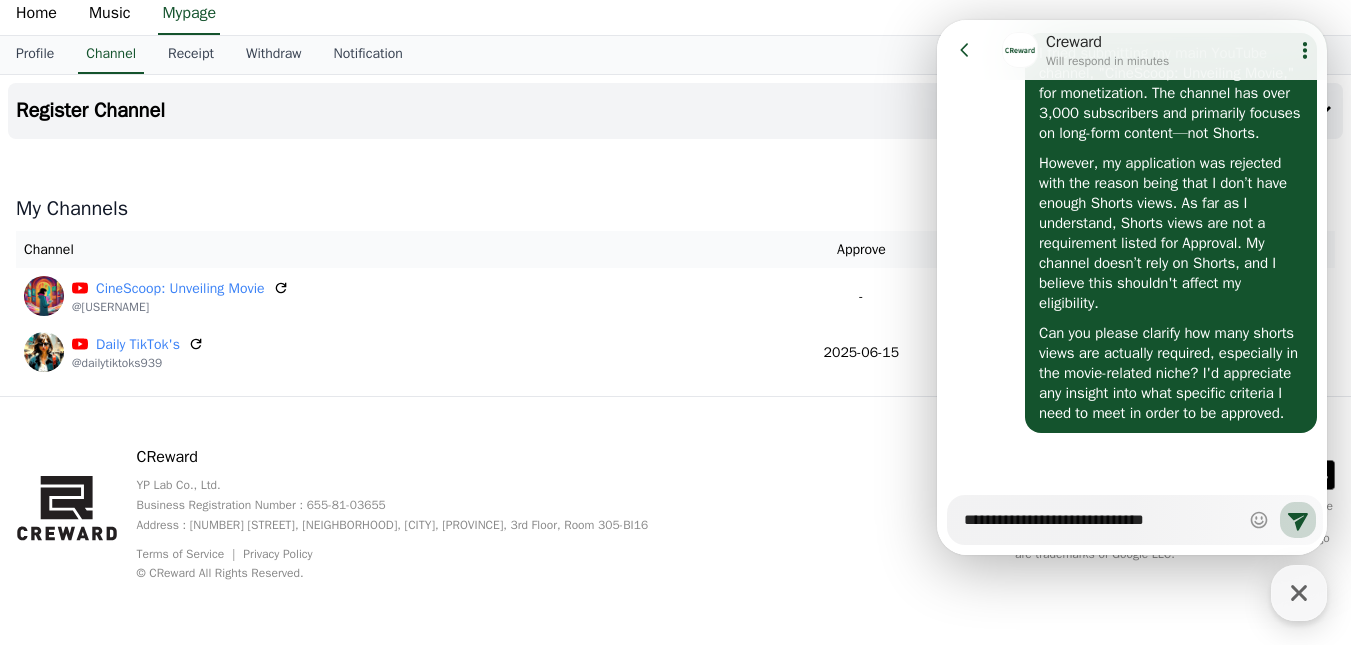 type on "*" 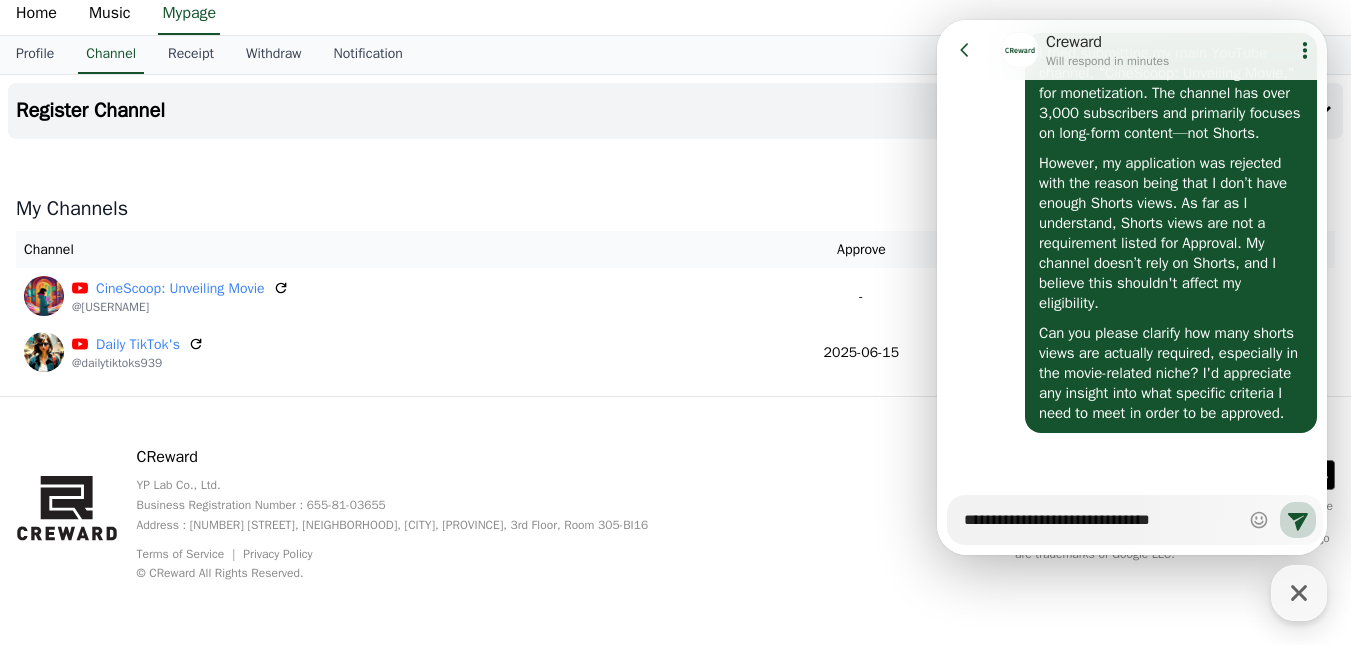 type on "*" 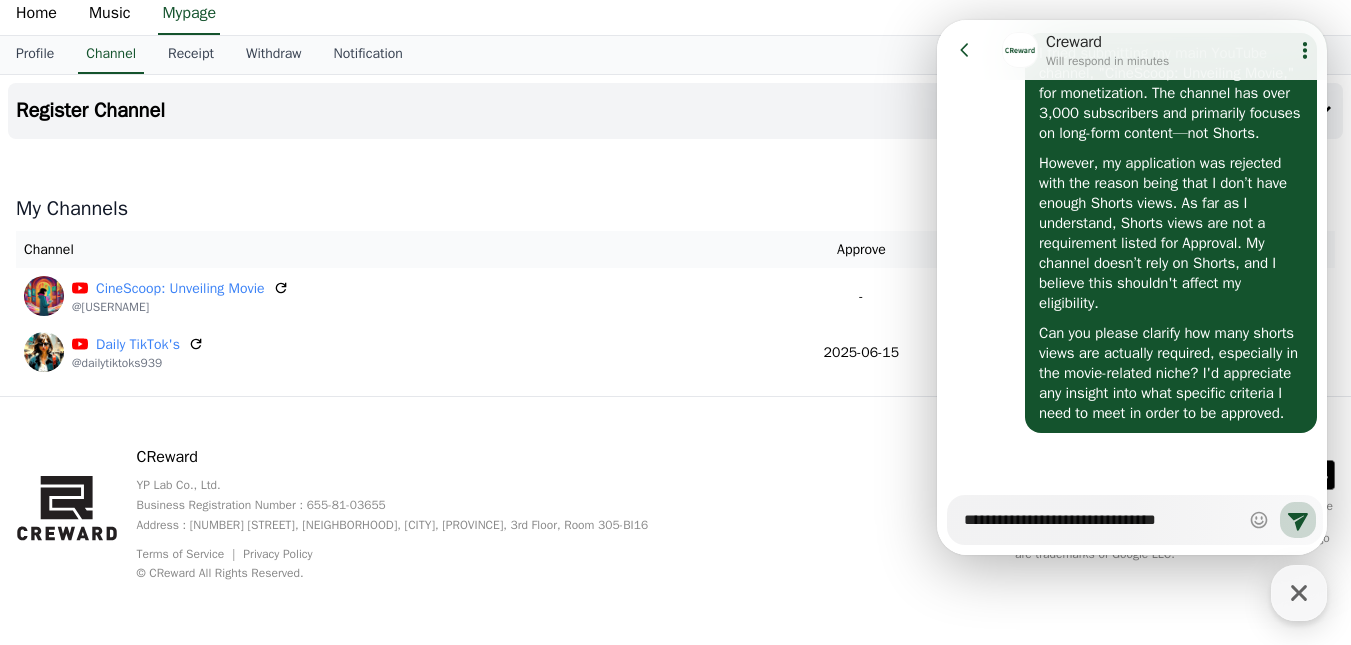 type on "*" 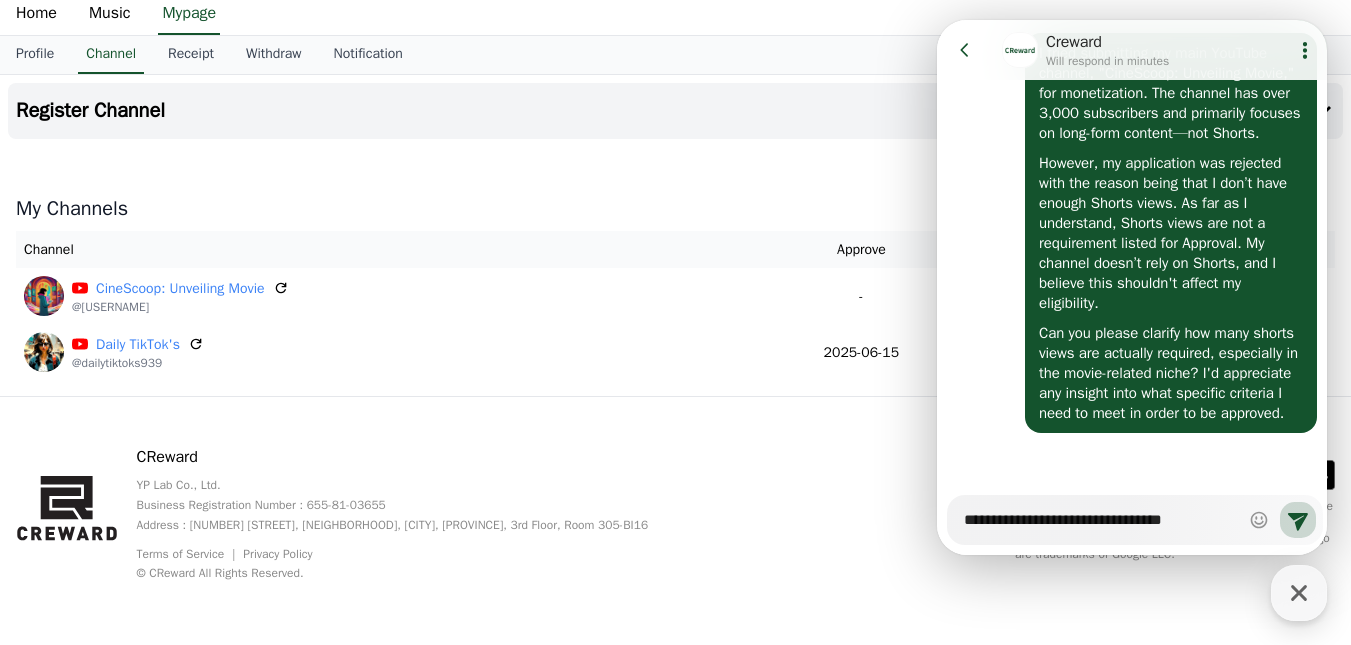 type on "*" 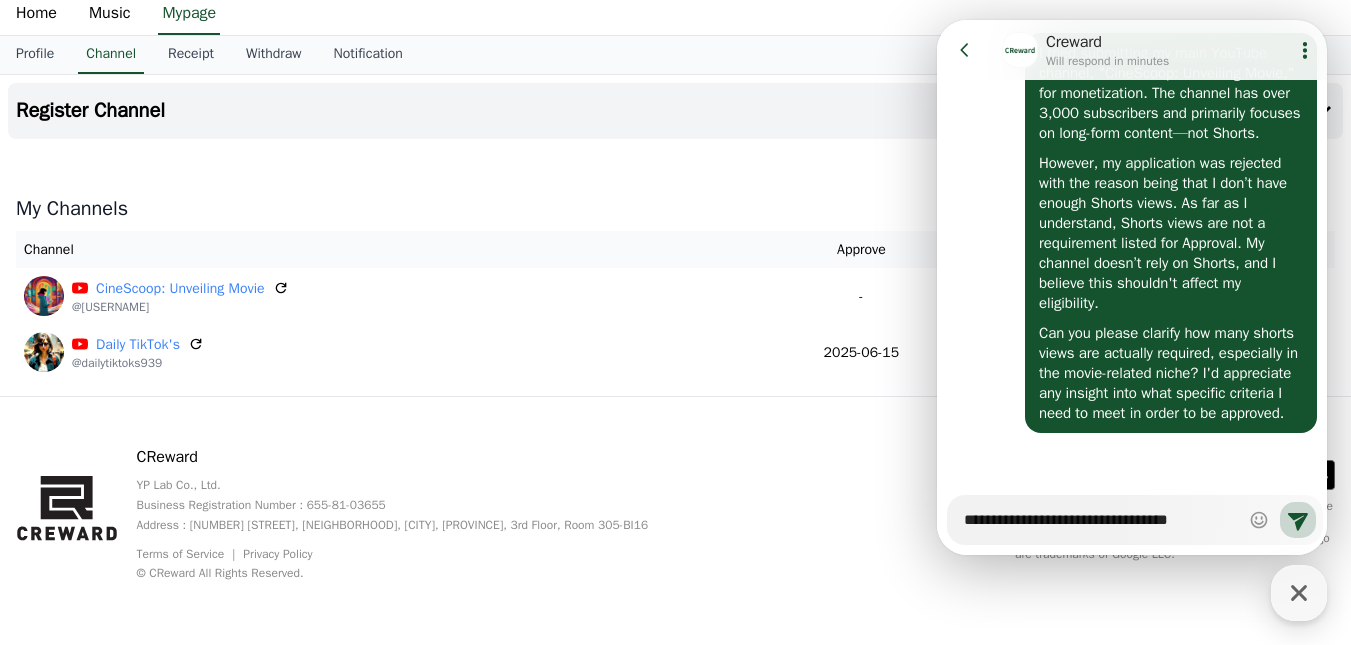 type on "*" 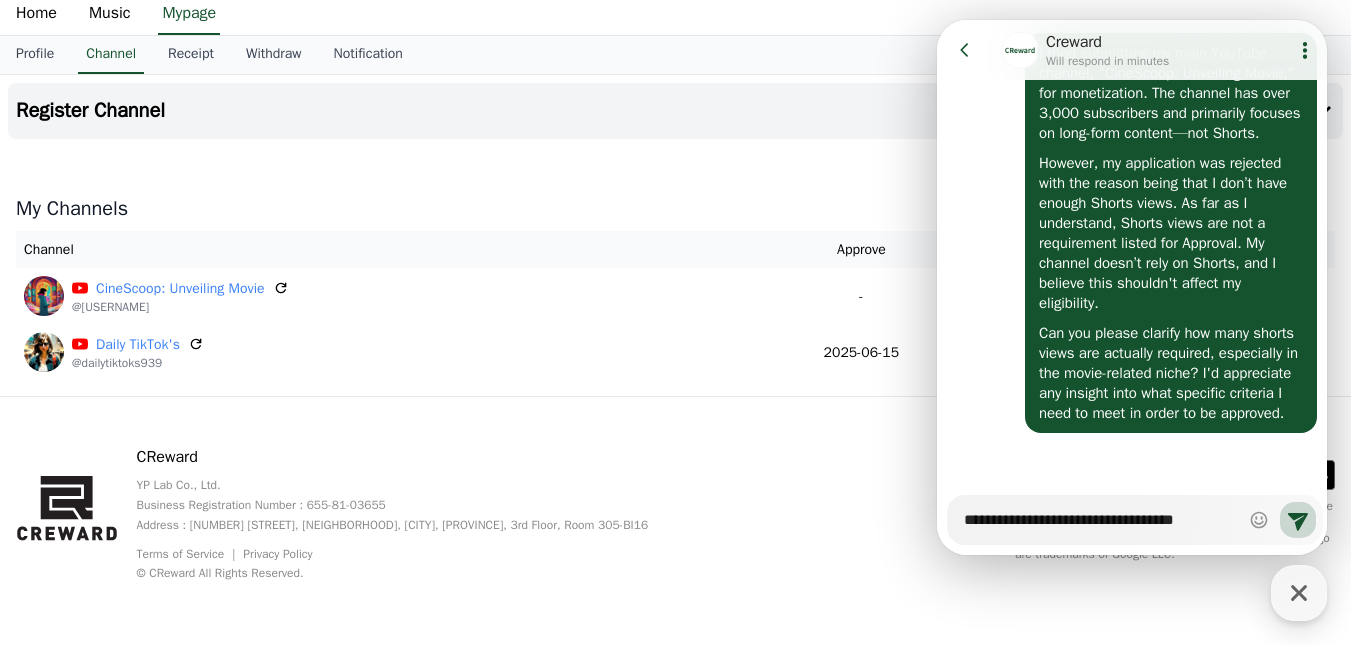 type on "*" 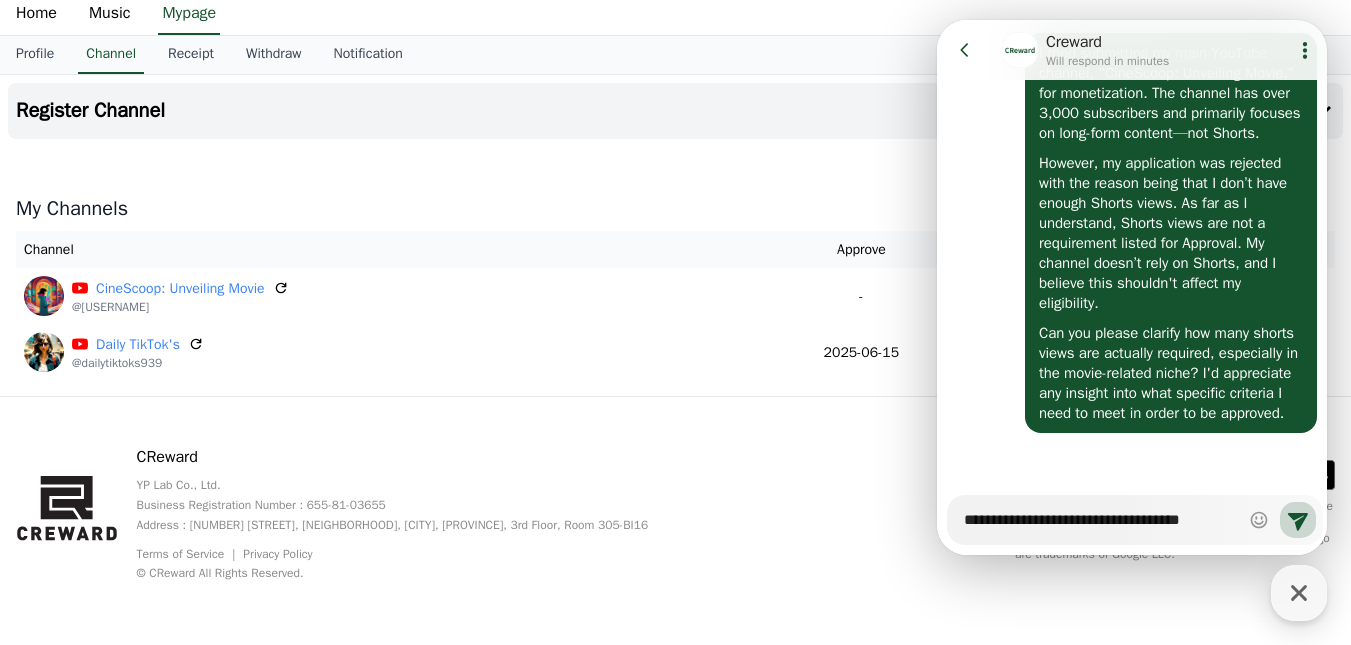 type on "*" 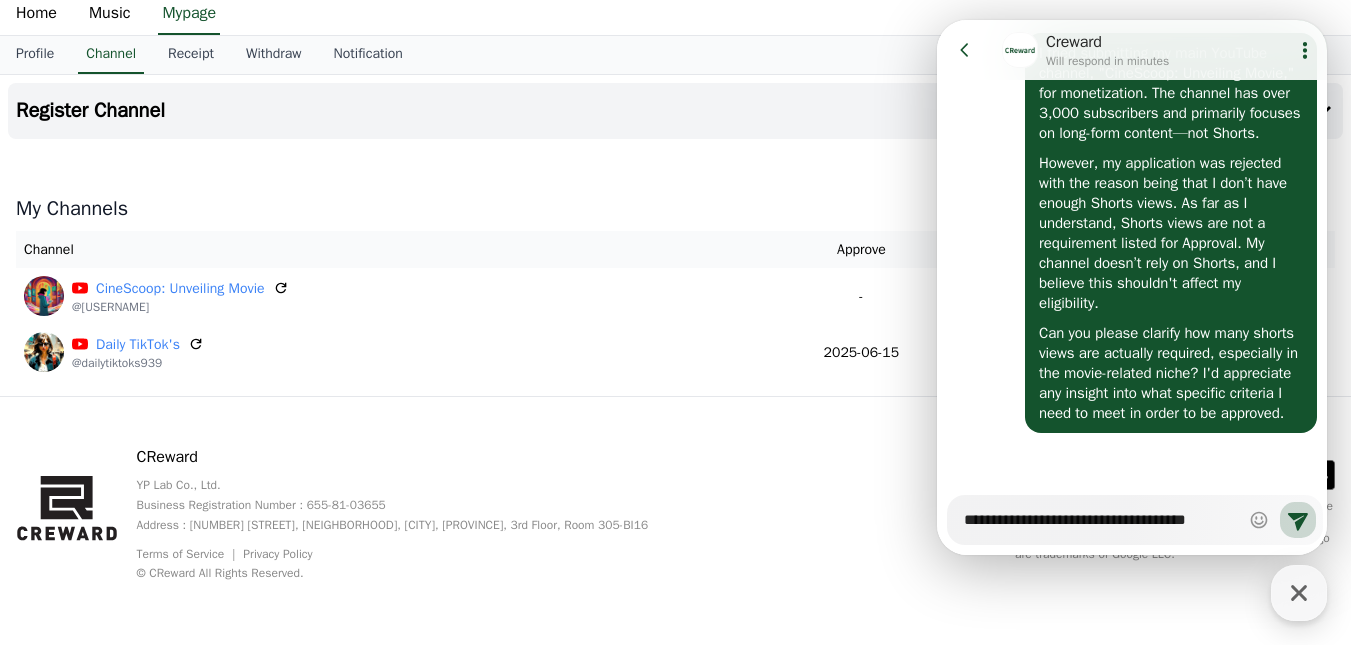 type on "*" 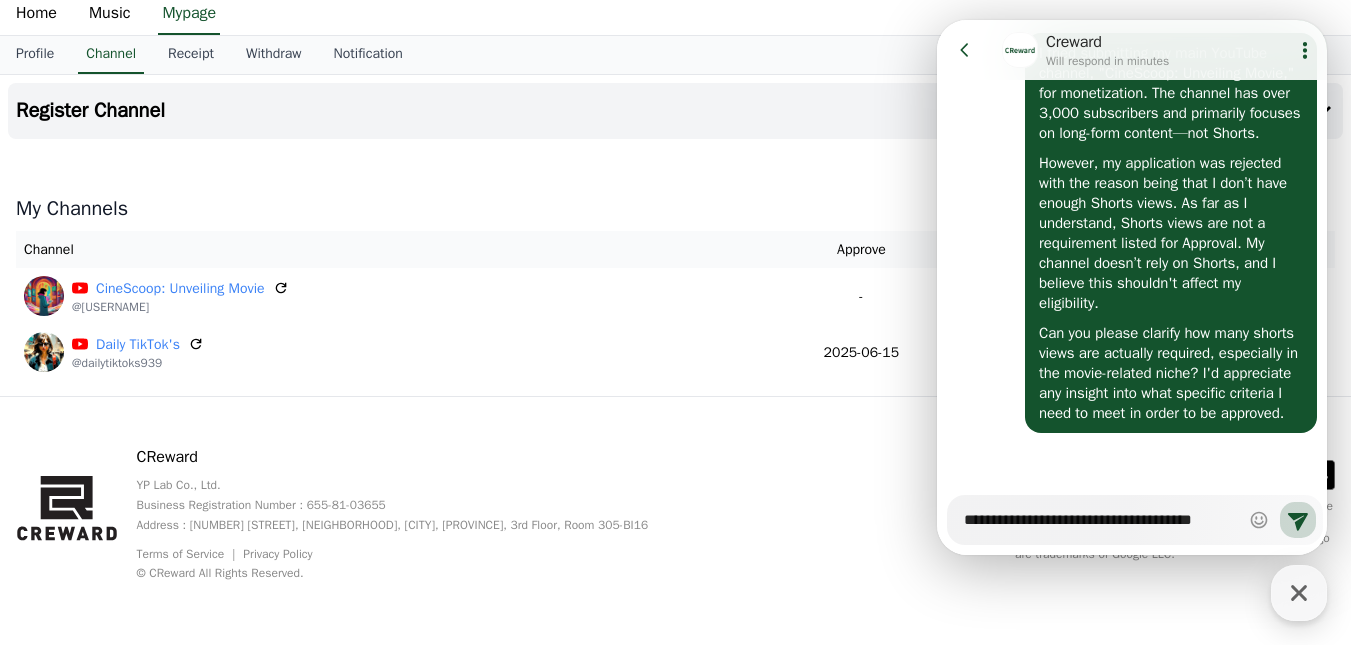 type on "*" 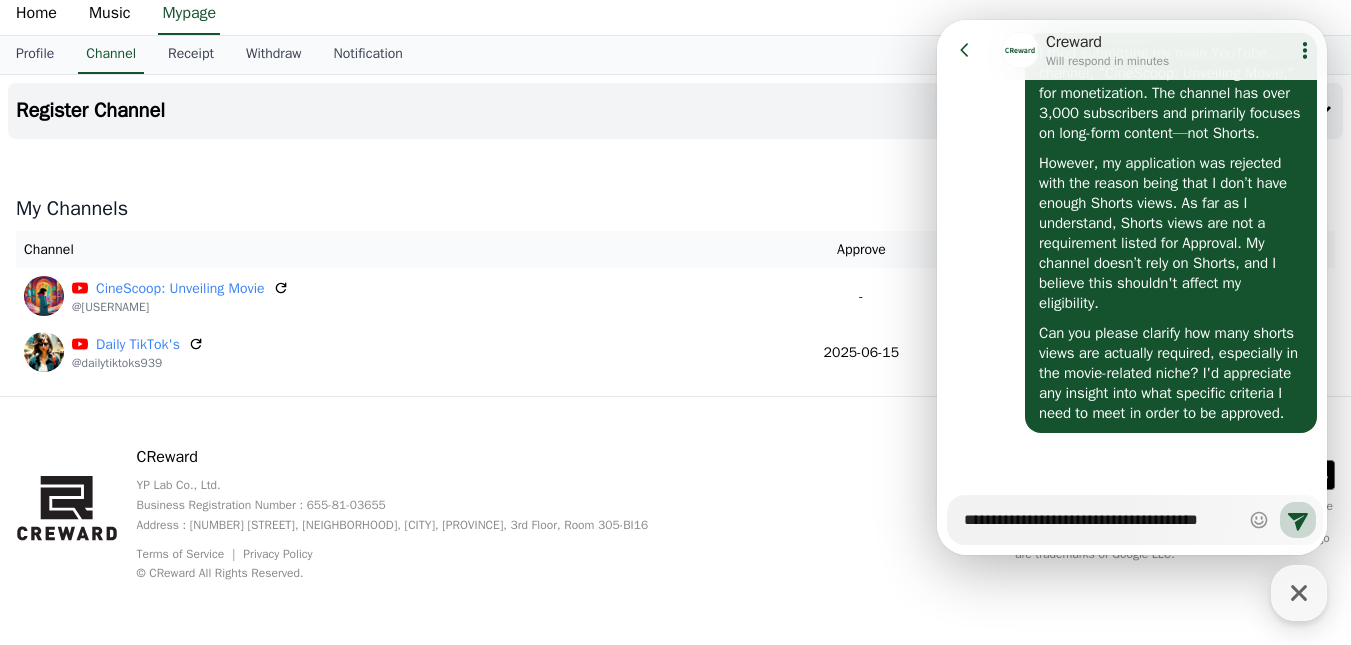 type on "*" 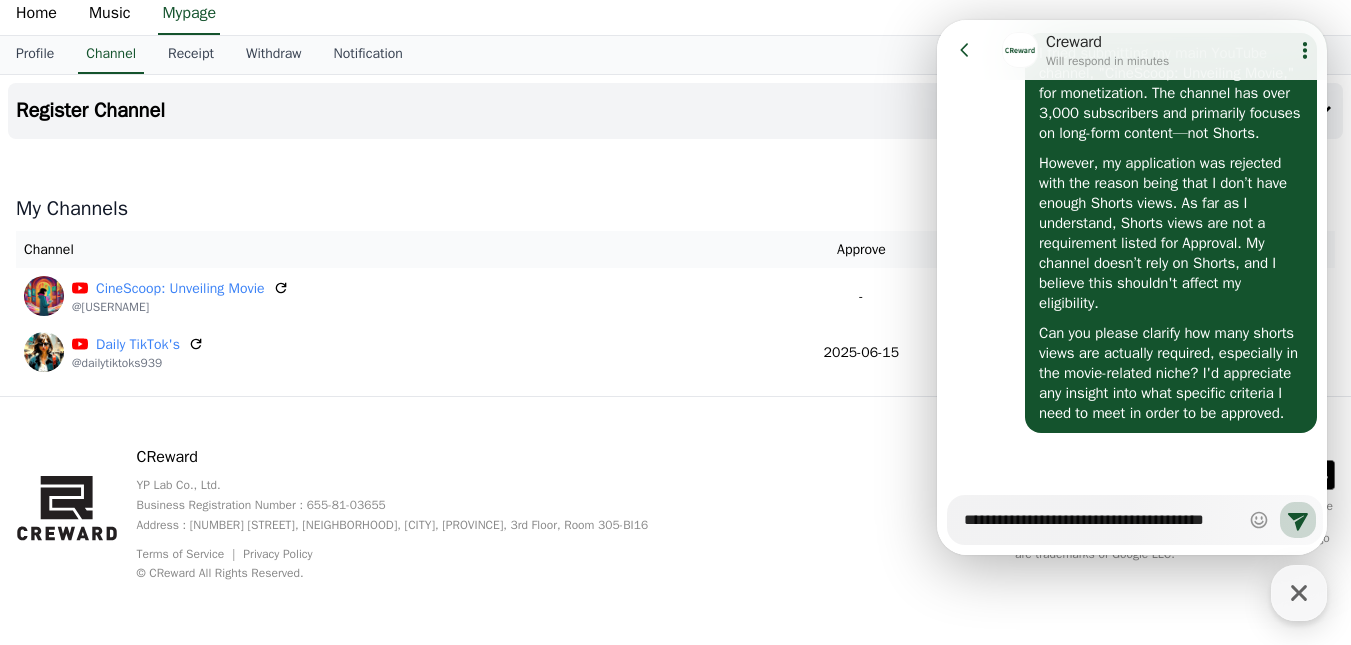 type on "*" 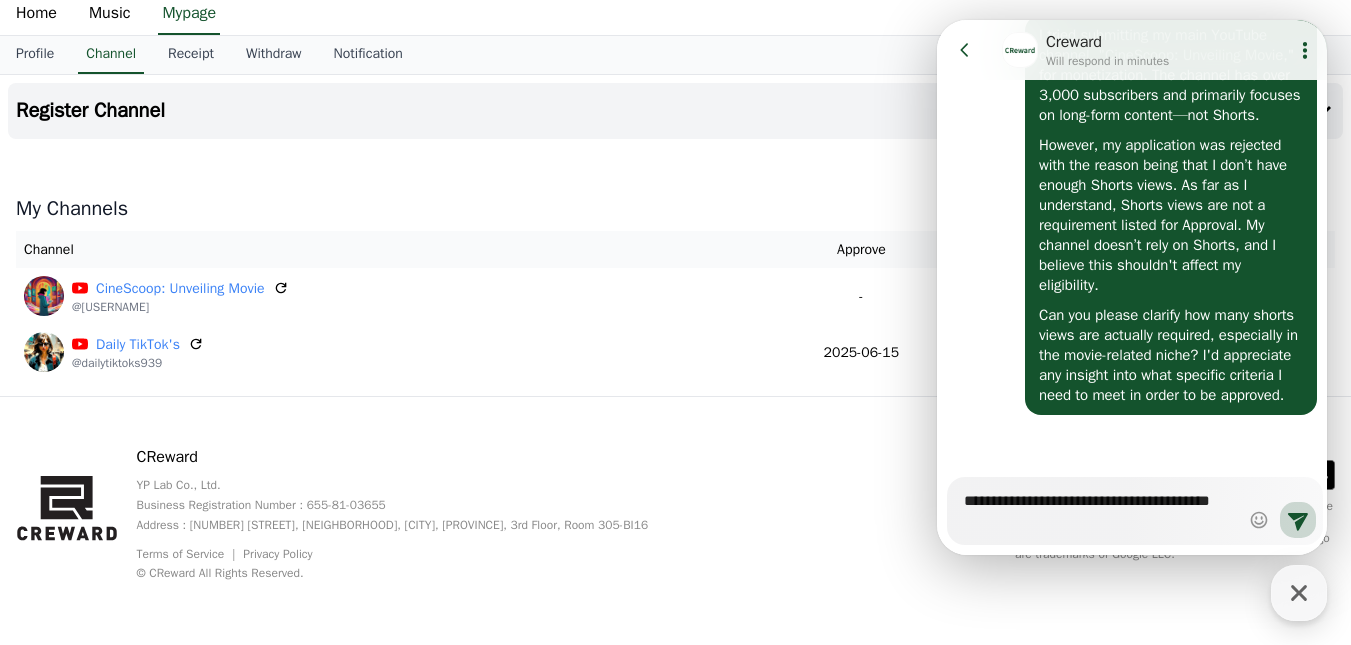 scroll, scrollTop: 1794, scrollLeft: 0, axis: vertical 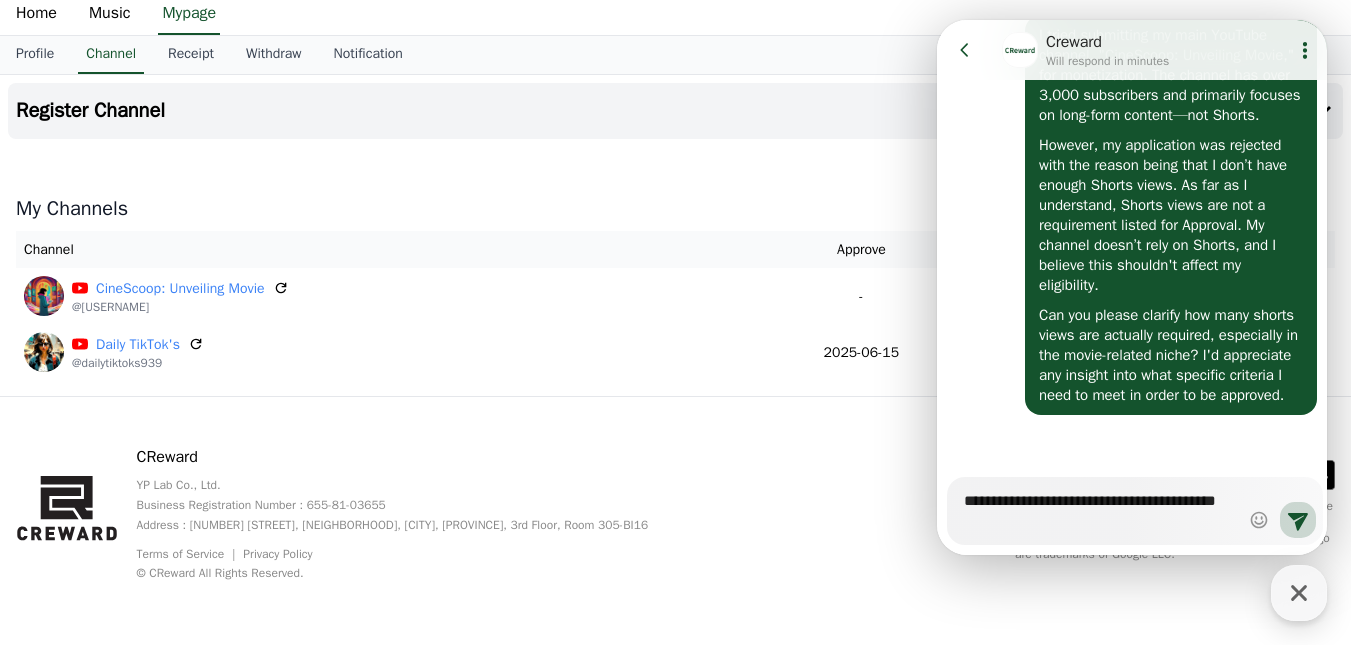 type on "*" 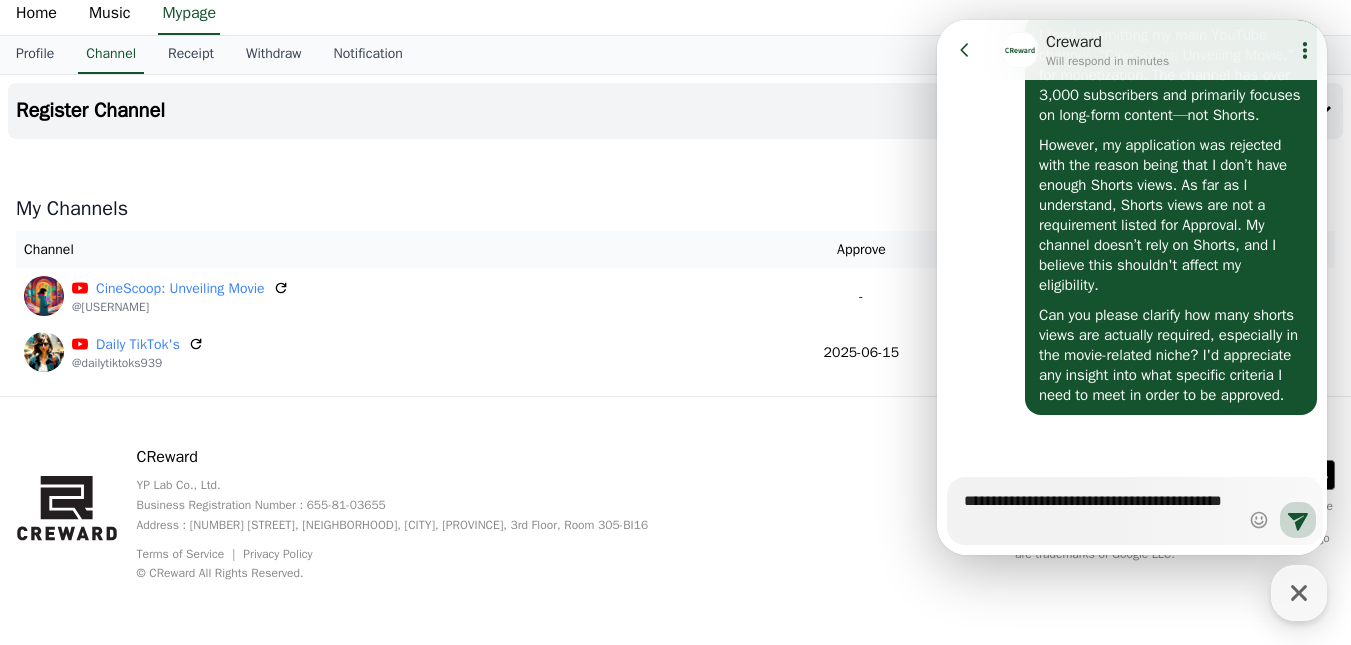 type on "*" 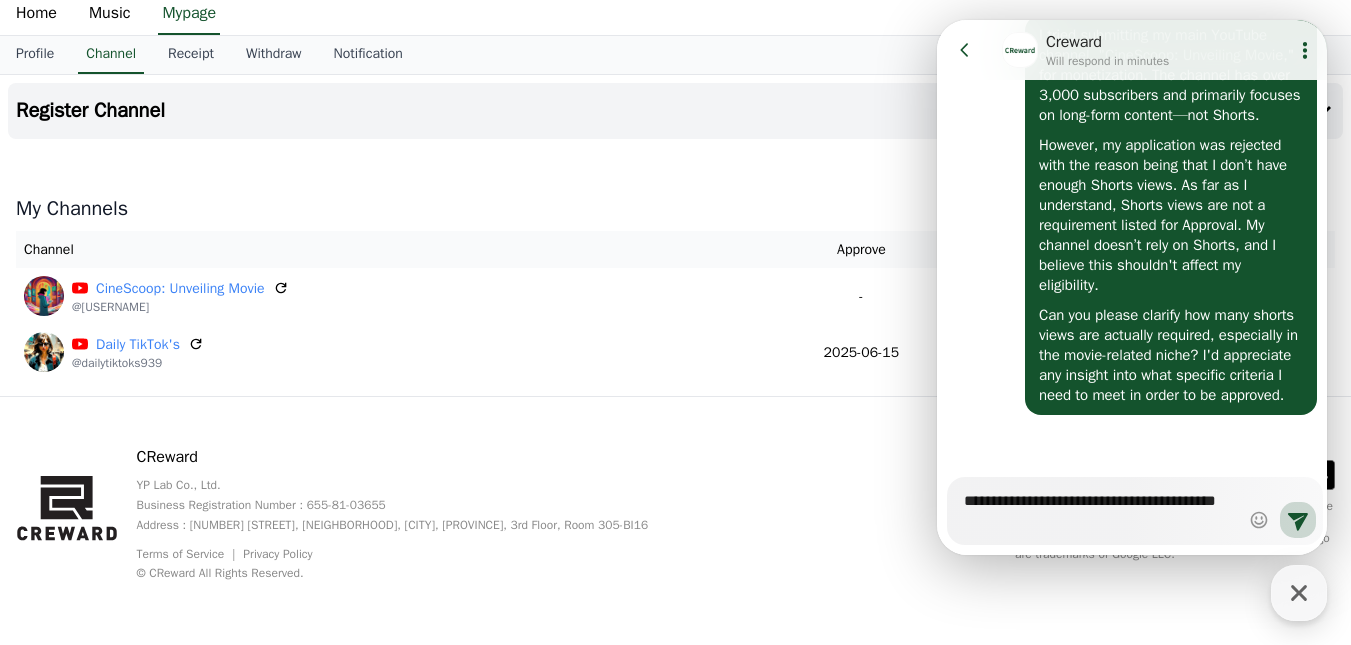 type on "*" 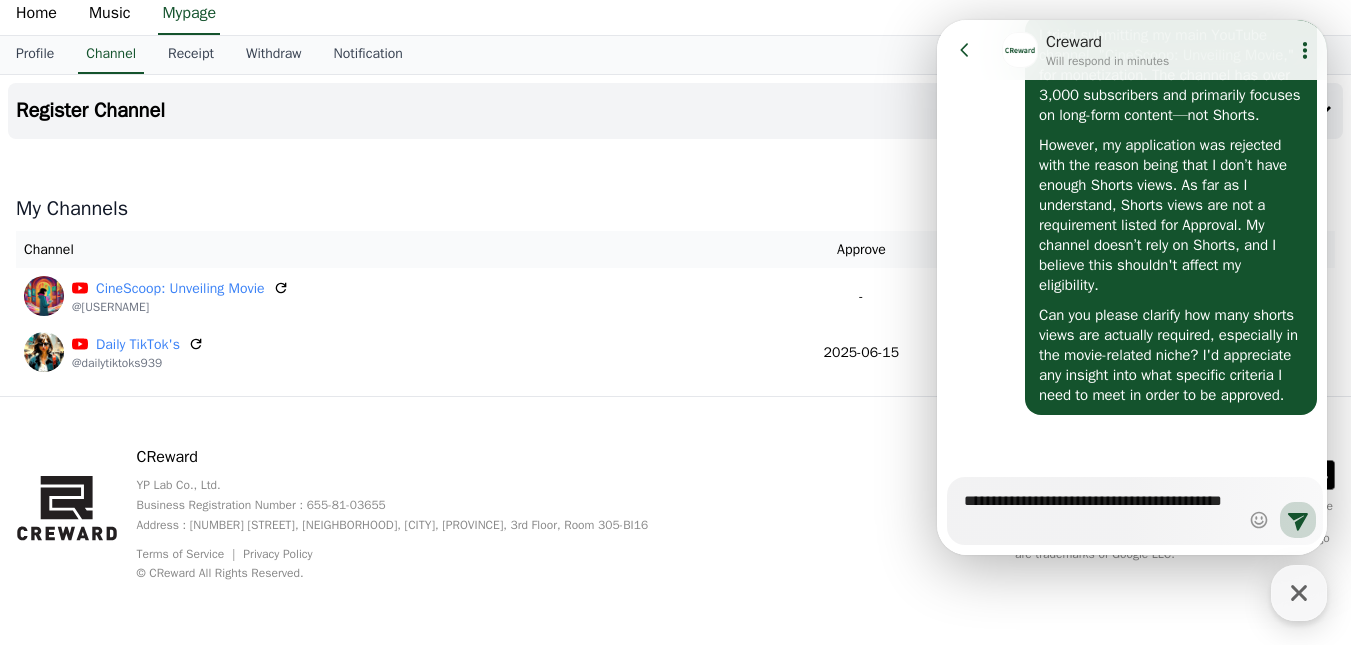 type on "*" 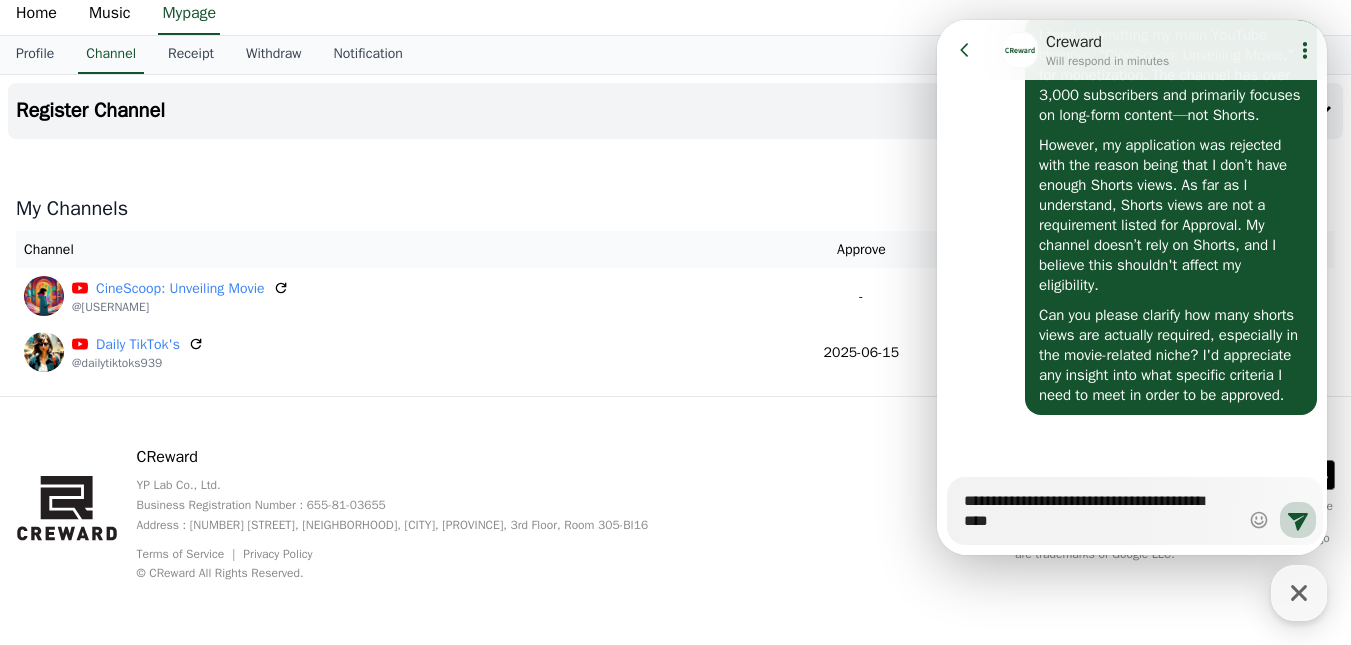 type on "*" 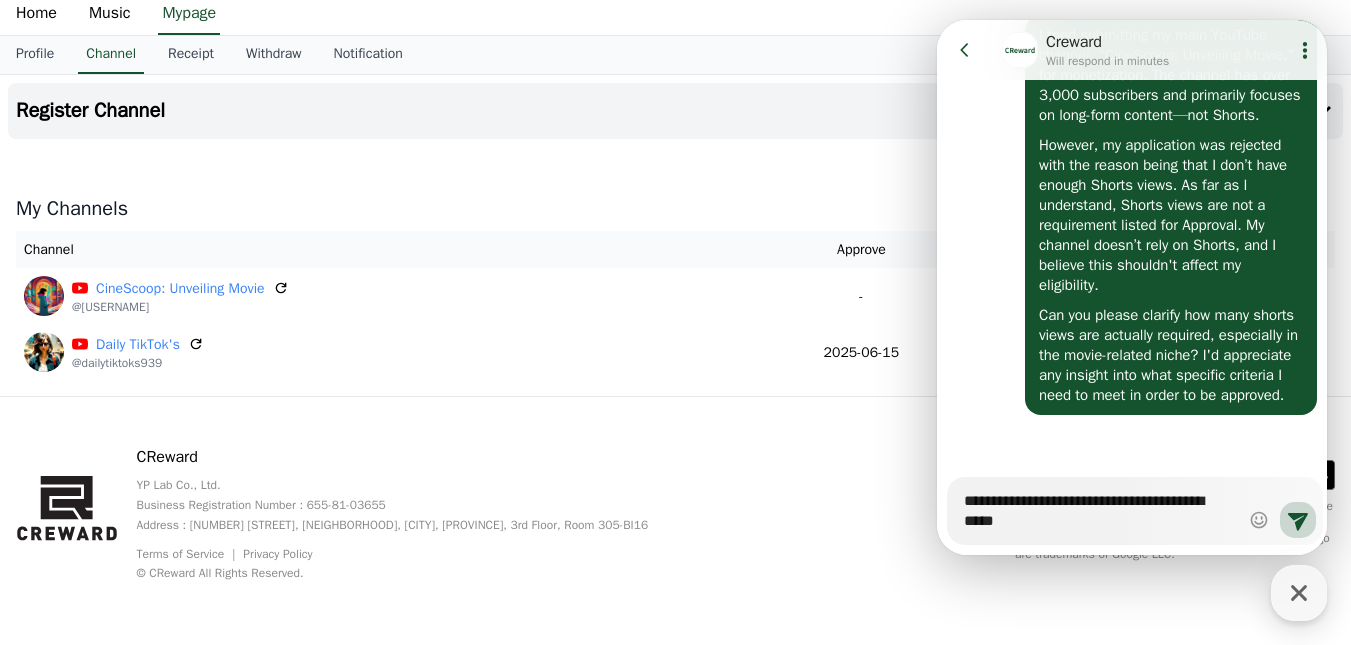 type on "*" 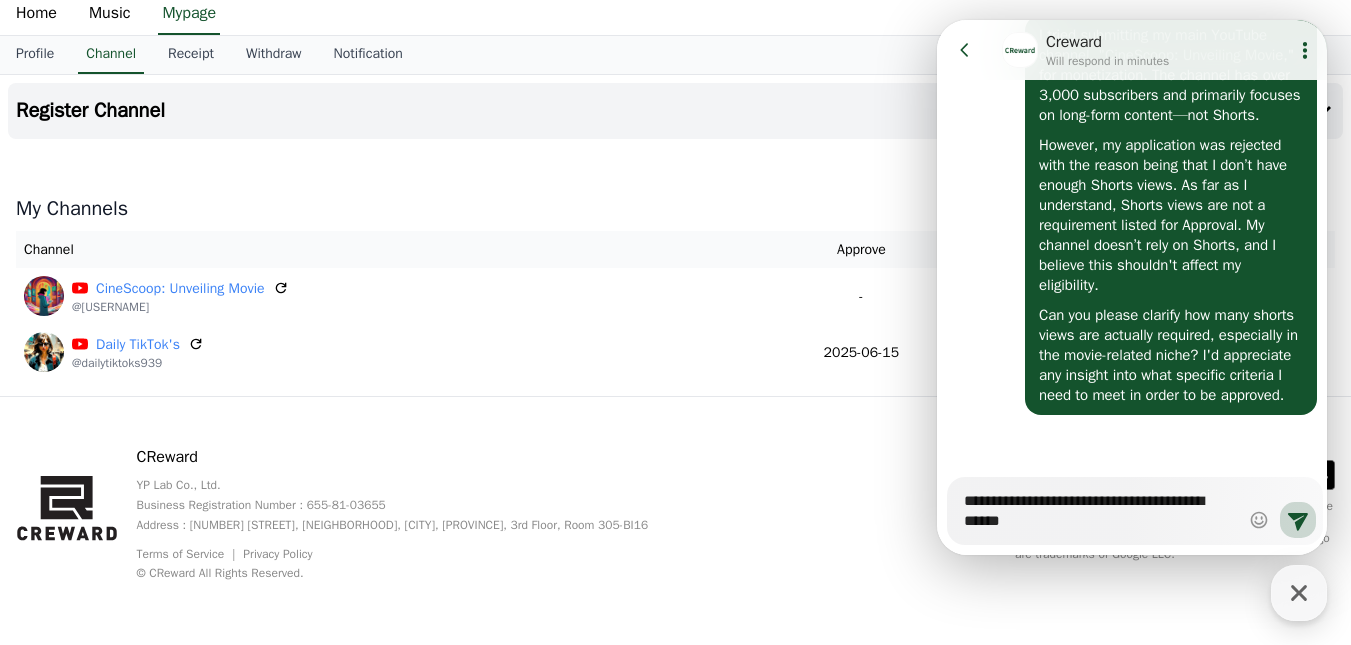 type on "*" 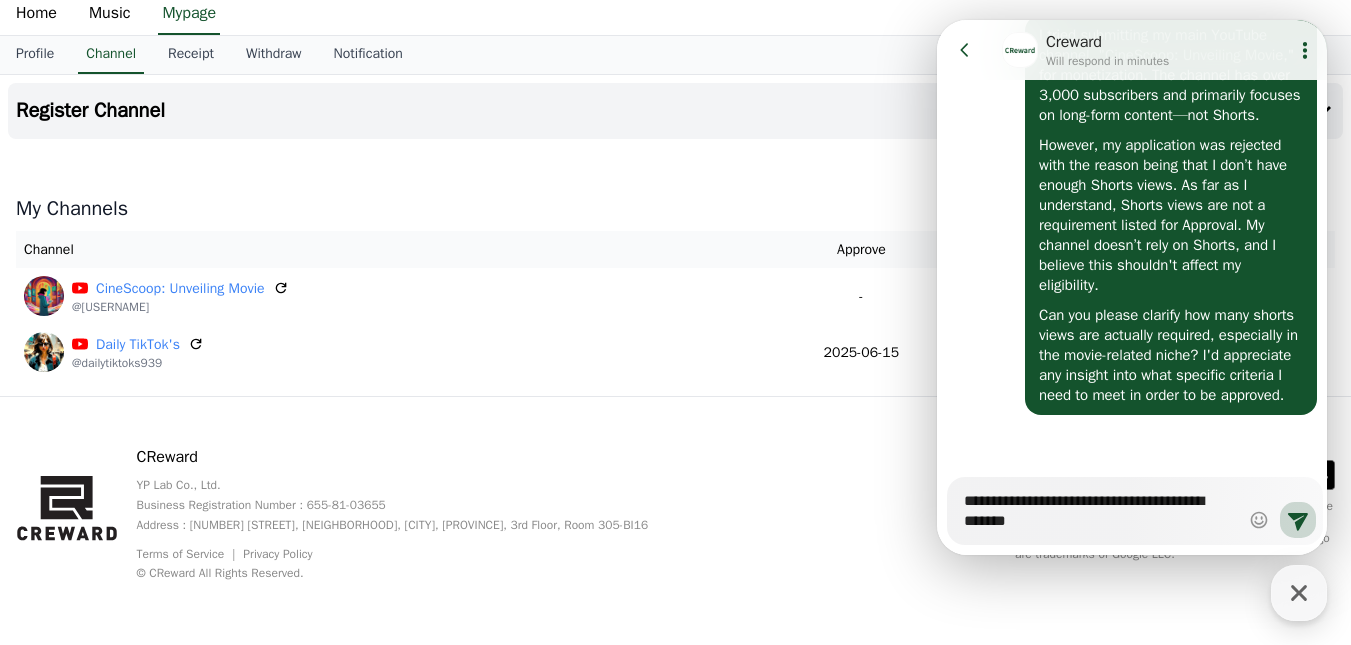 type on "*" 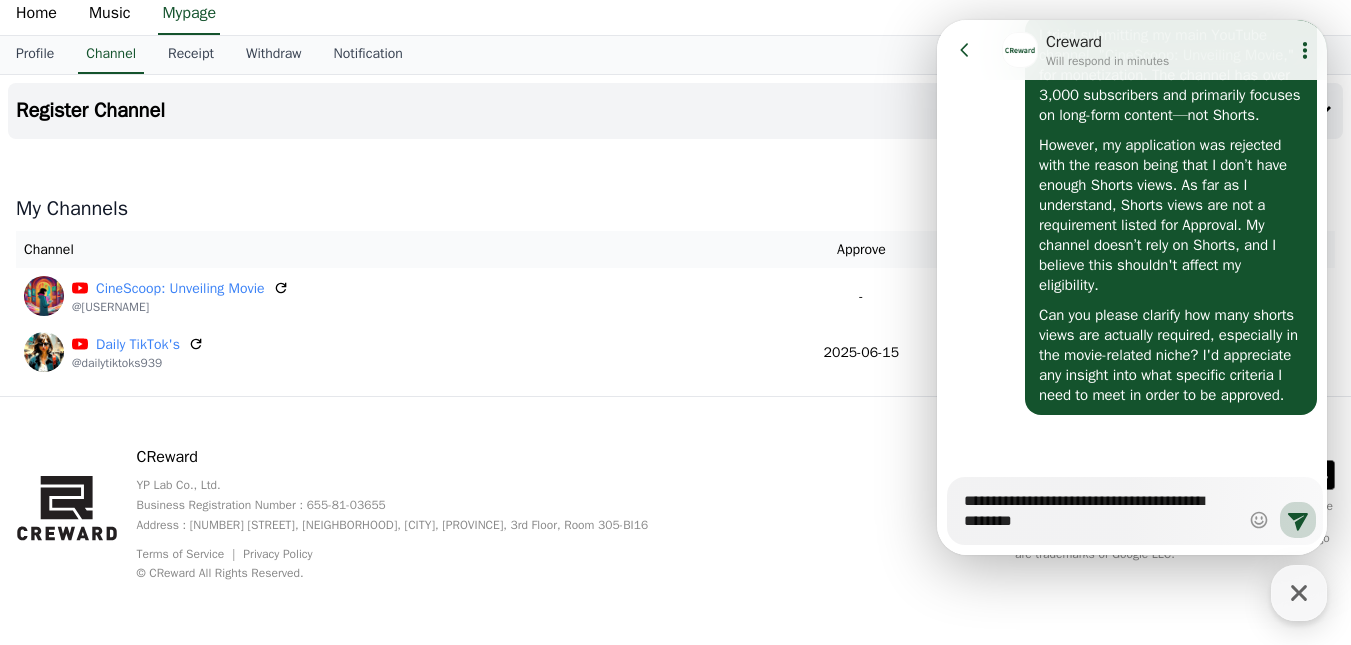 type on "**********" 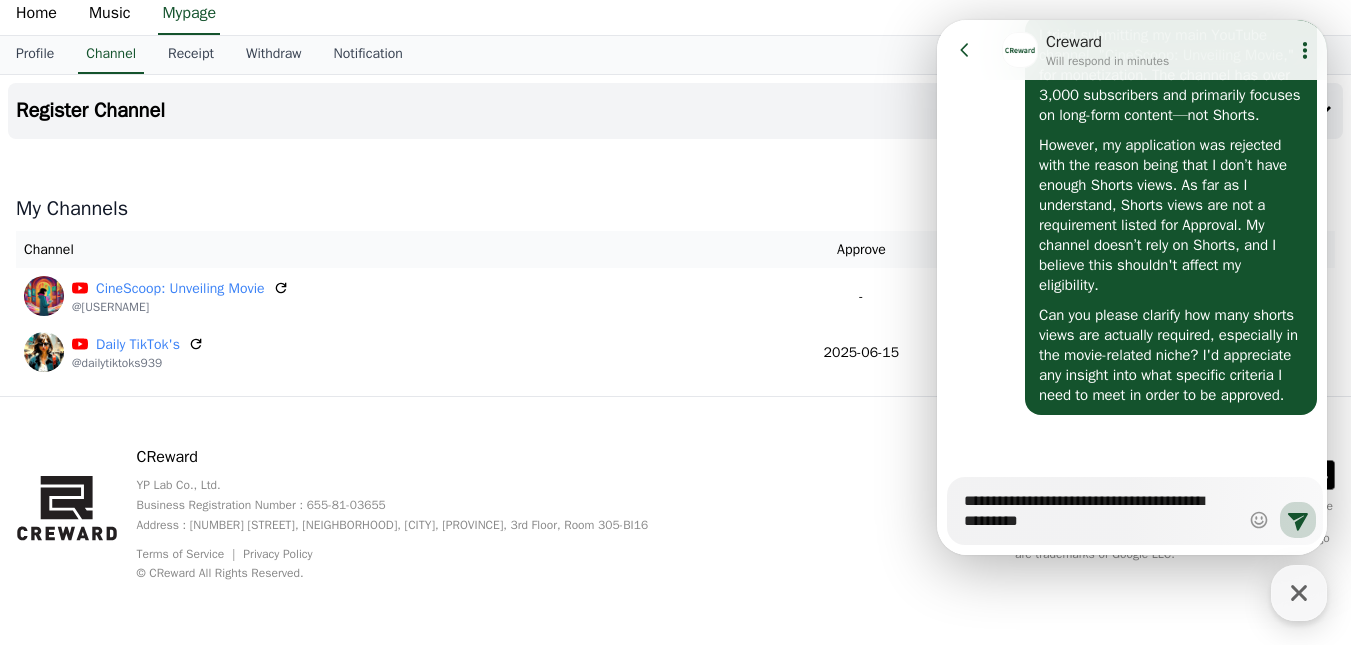 type on "*" 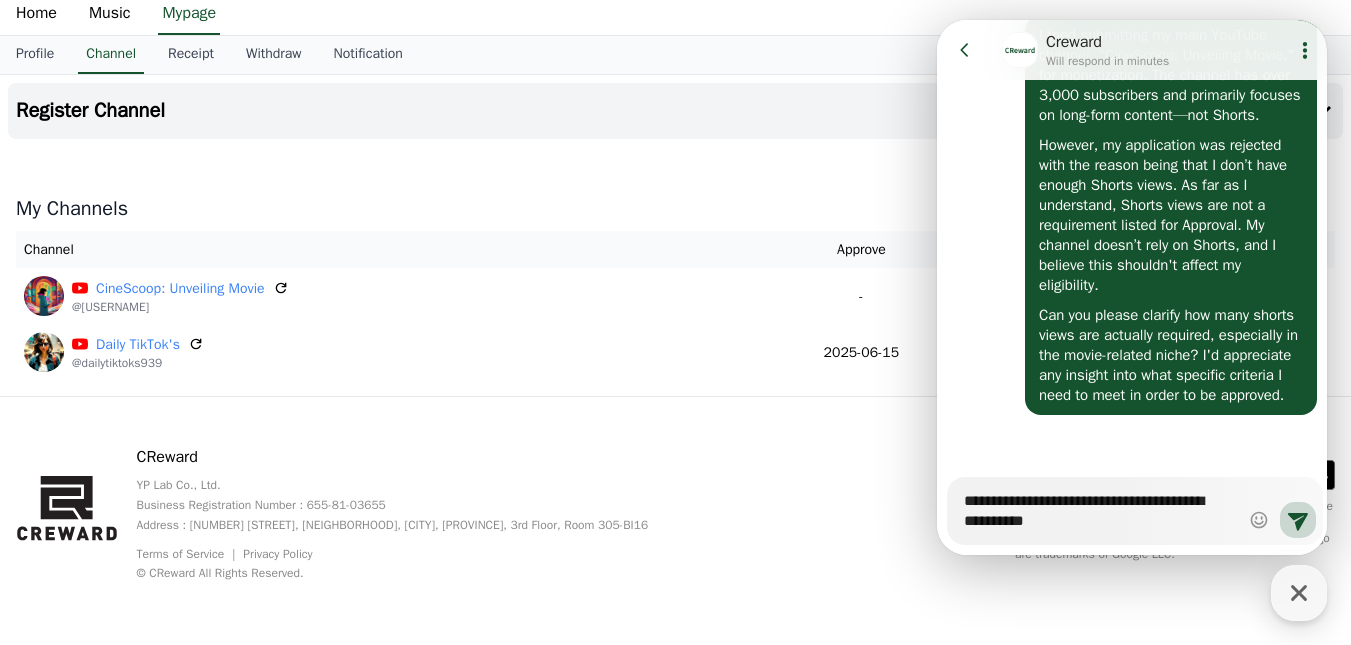 type on "*" 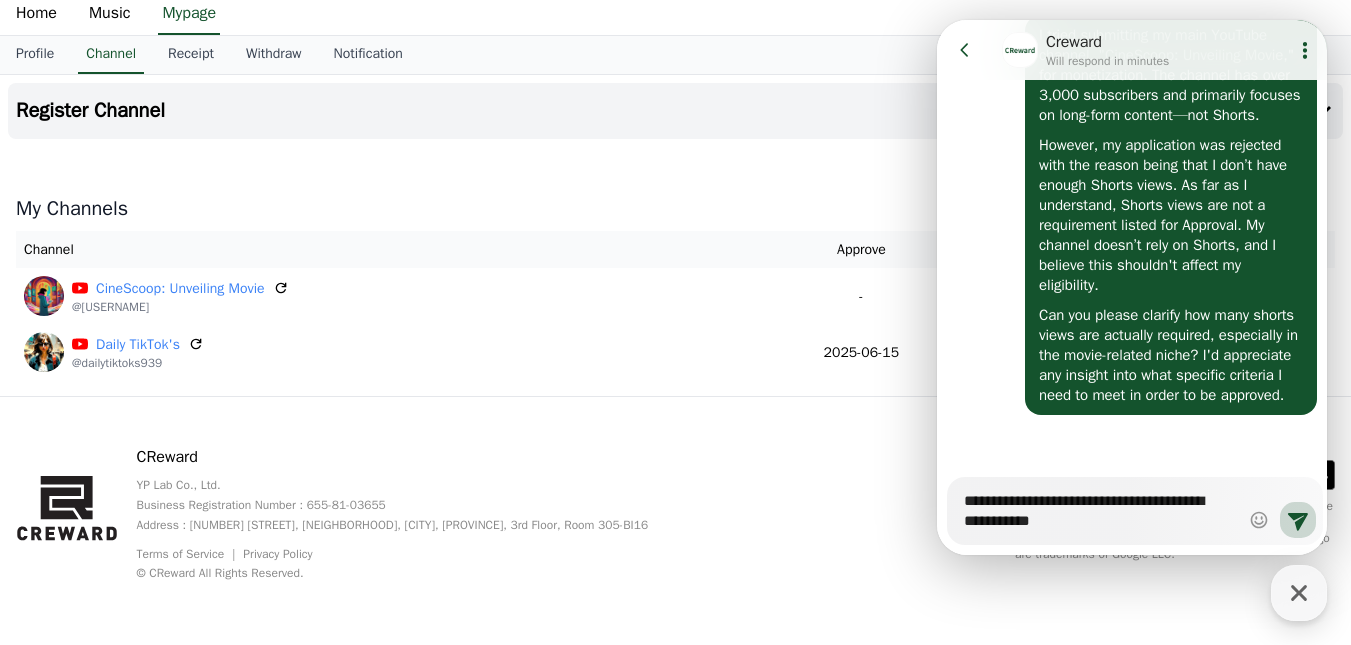 type on "*" 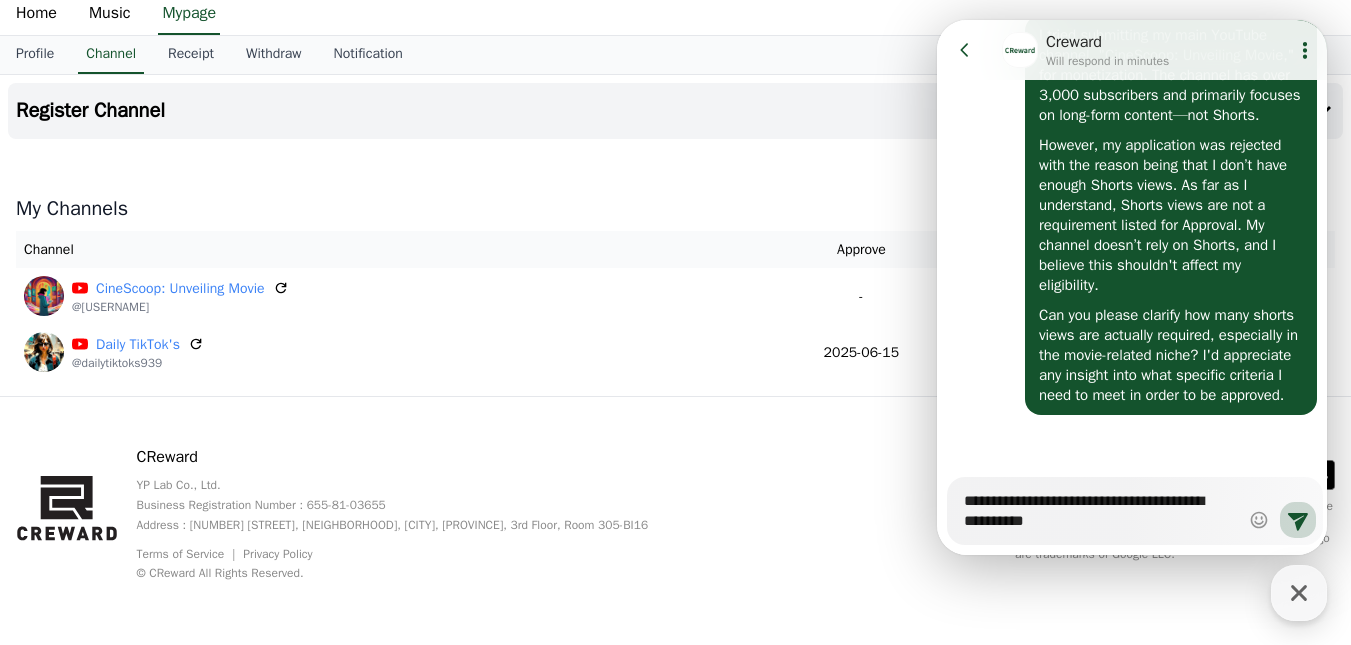 type on "*" 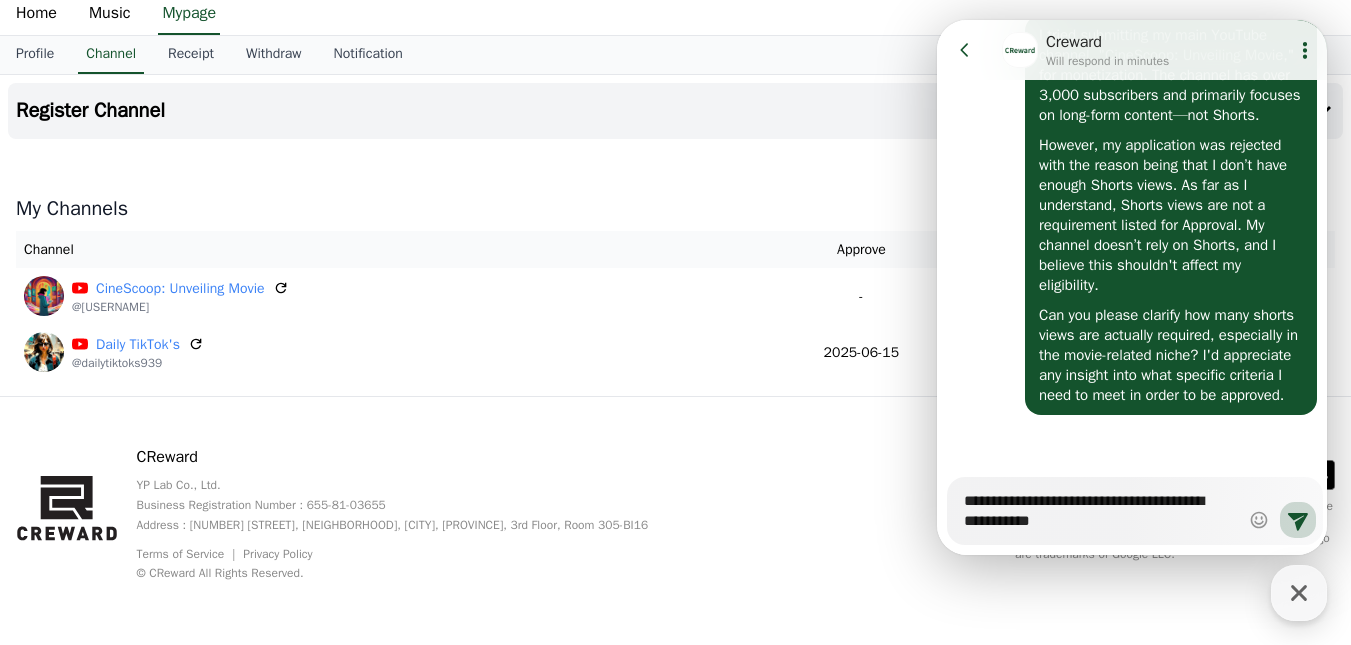 type on "*" 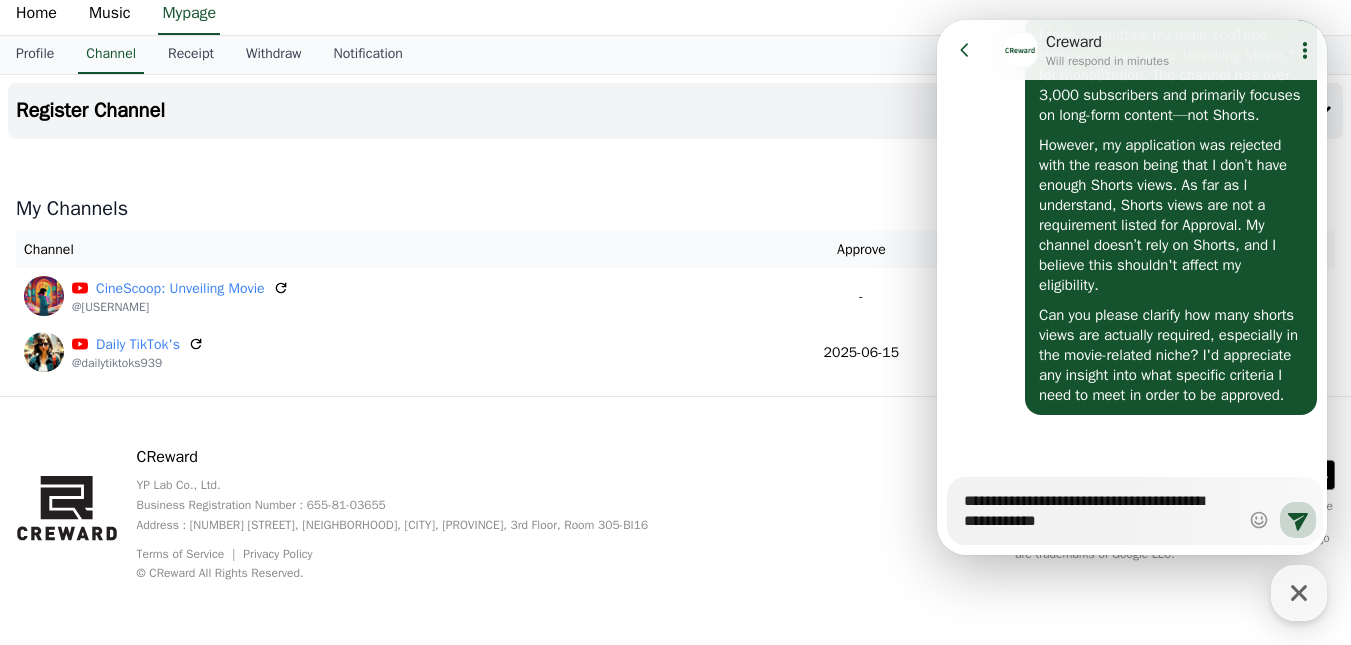 type on "*" 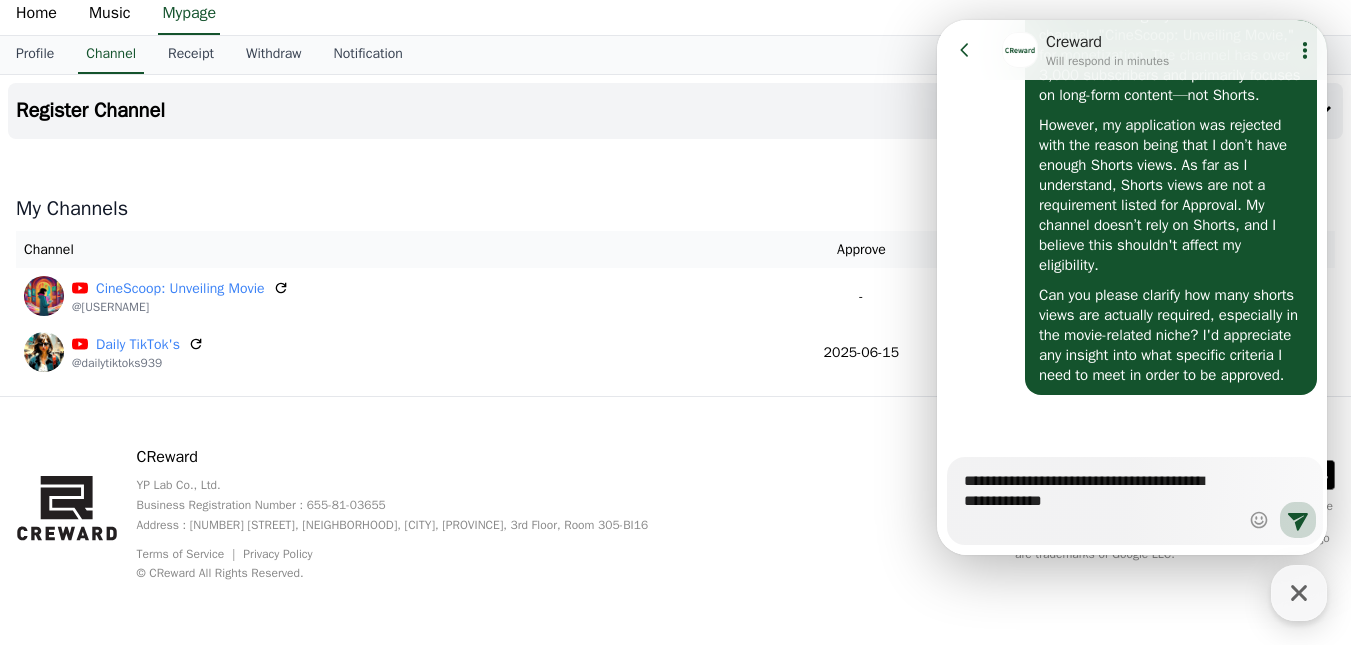 type on "*" 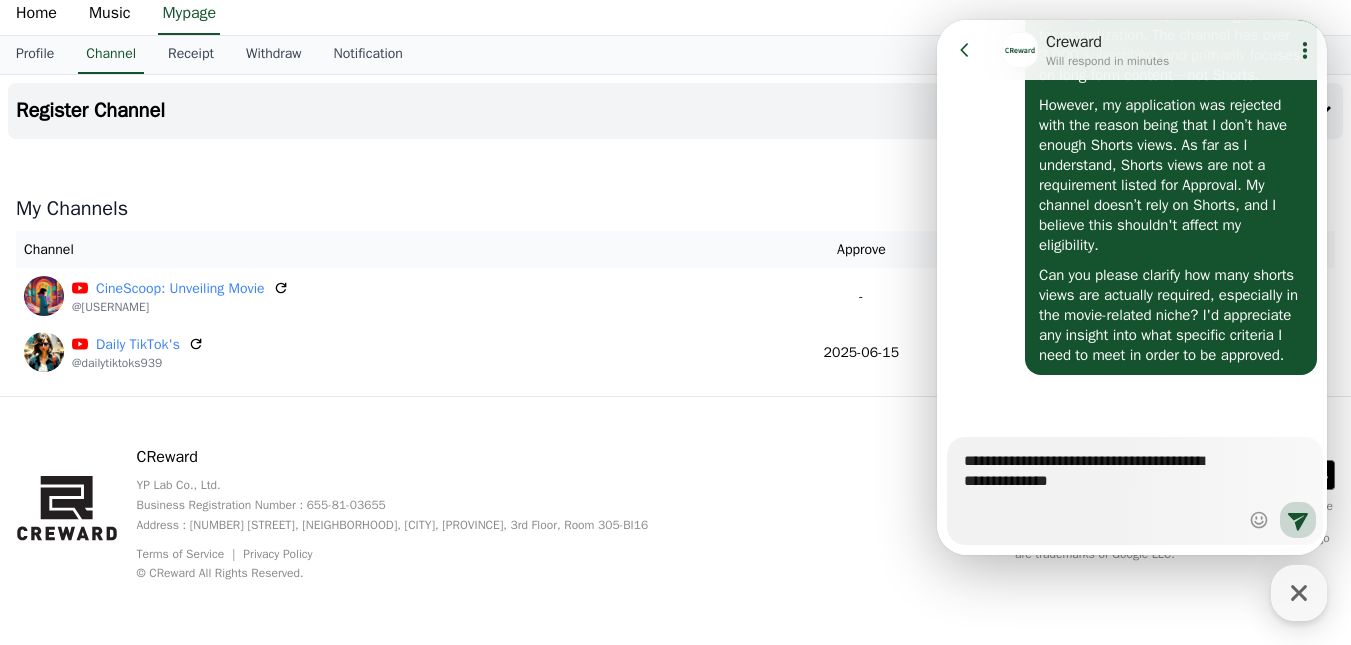 scroll, scrollTop: 1834, scrollLeft: 0, axis: vertical 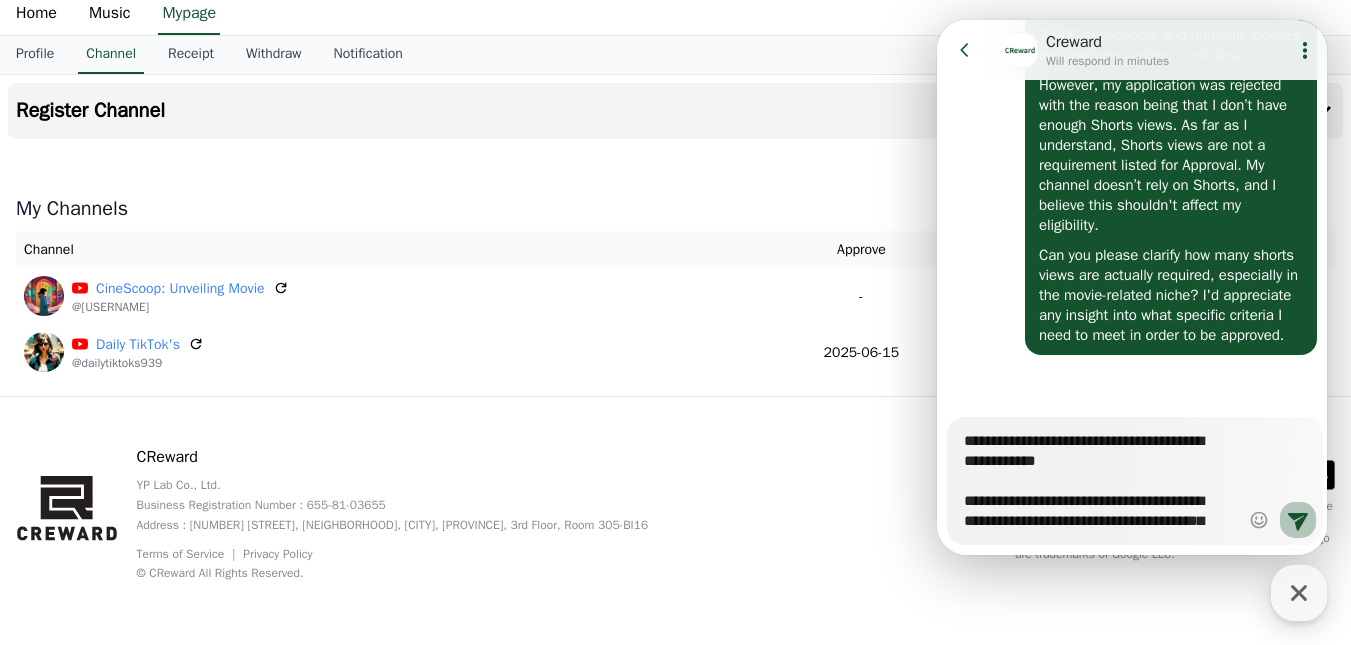 type on "**********" 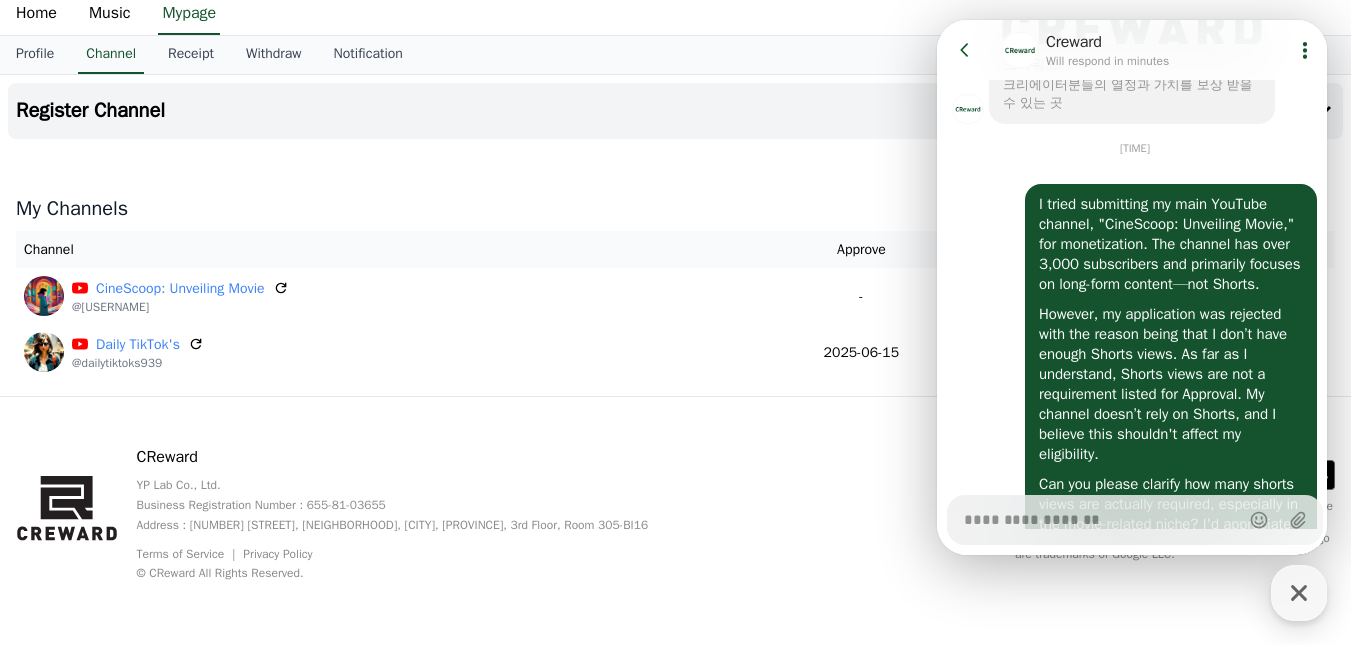 scroll, scrollTop: 1676, scrollLeft: 0, axis: vertical 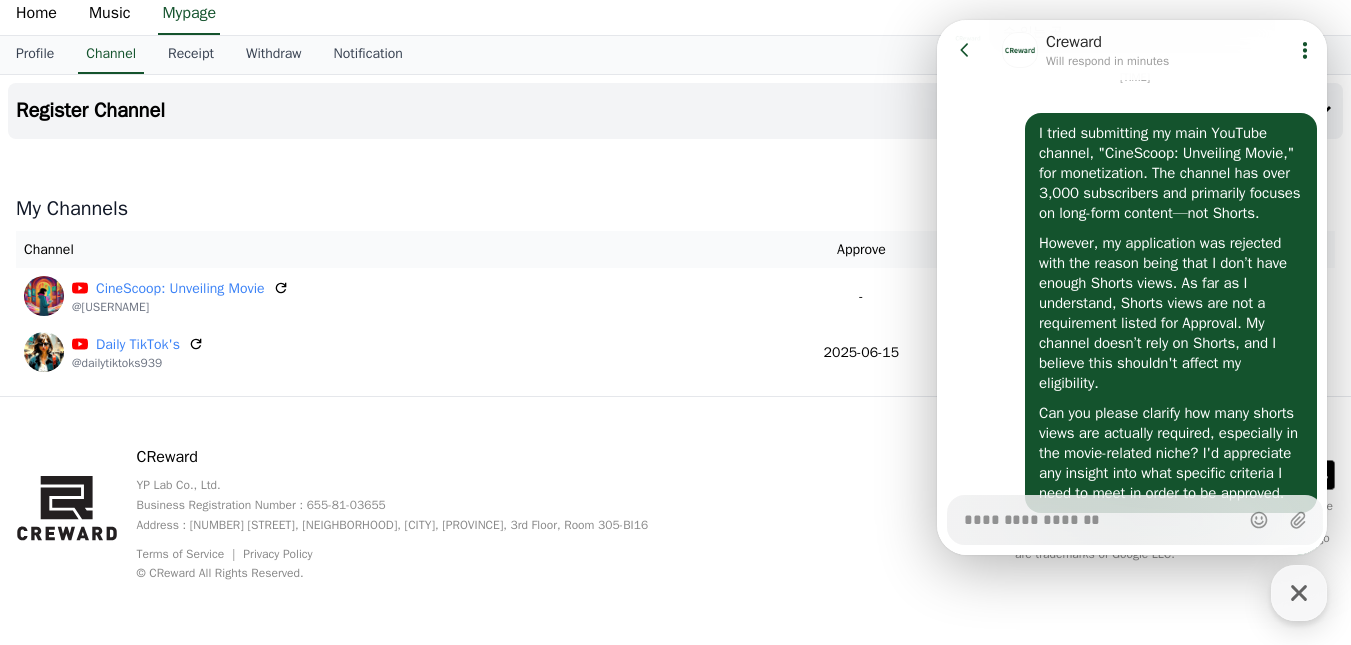 click at bounding box center (675, 147) 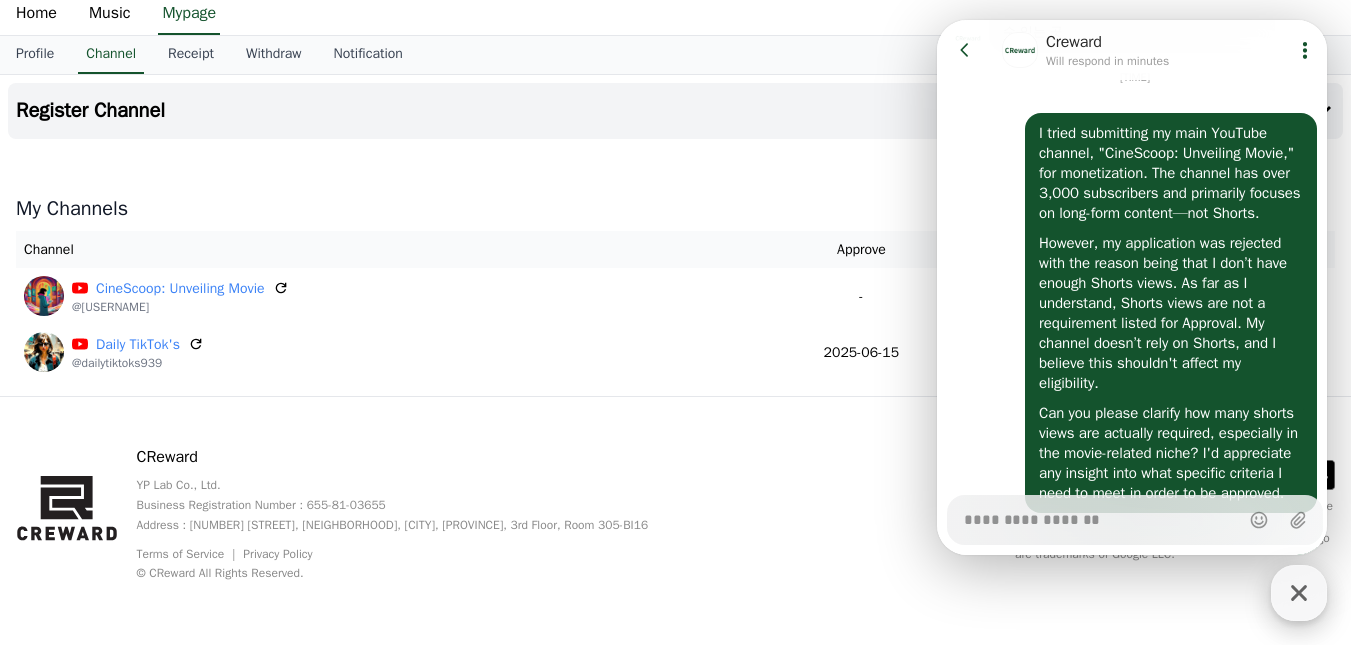 click 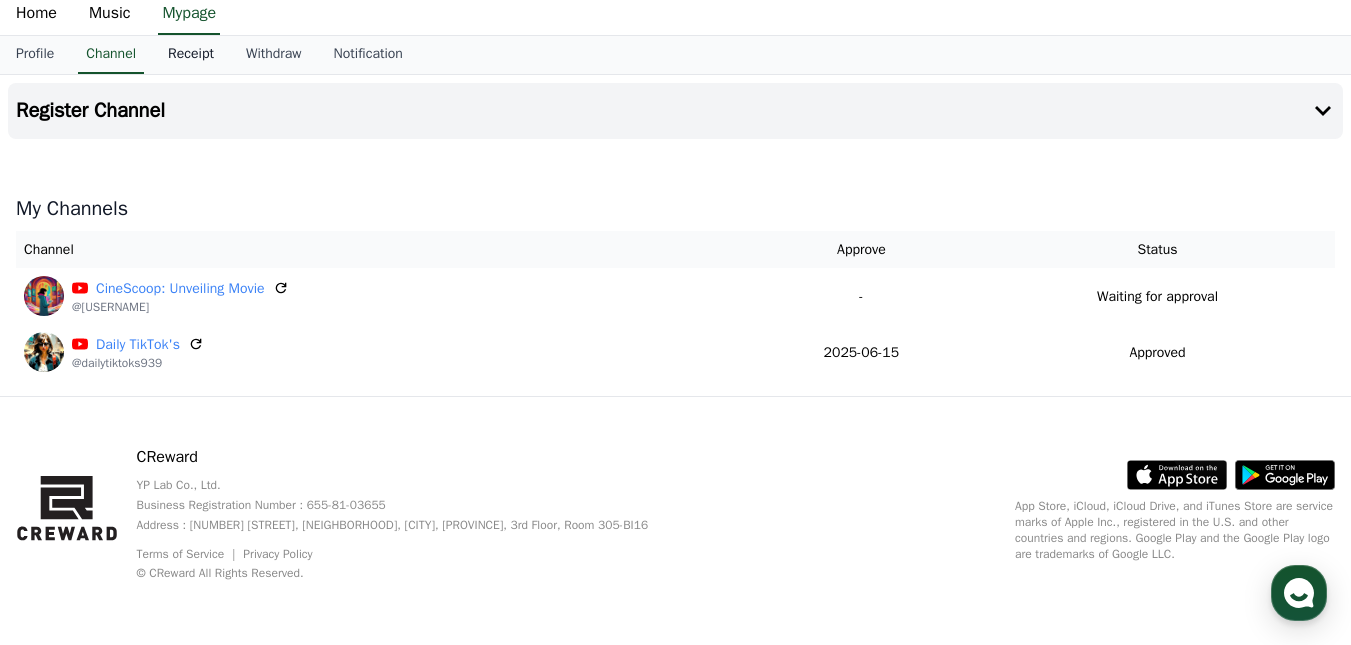 click on "Receipt" at bounding box center (191, 55) 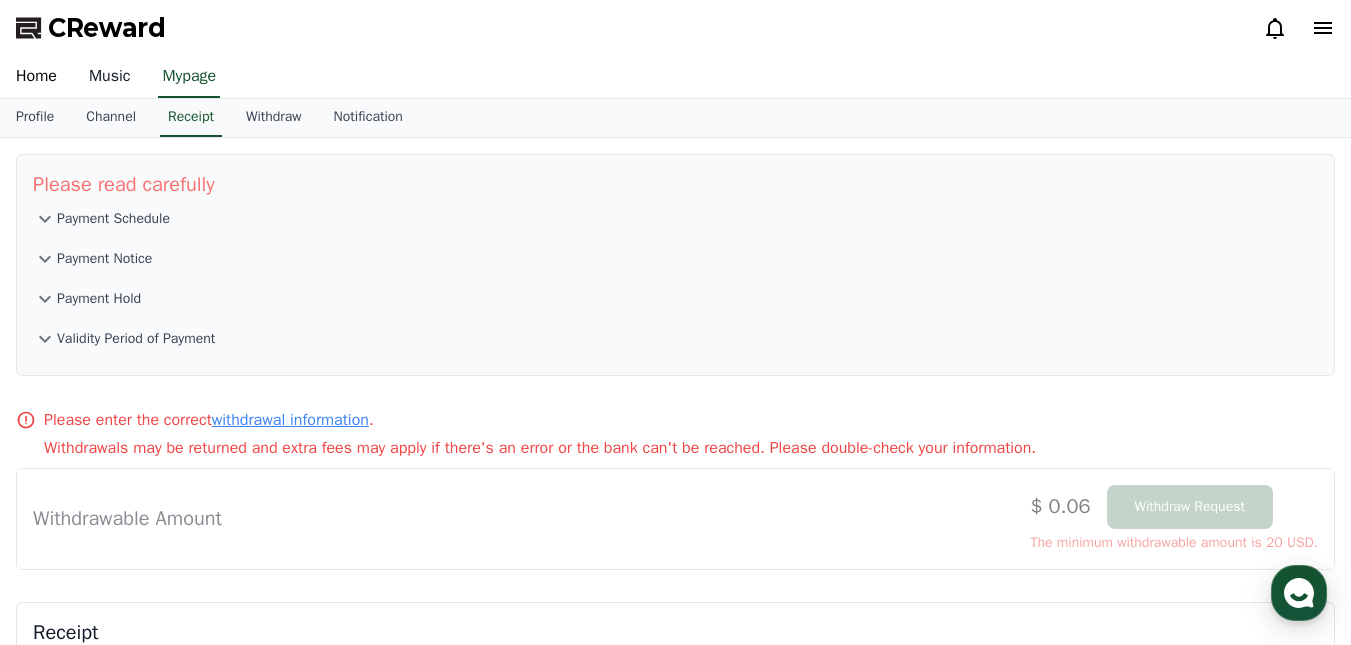click on "Music" at bounding box center (110, 77) 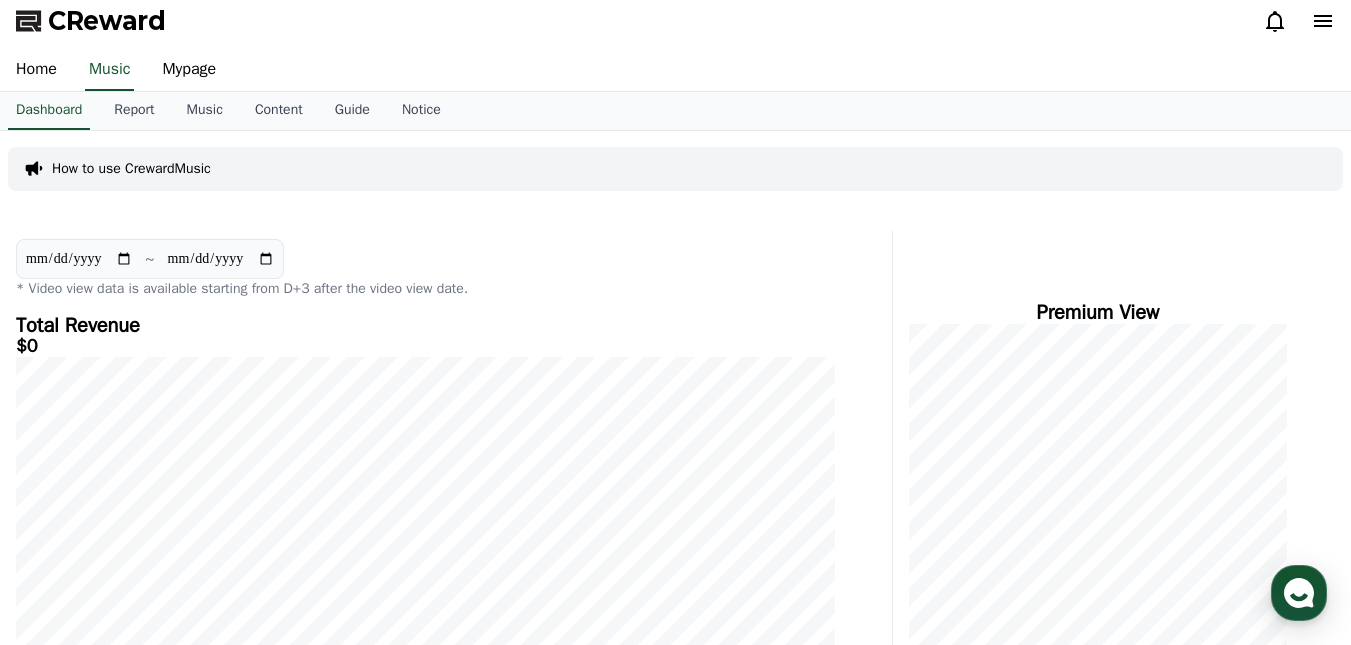scroll, scrollTop: 0, scrollLeft: 0, axis: both 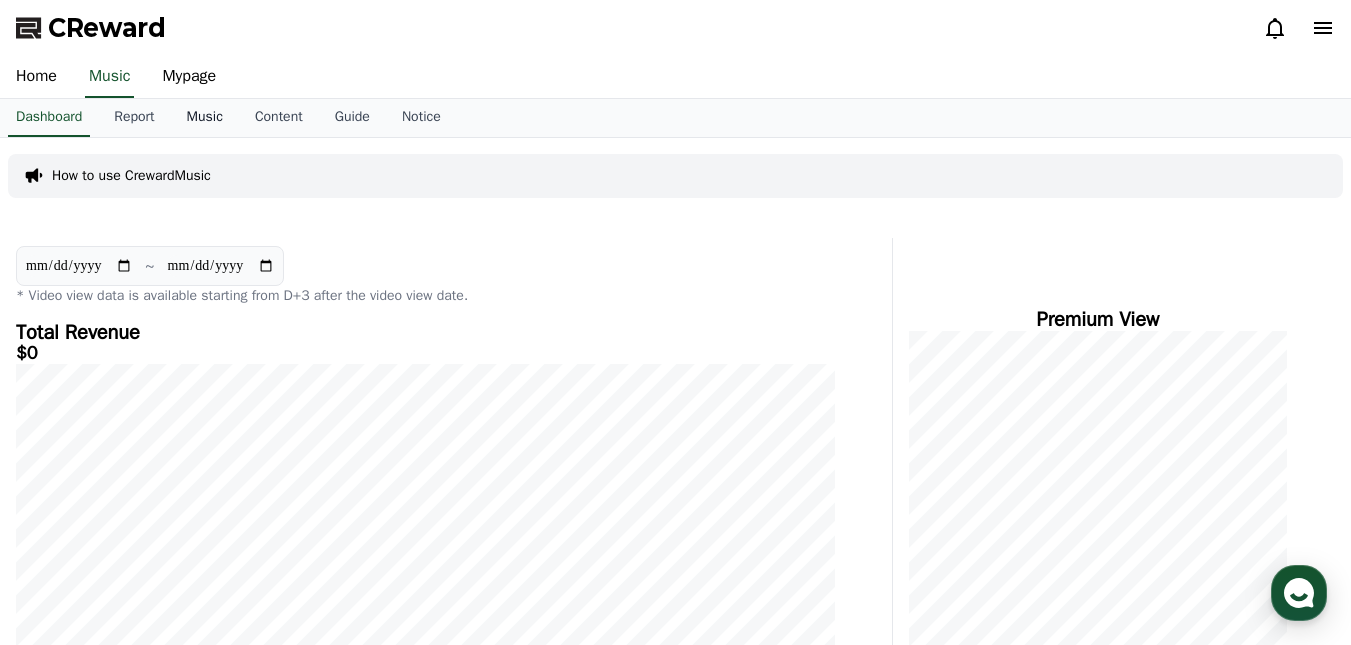 click on "Music" at bounding box center (205, 118) 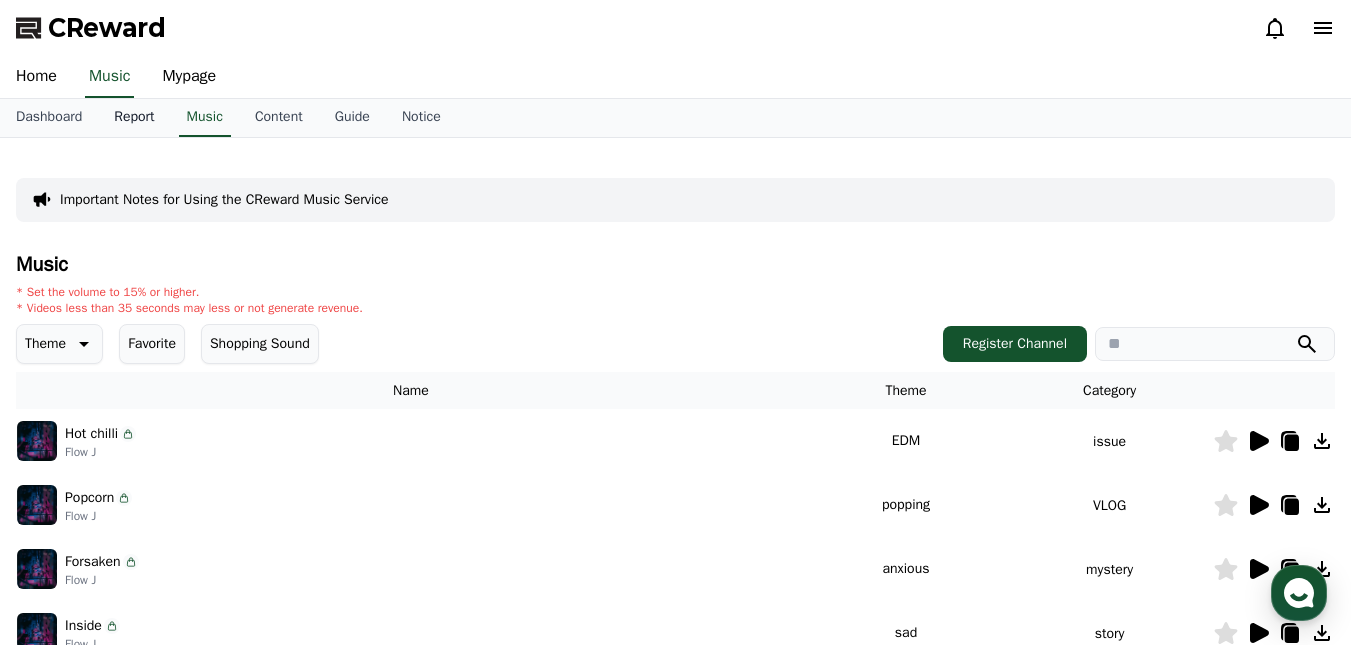click on "Report" at bounding box center (134, 118) 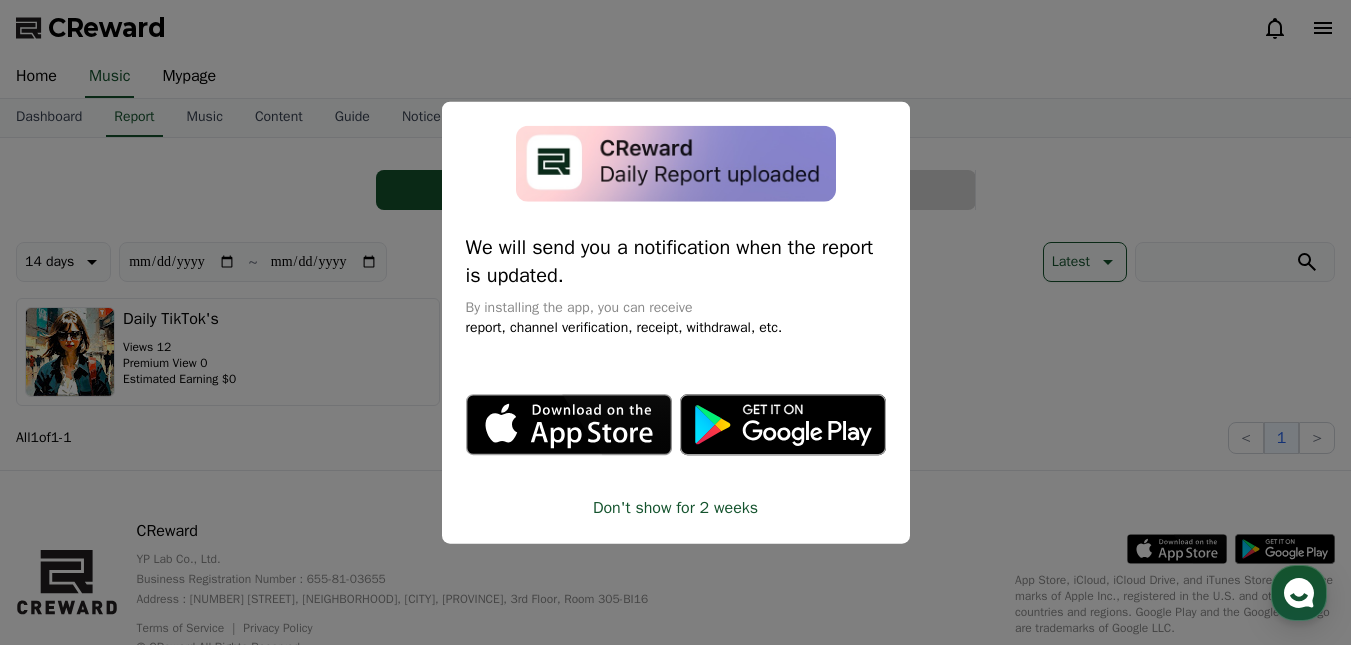 click at bounding box center (675, 322) 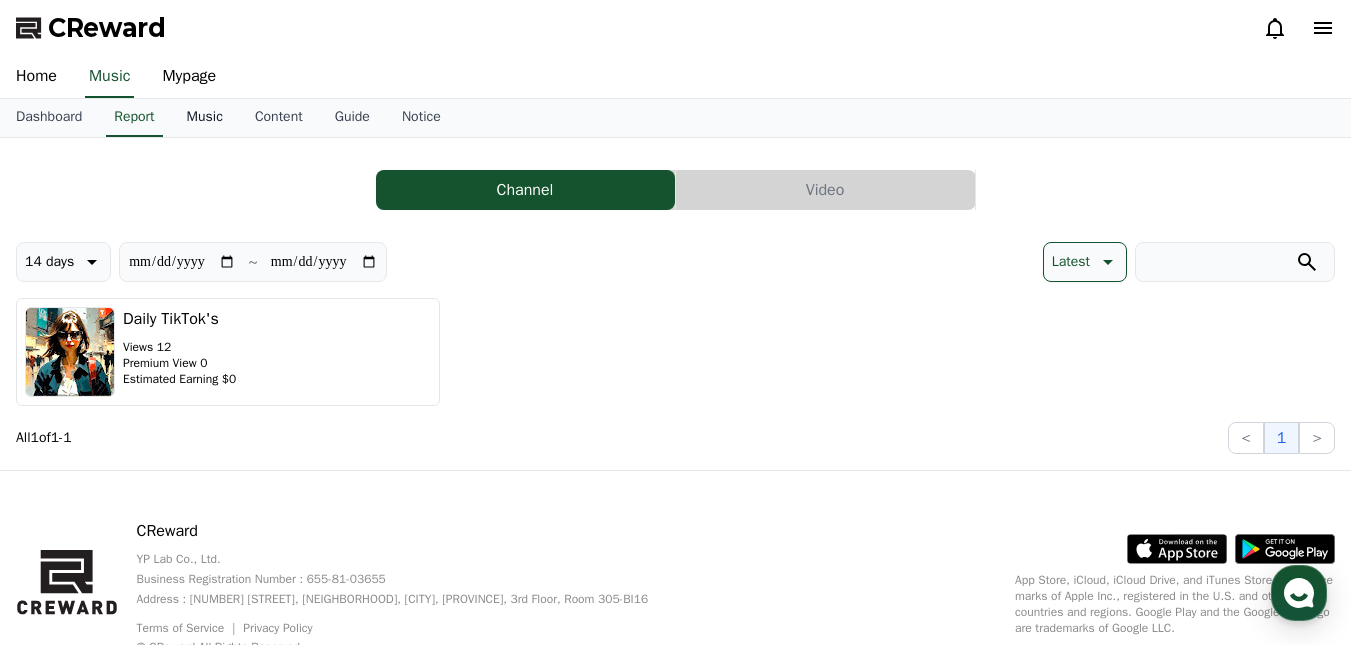 click on "Music" at bounding box center (205, 118) 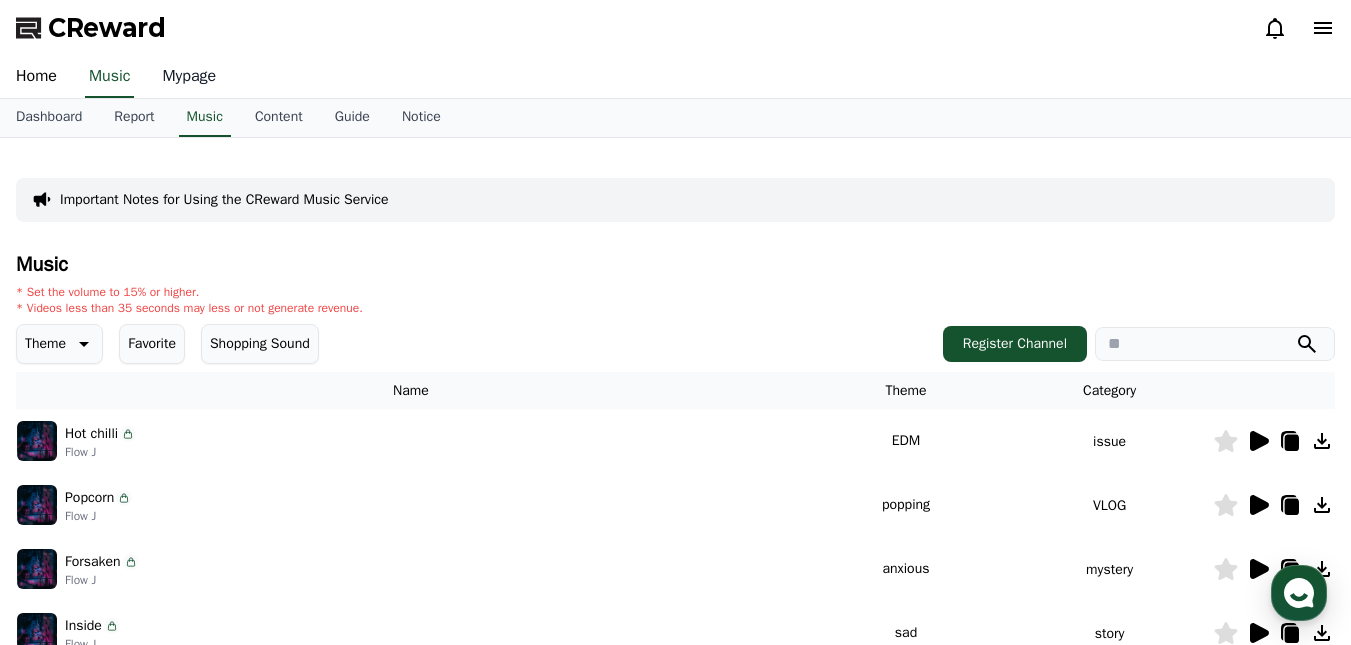 click on "Mypage" at bounding box center (189, 77) 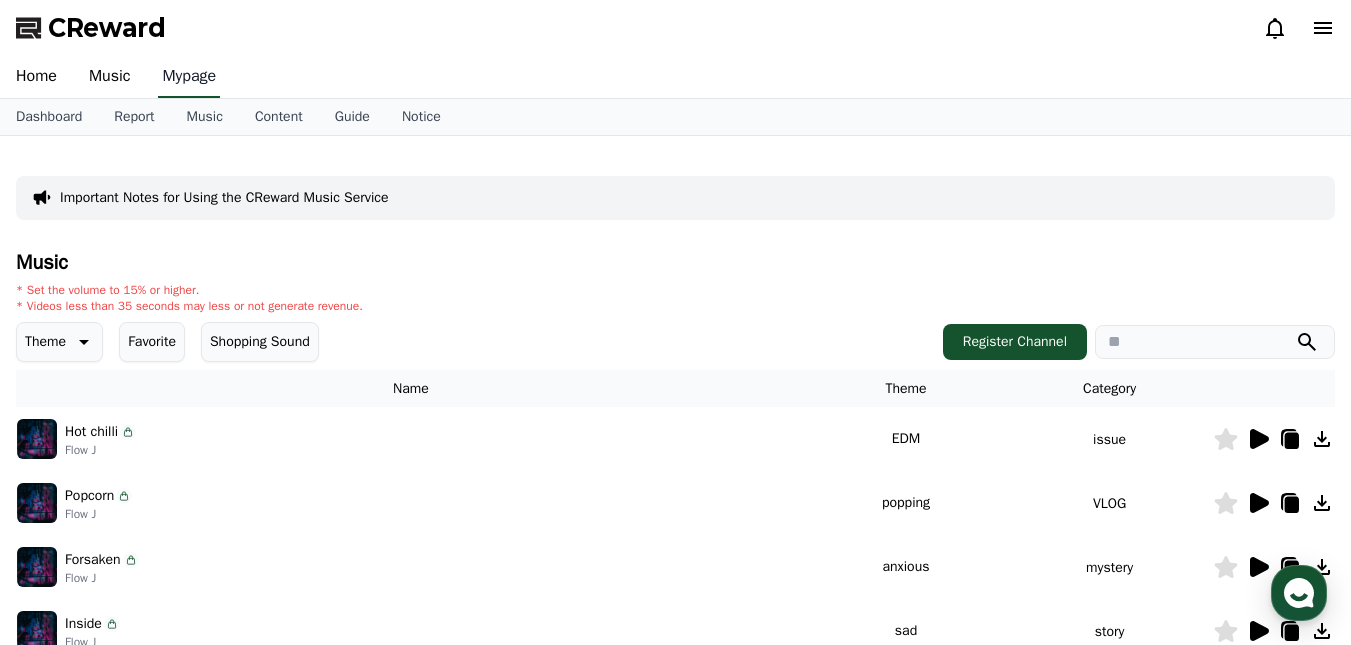 select on "**********" 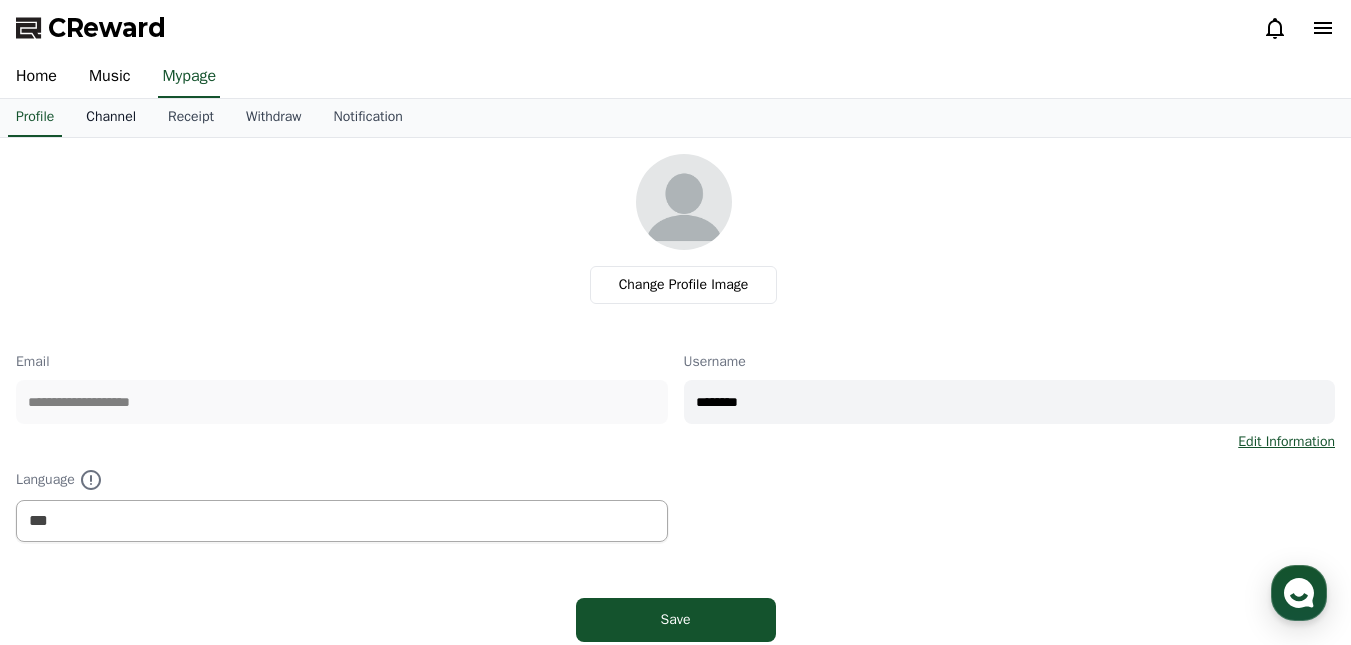 click on "Channel" at bounding box center (111, 118) 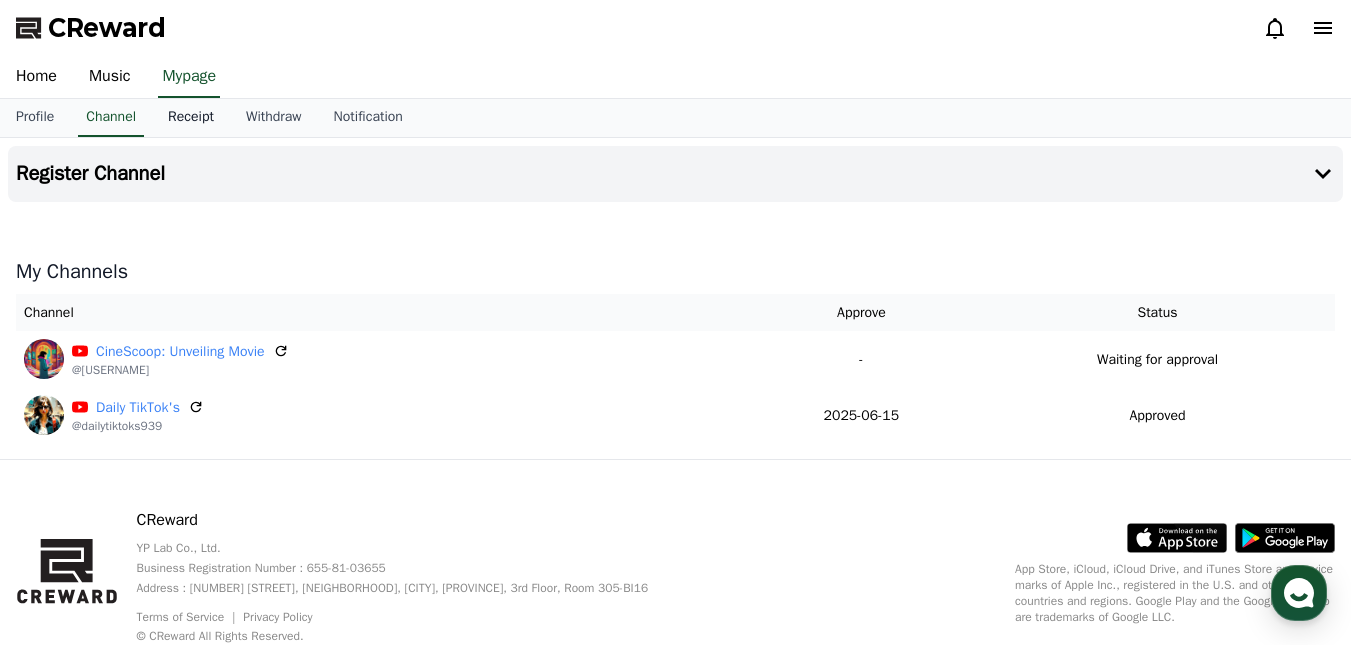 click on "Receipt" at bounding box center (191, 118) 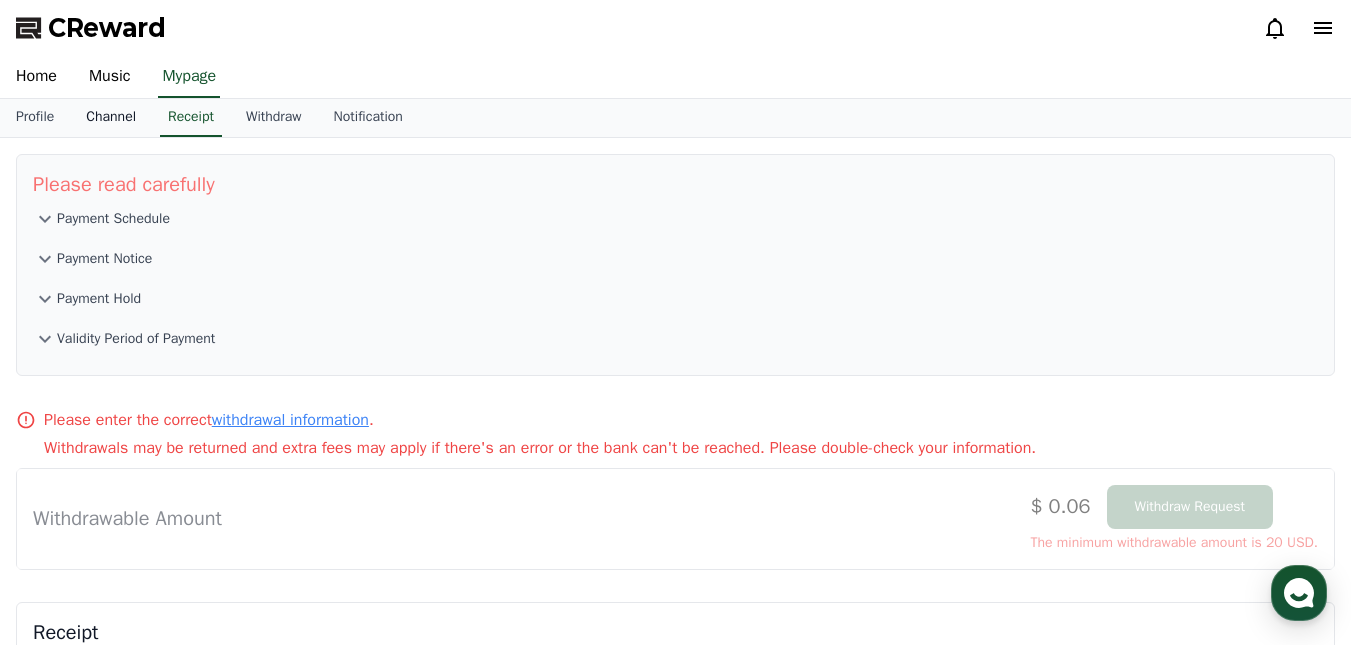 click on "Channel" at bounding box center [111, 118] 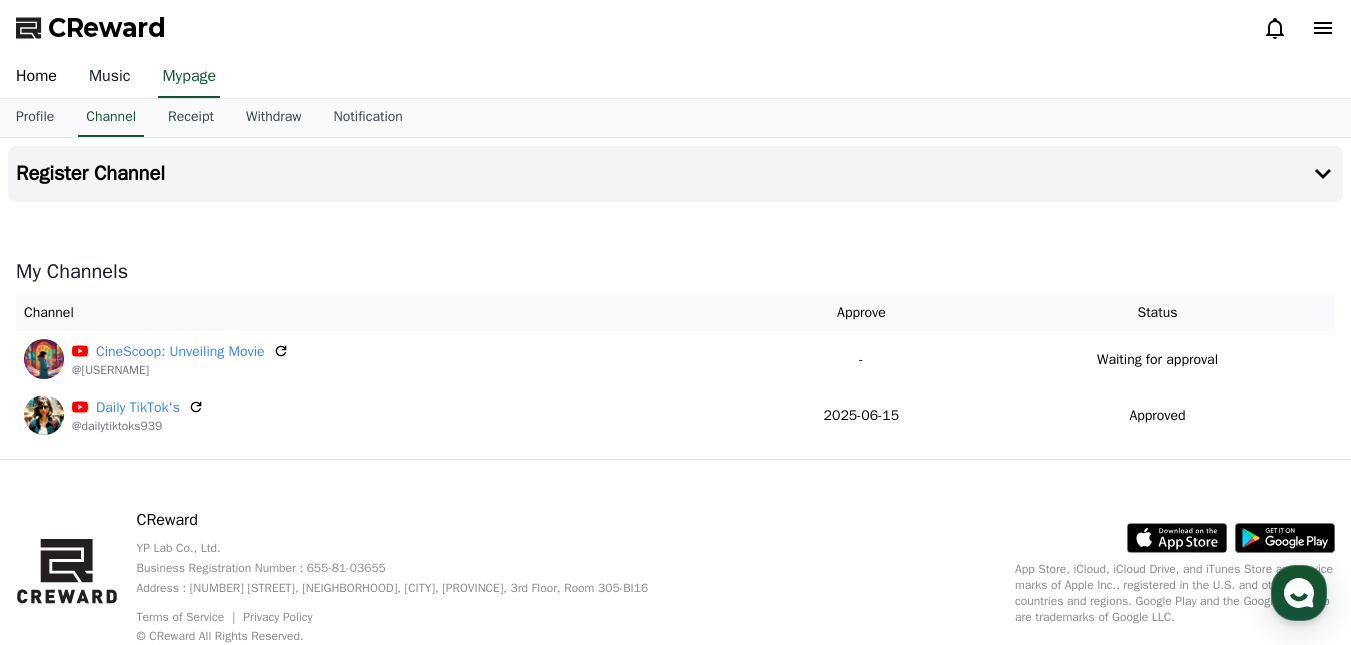click on "Music" at bounding box center [110, 77] 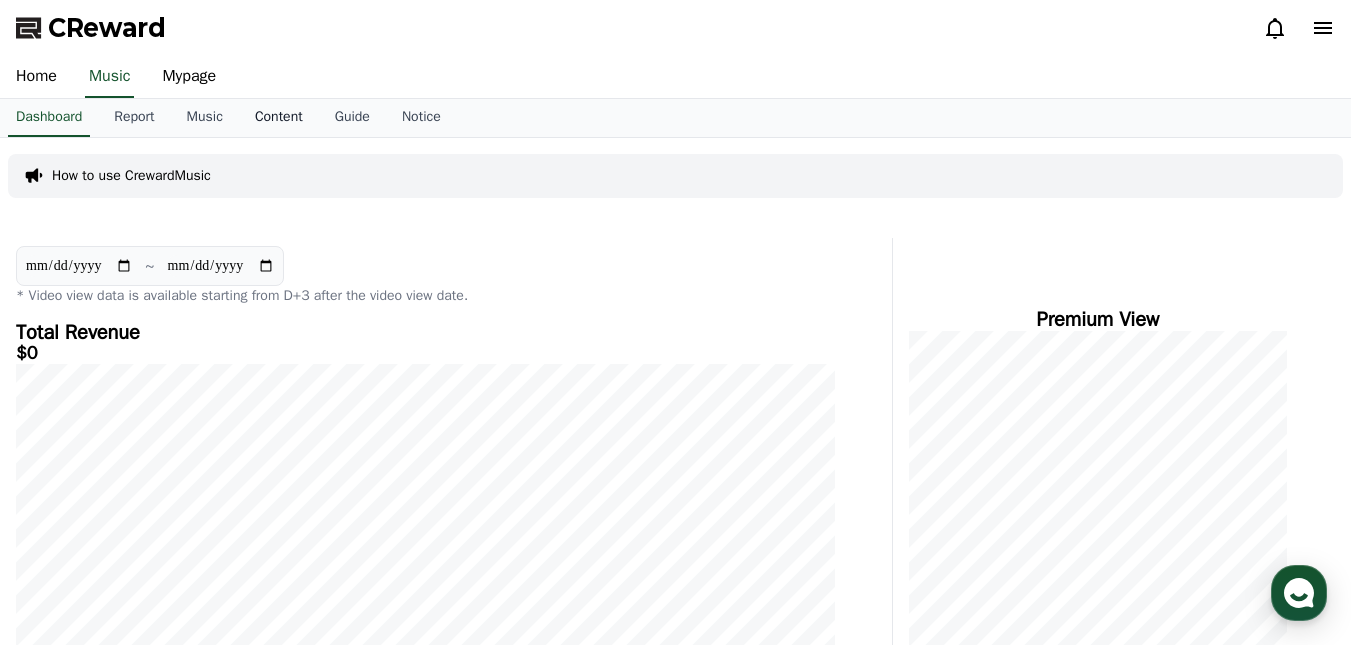 click on "Content" at bounding box center [279, 118] 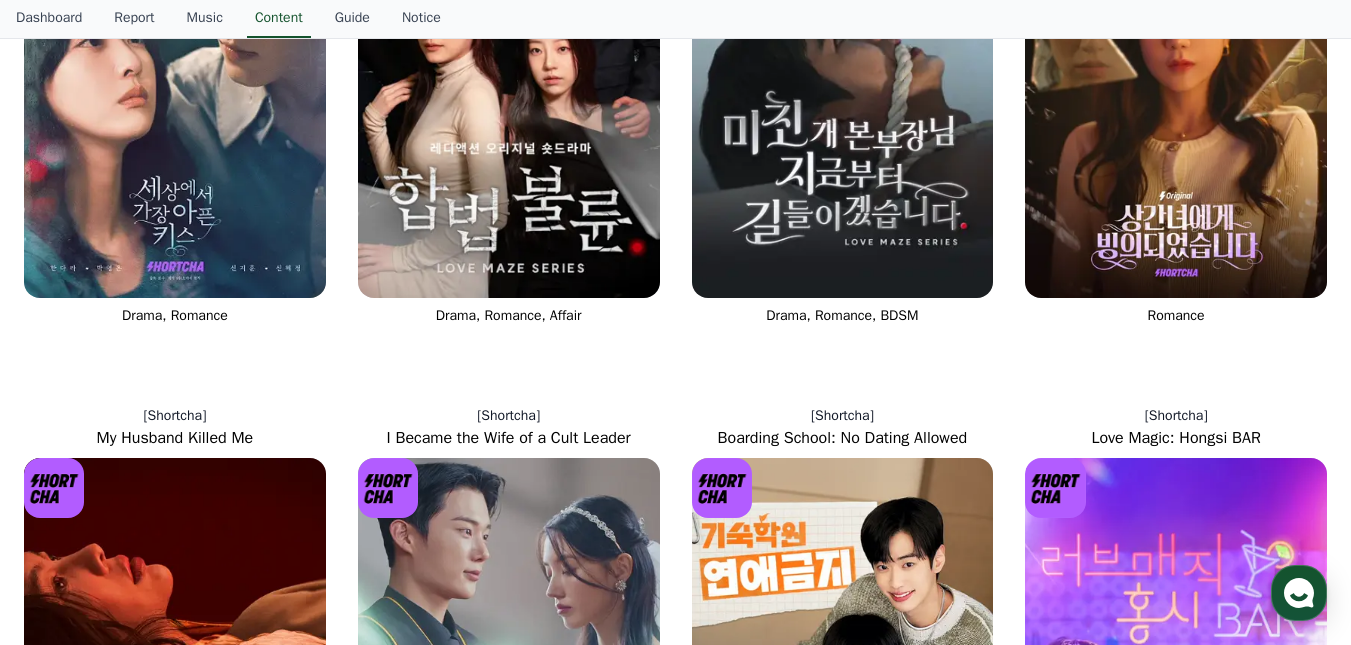 scroll, scrollTop: 400, scrollLeft: 0, axis: vertical 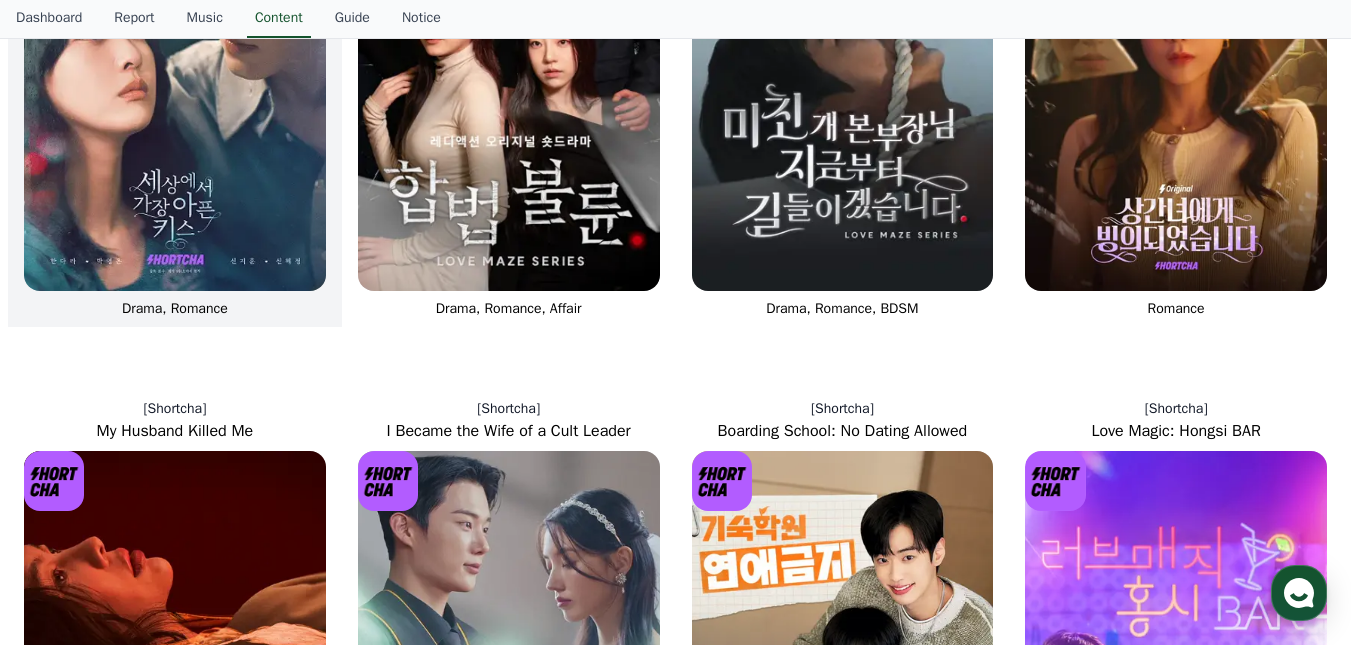 click at bounding box center (175, 64) 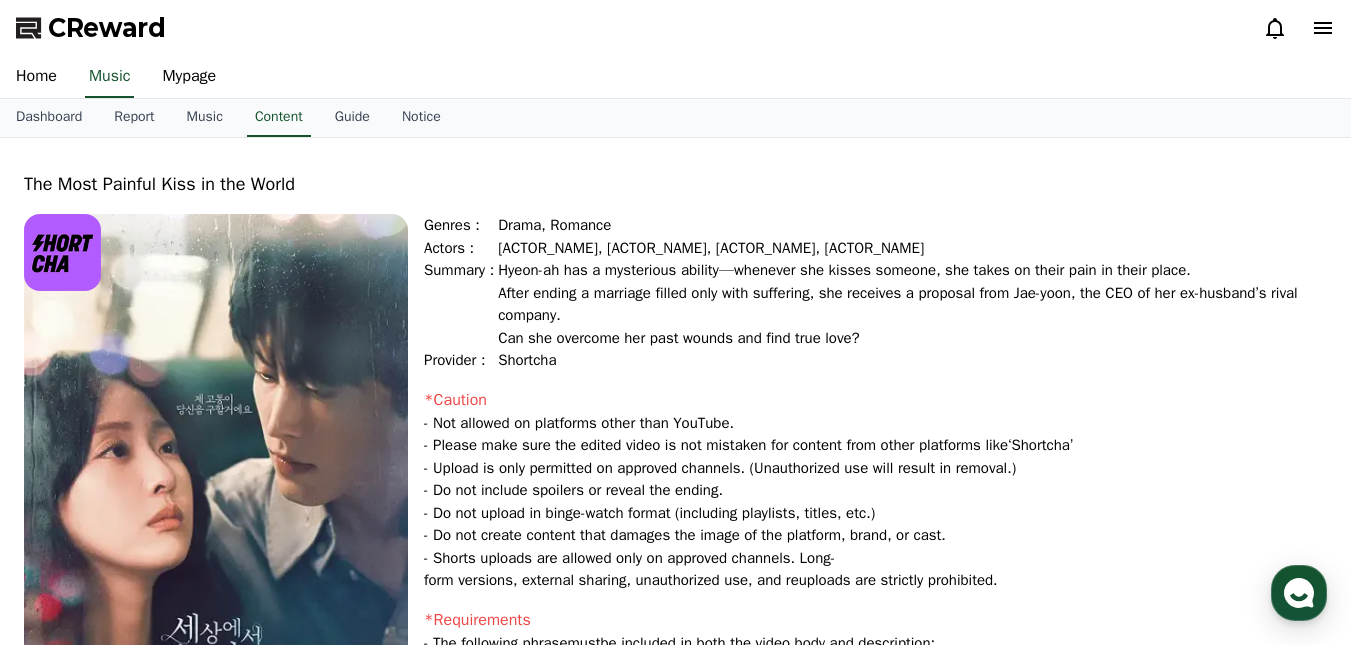 select 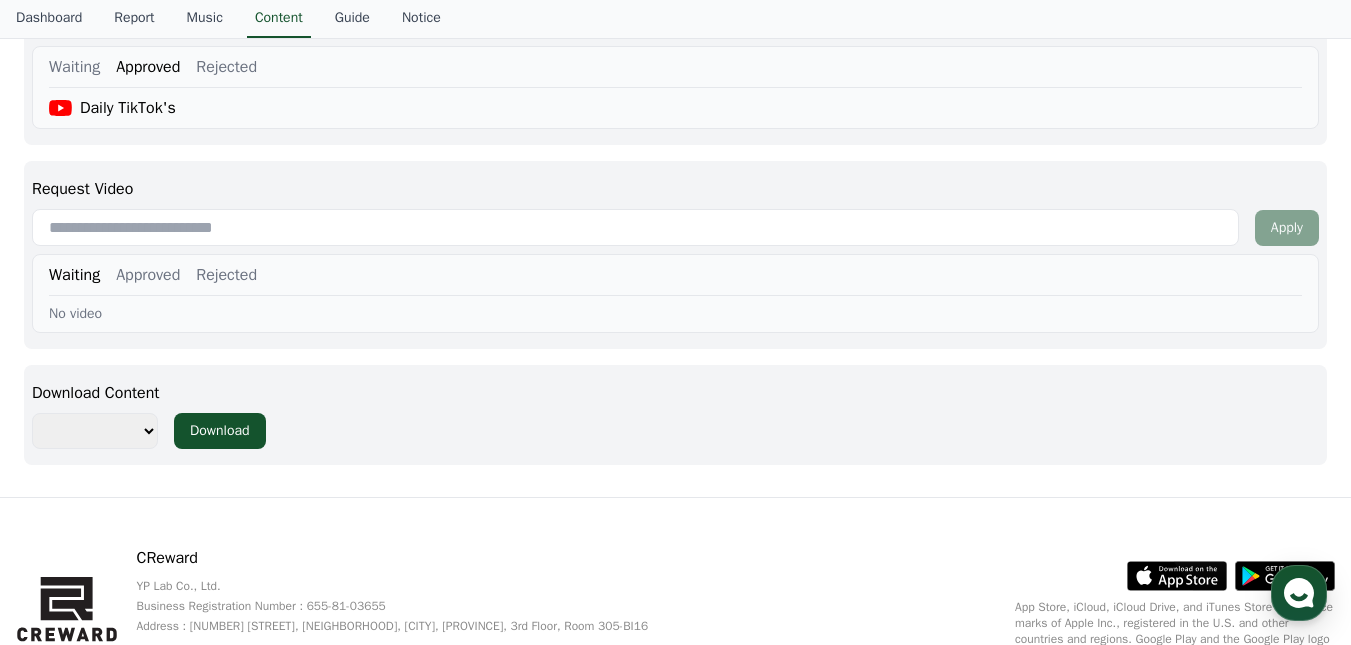 scroll, scrollTop: 900, scrollLeft: 0, axis: vertical 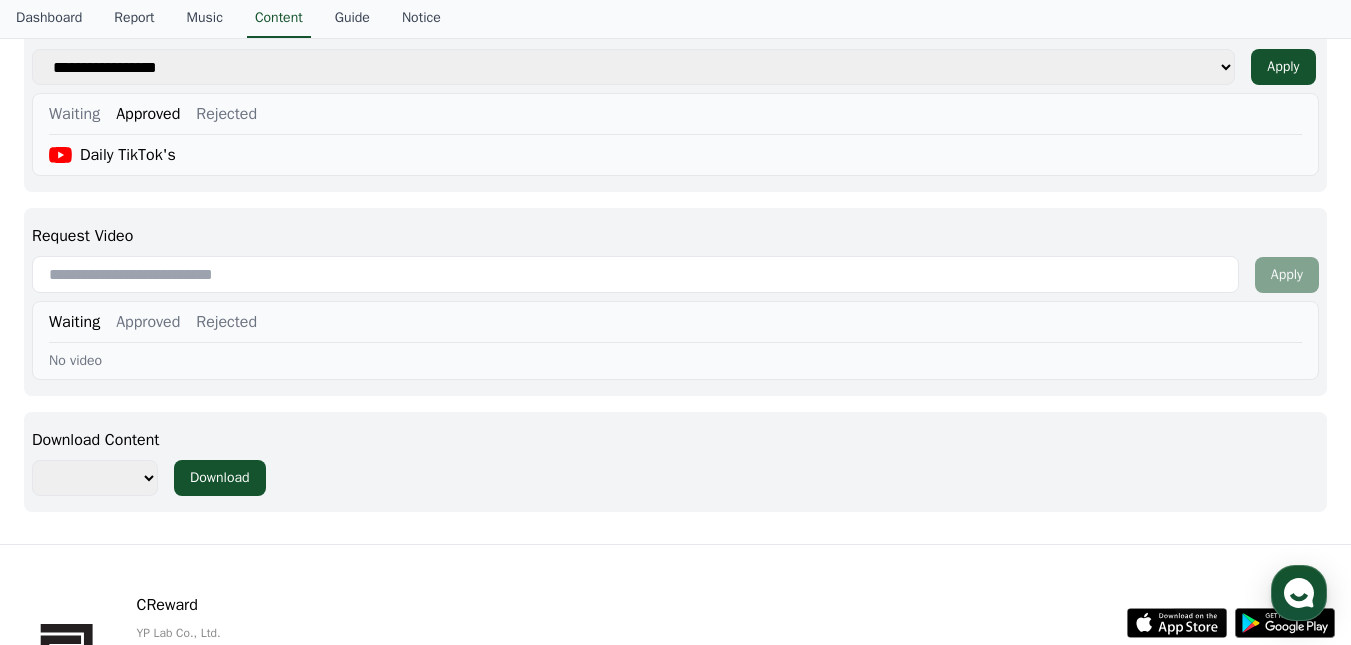 click at bounding box center [635, 274] 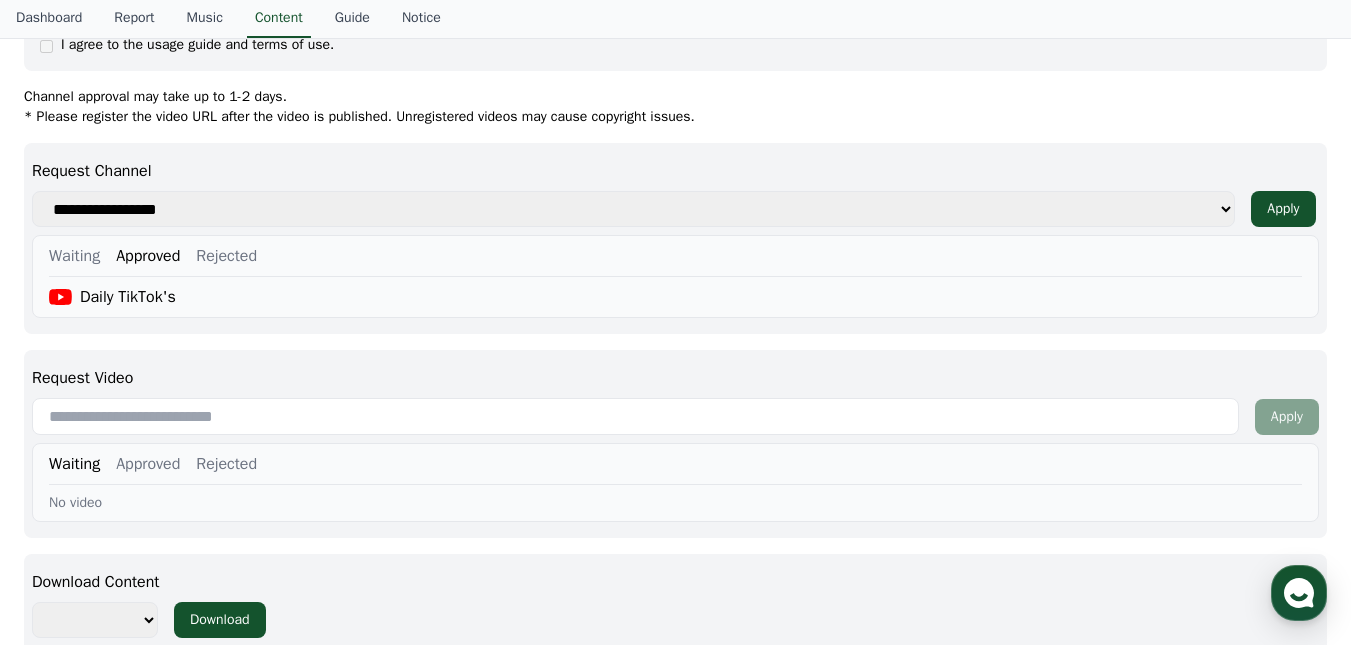 scroll, scrollTop: 748, scrollLeft: 0, axis: vertical 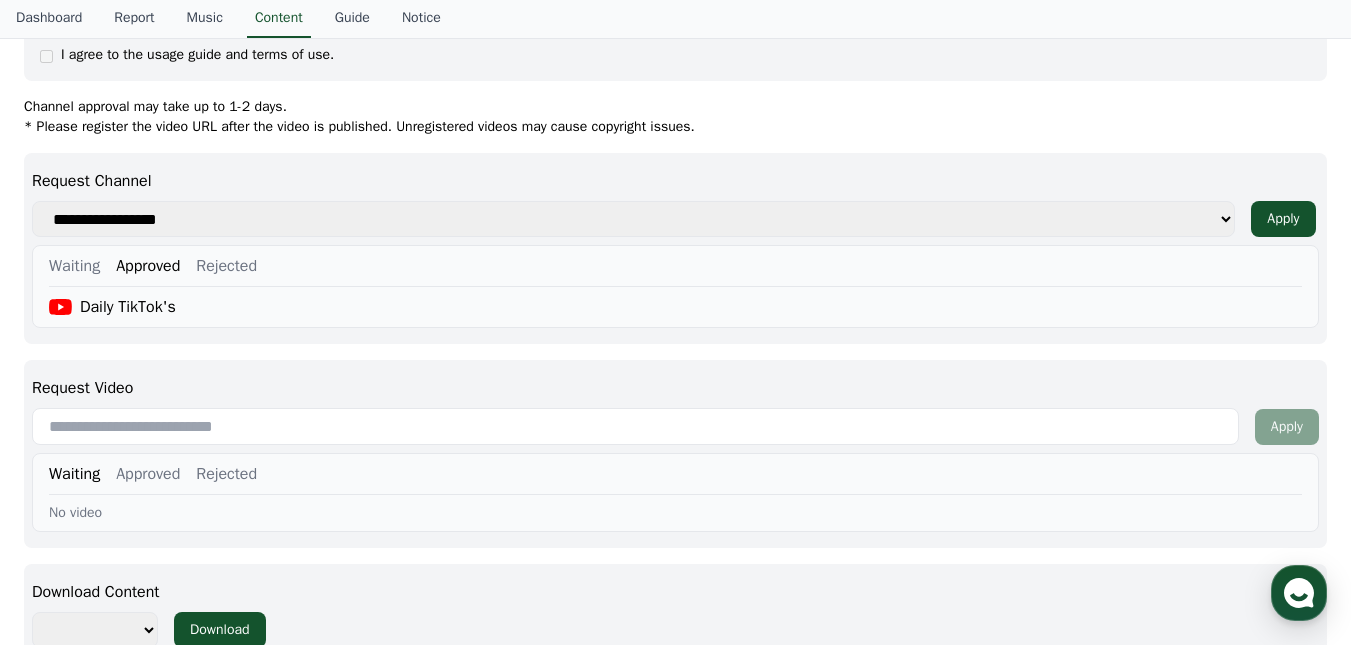 click on "**********" at bounding box center [633, 219] 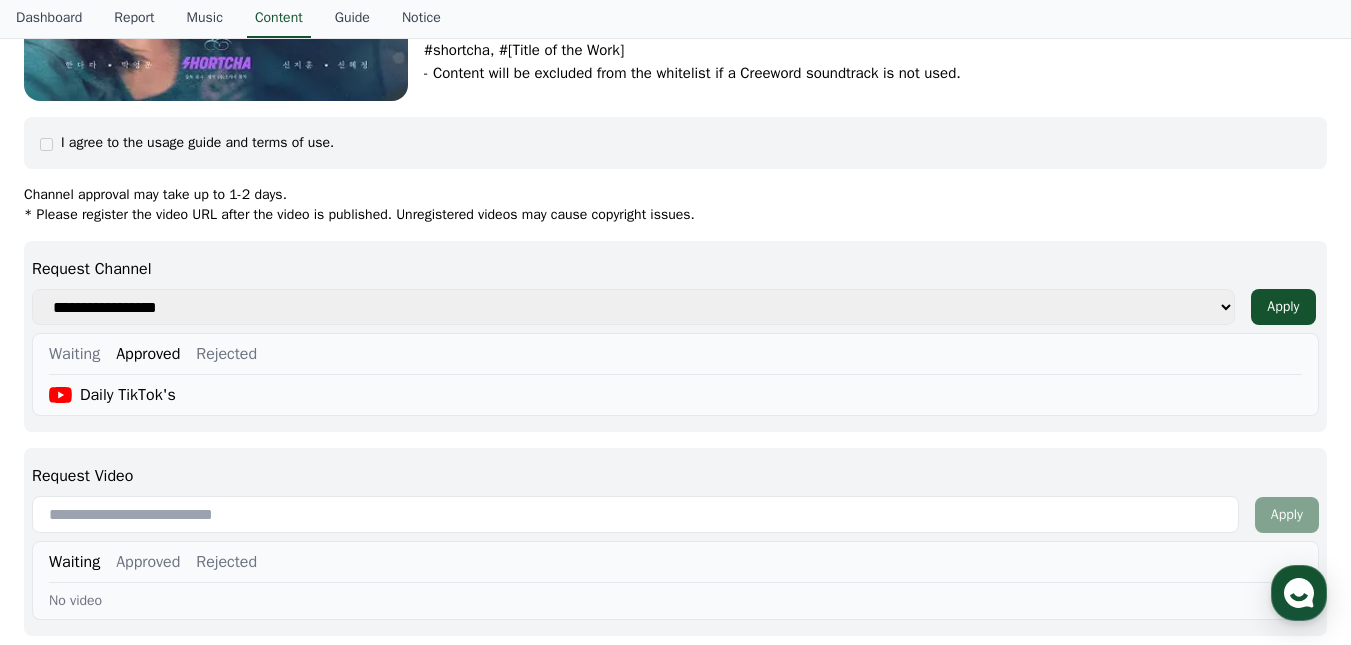 scroll, scrollTop: 548, scrollLeft: 0, axis: vertical 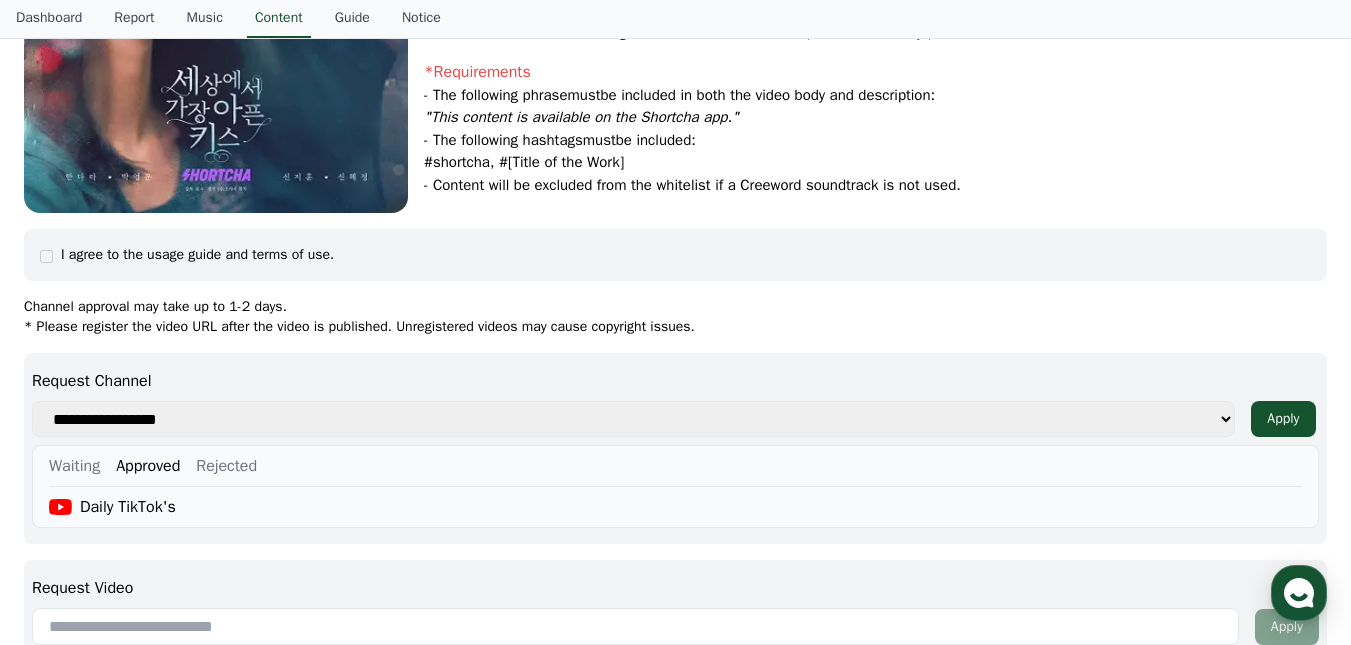 drag, startPoint x: 201, startPoint y: 508, endPoint x: 179, endPoint y: 518, distance: 24.166092 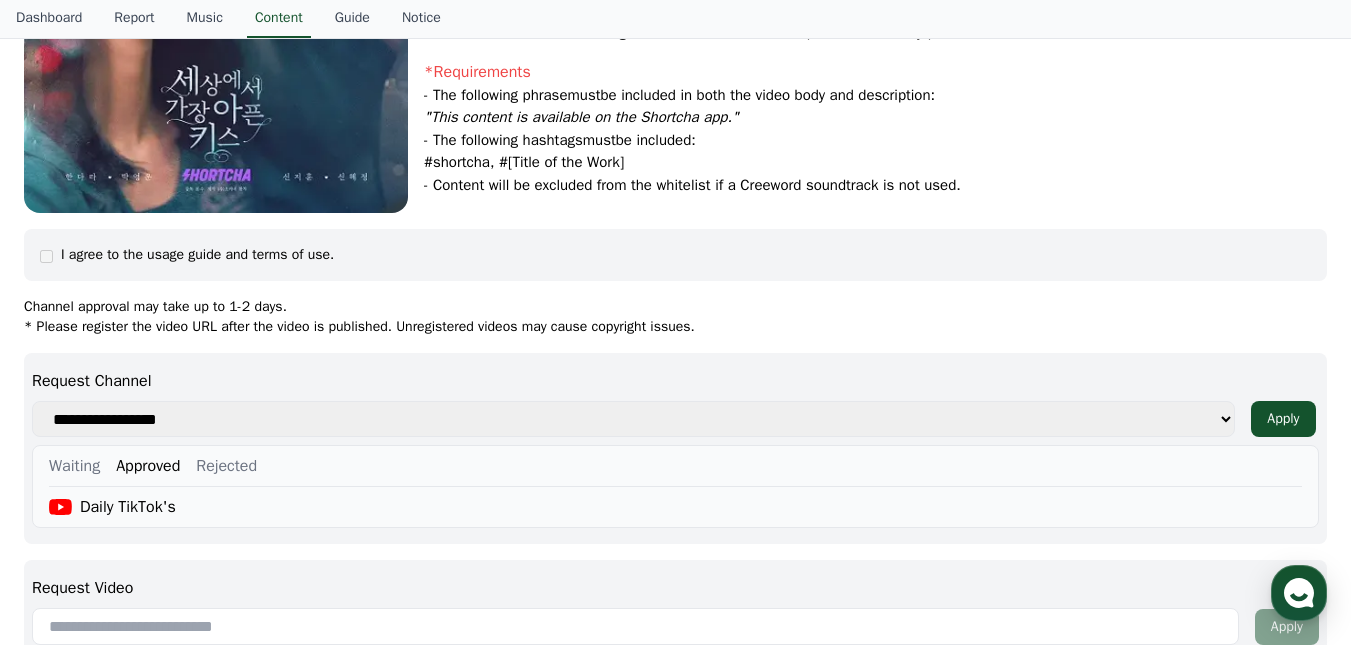 click on "**********" at bounding box center [633, 419] 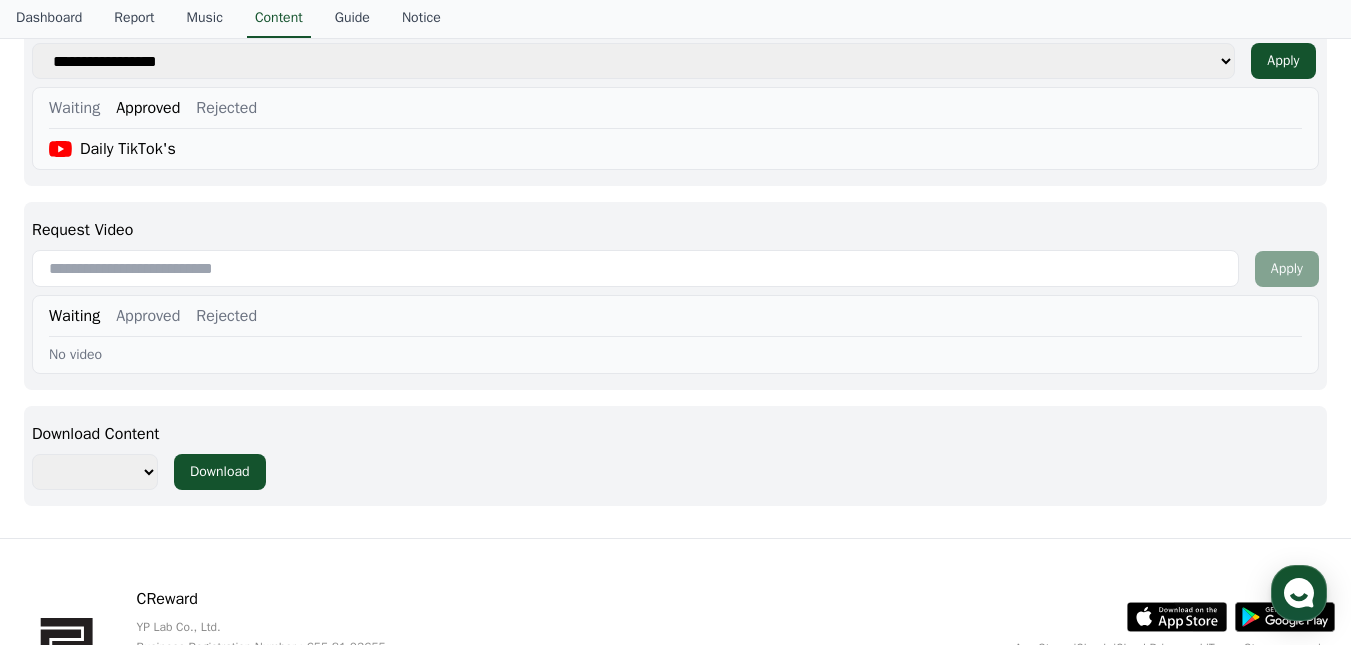scroll, scrollTop: 948, scrollLeft: 0, axis: vertical 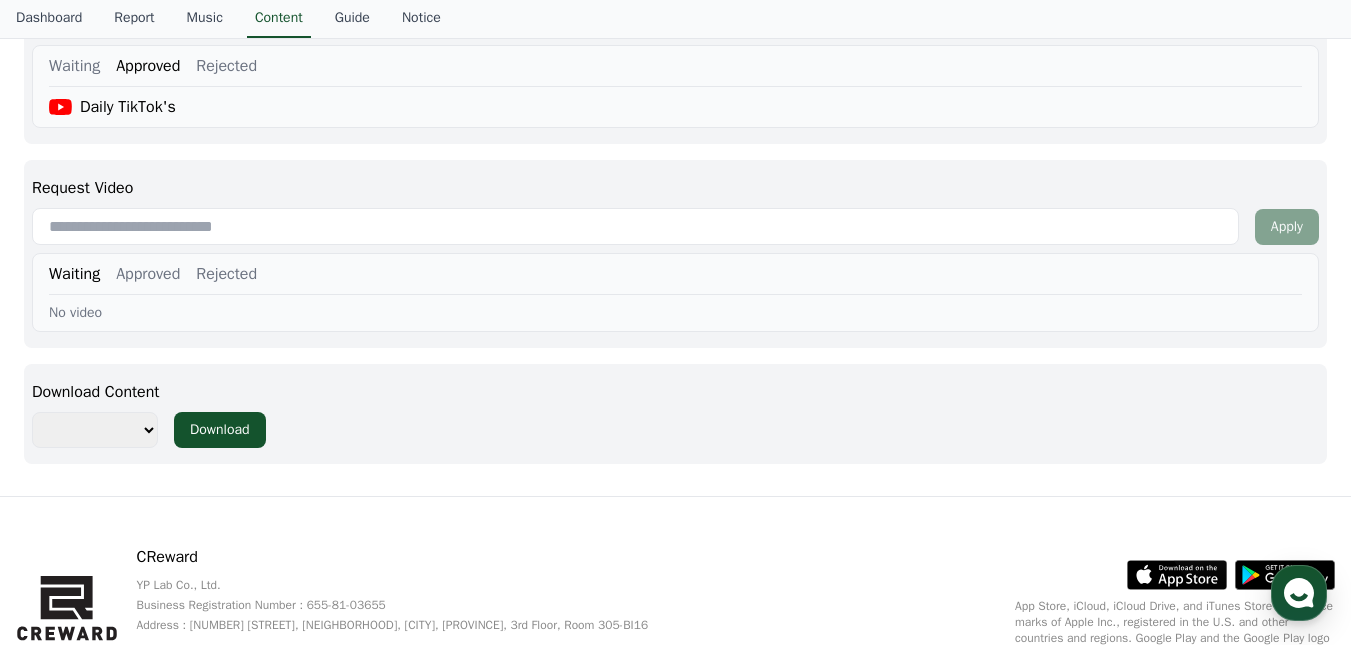 click at bounding box center [635, 226] 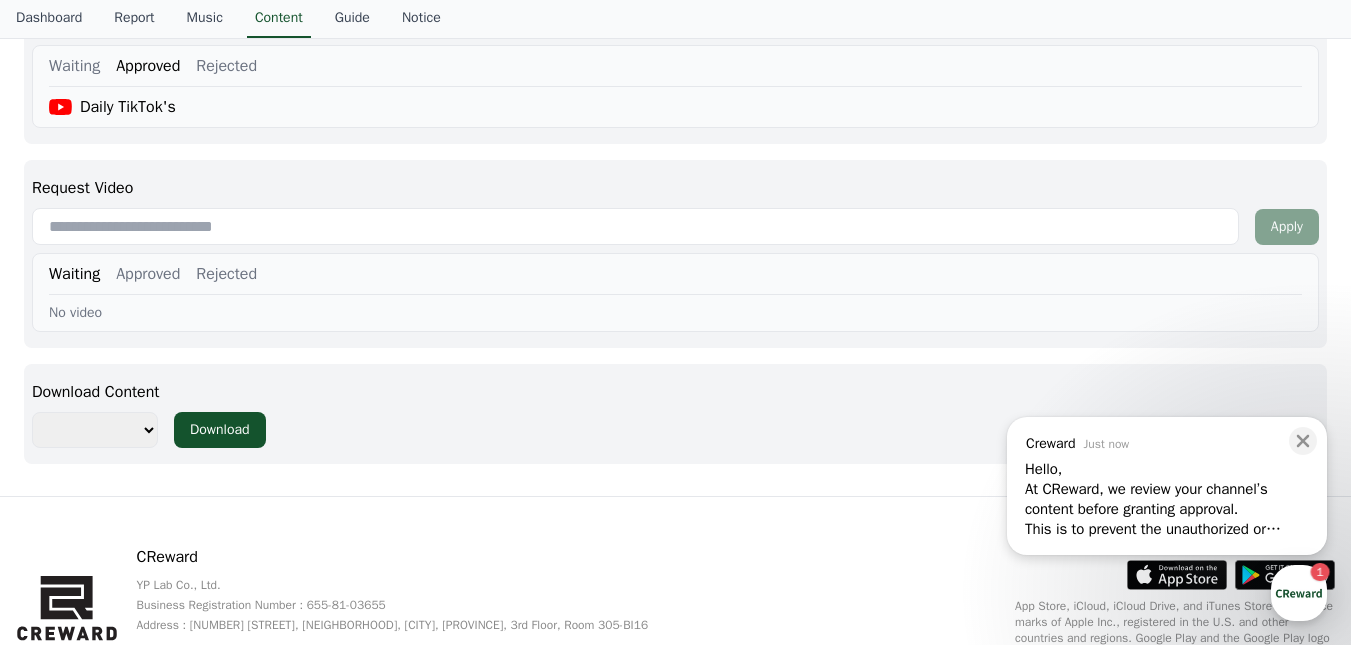 type on "*" 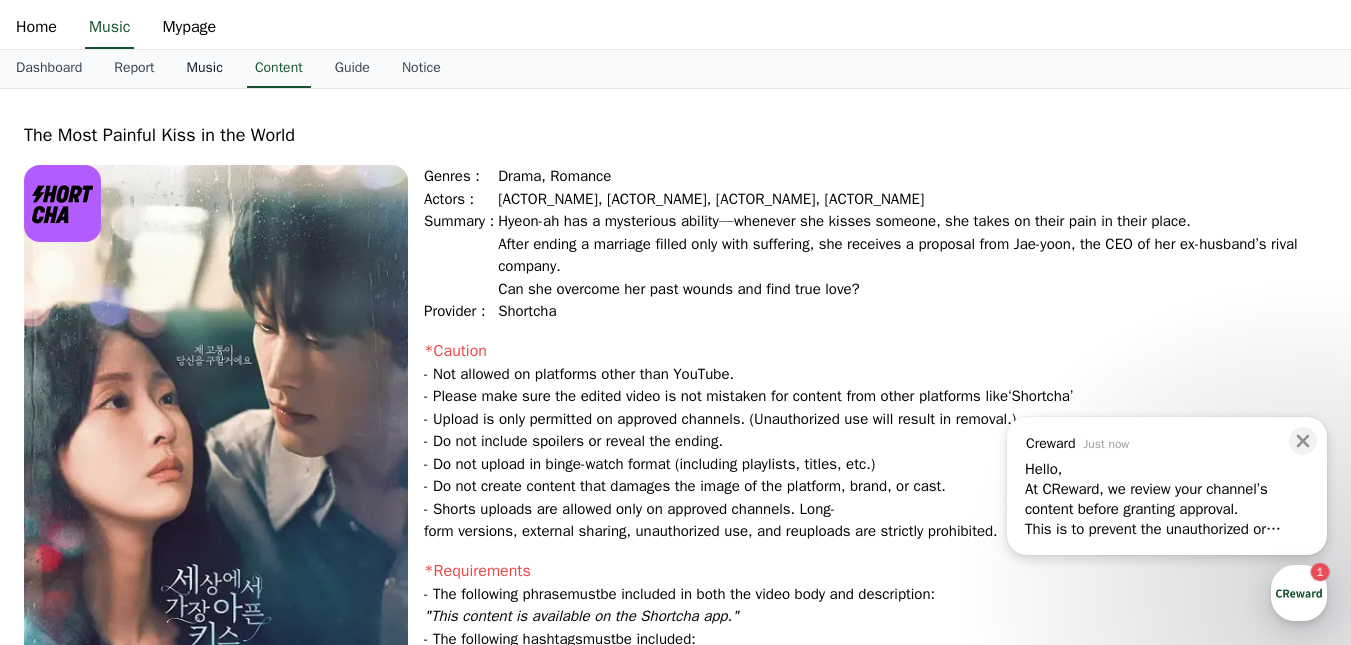 scroll, scrollTop: 48, scrollLeft: 0, axis: vertical 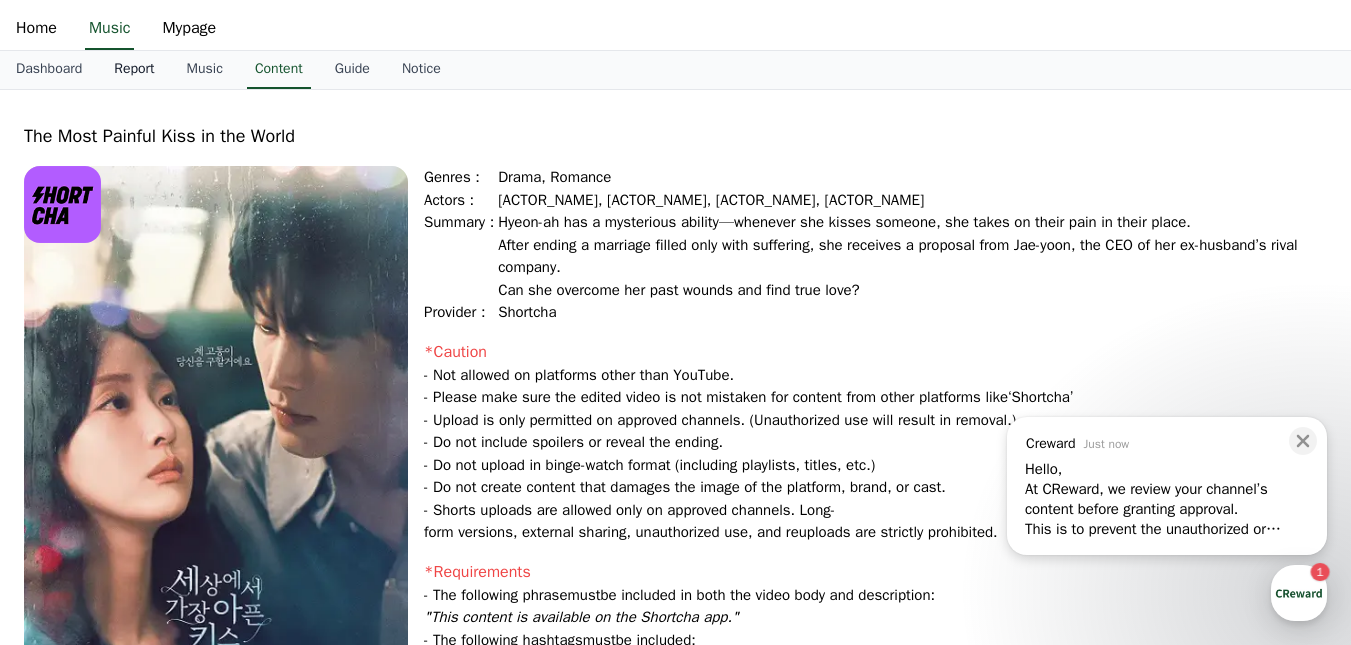 click on "Report" at bounding box center [134, 70] 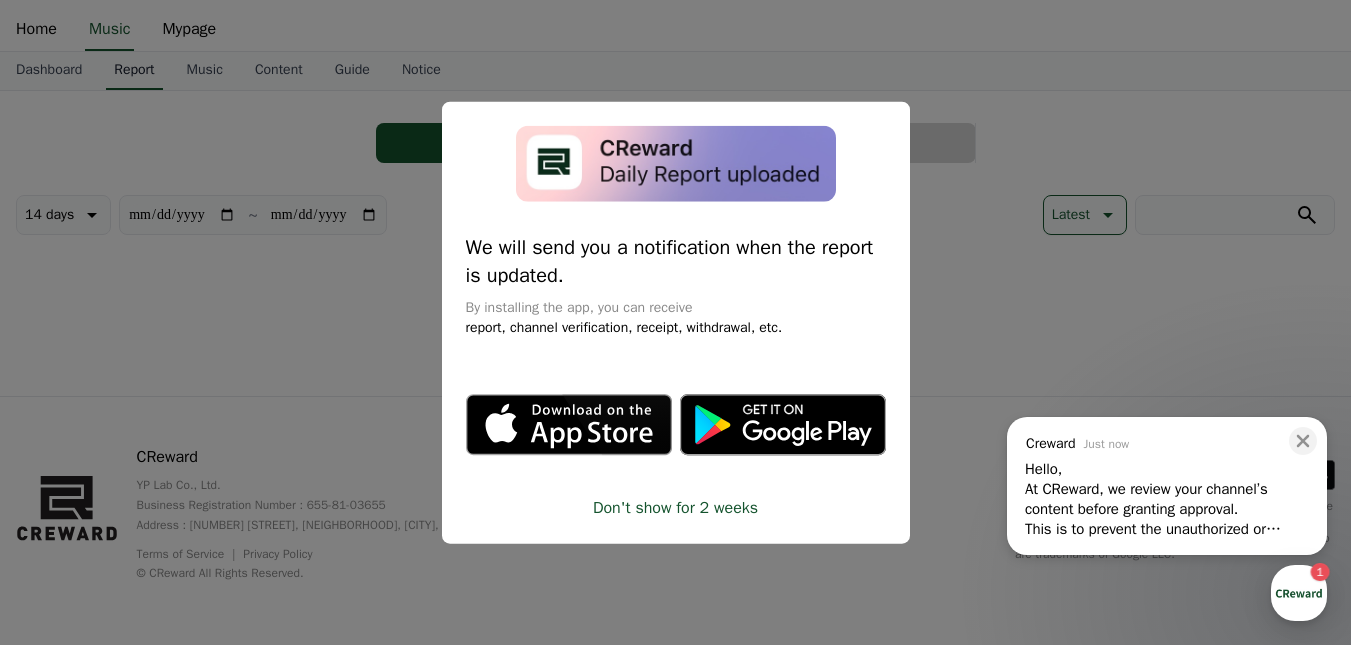 scroll, scrollTop: 0, scrollLeft: 0, axis: both 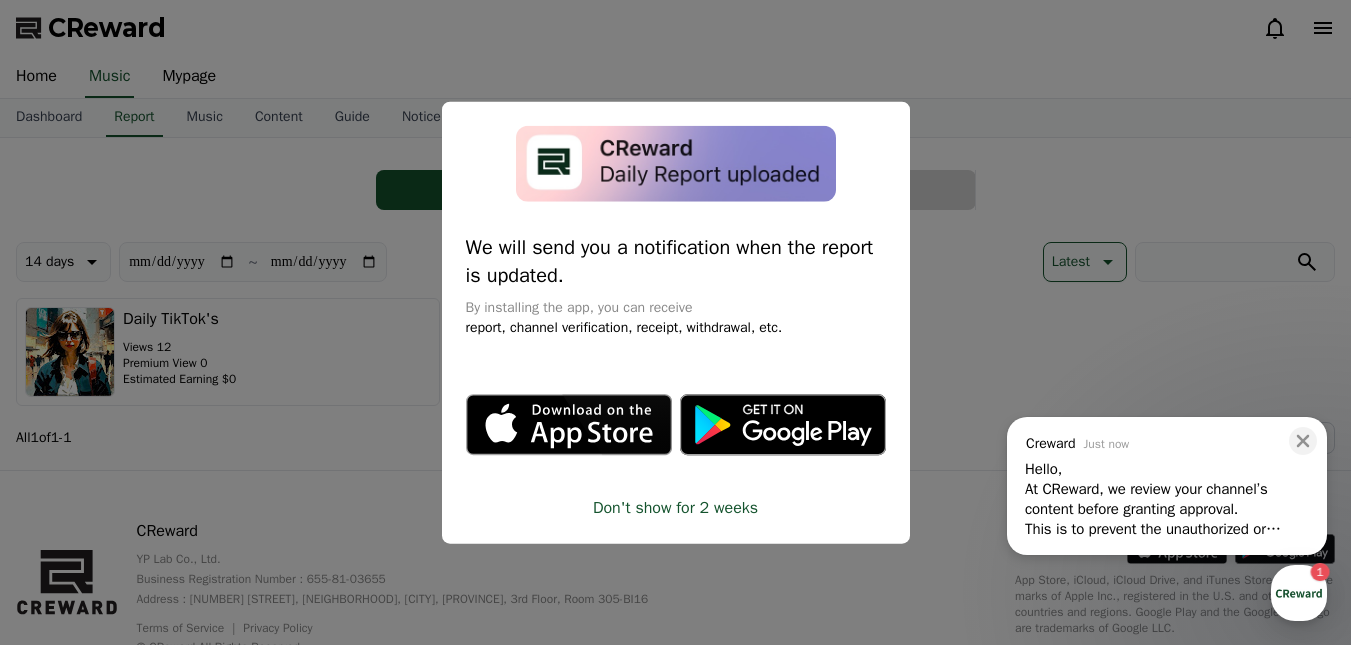 click at bounding box center [675, 322] 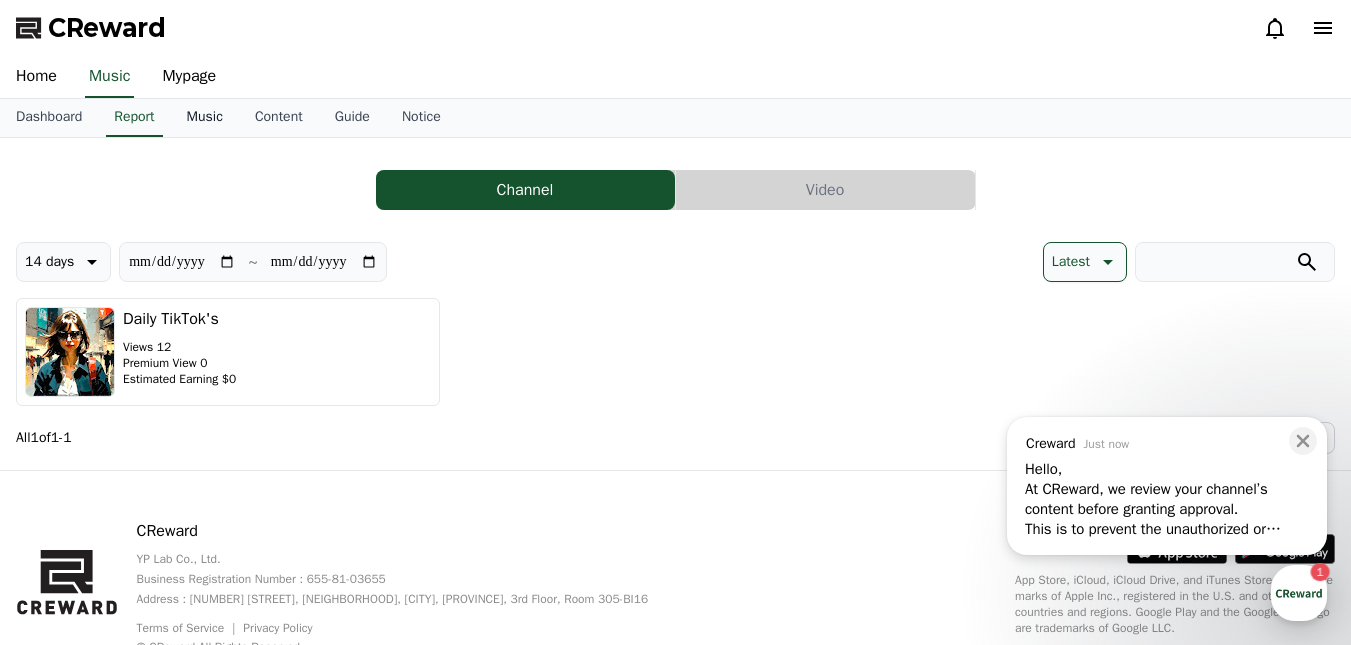 click on "Music" at bounding box center (205, 118) 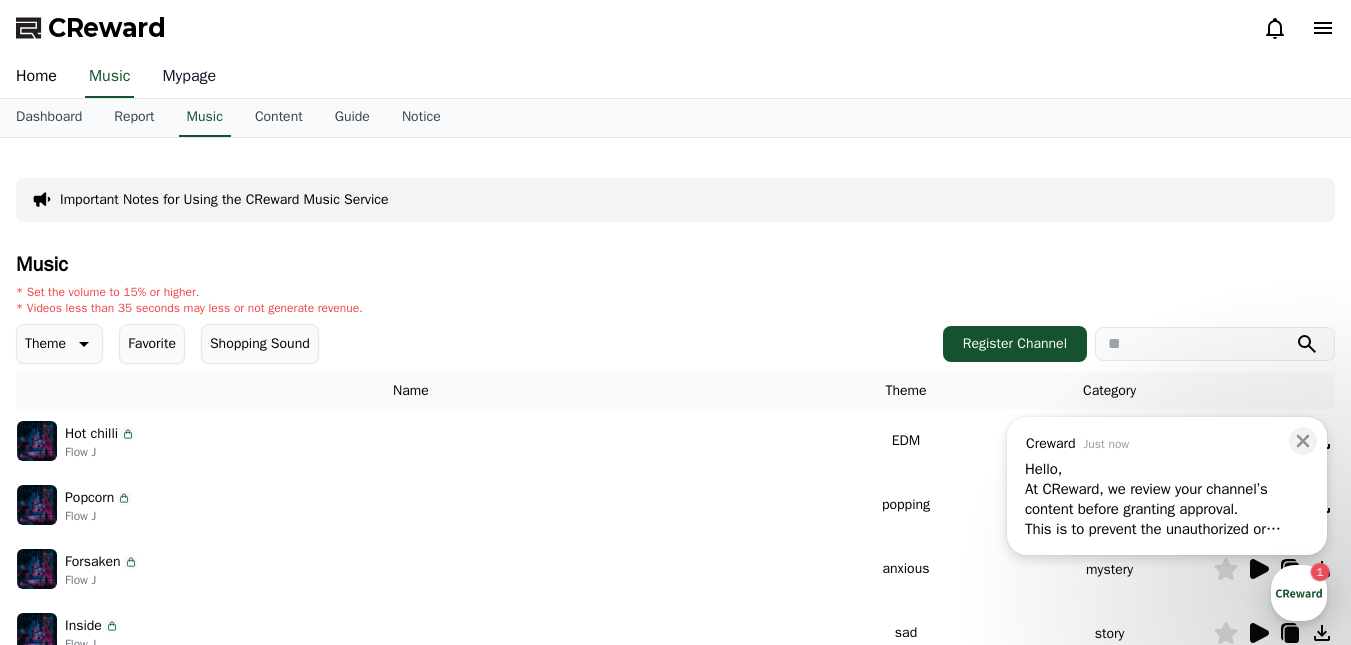 click on "Mypage" at bounding box center [189, 77] 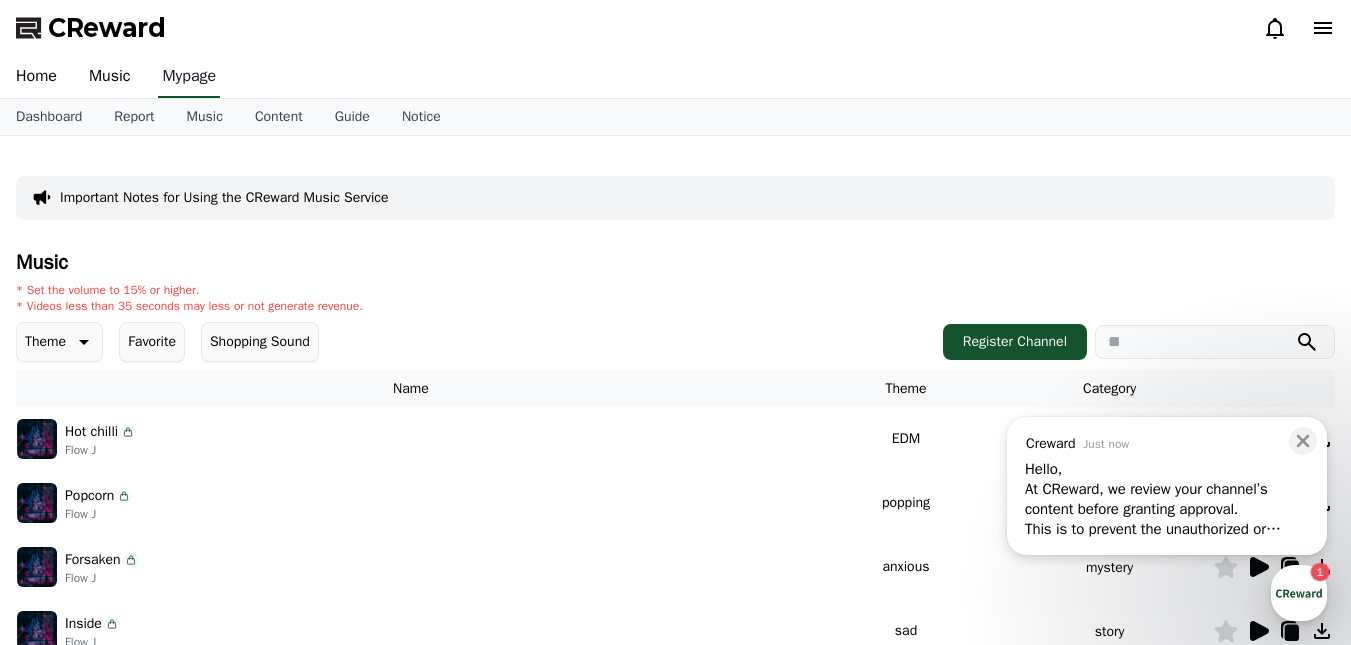 select on "**********" 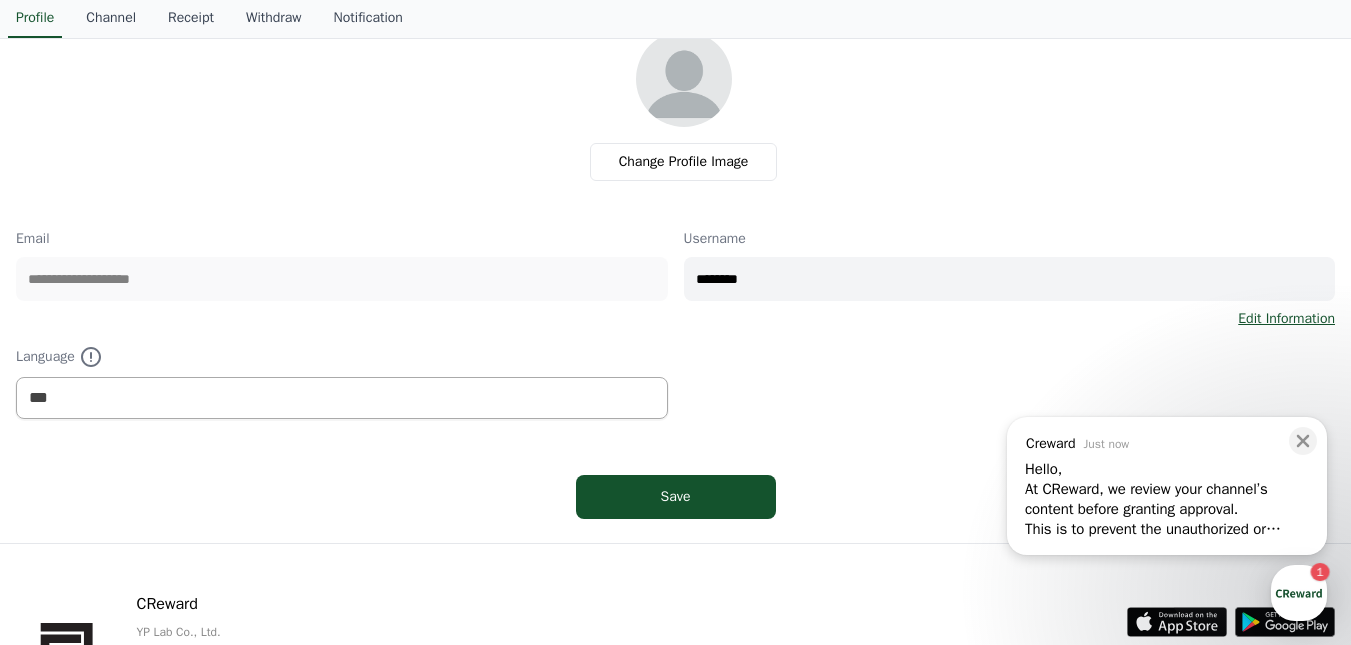 scroll, scrollTop: 0, scrollLeft: 0, axis: both 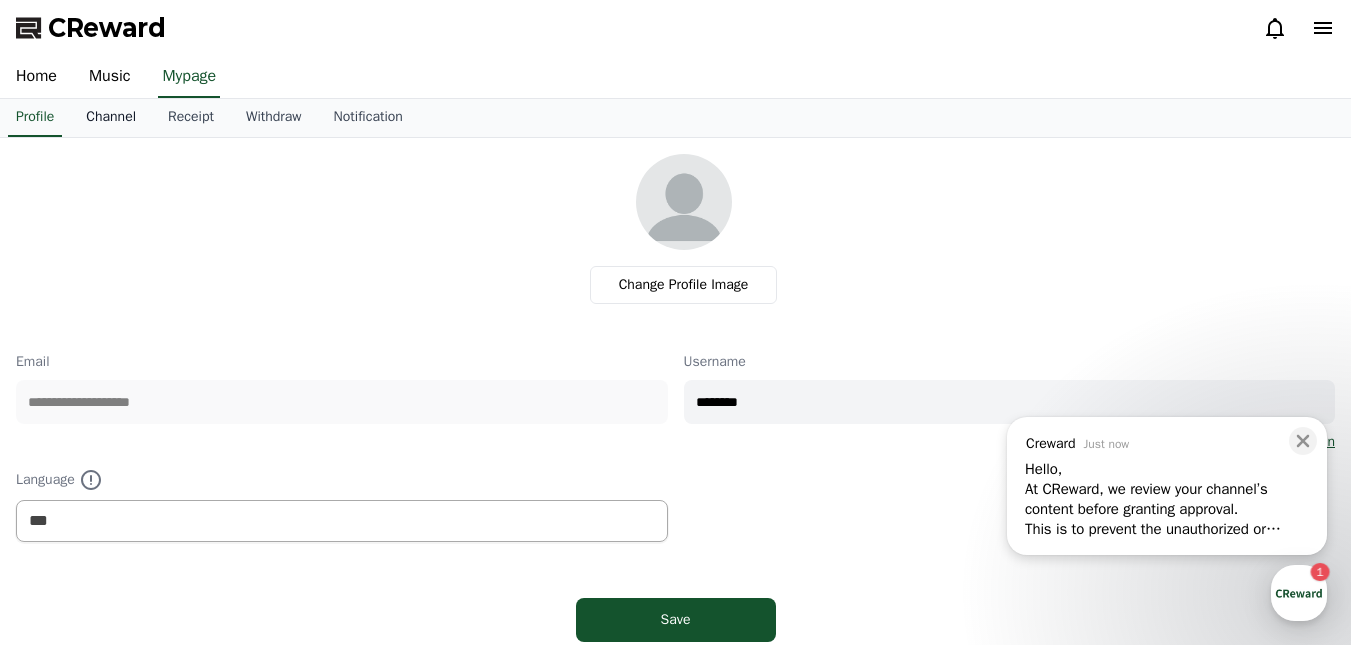 click on "Channel" at bounding box center (111, 118) 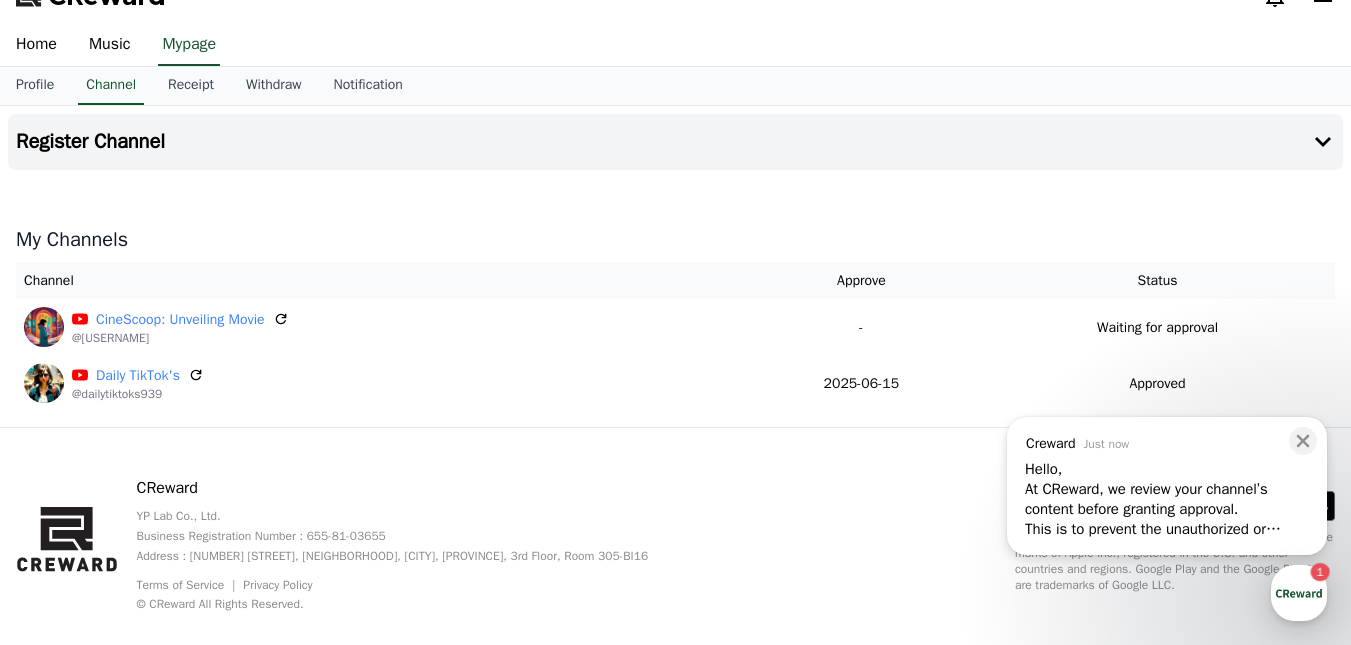 scroll, scrollTop: 63, scrollLeft: 0, axis: vertical 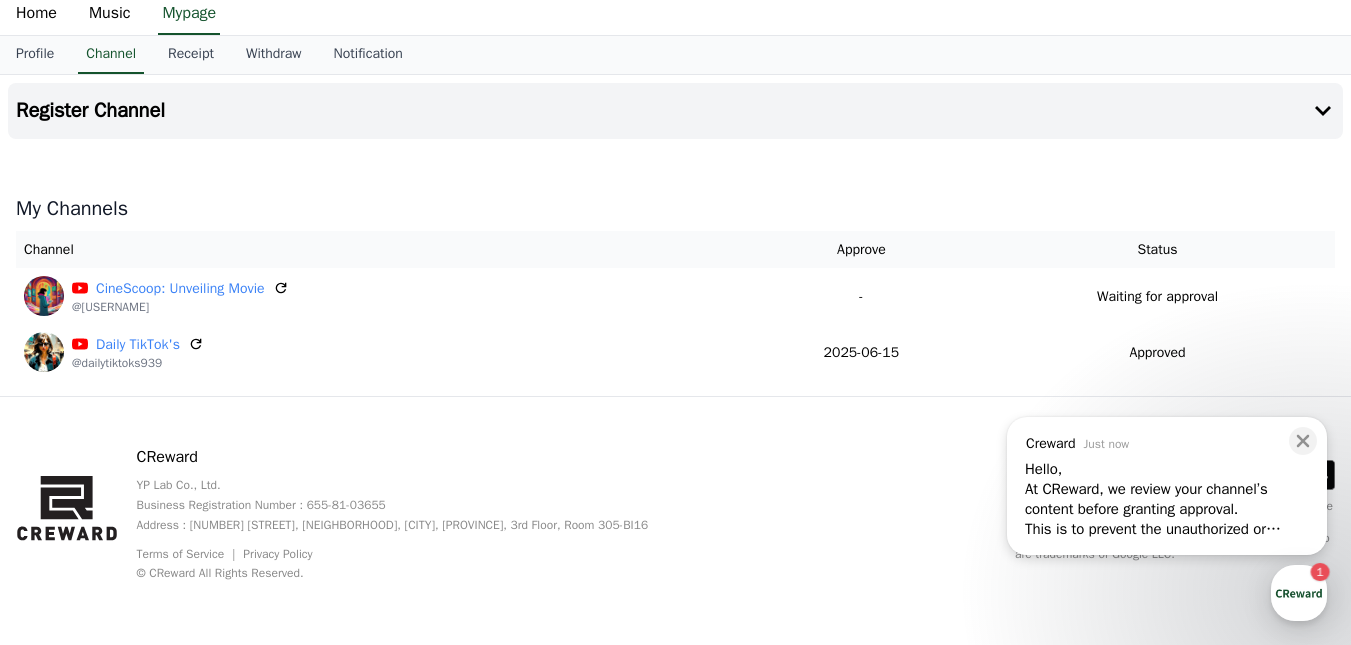 click on "At CReward, we review your channel’s content before granting approval." at bounding box center (1167, 499) 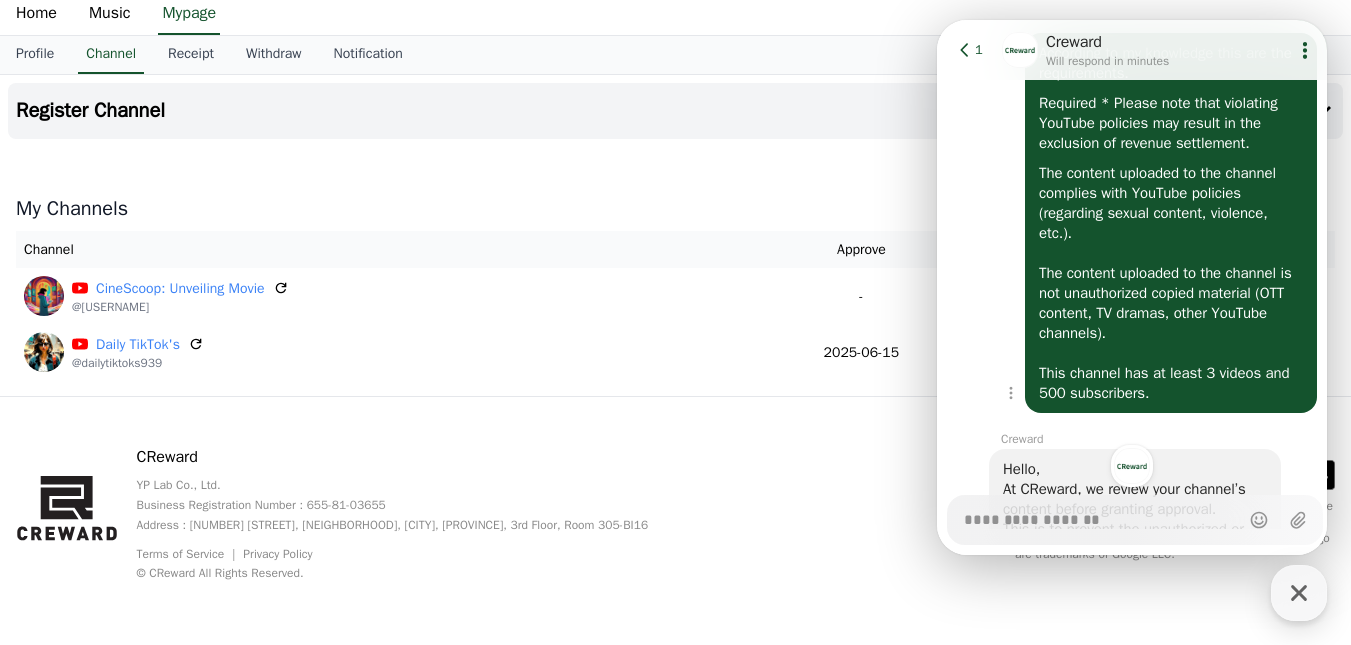 scroll, scrollTop: 2492, scrollLeft: 0, axis: vertical 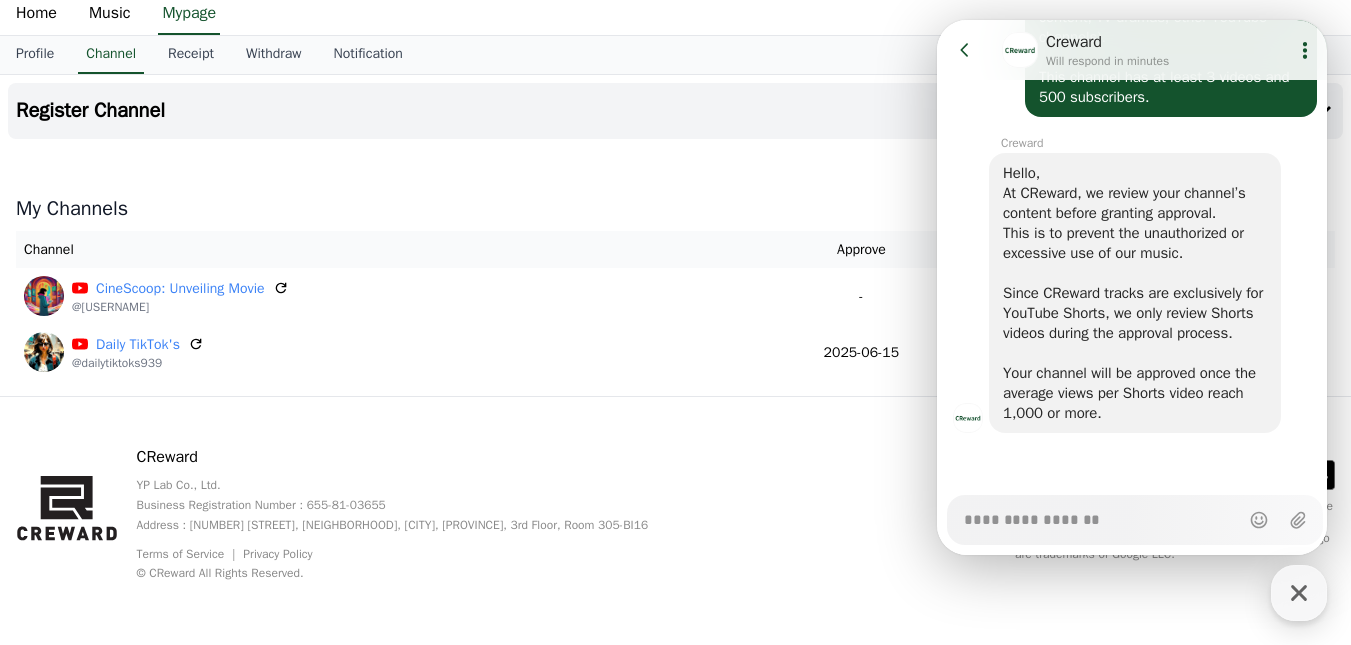 click on "Business Registration Number : 655-81-03655" at bounding box center (403, 505) 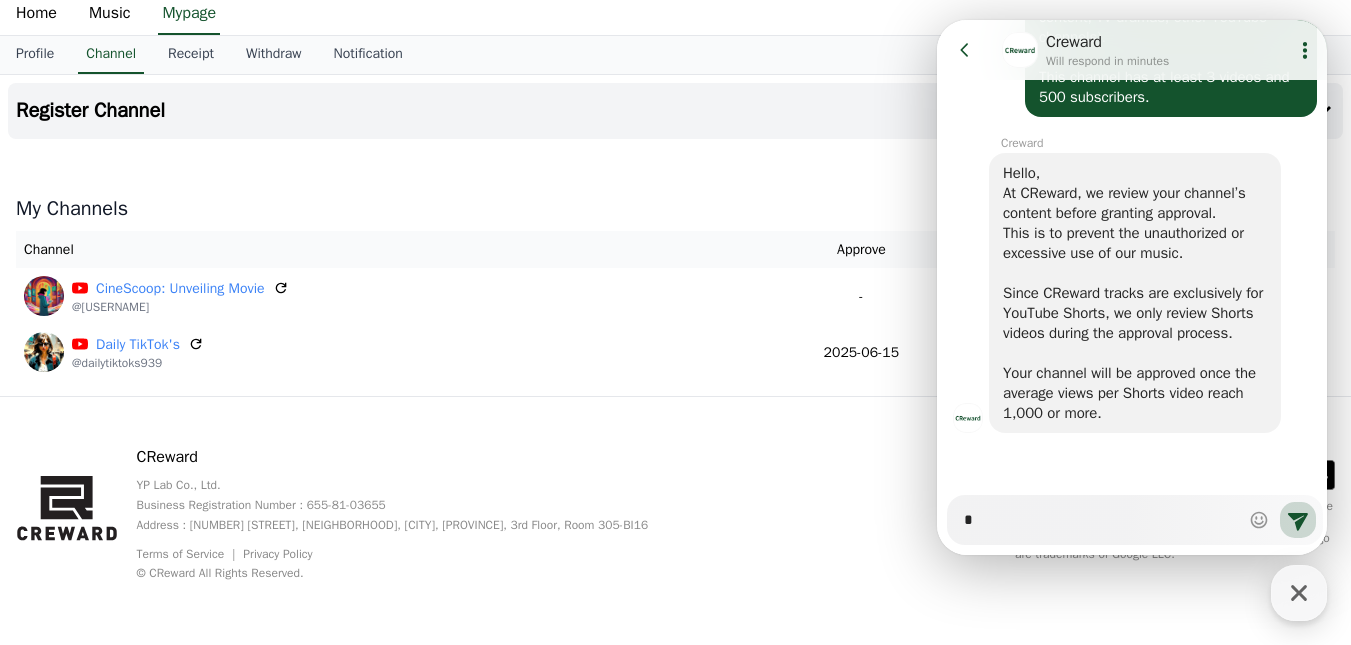 type on "*" 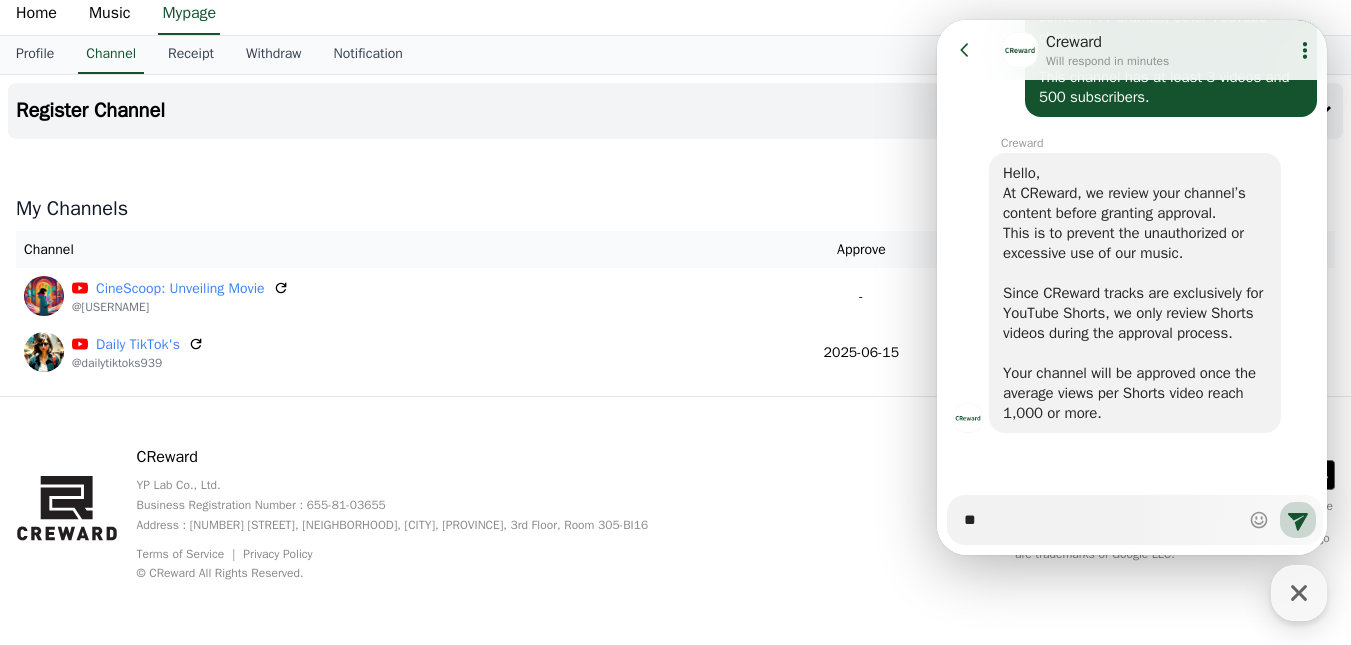 type on "*" 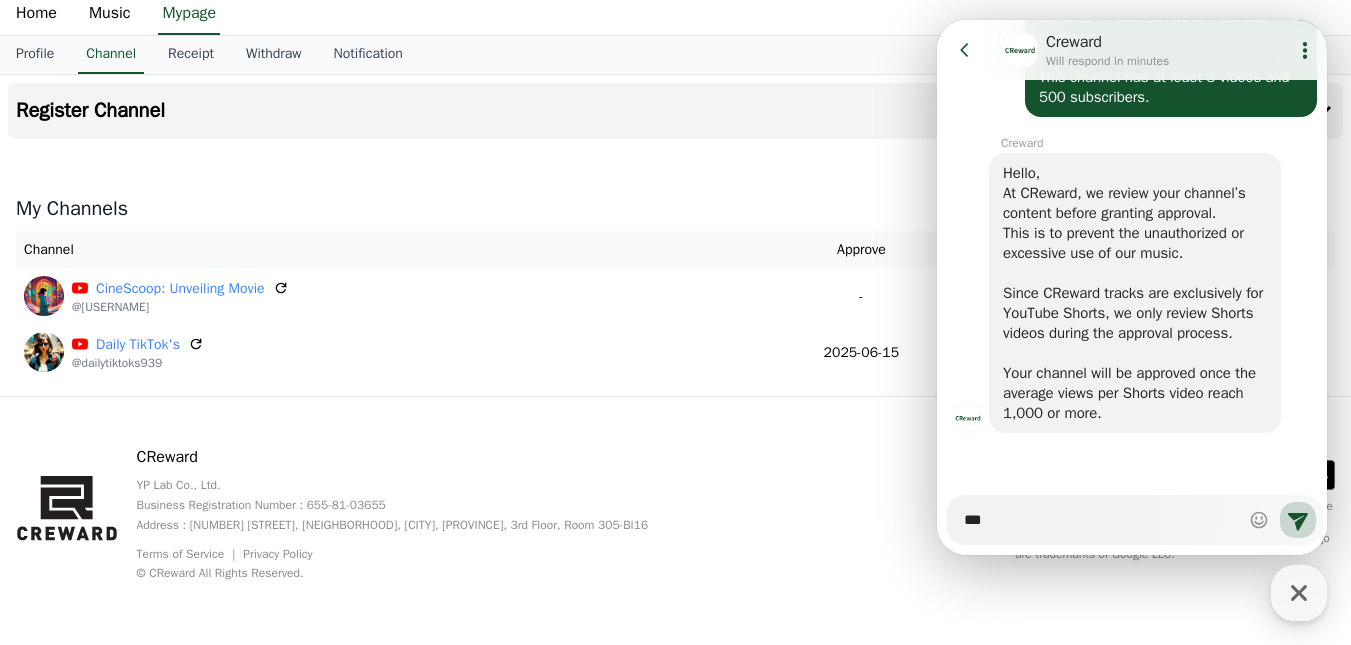 type on "****" 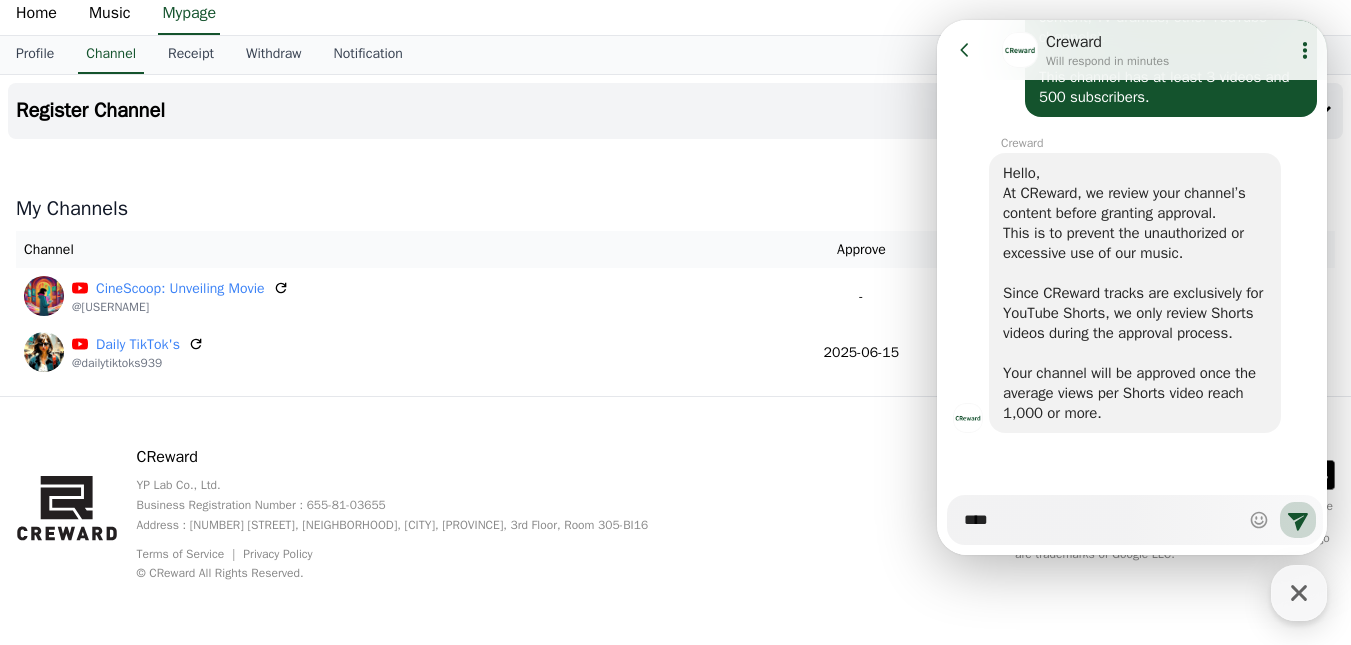 type on "*" 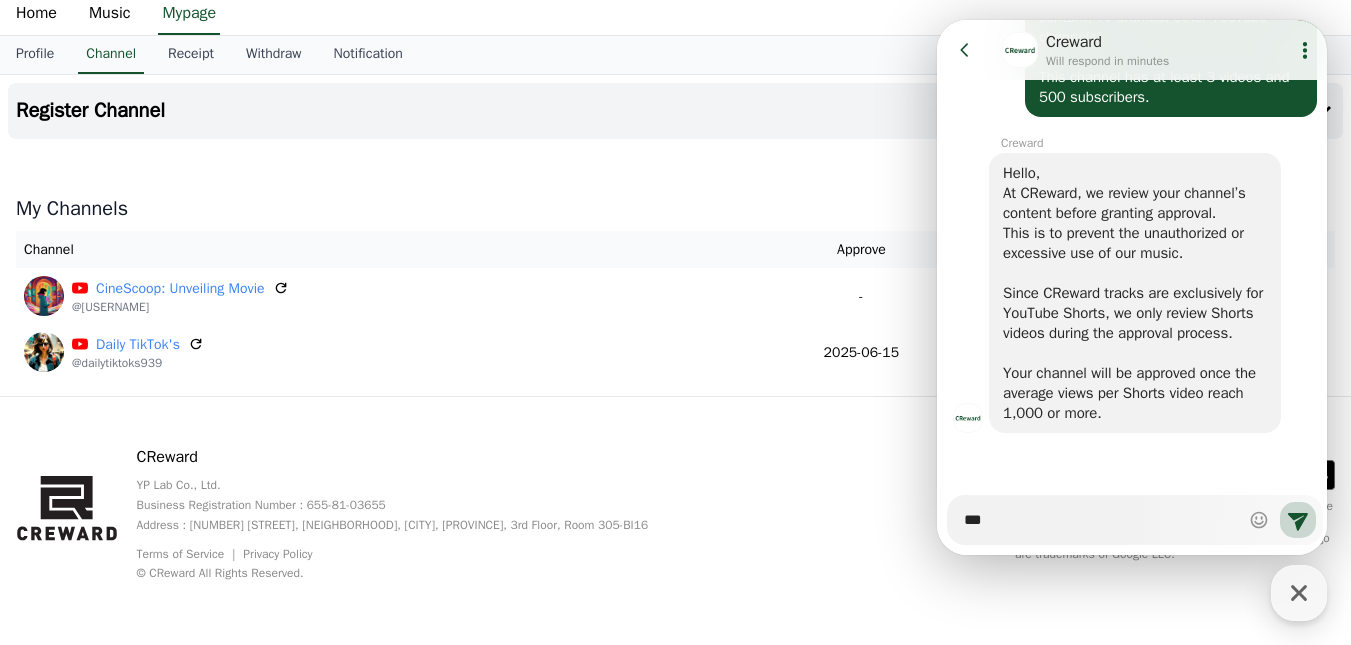 type on "*" 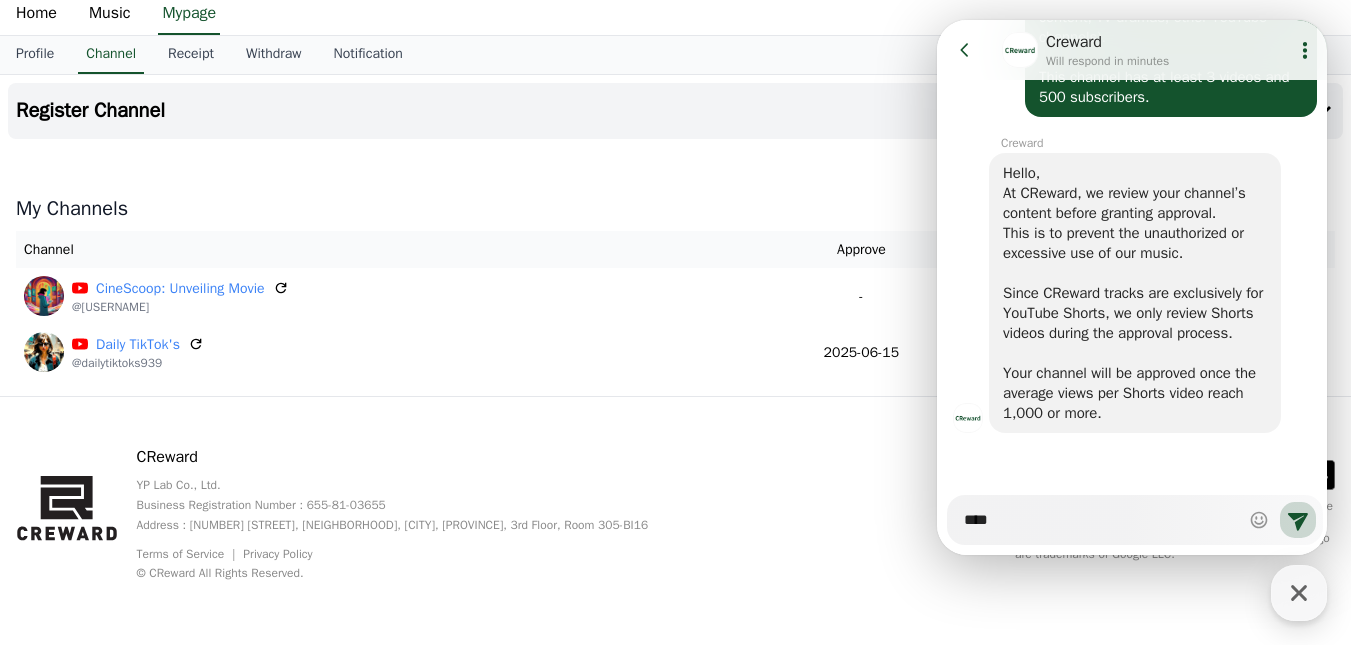 type on "*" 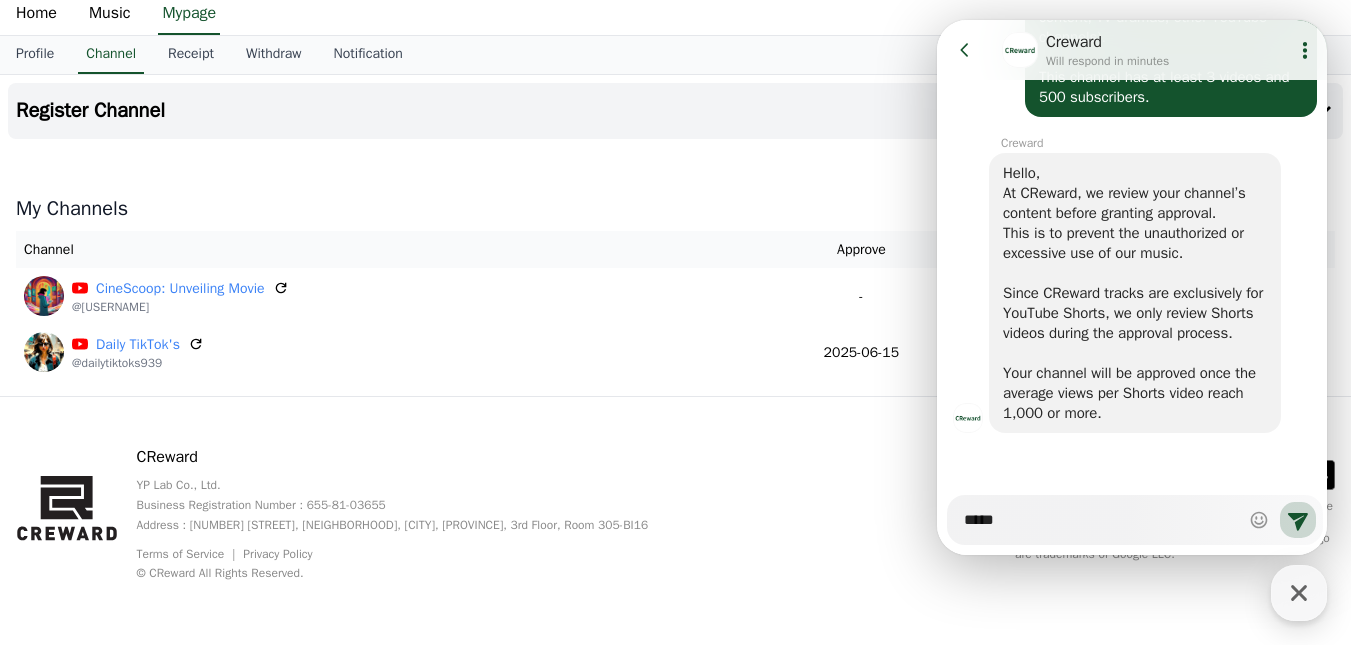 type on "*" 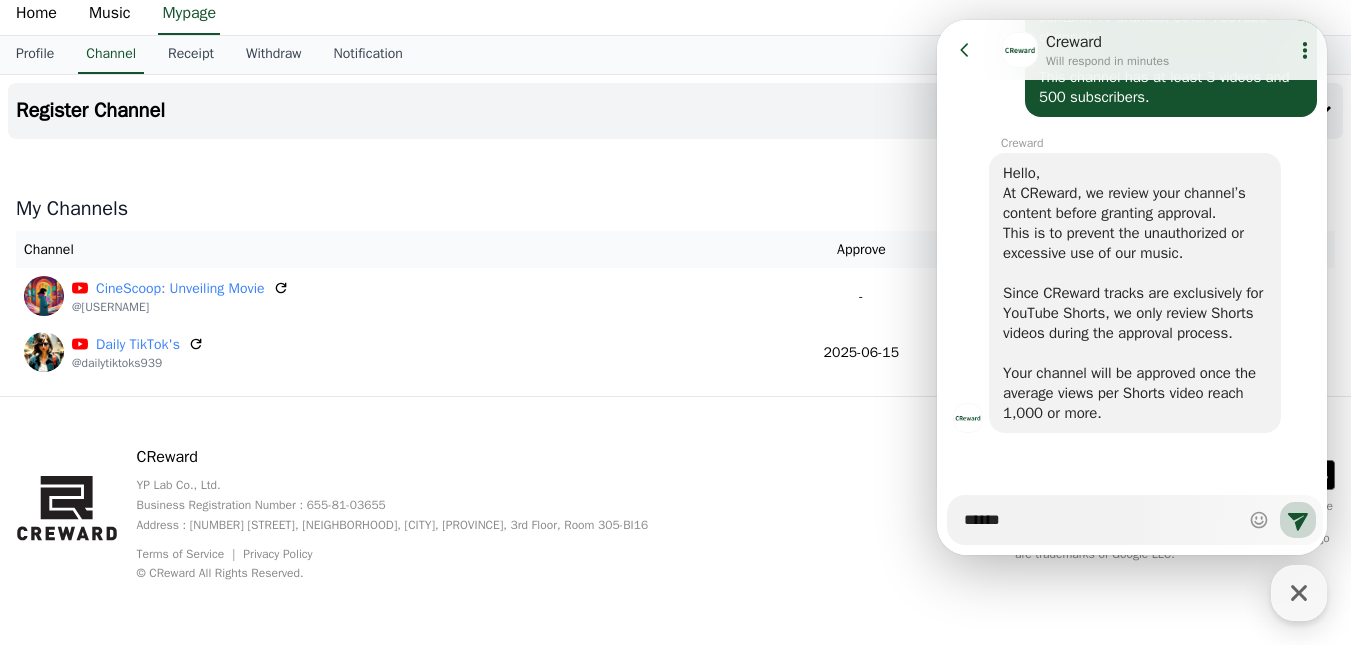 type on "*" 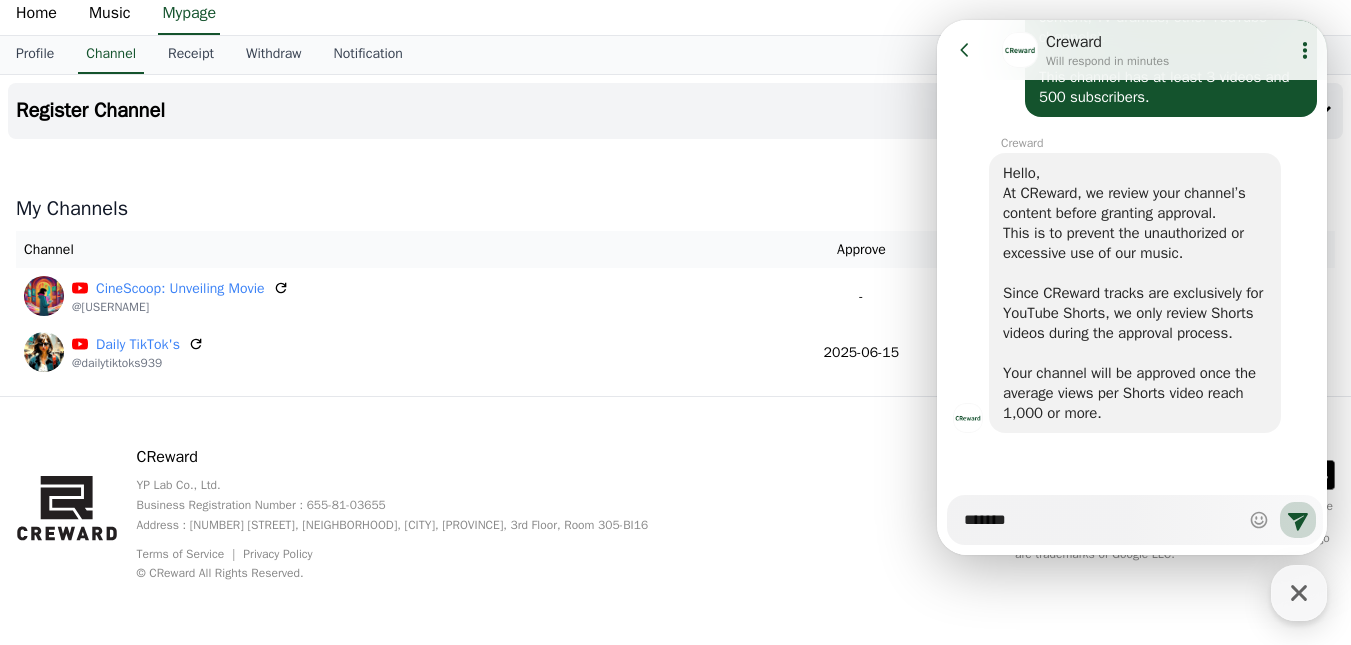 type on "*" 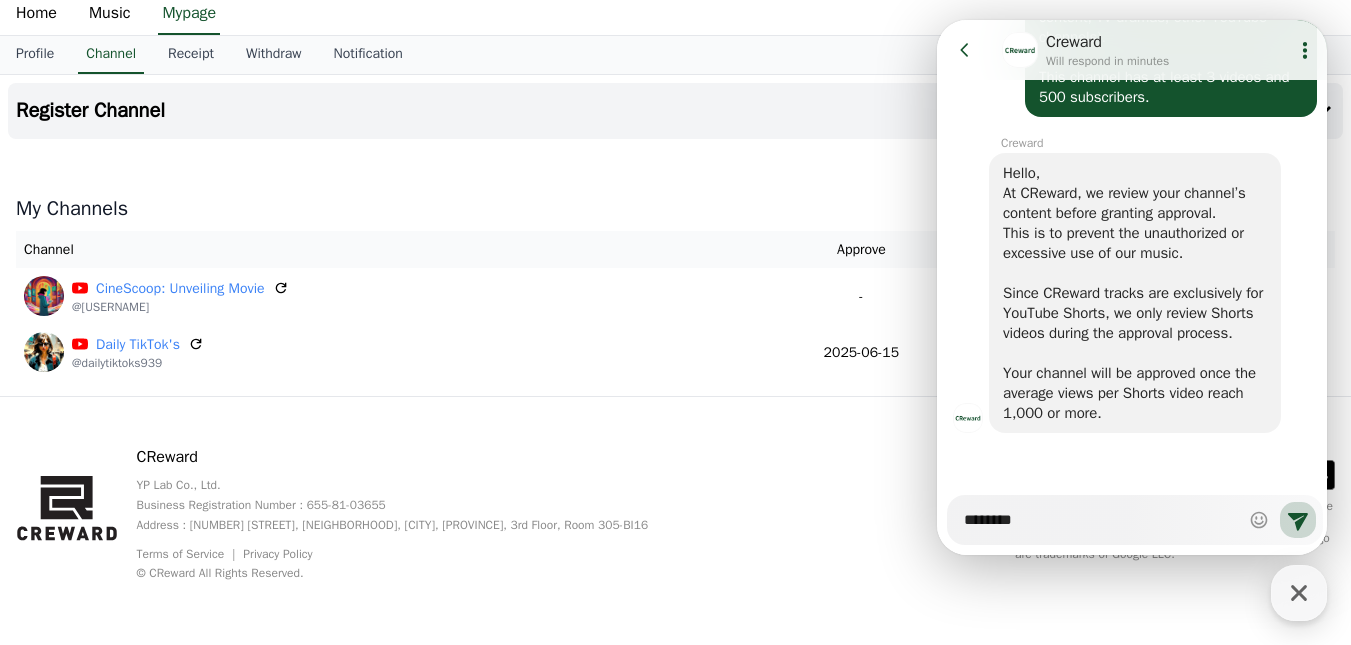 type on "*" 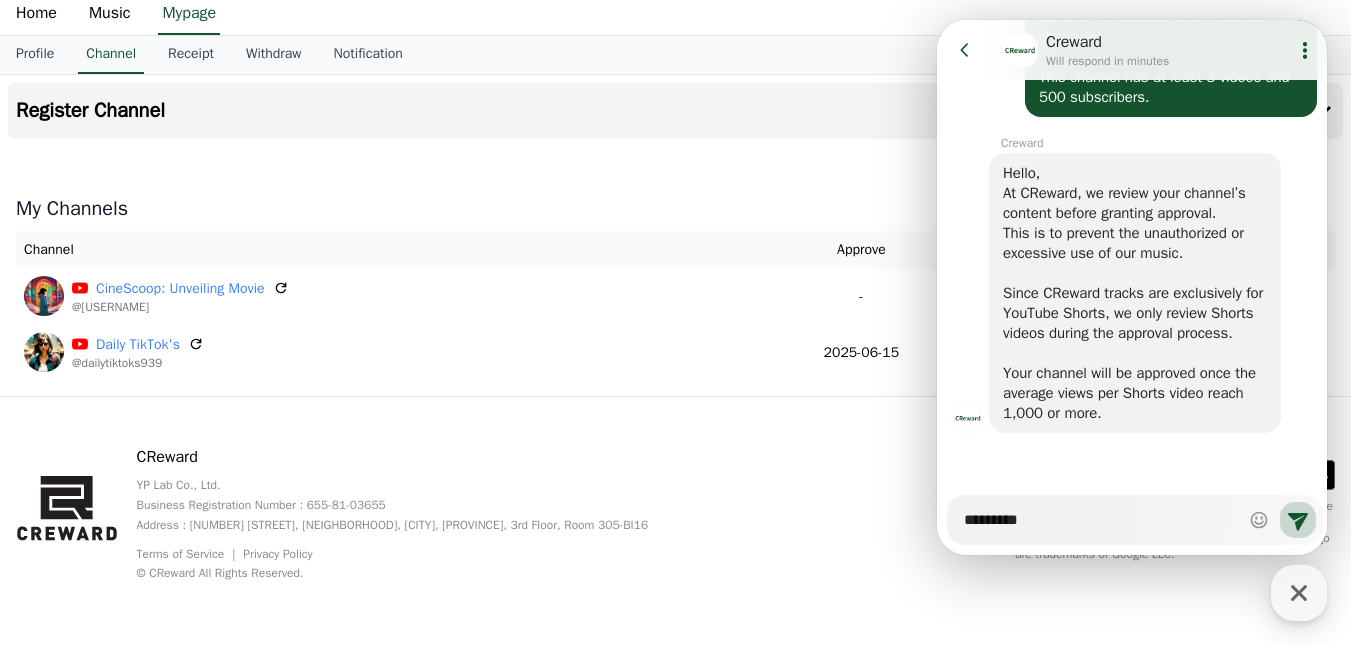 type on "*" 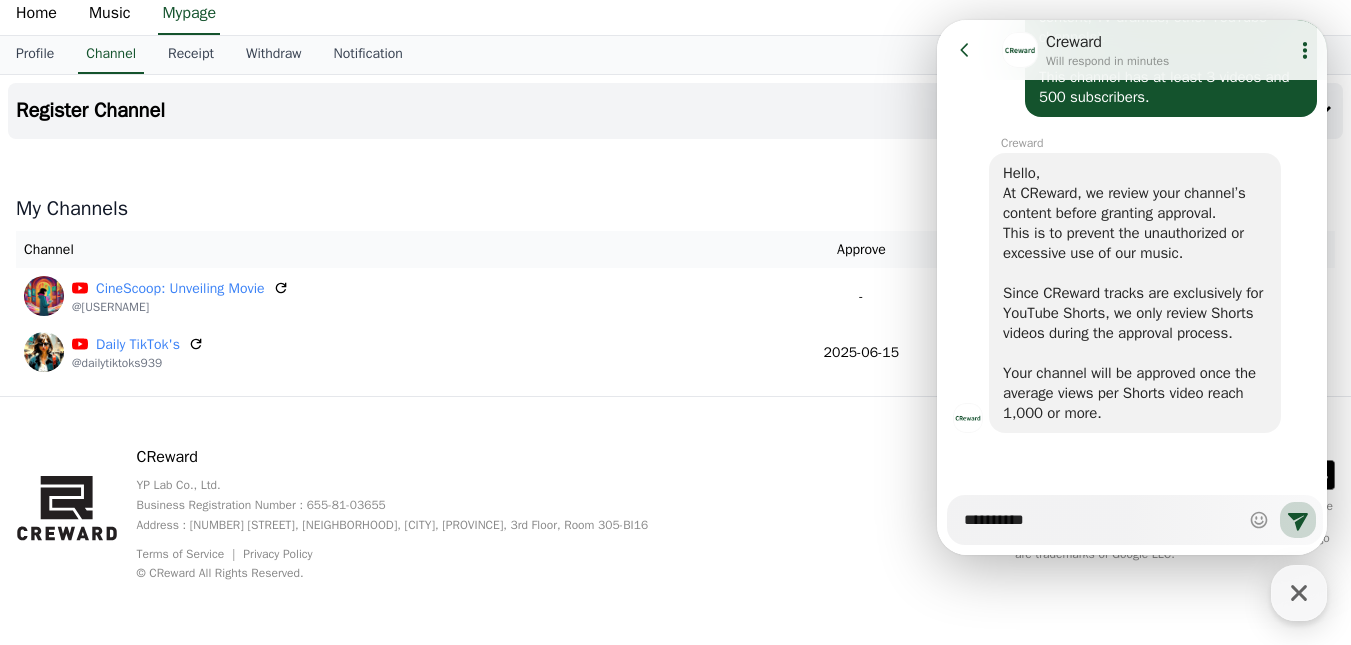 type on "*" 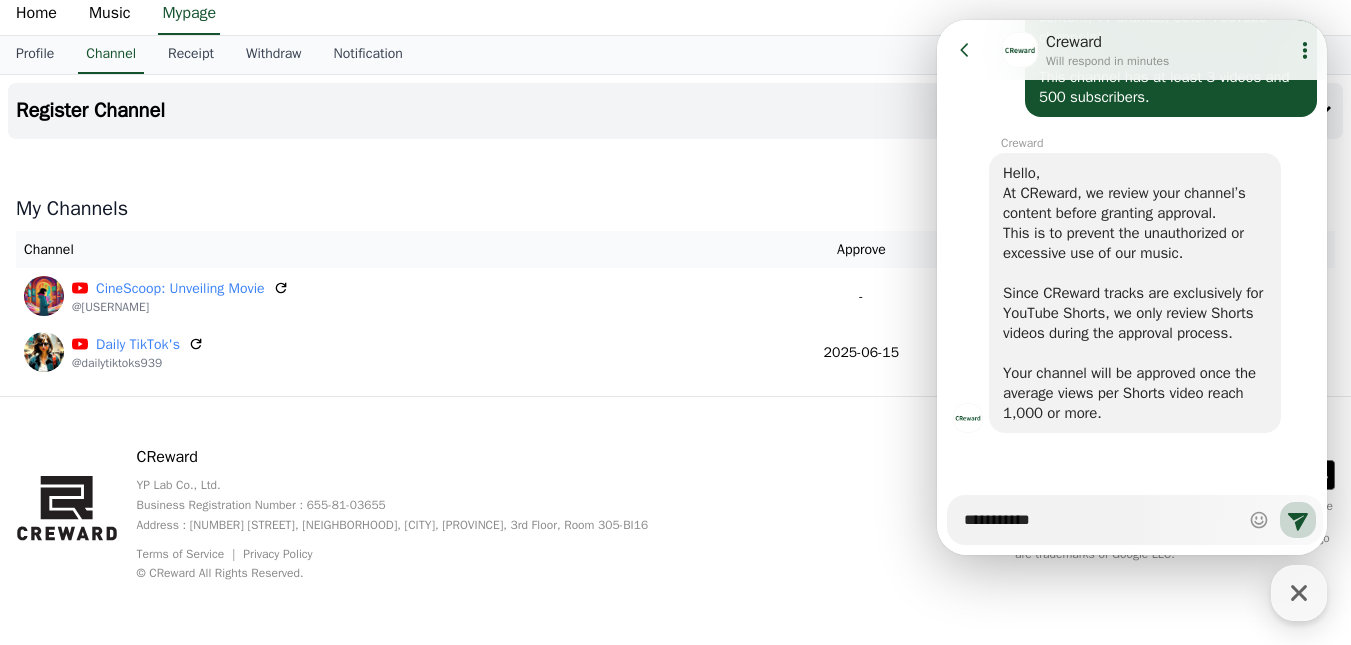 type on "*" 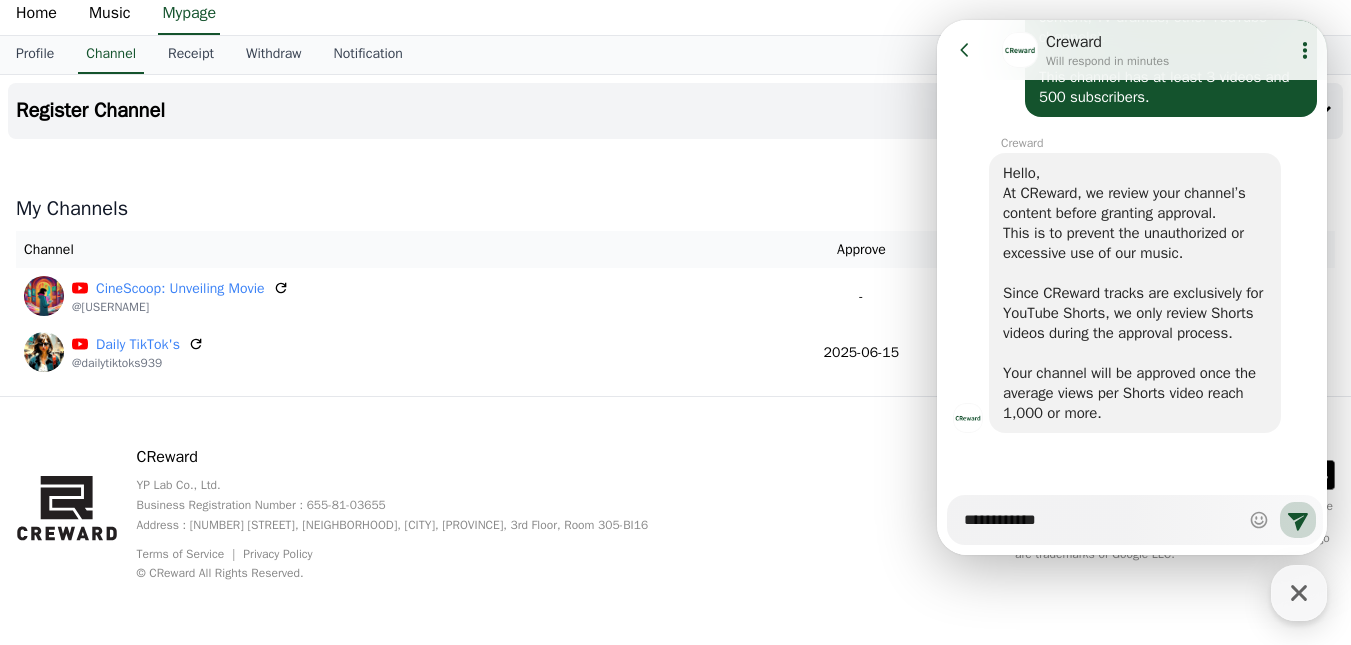 type on "*" 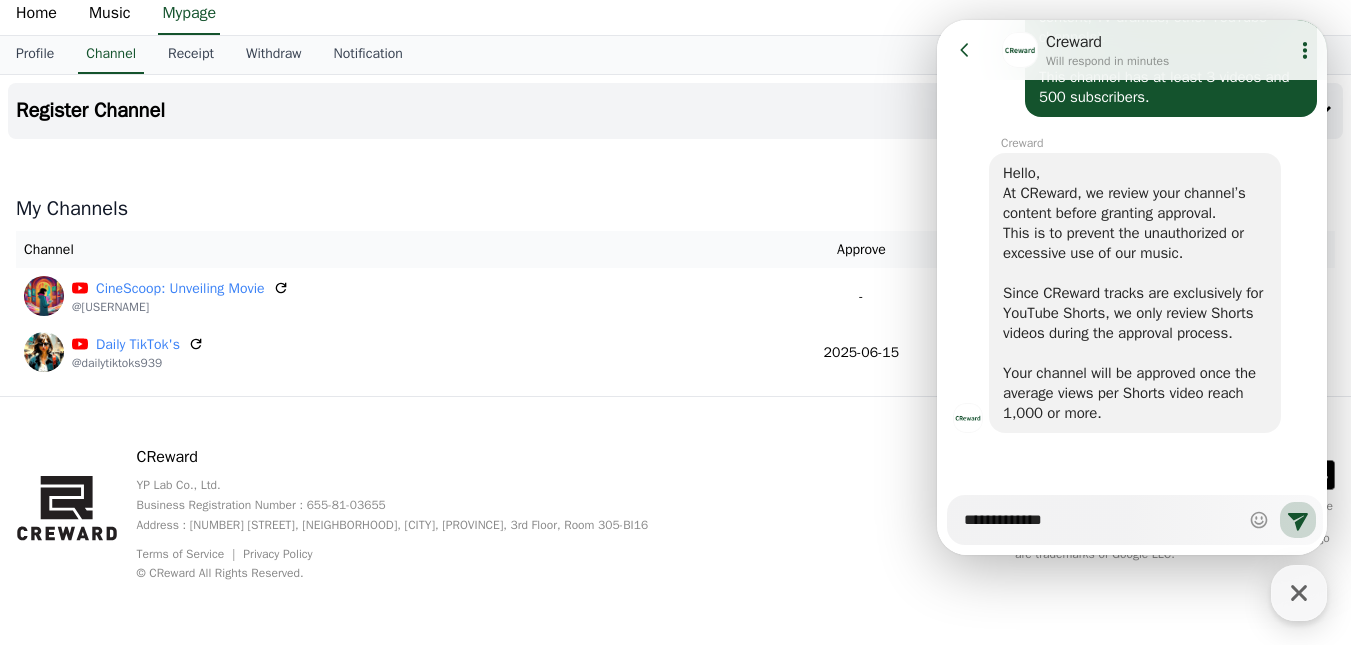 type on "*" 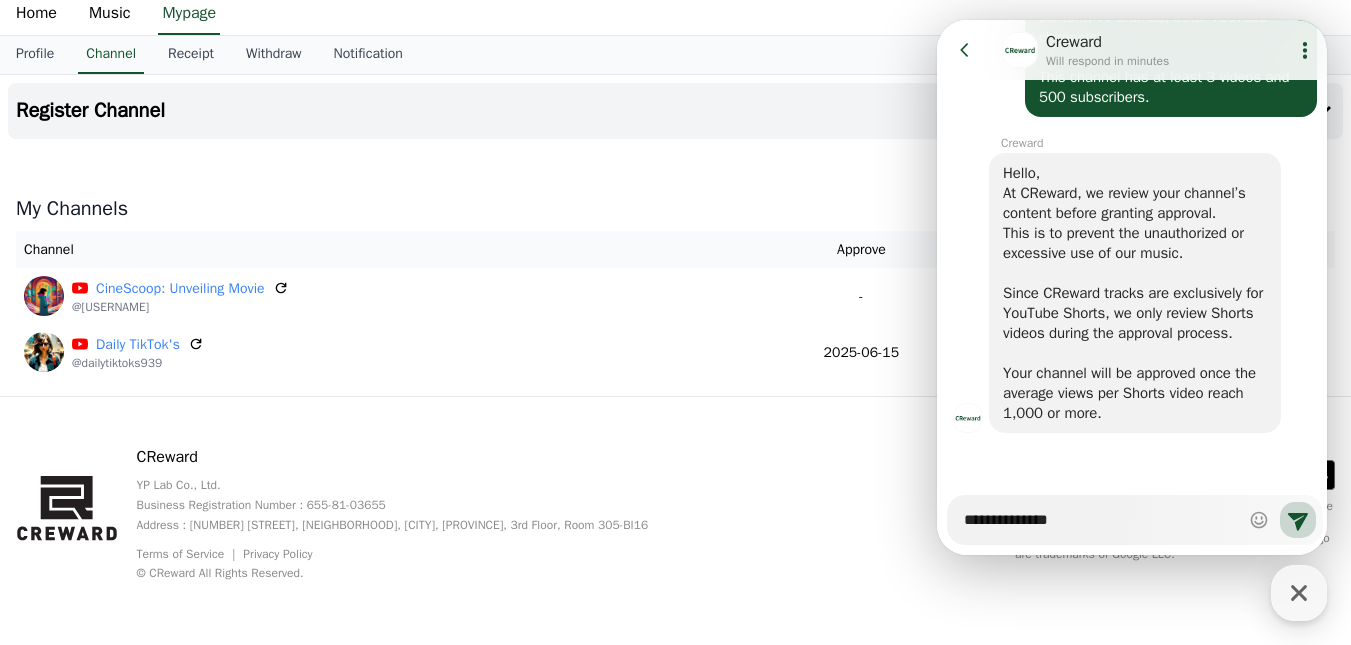 type on "*" 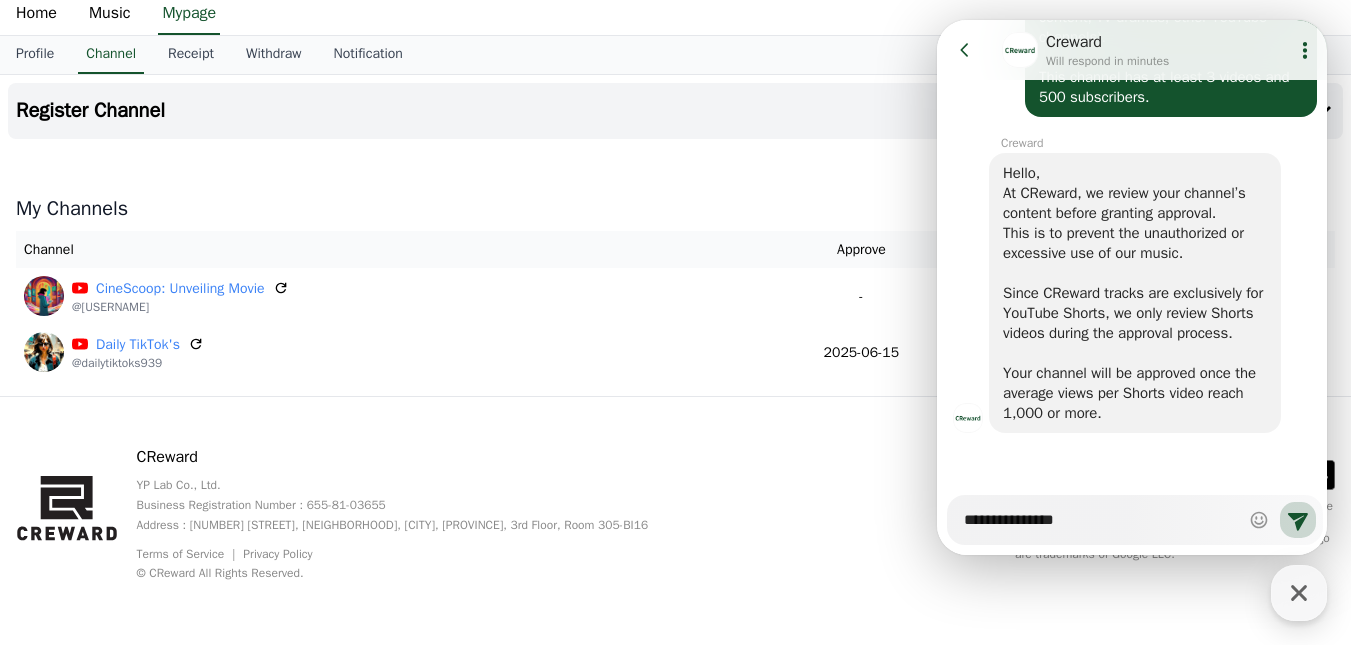 type on "*" 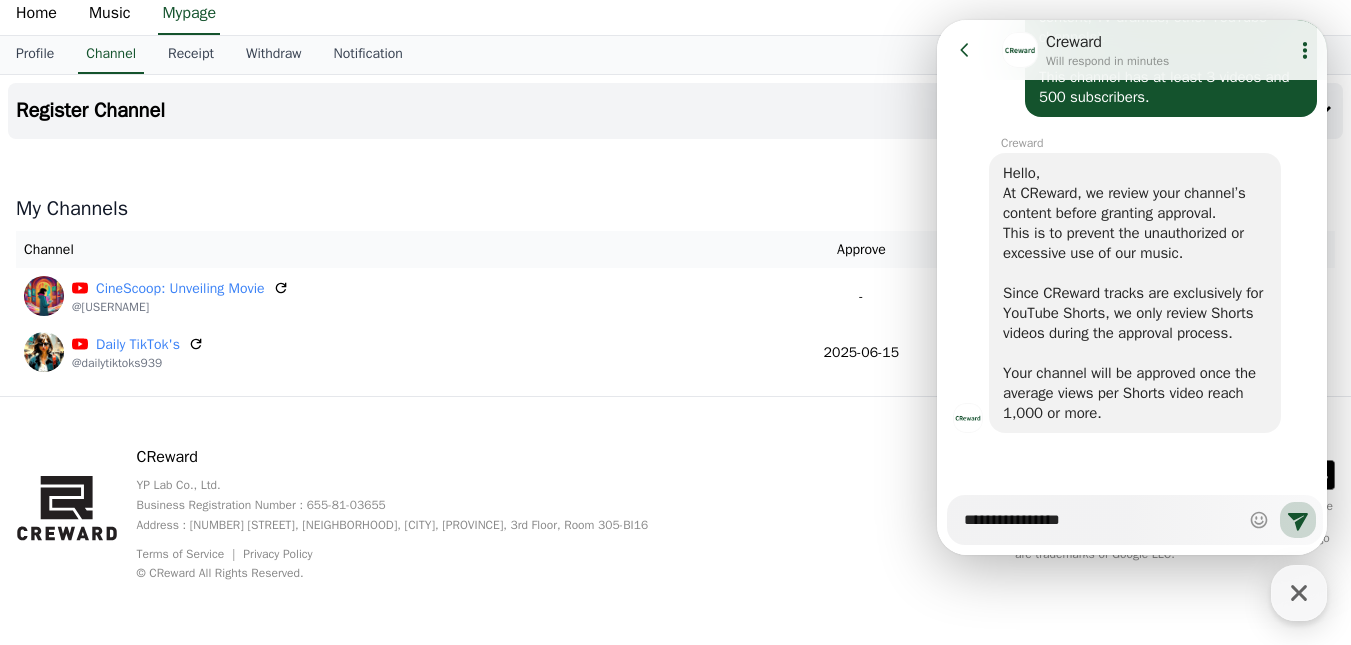 type on "*" 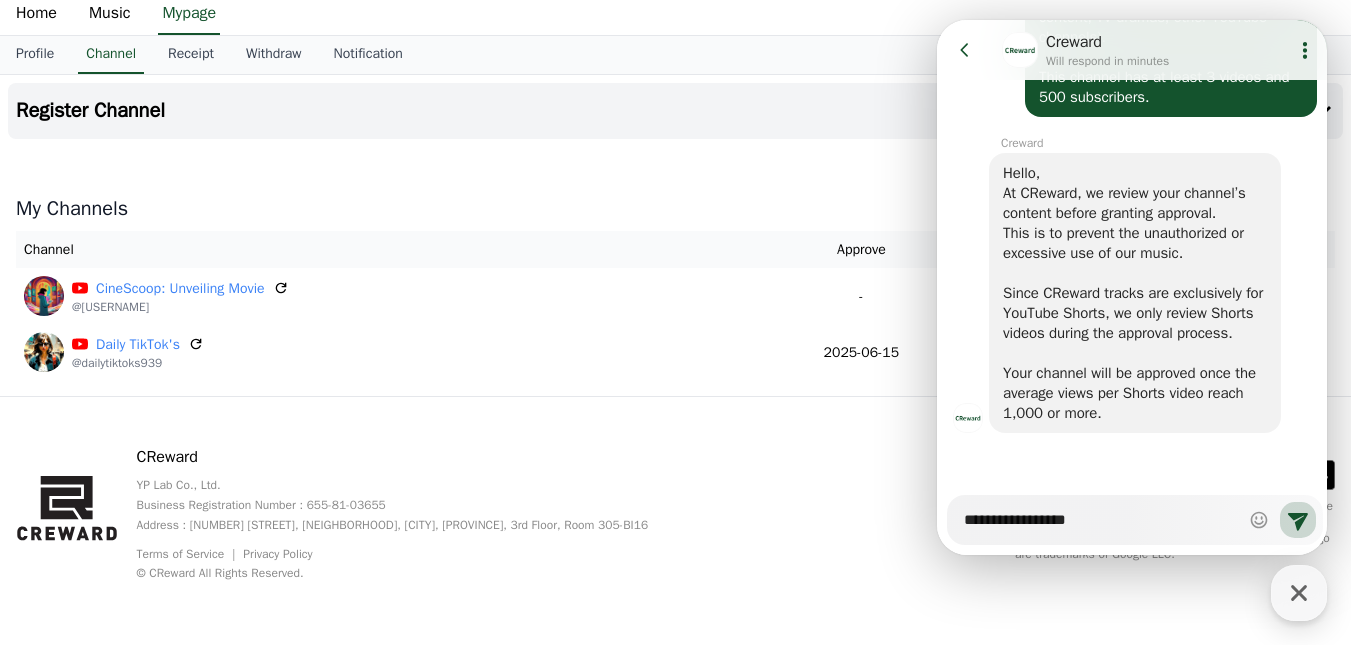 type on "*" 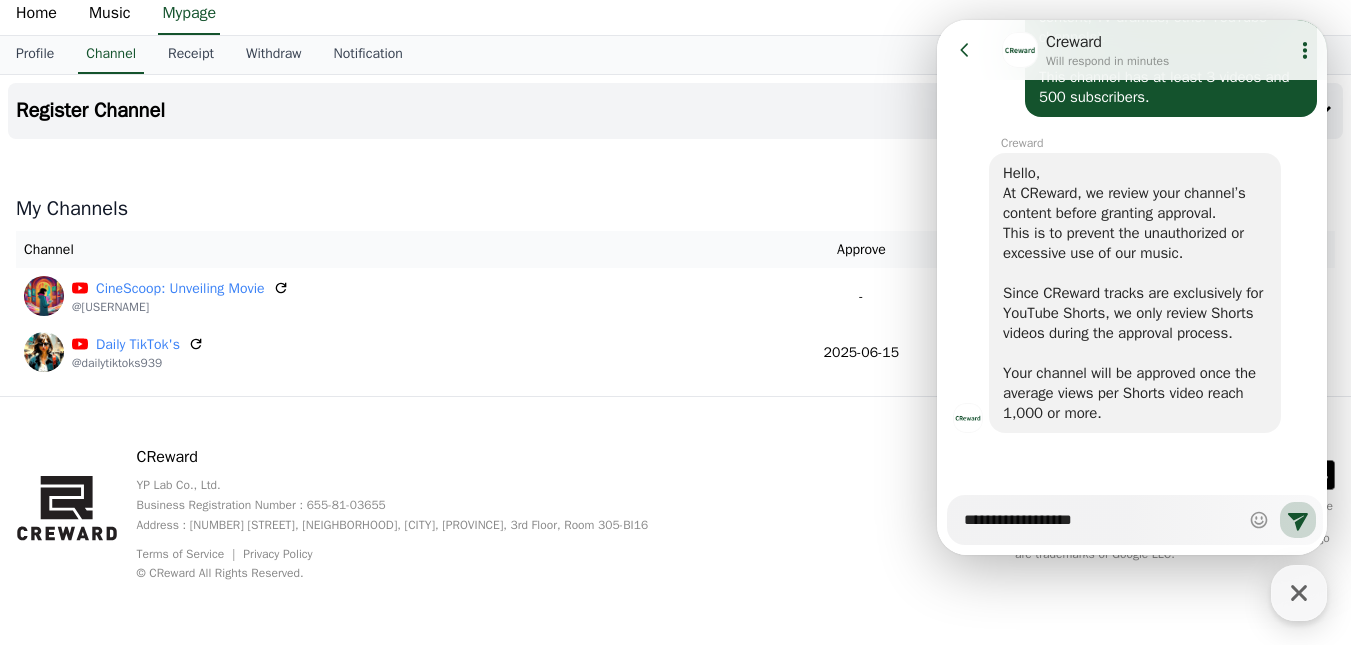 type on "*" 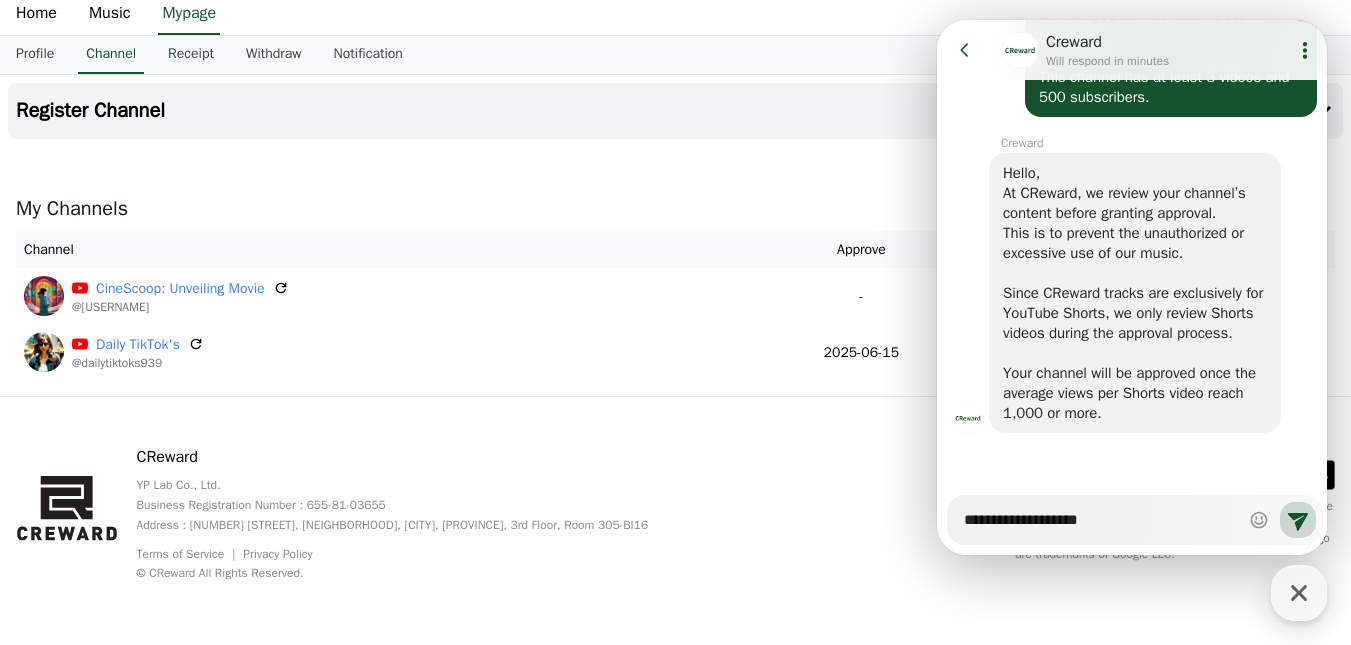 type on "*" 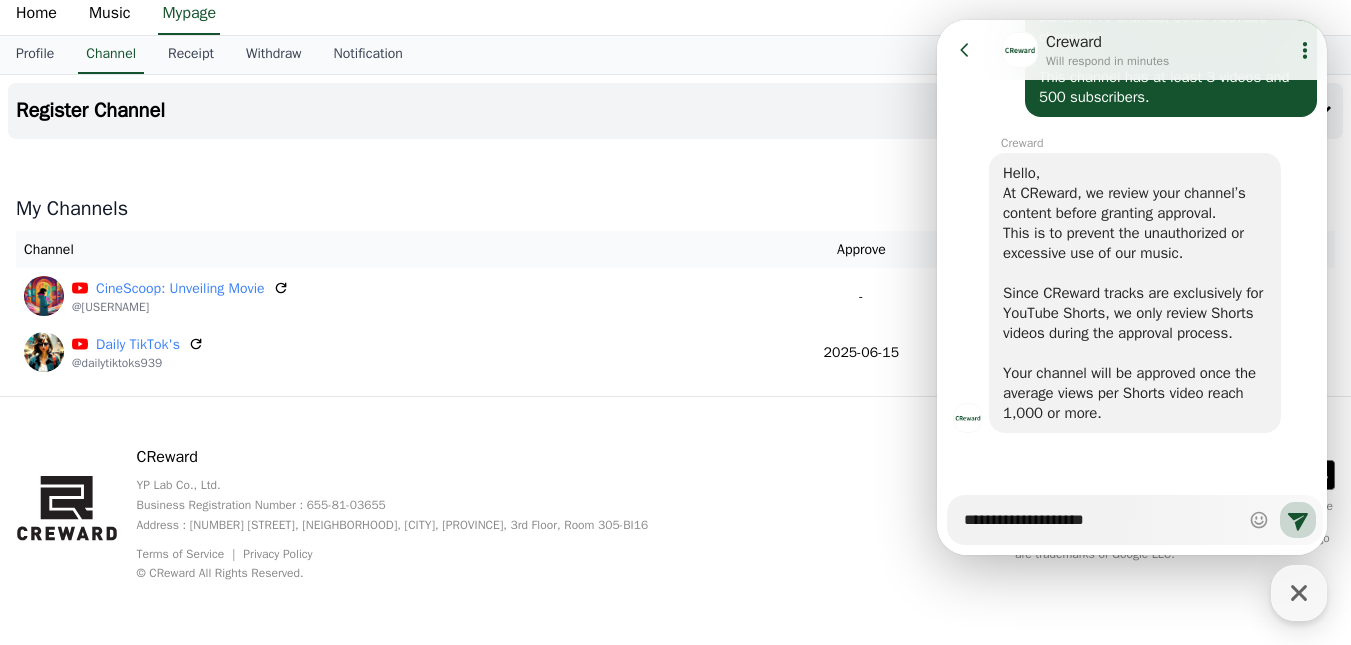 type on "*" 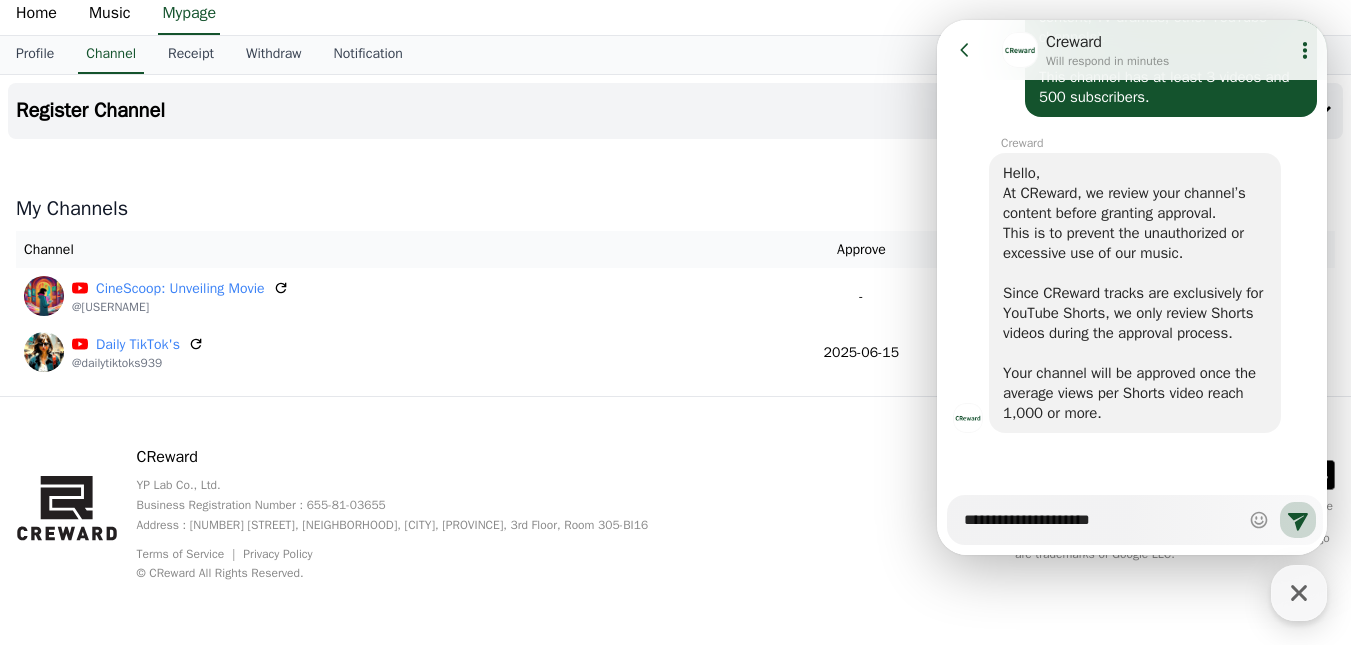 type on "*" 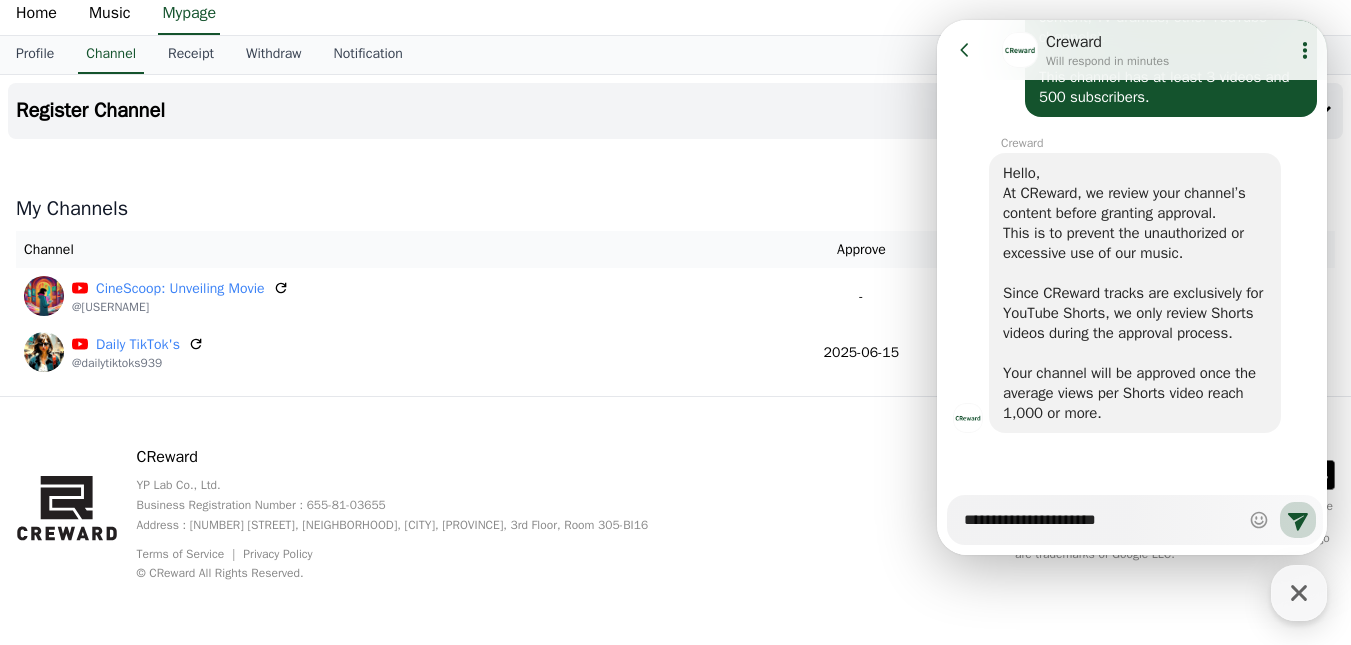 type on "*" 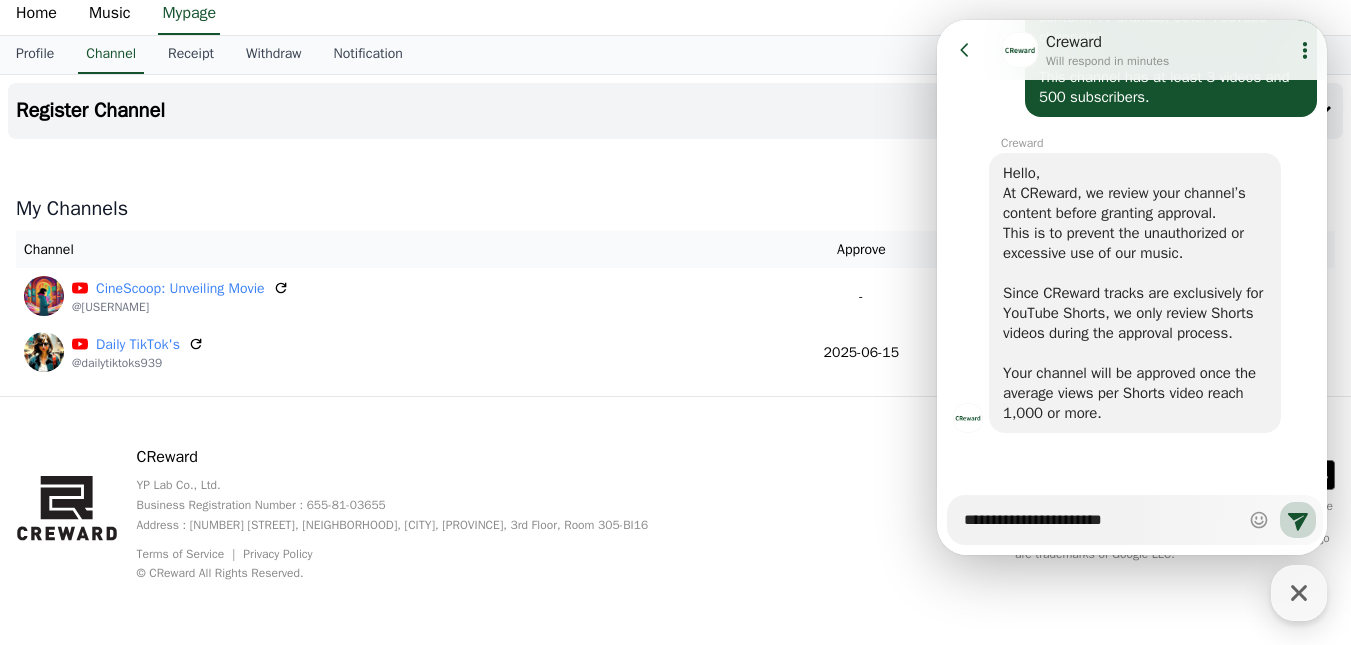 type on "*" 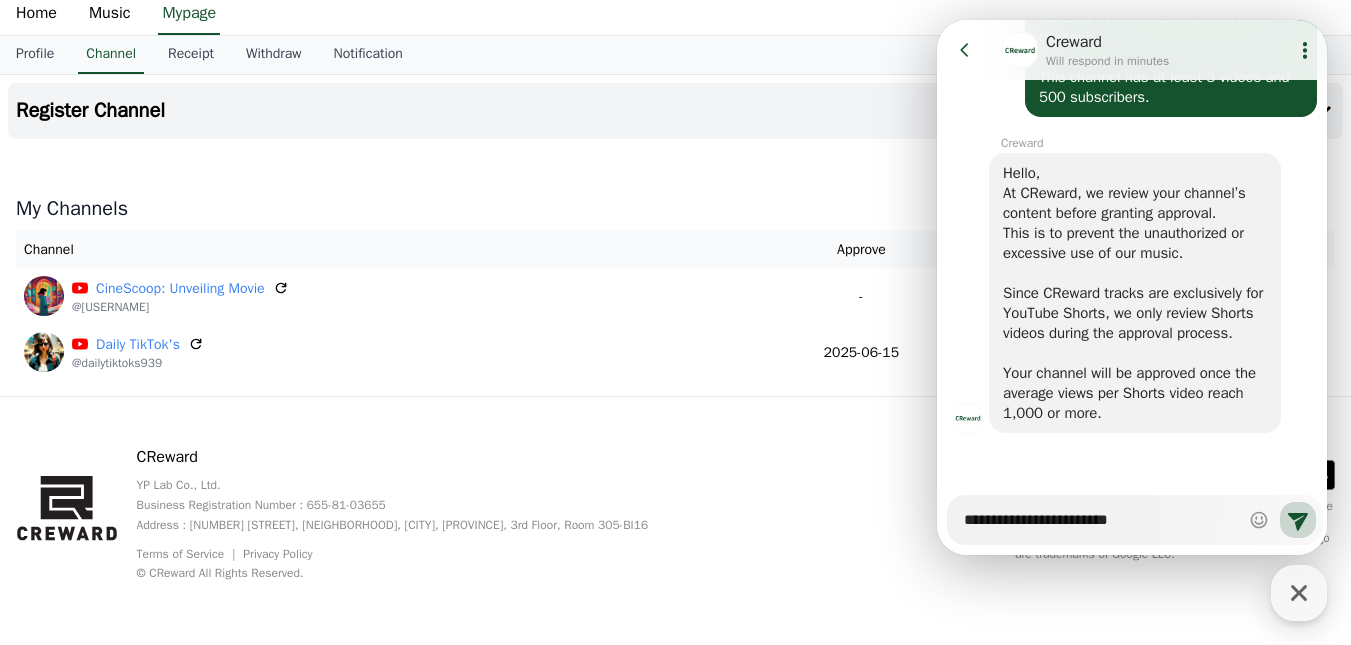 type on "*" 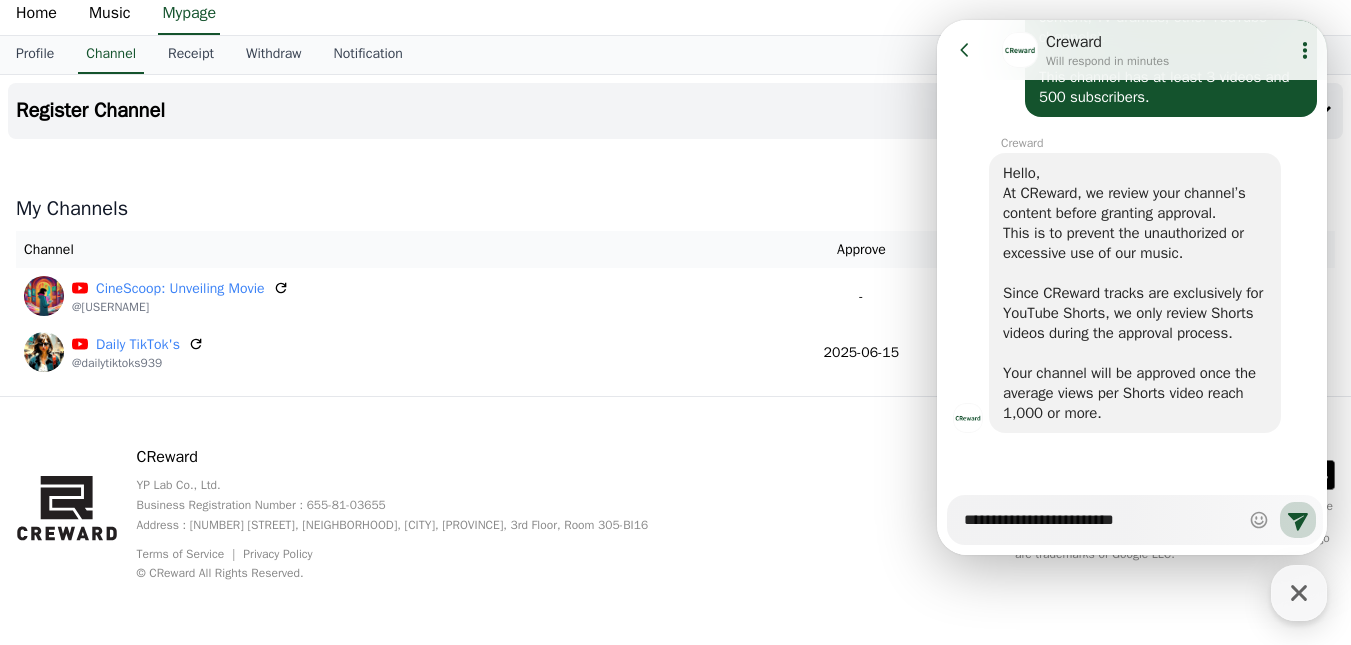 type on "*" 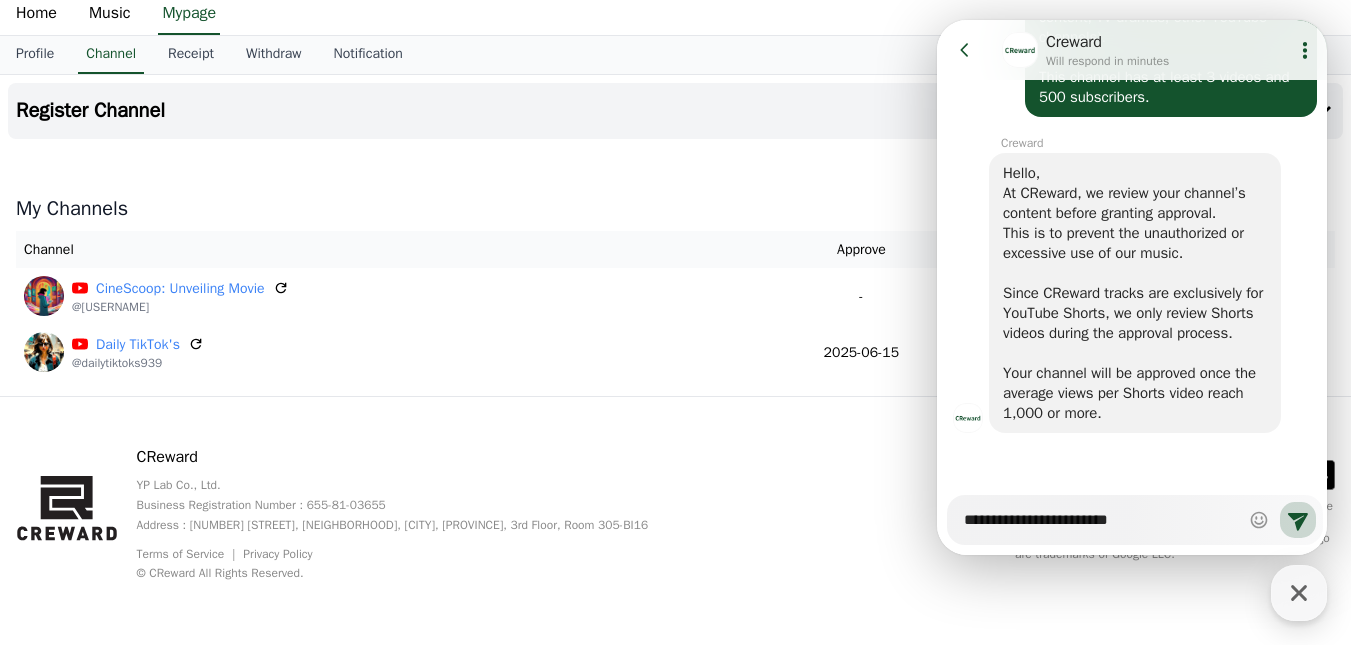 type on "*" 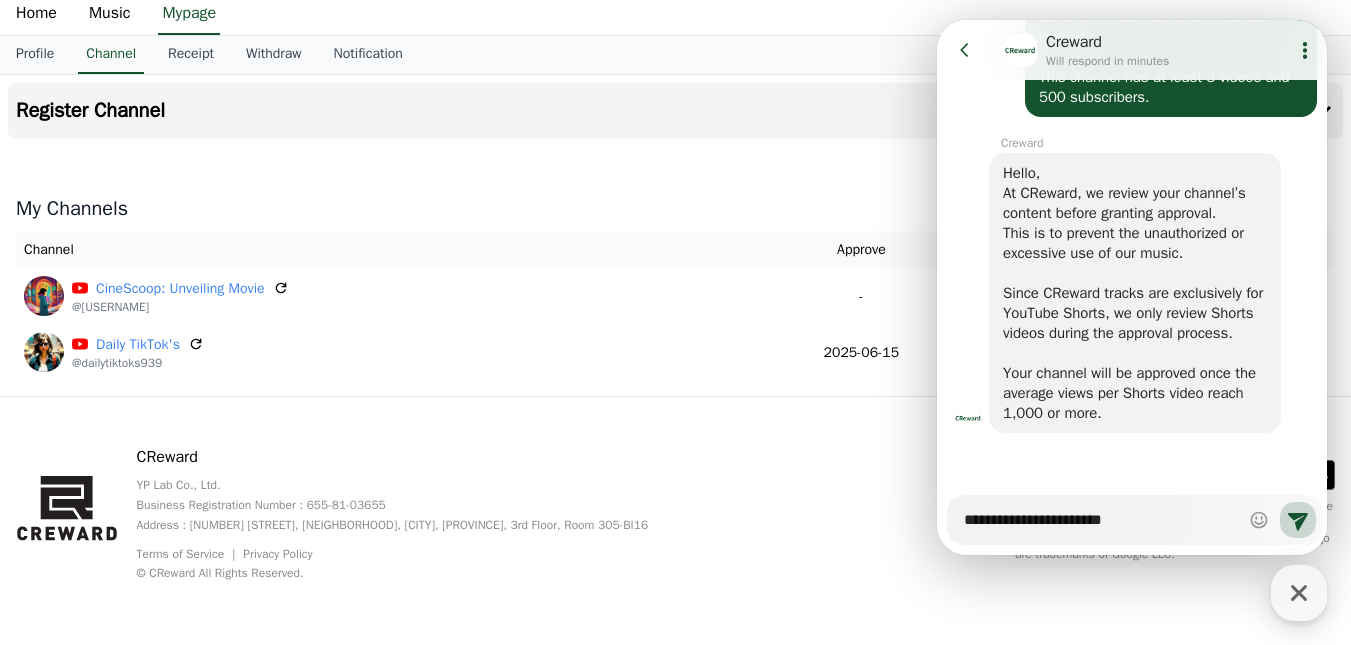type on "*" 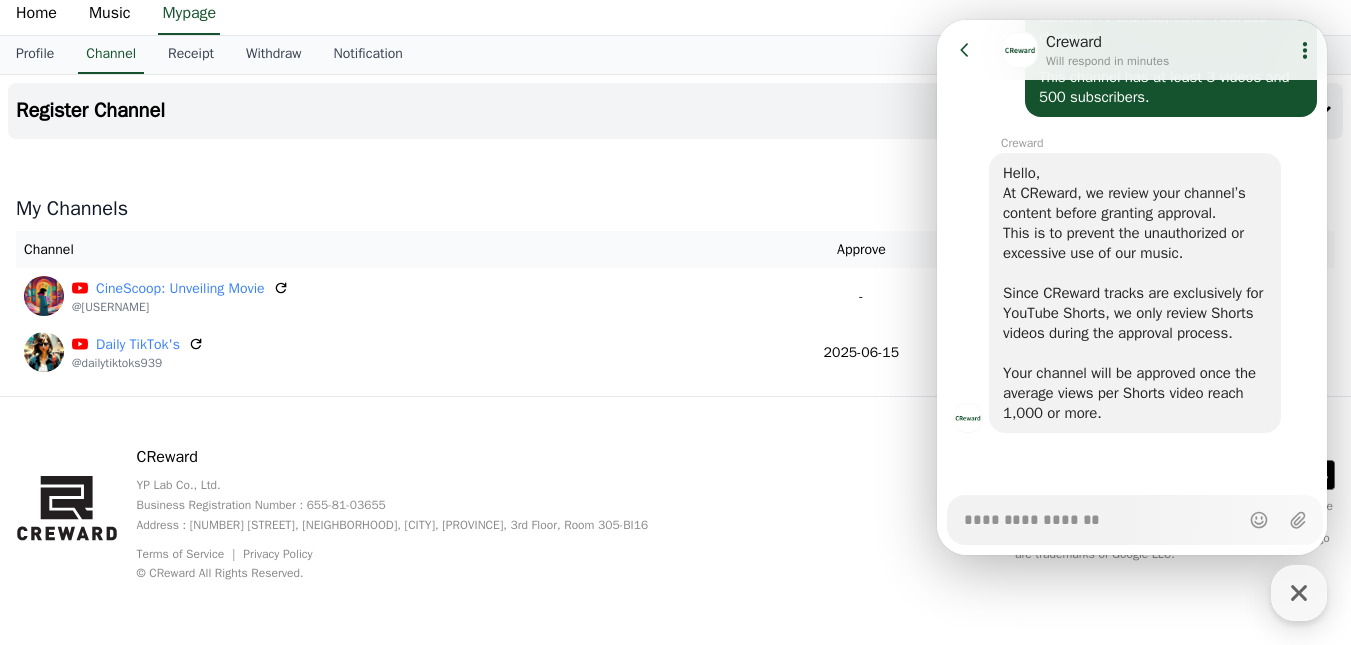 scroll, scrollTop: 2492, scrollLeft: 0, axis: vertical 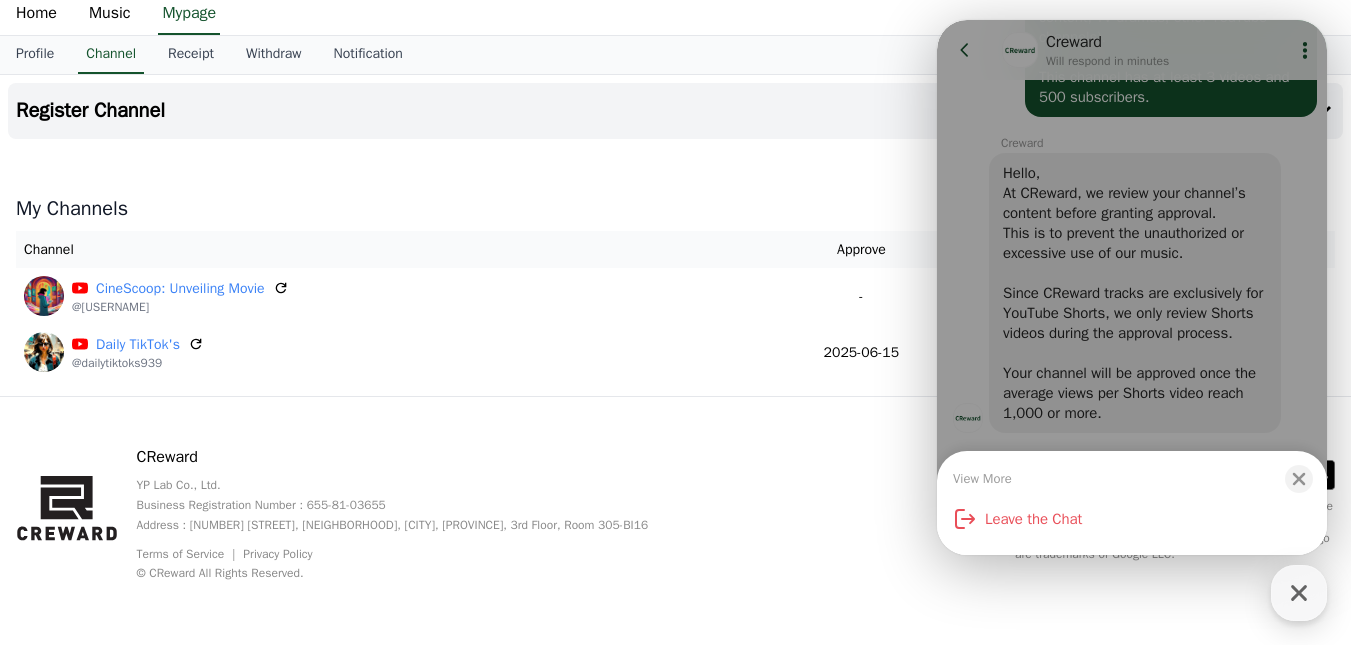click on "Register Channel             My Channels   Channel   Approve   Status         CineScoop: Unveiling Movie     @[USERNAME]-[NUMBER]       -   Waiting for approval           Daily TikTok's     @[USERNAME]       [DATE]   [DATE]   Approved" at bounding box center [675, 235] 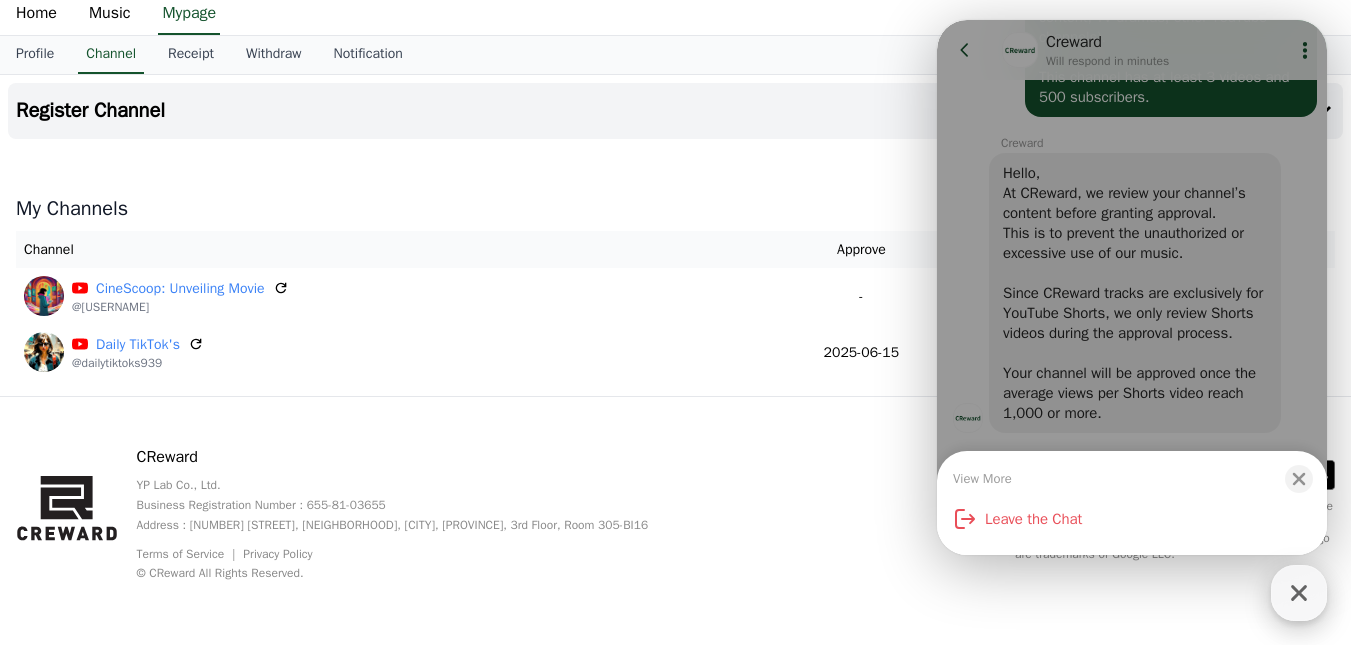 click 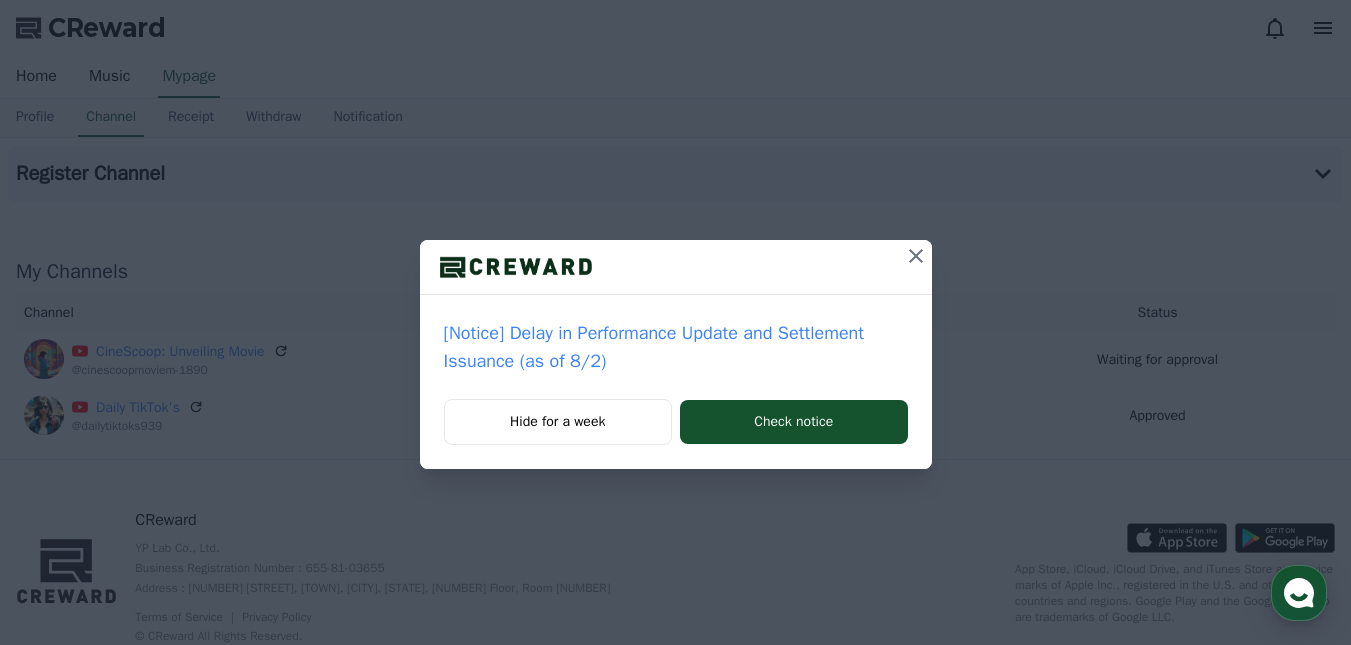 scroll, scrollTop: 0, scrollLeft: 0, axis: both 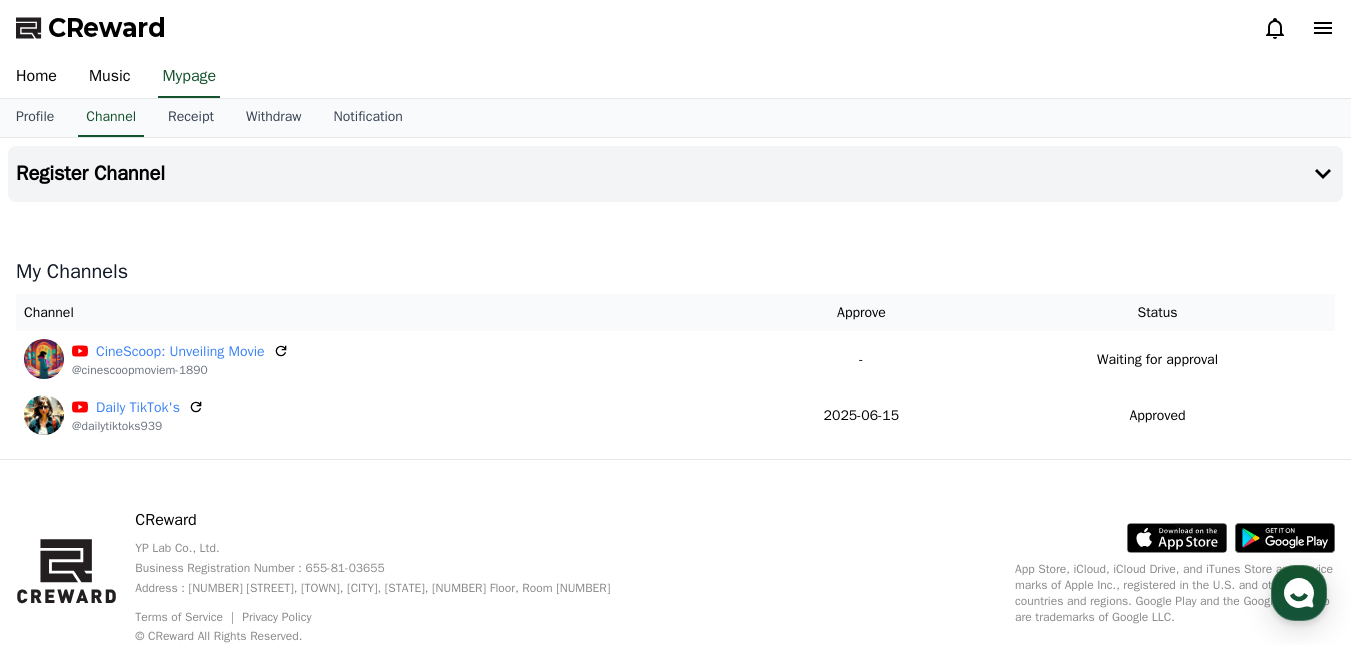 click 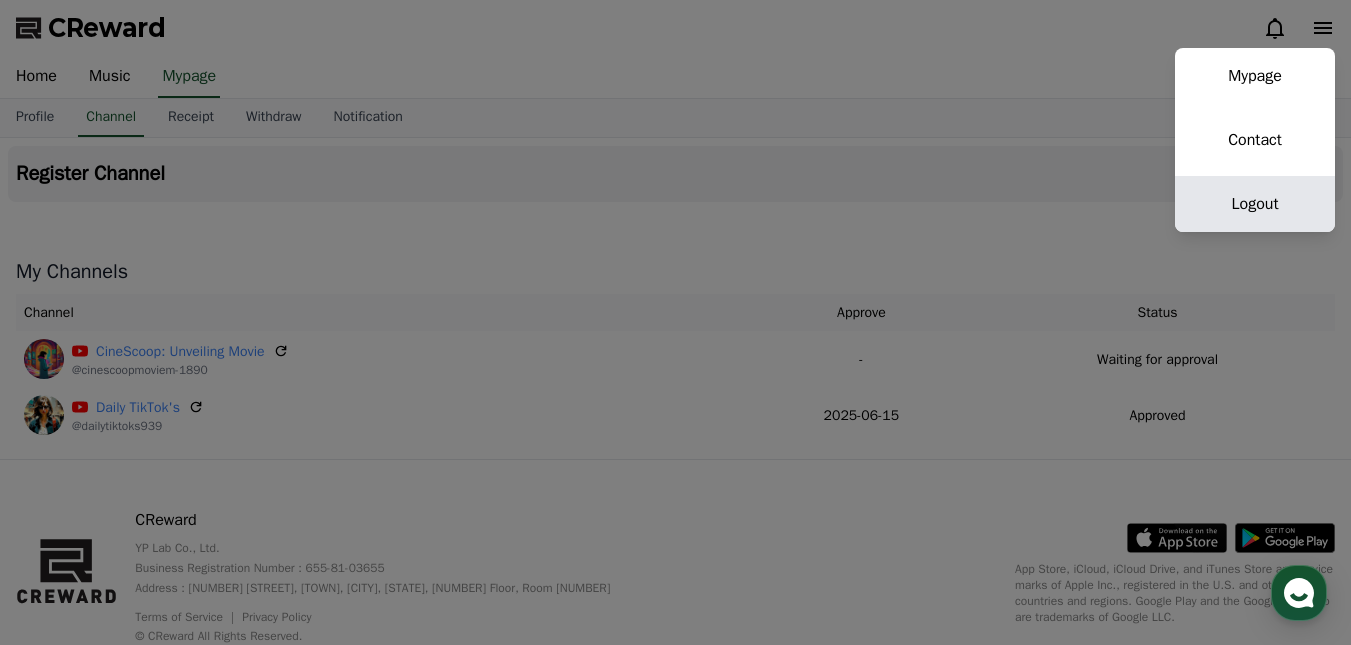 click on "Logout" at bounding box center (1255, 204) 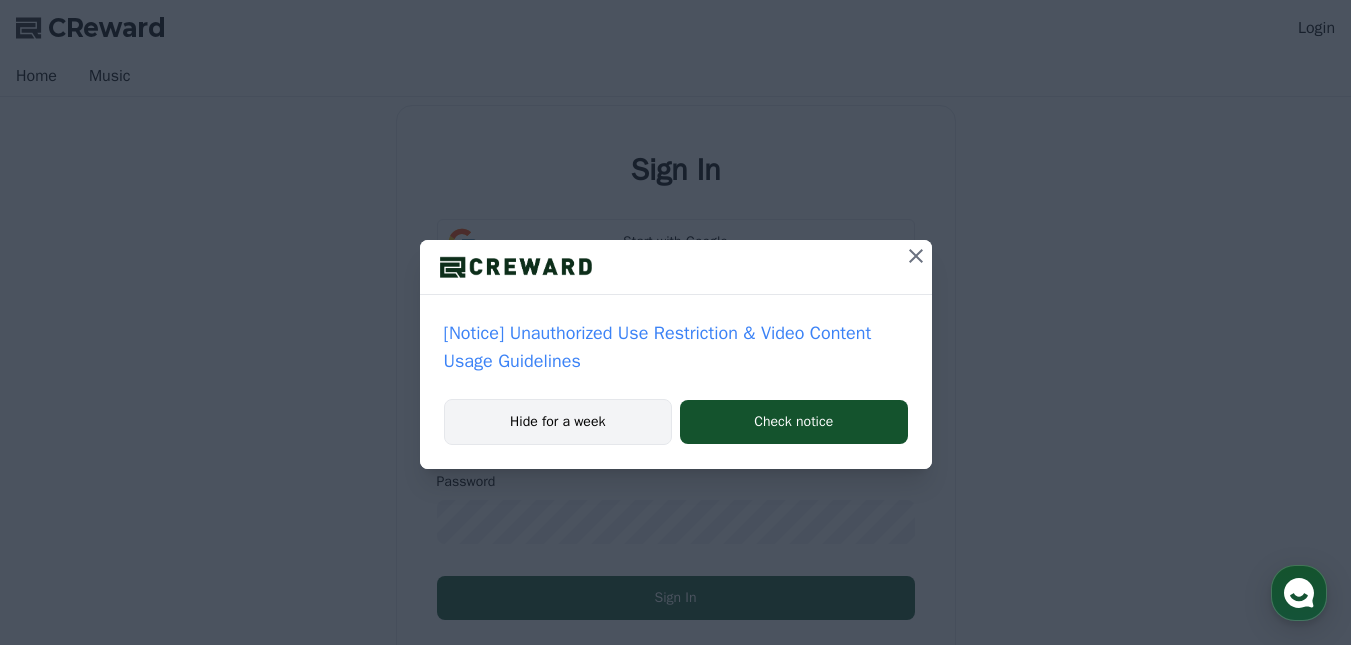scroll, scrollTop: 0, scrollLeft: 0, axis: both 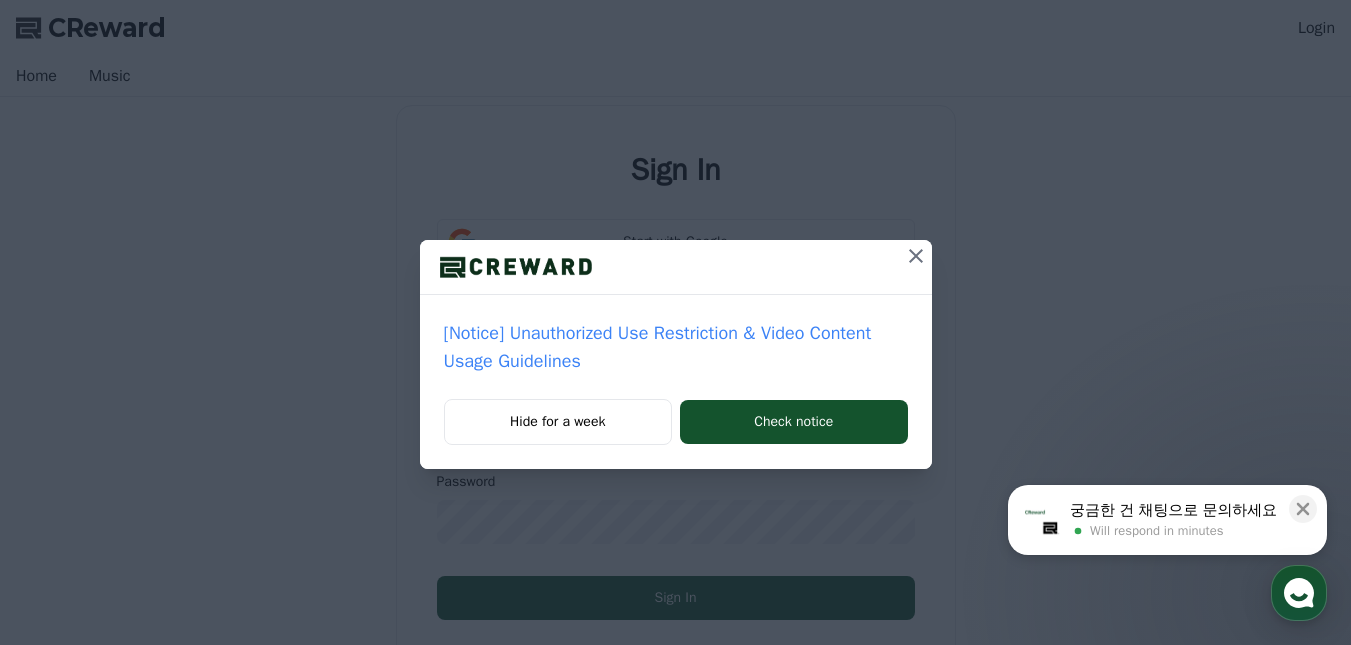 click 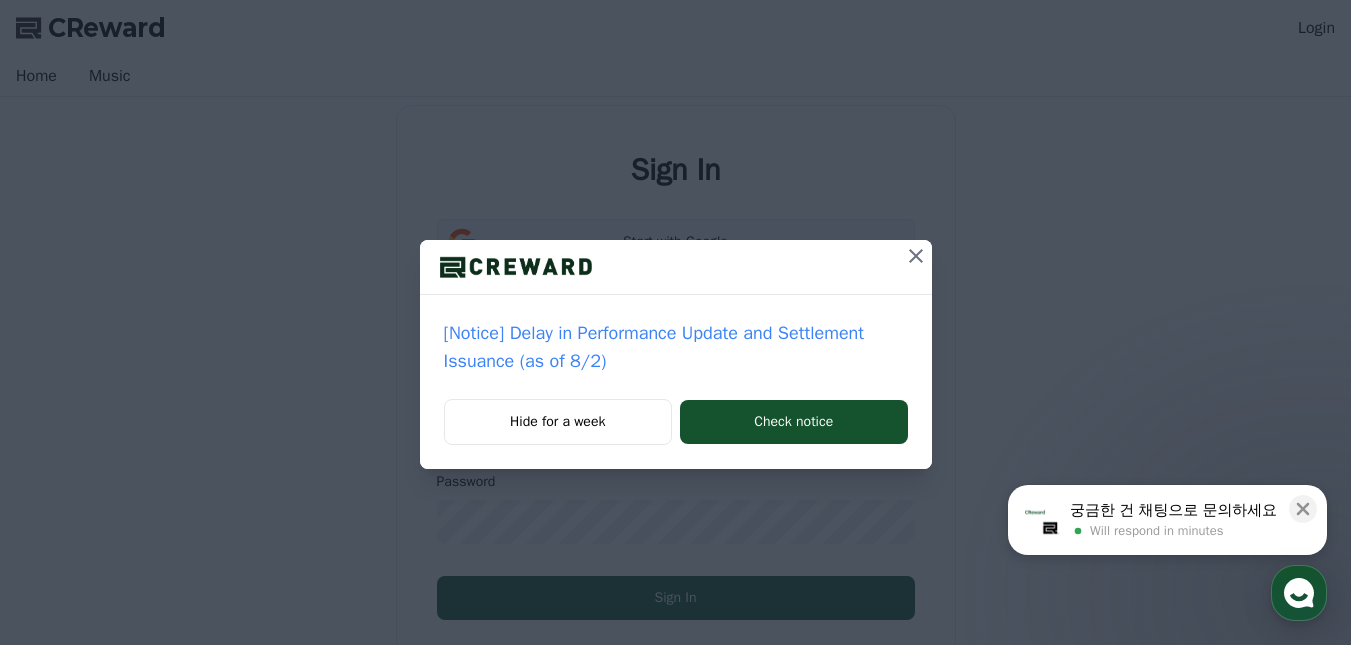 click 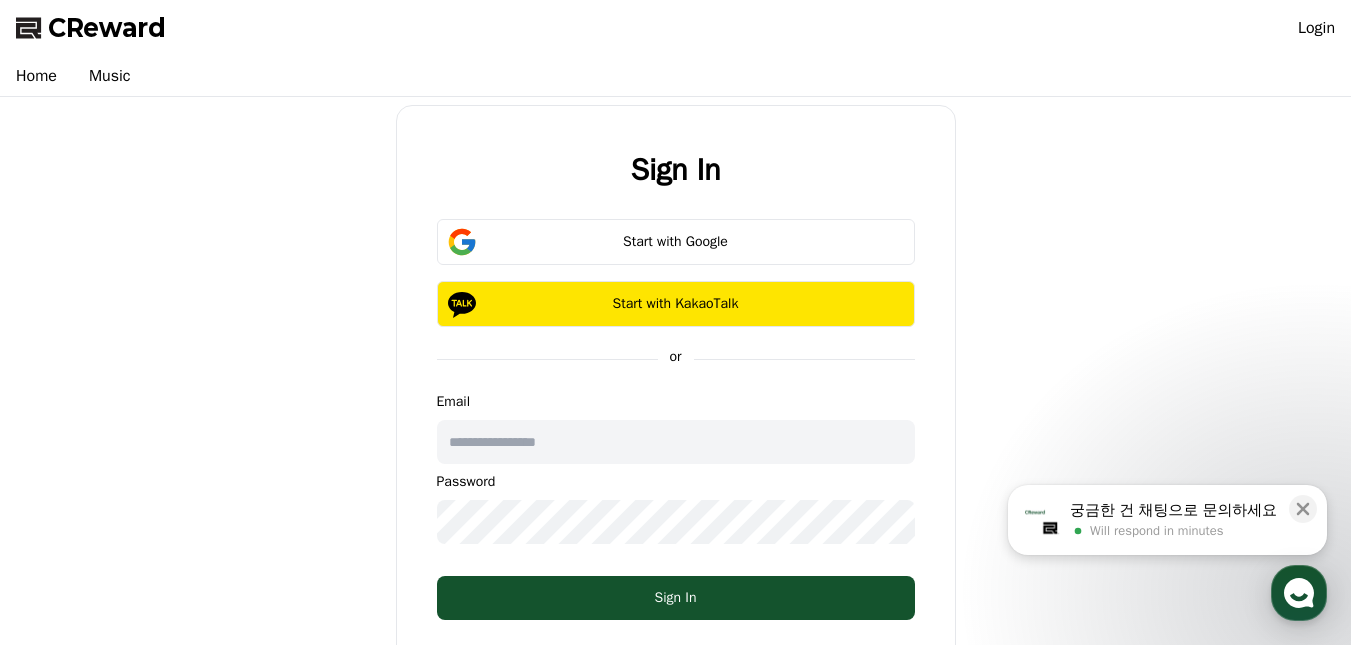 click at bounding box center (676, 442) 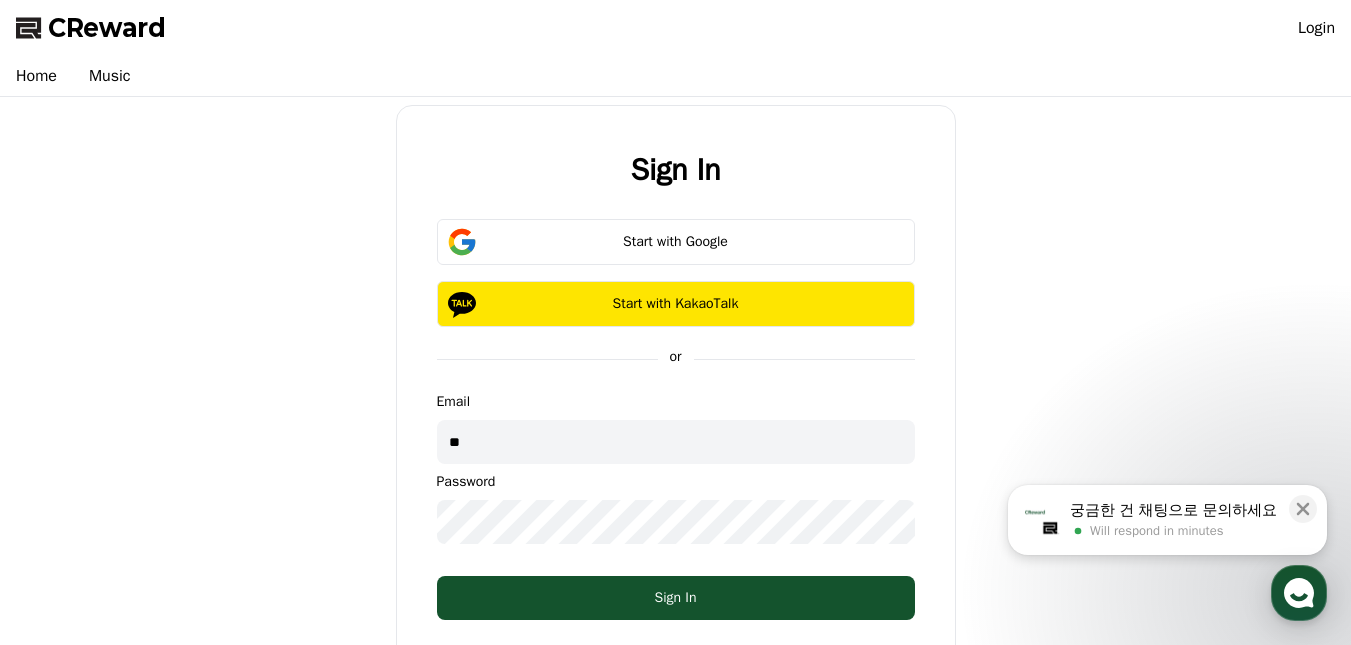 type on "**********" 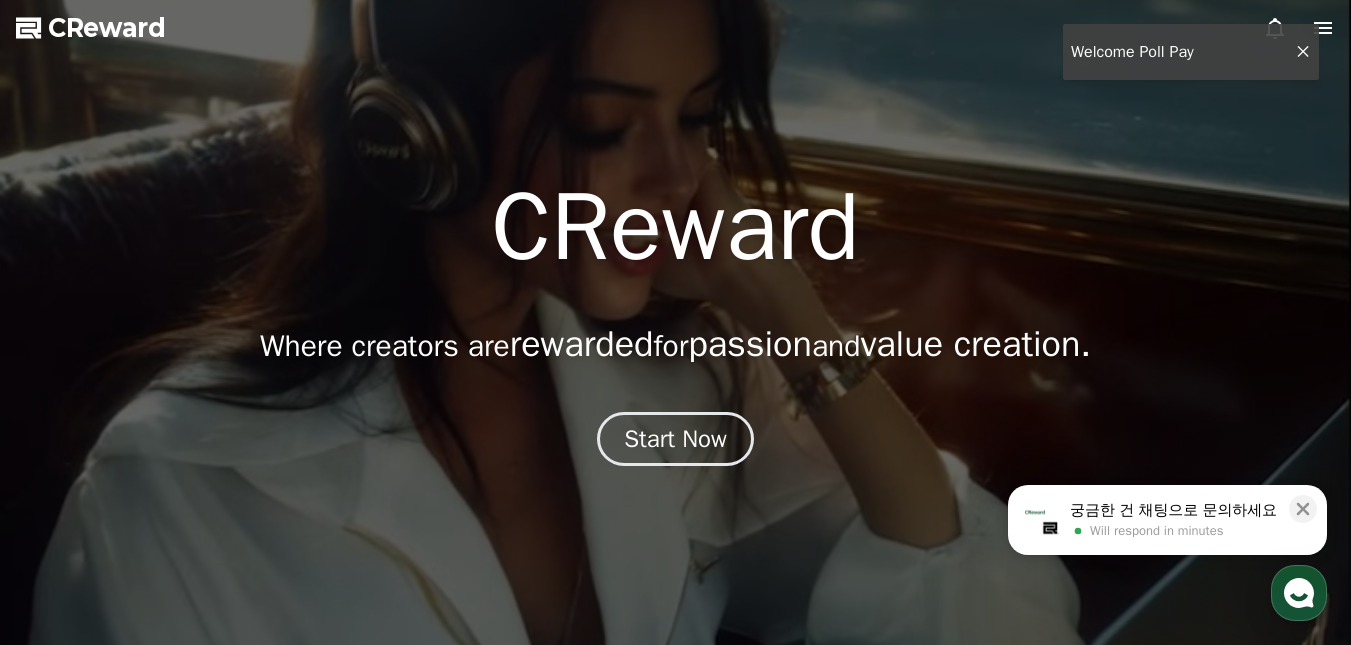 click at bounding box center (675, 322) 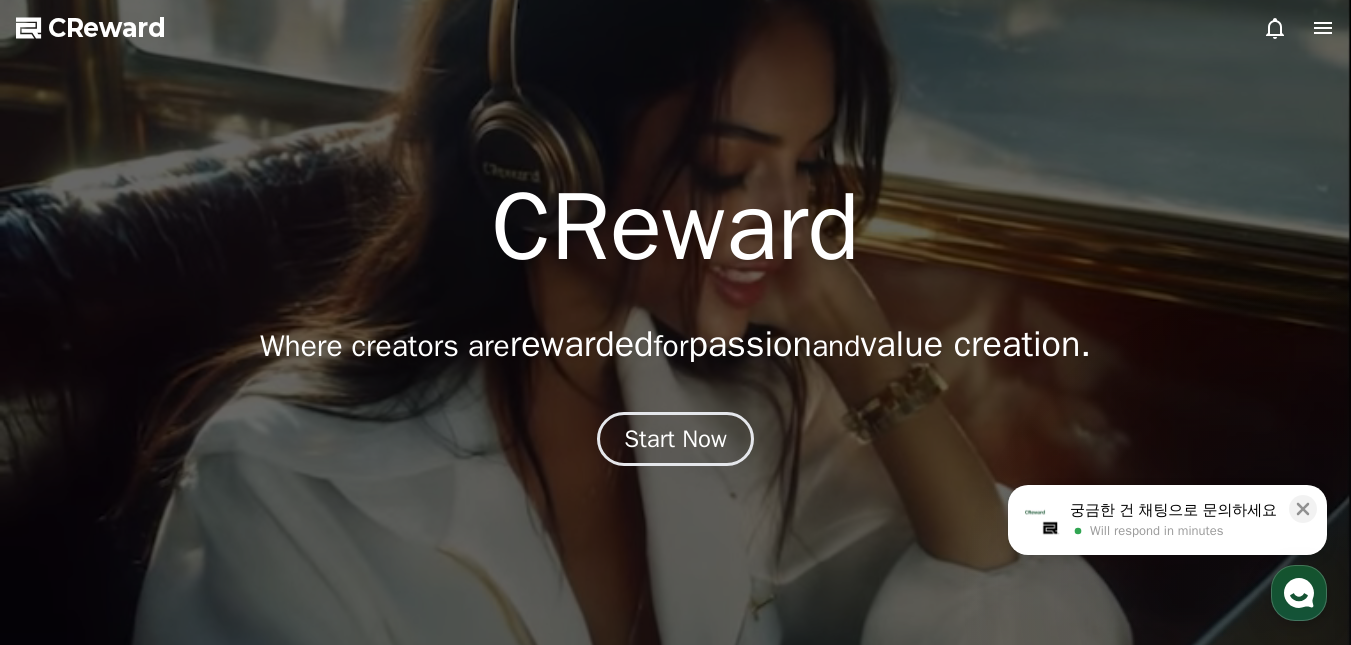 click 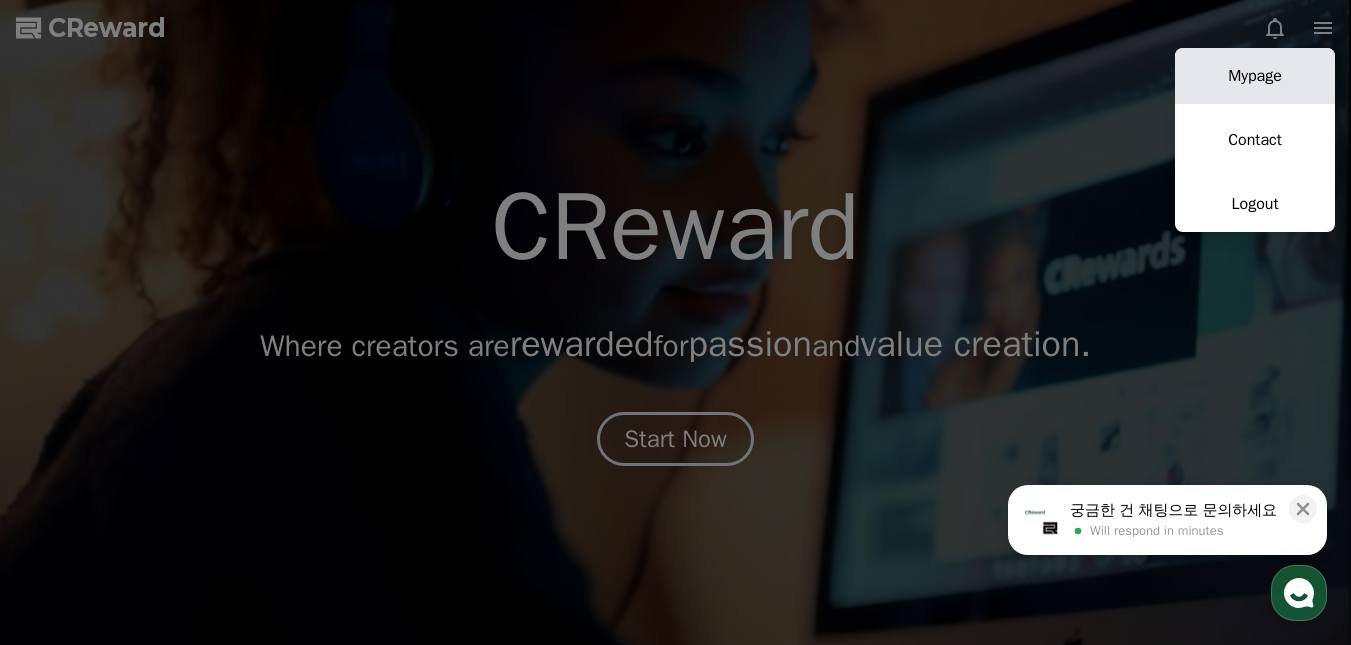 click on "Mypage" at bounding box center (1255, 76) 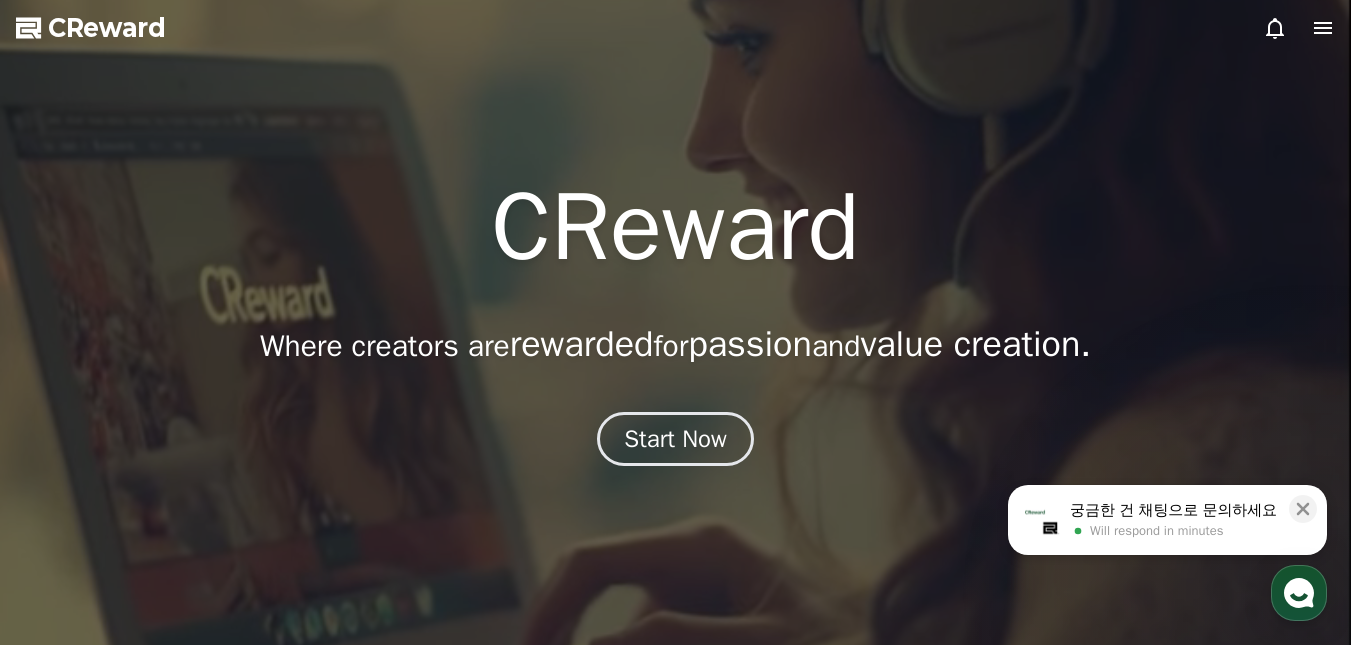 select on "**********" 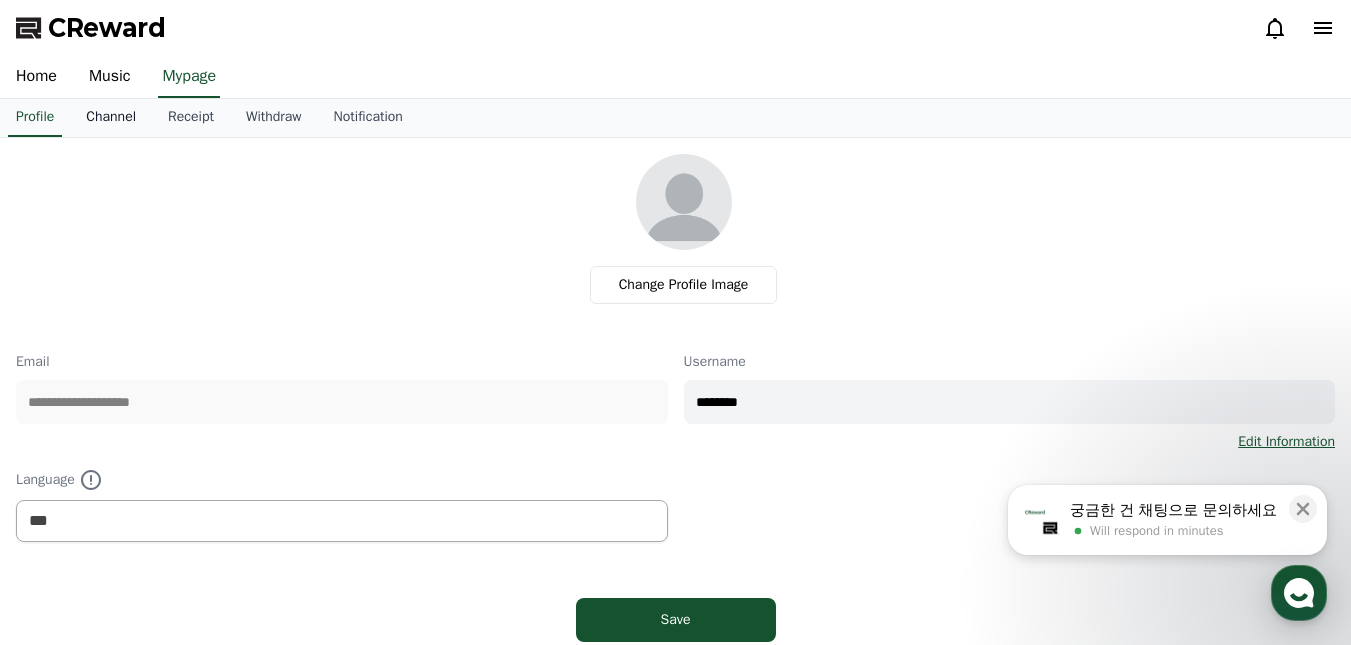 click on "Channel" at bounding box center [111, 118] 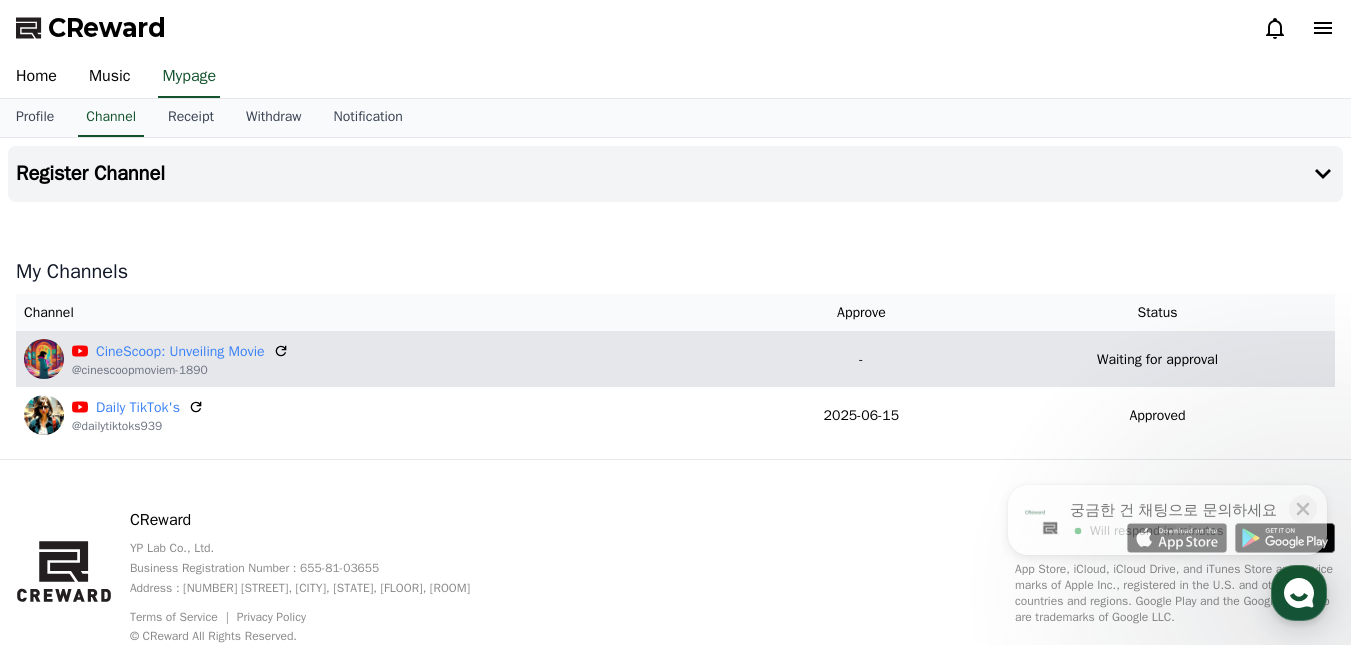 scroll, scrollTop: 63, scrollLeft: 0, axis: vertical 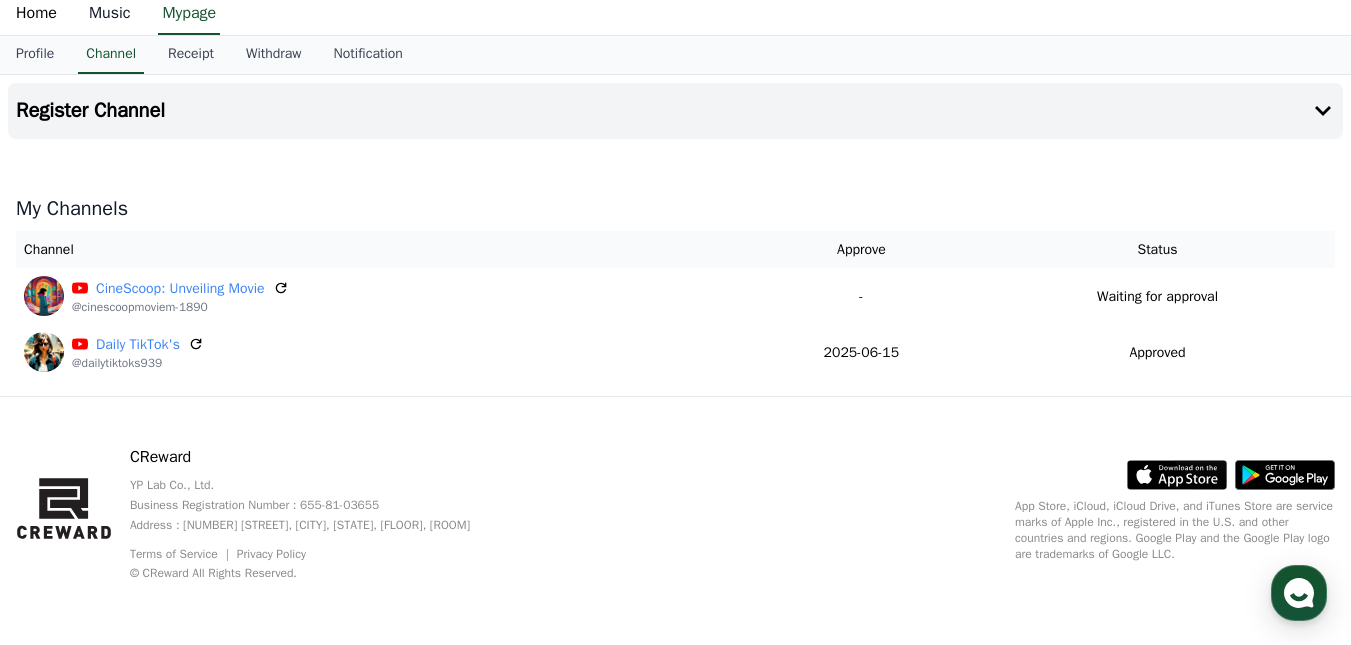 click on "Music" at bounding box center [110, 14] 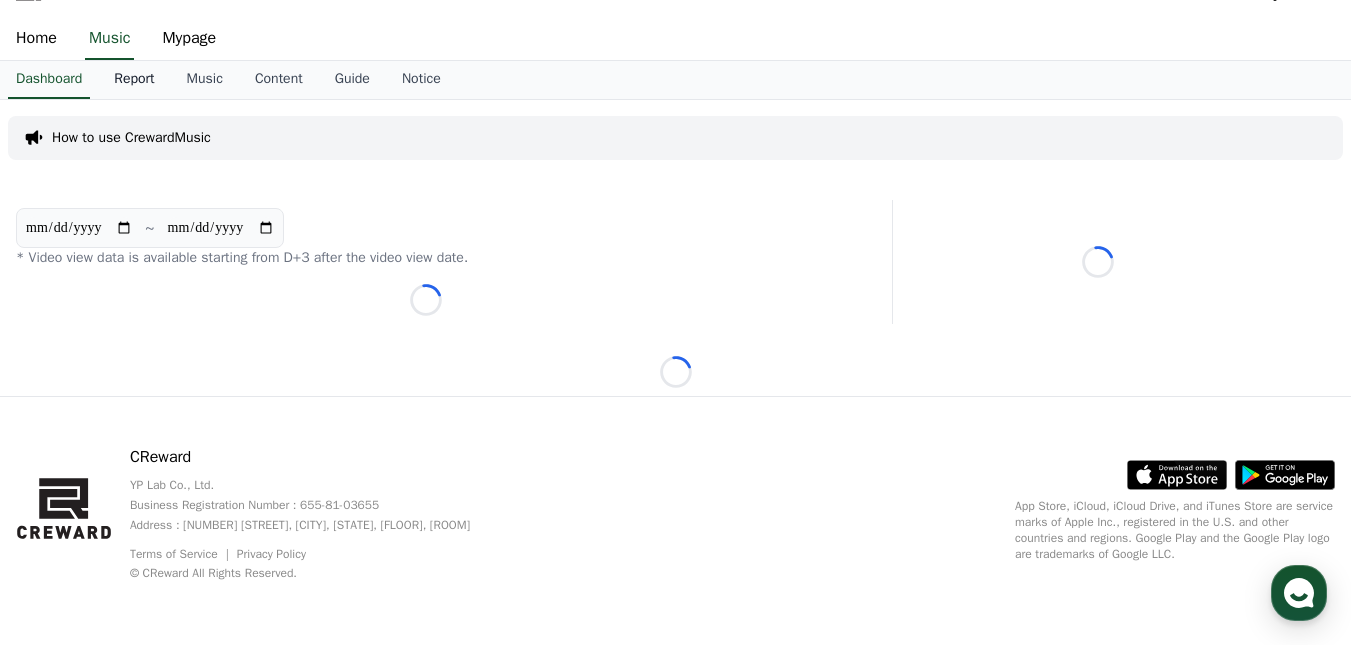 scroll, scrollTop: 0, scrollLeft: 0, axis: both 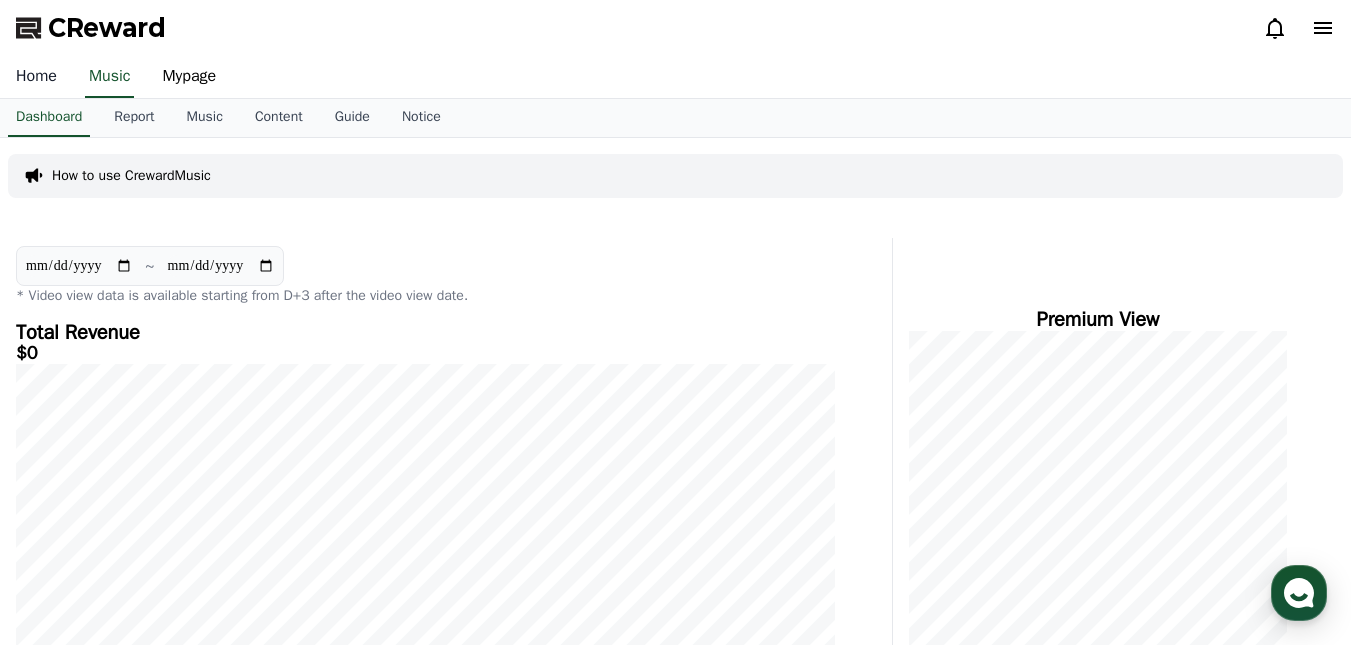click on "Home" at bounding box center [36, 77] 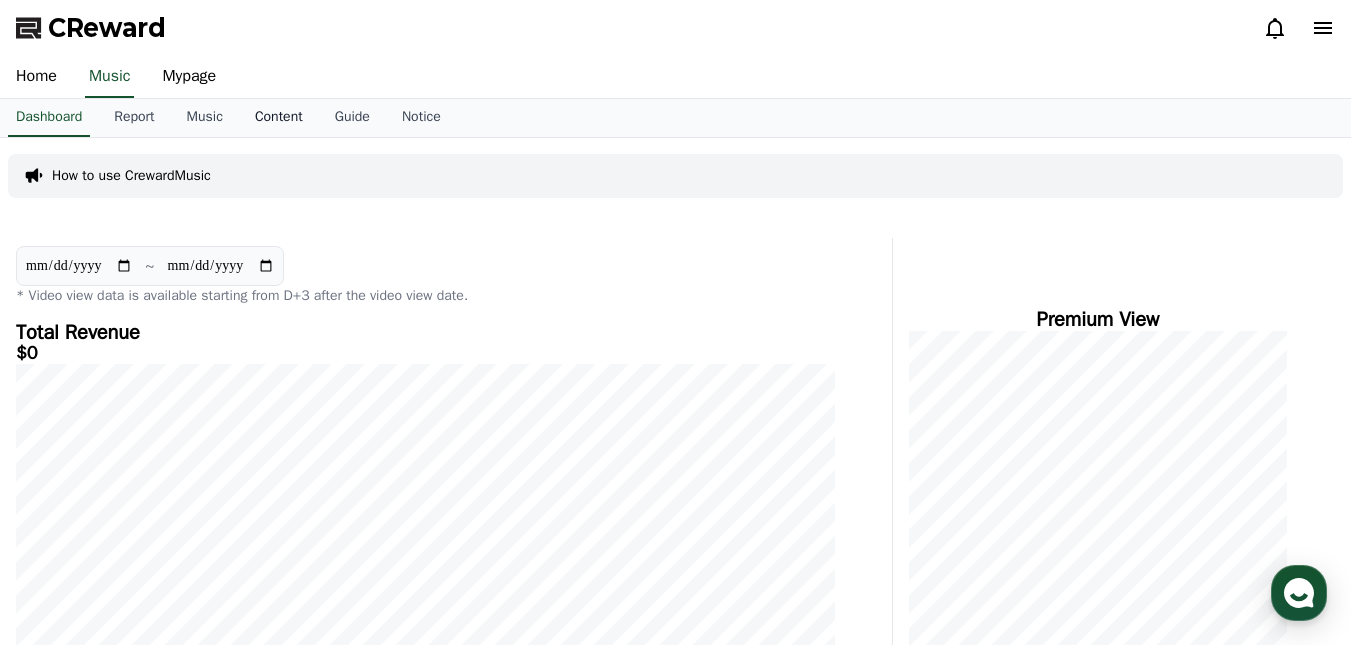 click on "Content" at bounding box center (279, 118) 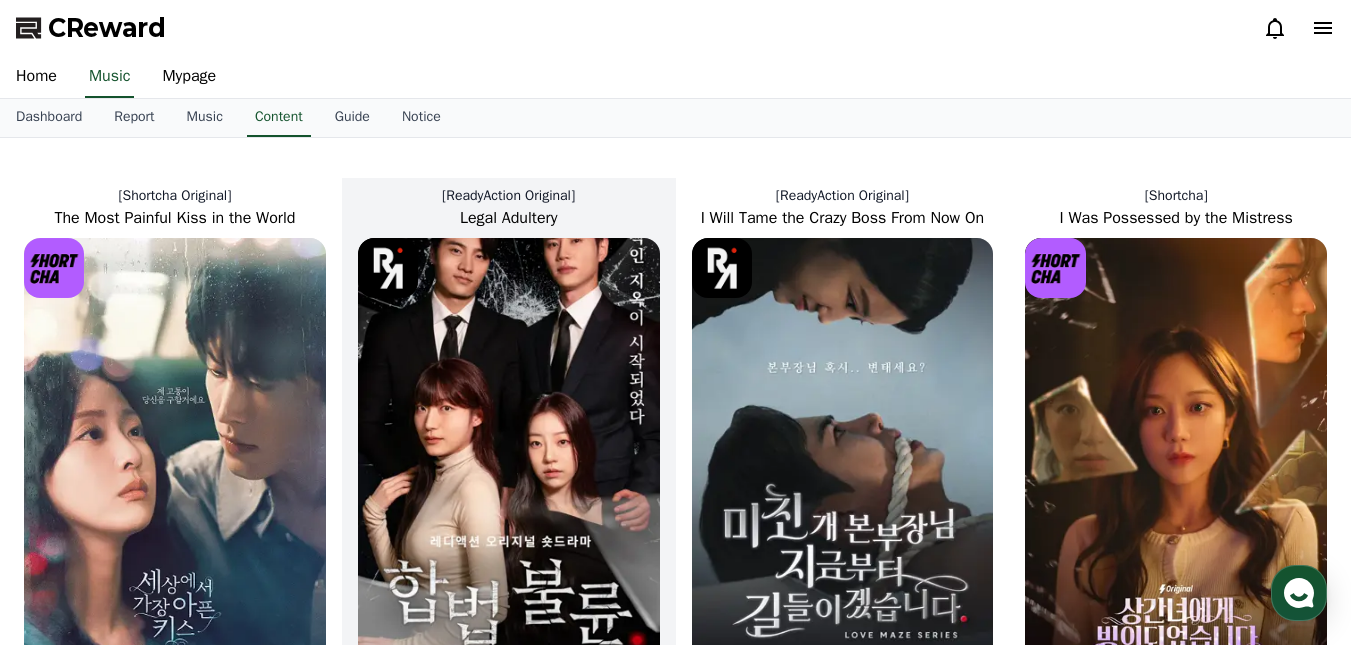 scroll, scrollTop: 200, scrollLeft: 0, axis: vertical 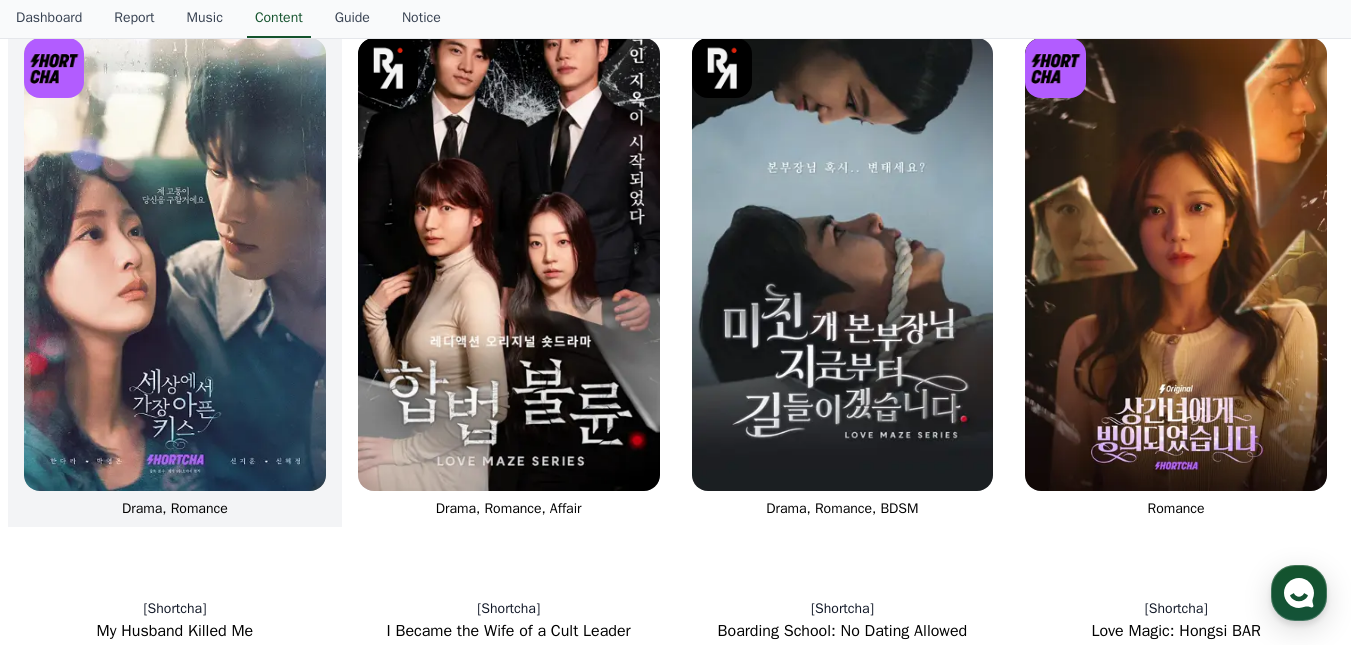 click at bounding box center (175, 264) 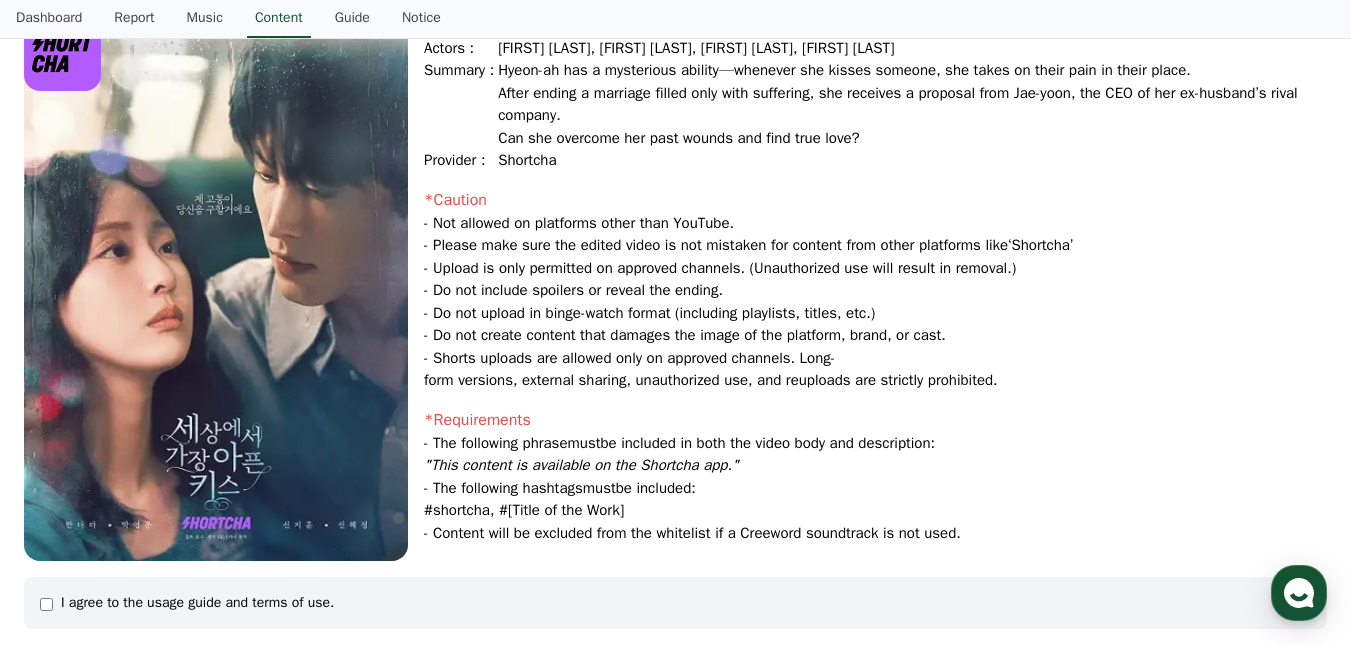 scroll, scrollTop: 0, scrollLeft: 0, axis: both 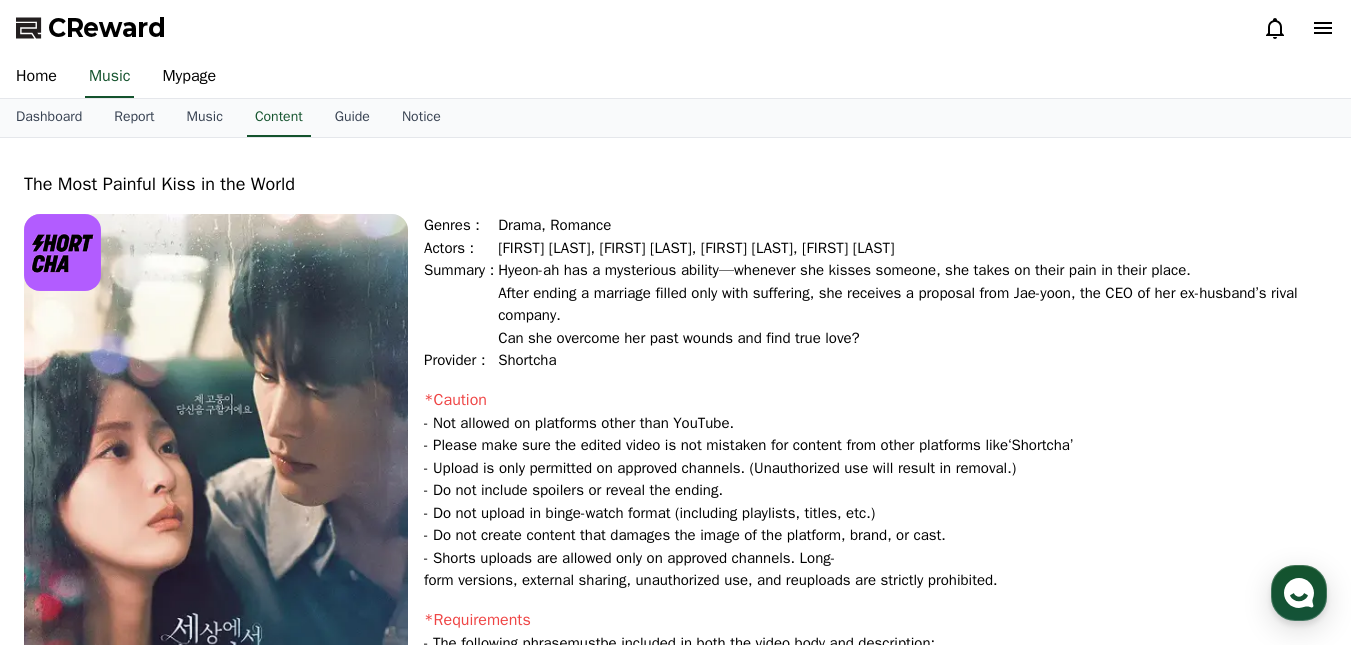 select 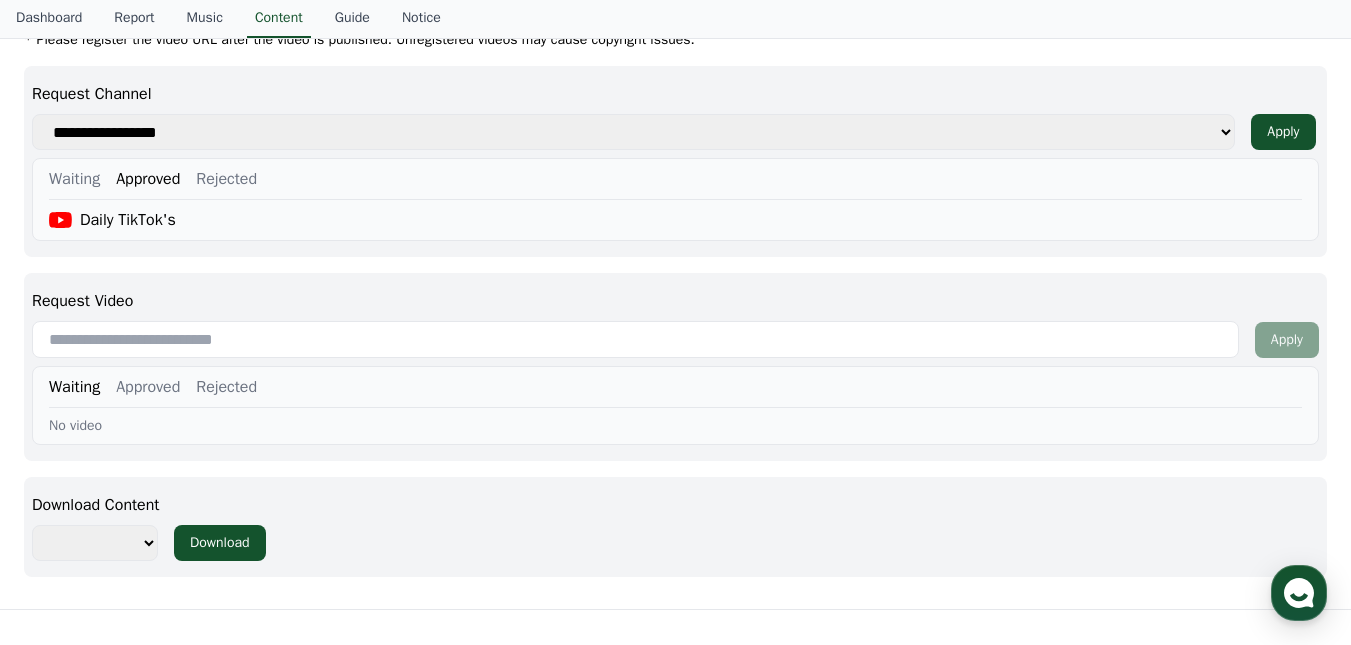 scroll, scrollTop: 800, scrollLeft: 0, axis: vertical 